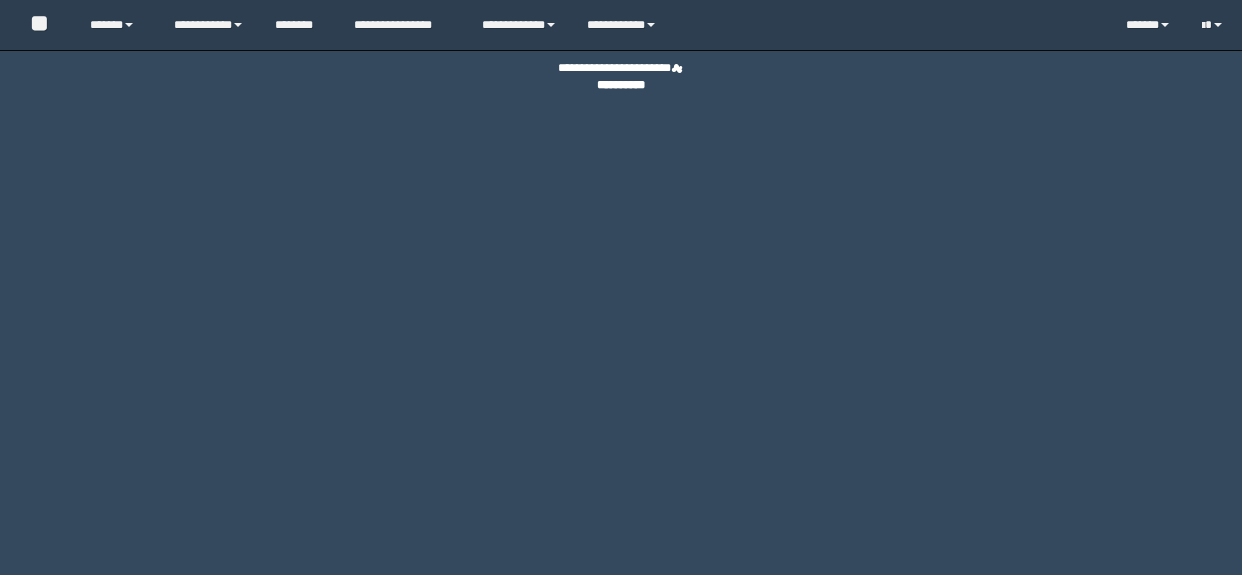 scroll, scrollTop: 0, scrollLeft: 0, axis: both 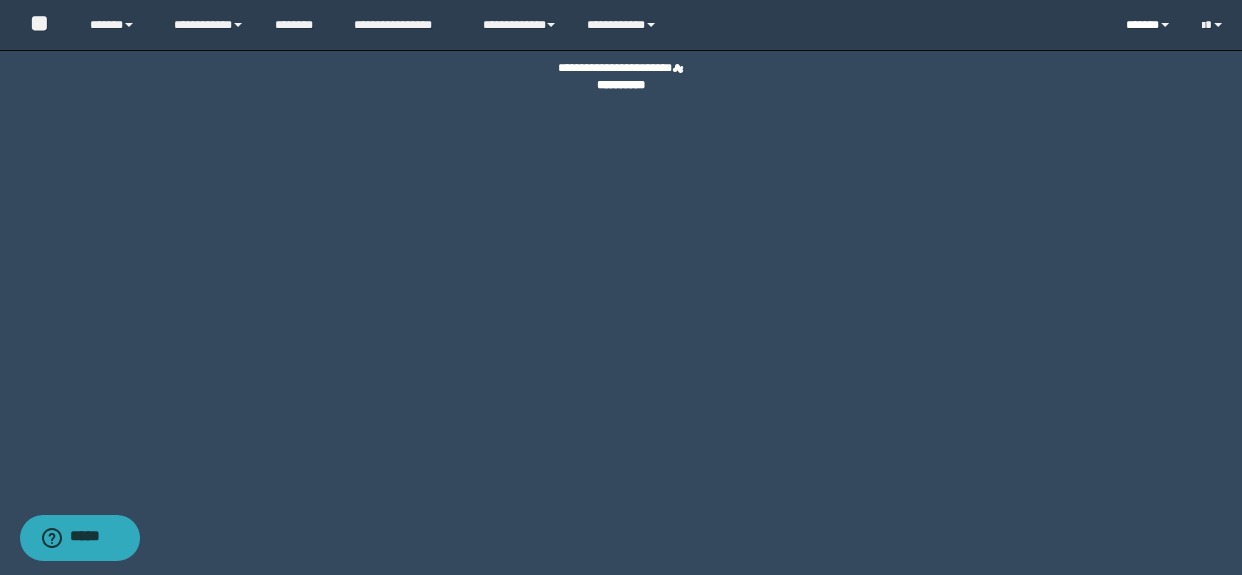 click on "******" at bounding box center (1149, 25) 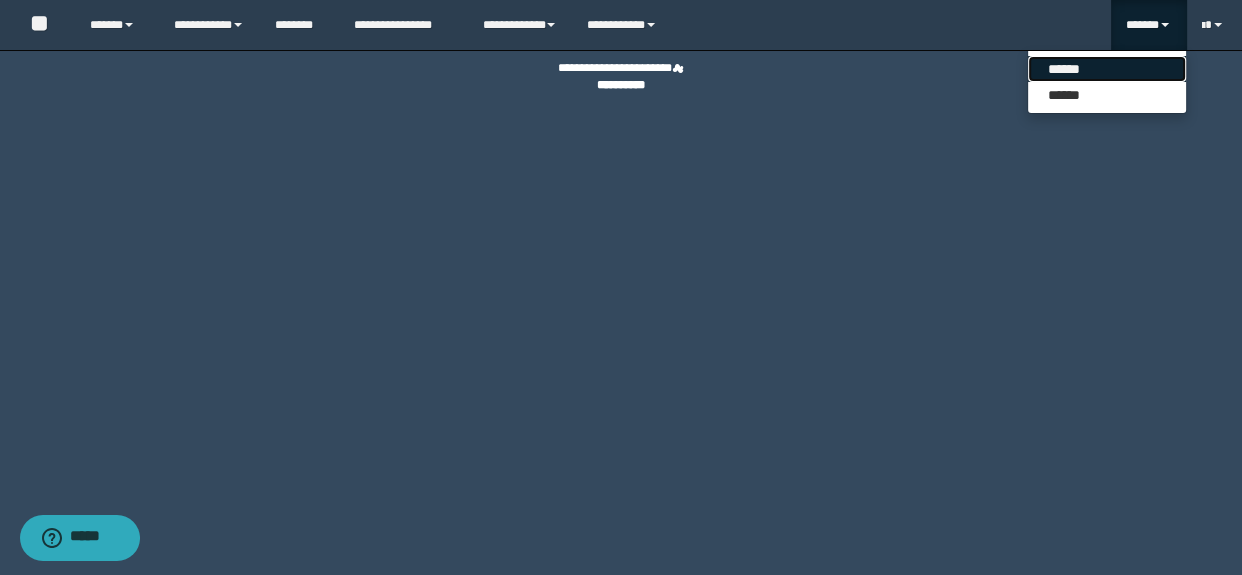 click on "******" at bounding box center [1107, 69] 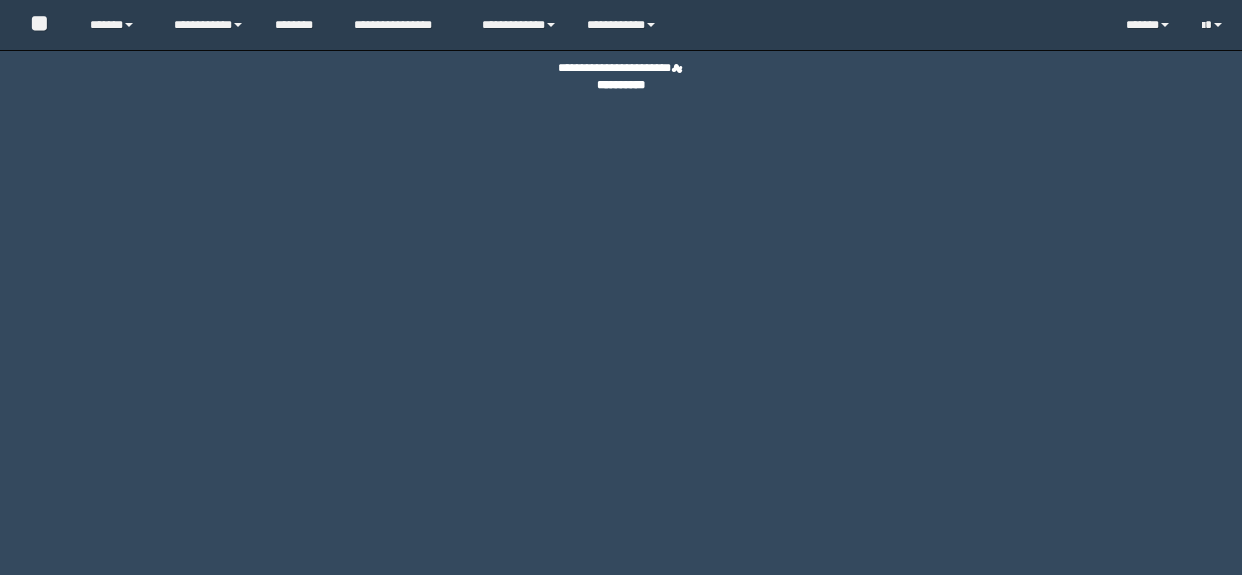 scroll, scrollTop: 0, scrollLeft: 0, axis: both 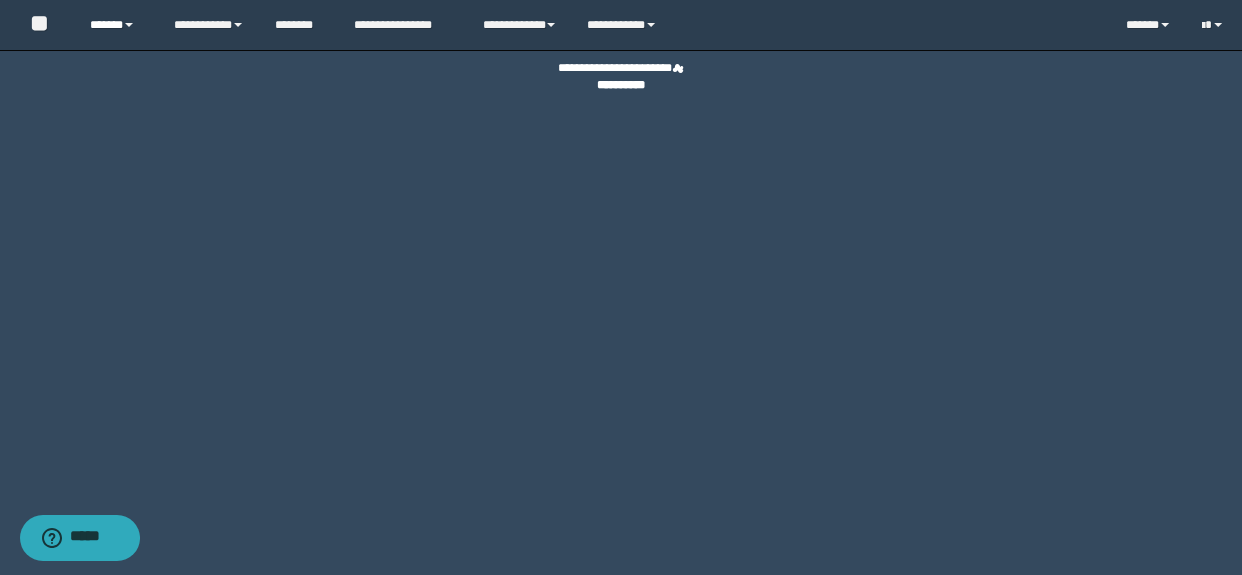 click on "******" at bounding box center (117, 25) 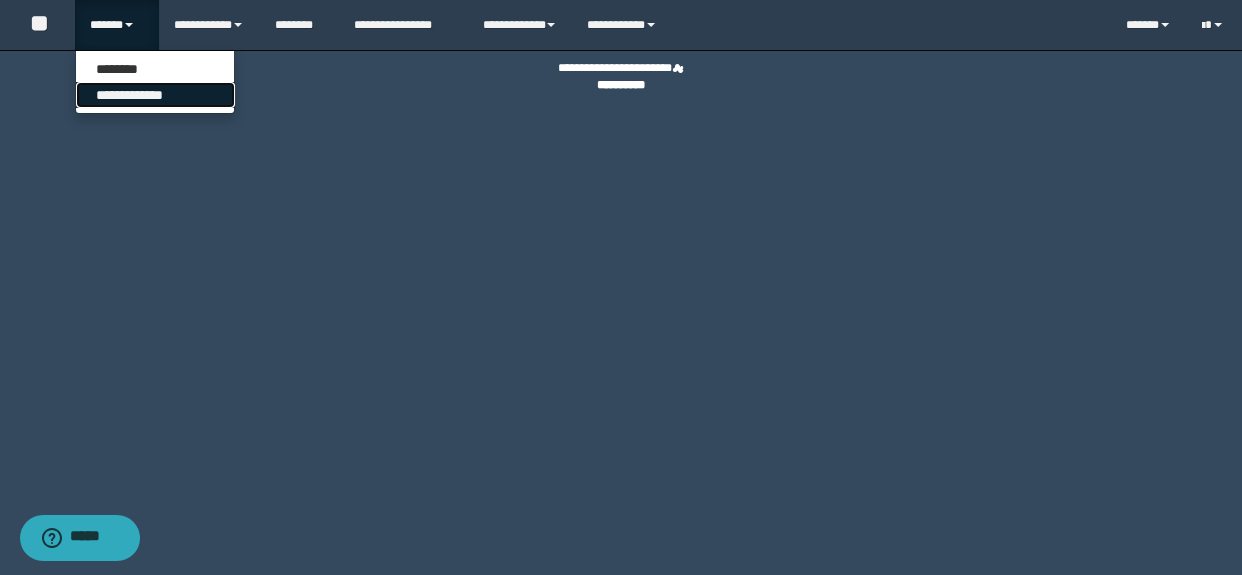 click on "**********" at bounding box center [155, 95] 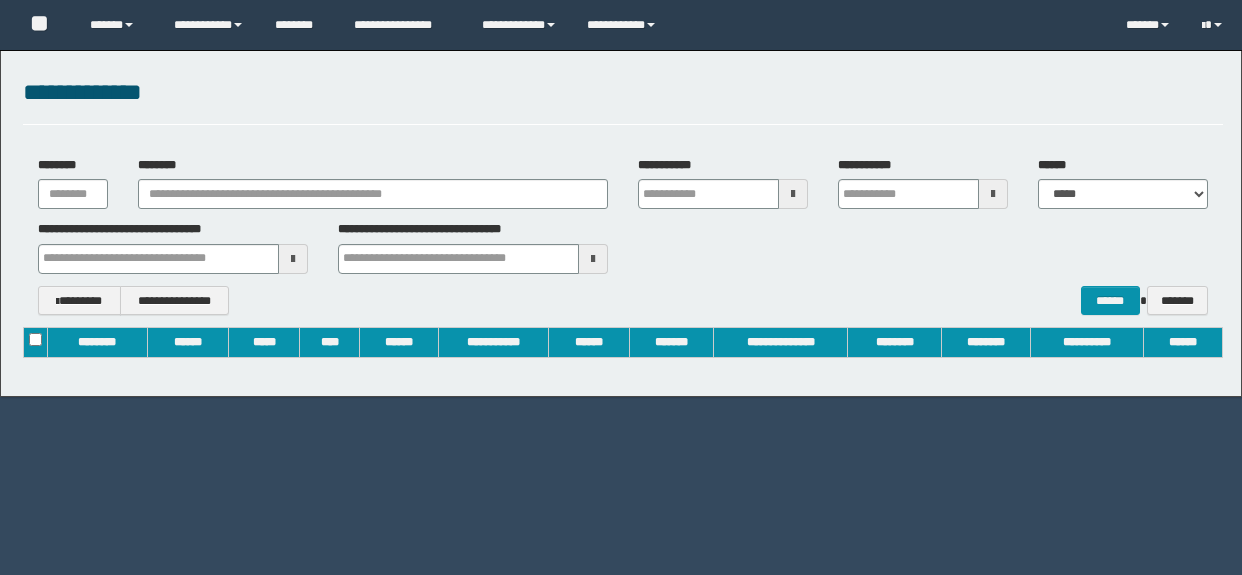 scroll, scrollTop: 0, scrollLeft: 0, axis: both 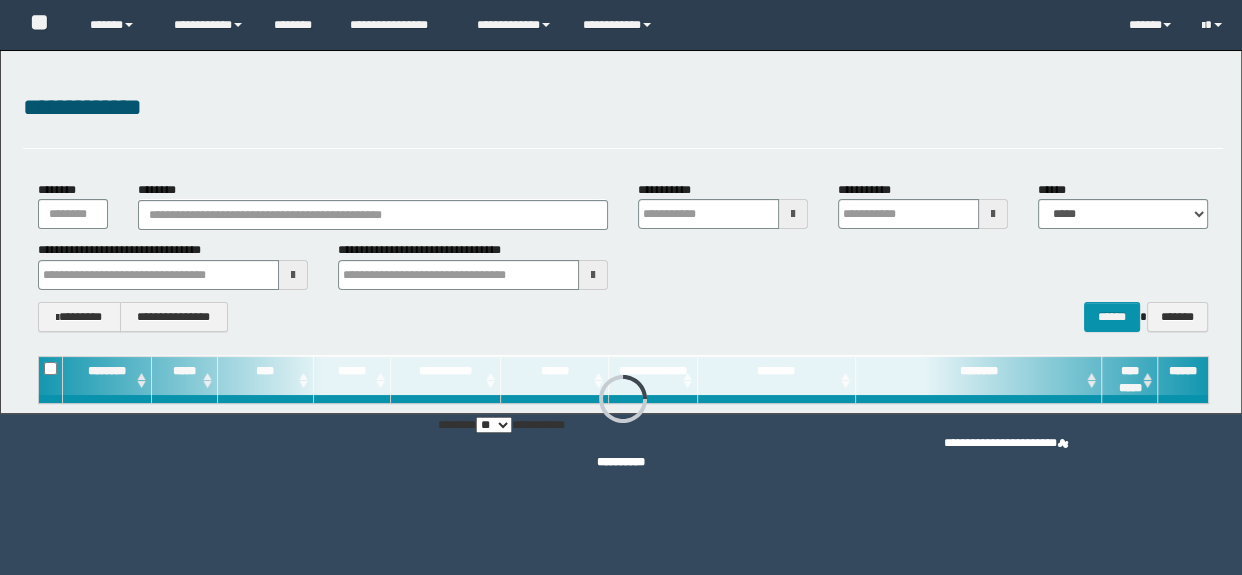 type on "**********" 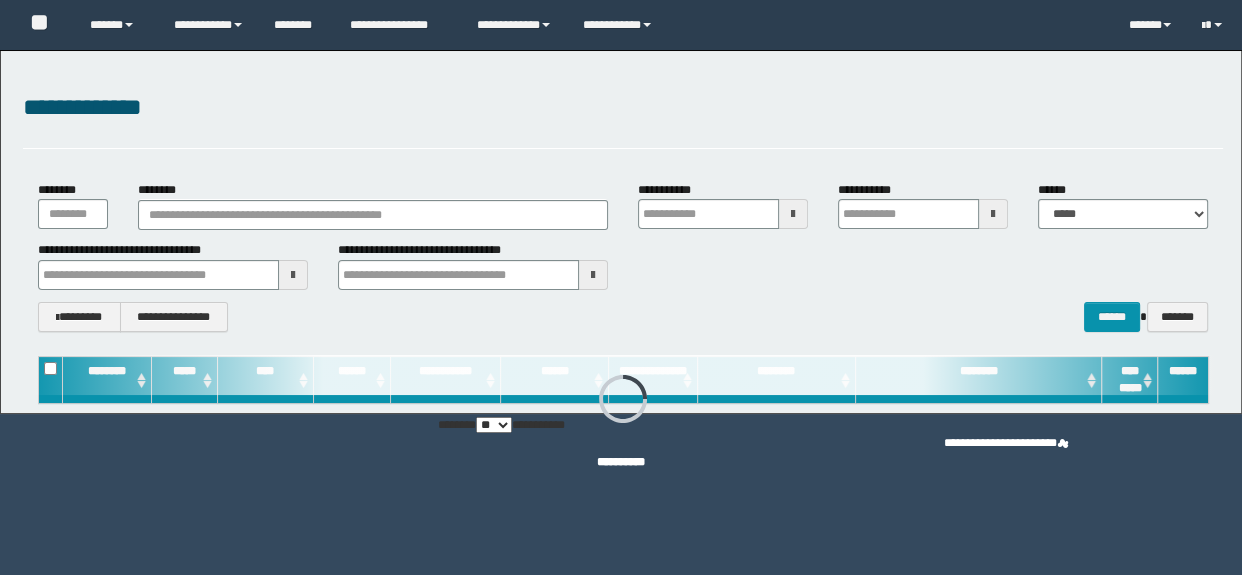 type on "**********" 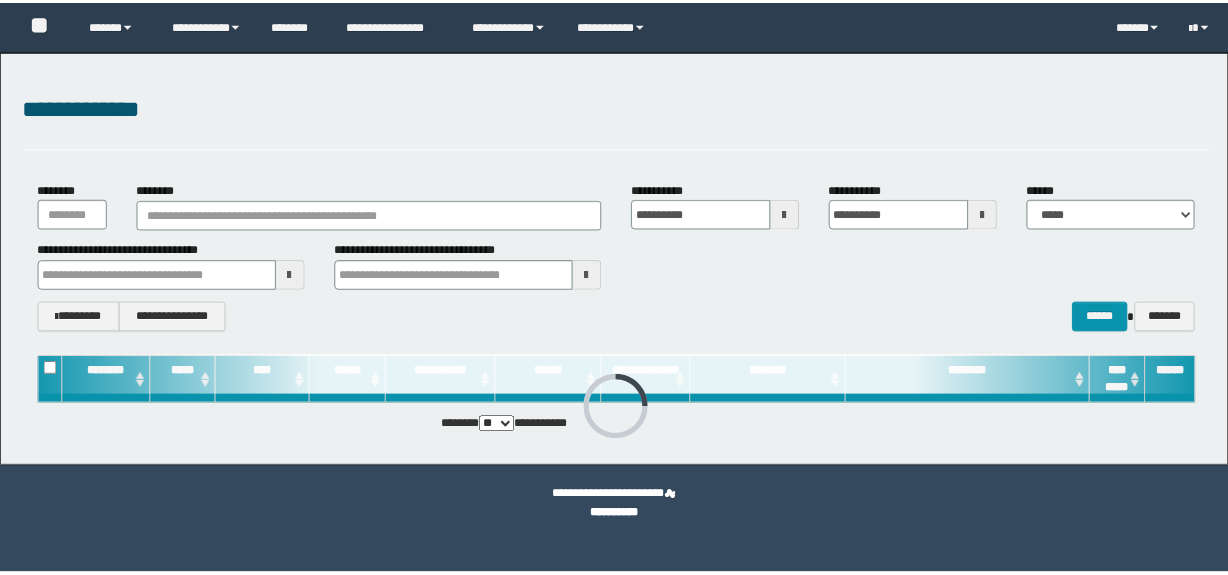 scroll, scrollTop: 0, scrollLeft: 0, axis: both 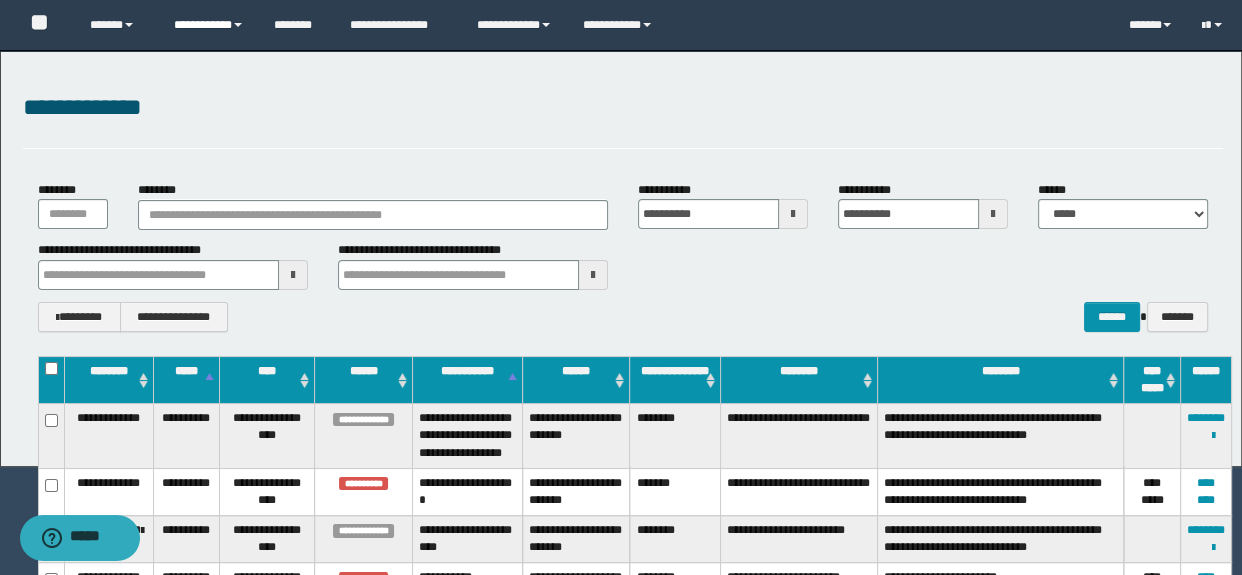 type 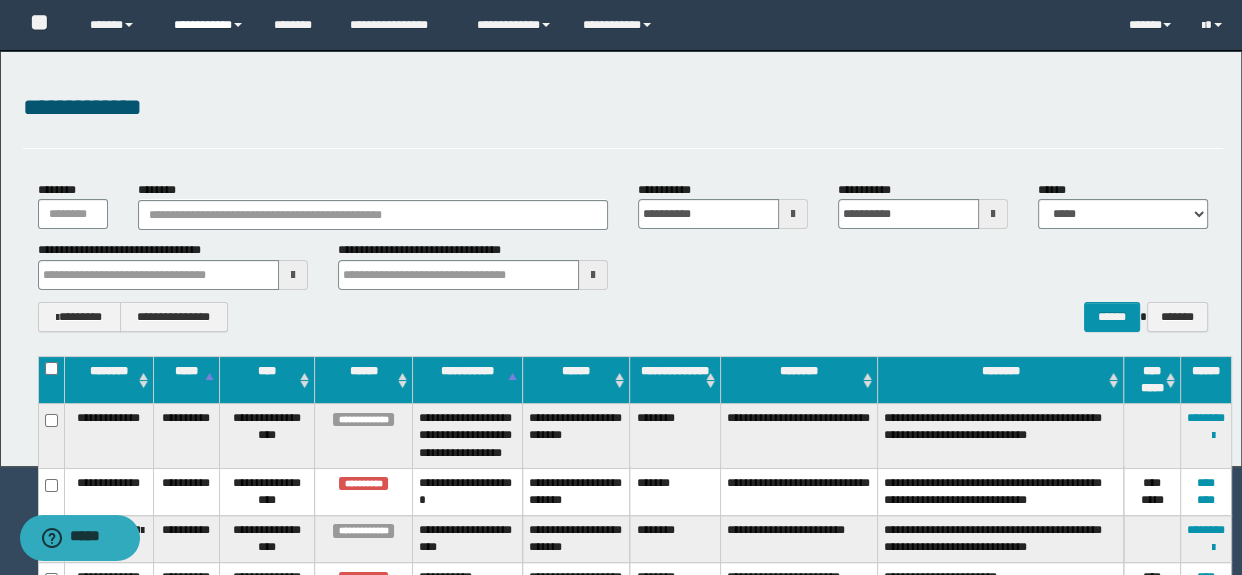 type 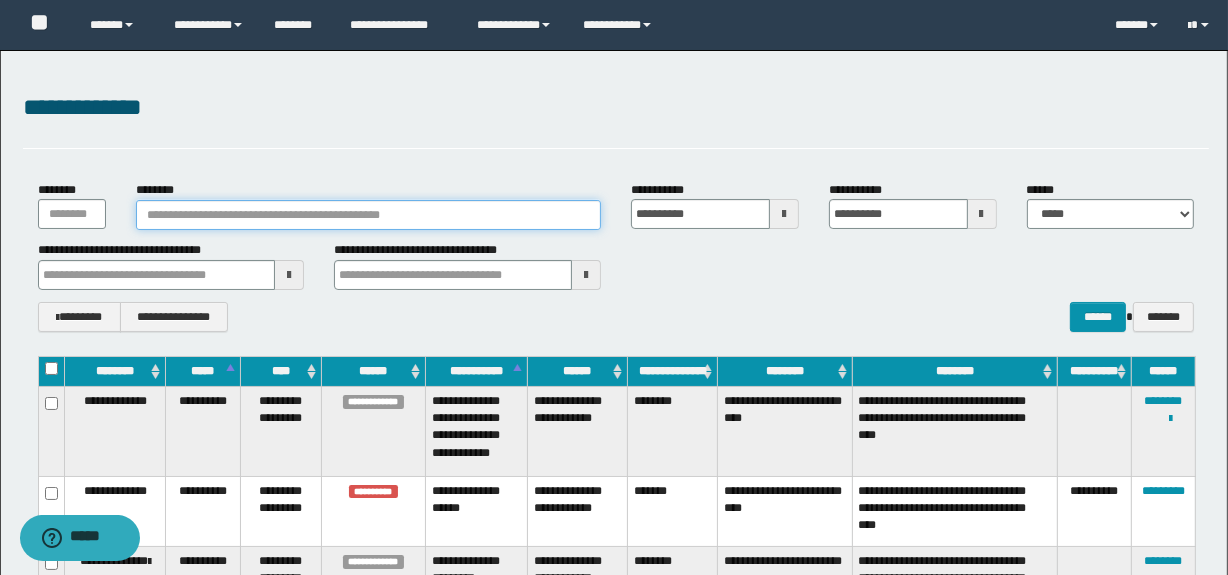 click on "********" at bounding box center (368, 215) 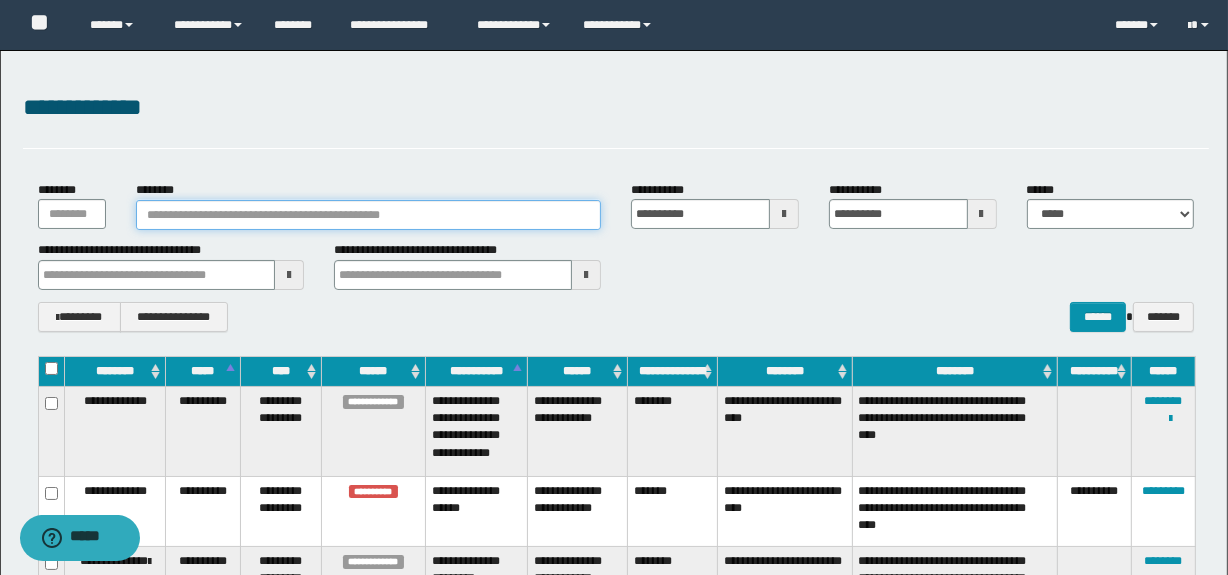 paste on "********" 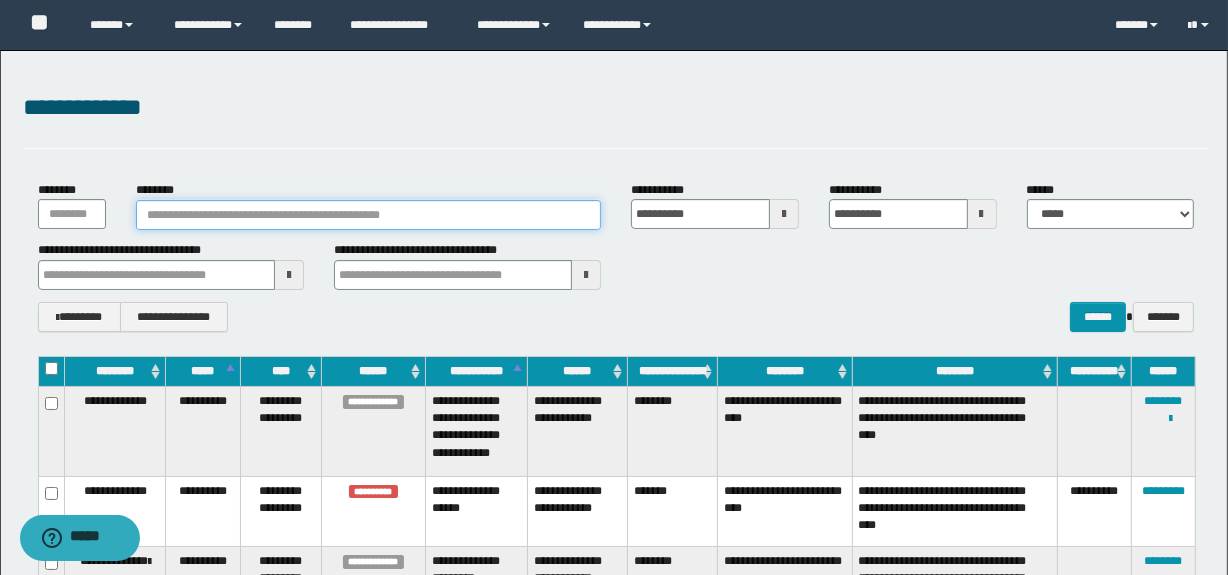 type on "********" 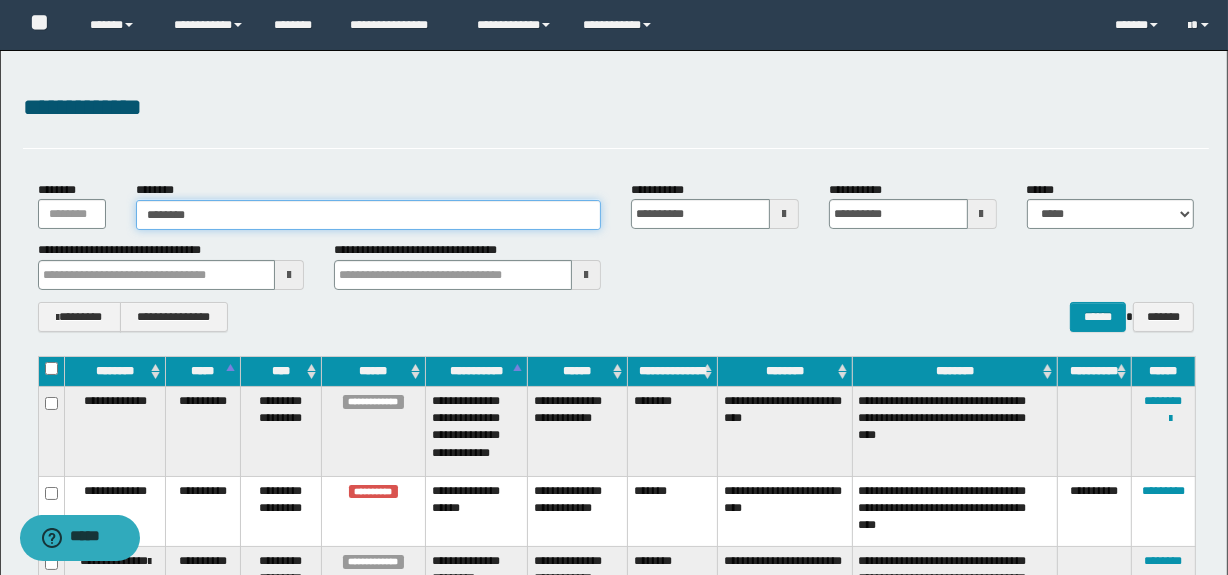 type on "********" 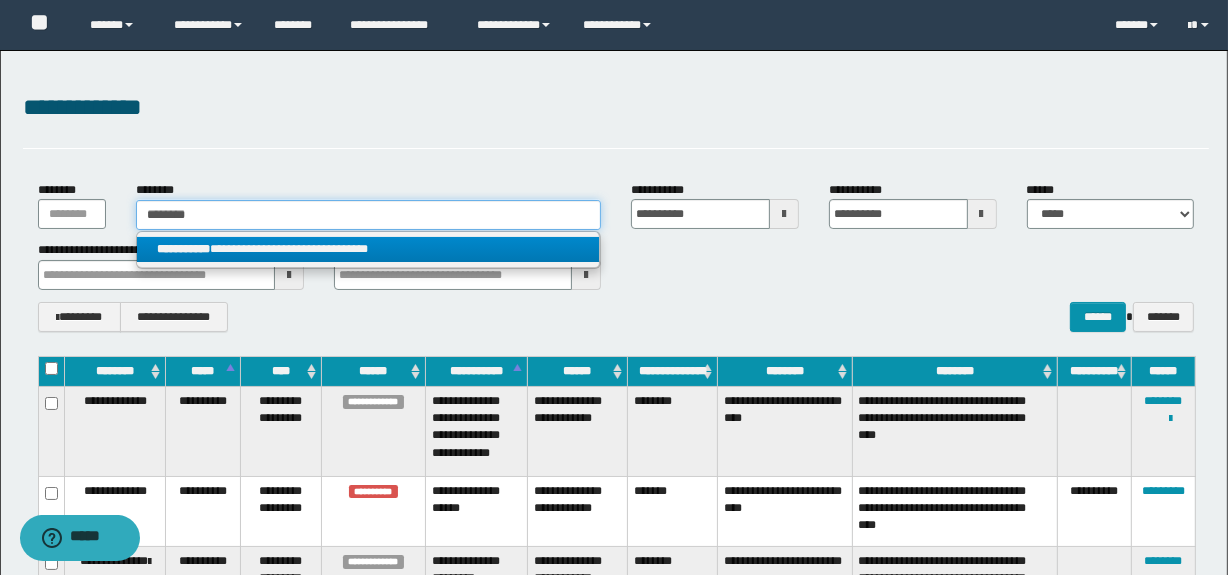 type on "********" 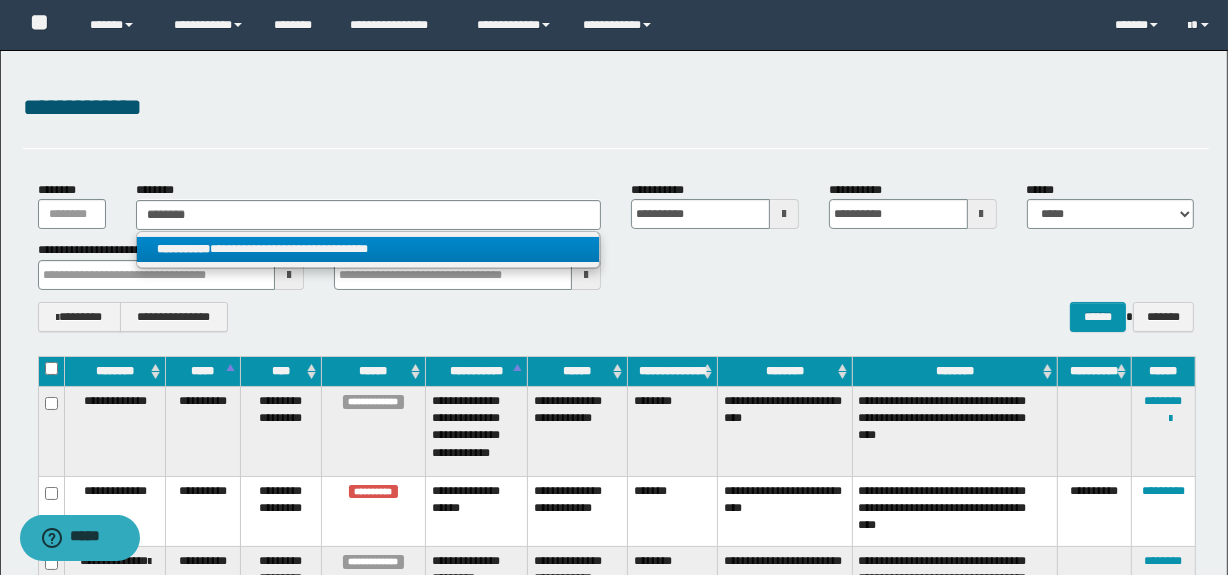 click on "**********" at bounding box center [368, 249] 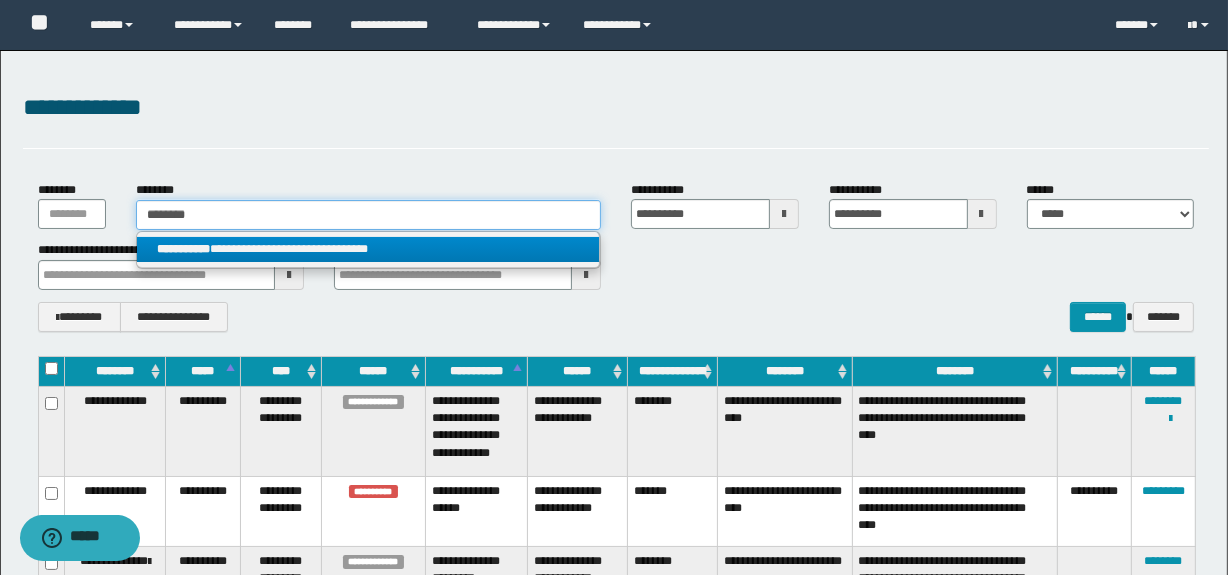 type 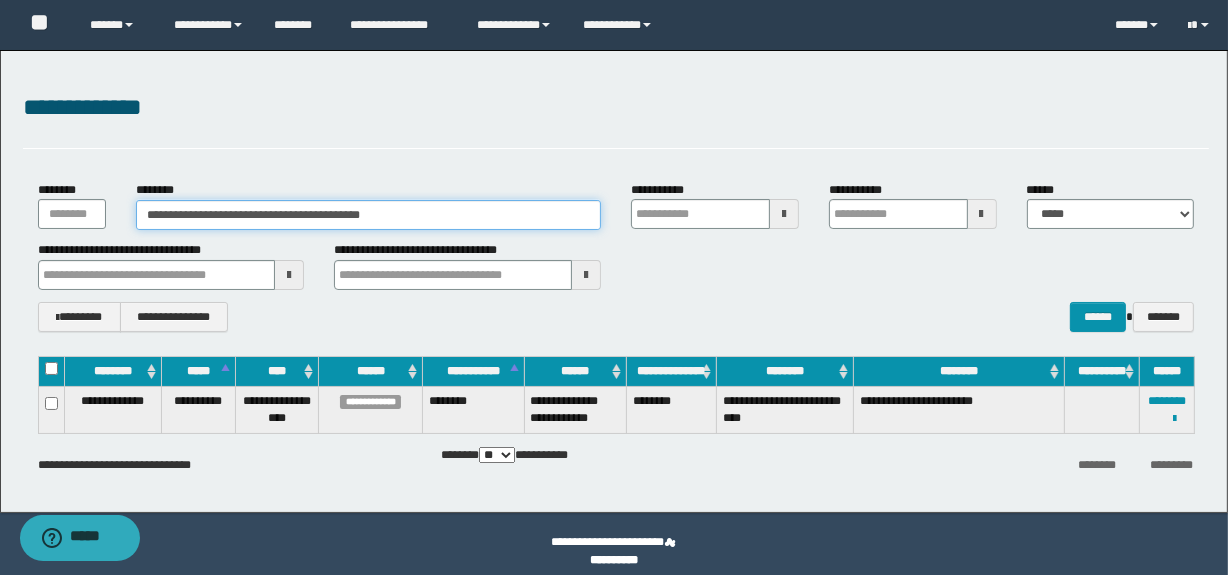 type 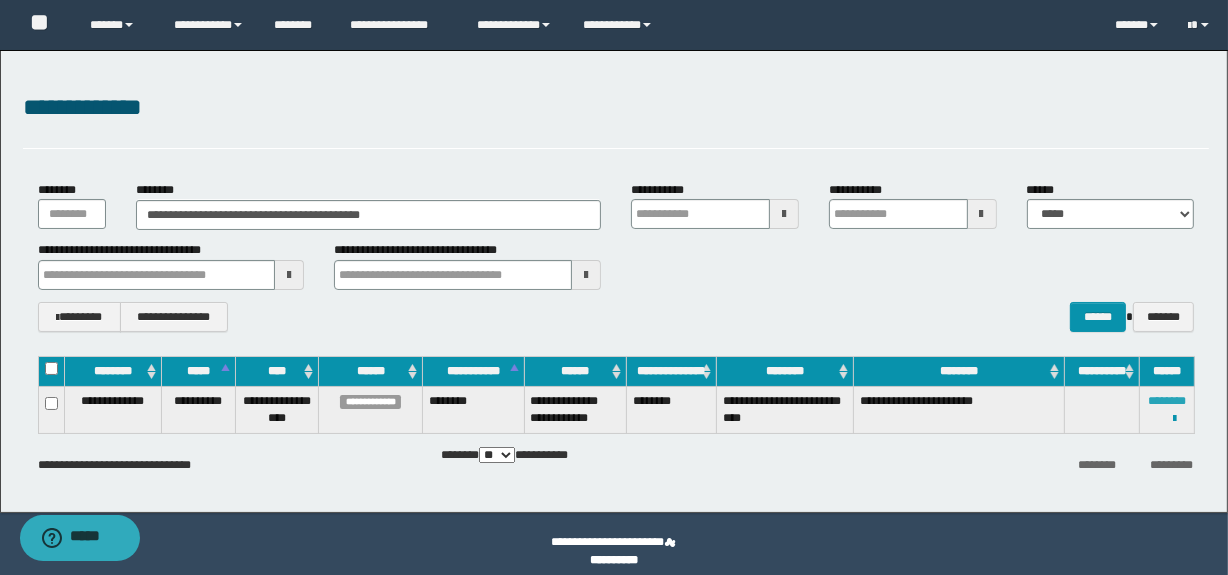 click on "********" at bounding box center (1167, 401) 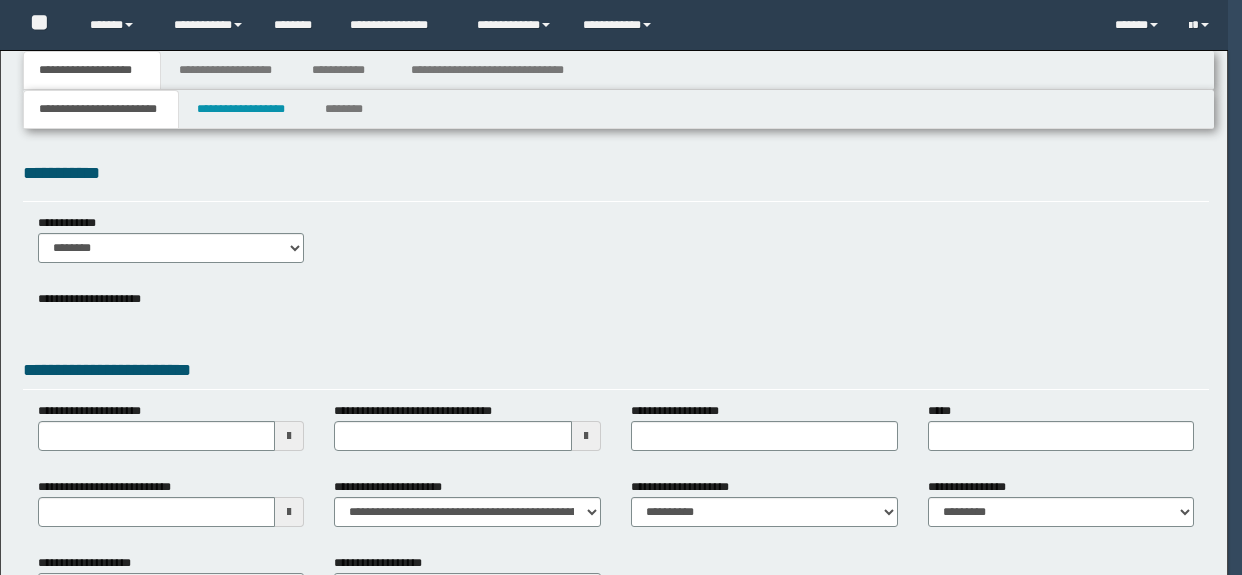 scroll, scrollTop: 0, scrollLeft: 0, axis: both 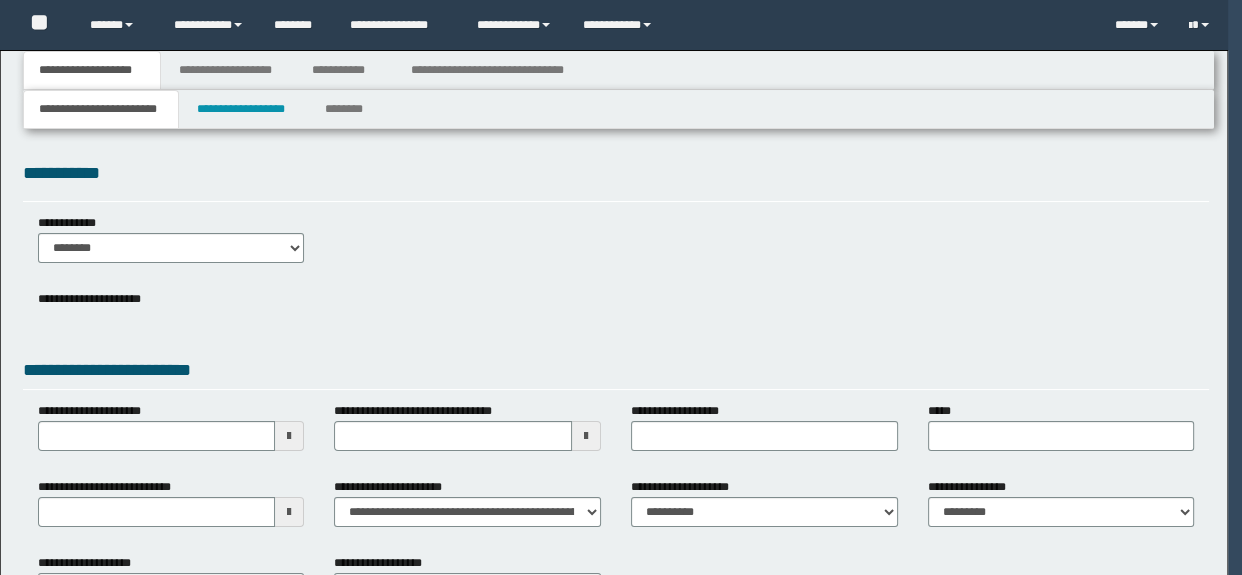 type 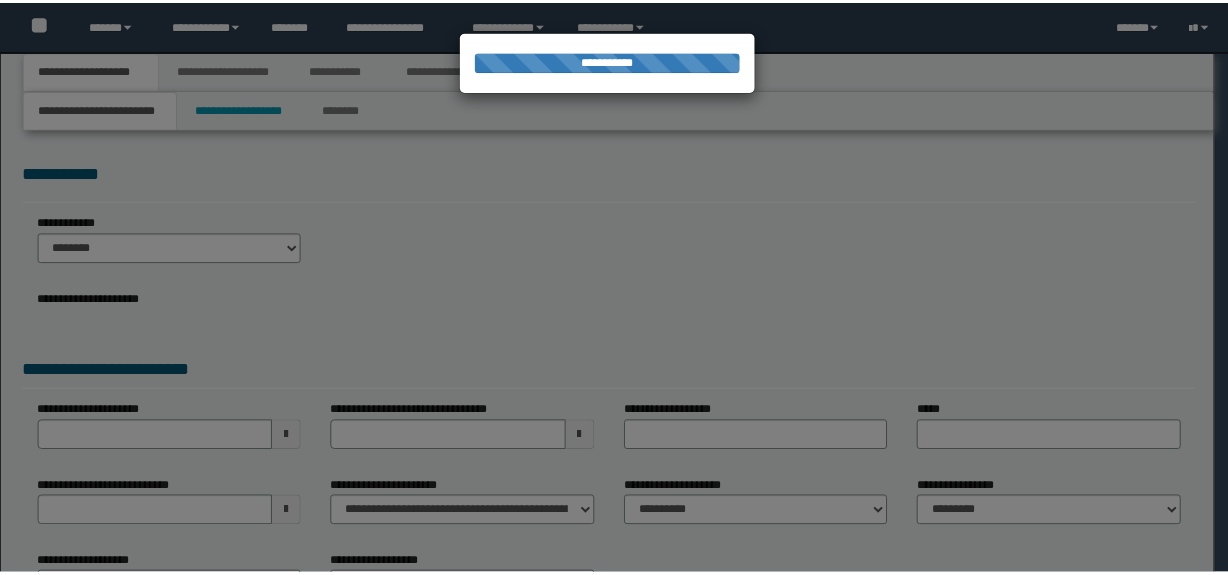 scroll, scrollTop: 0, scrollLeft: 0, axis: both 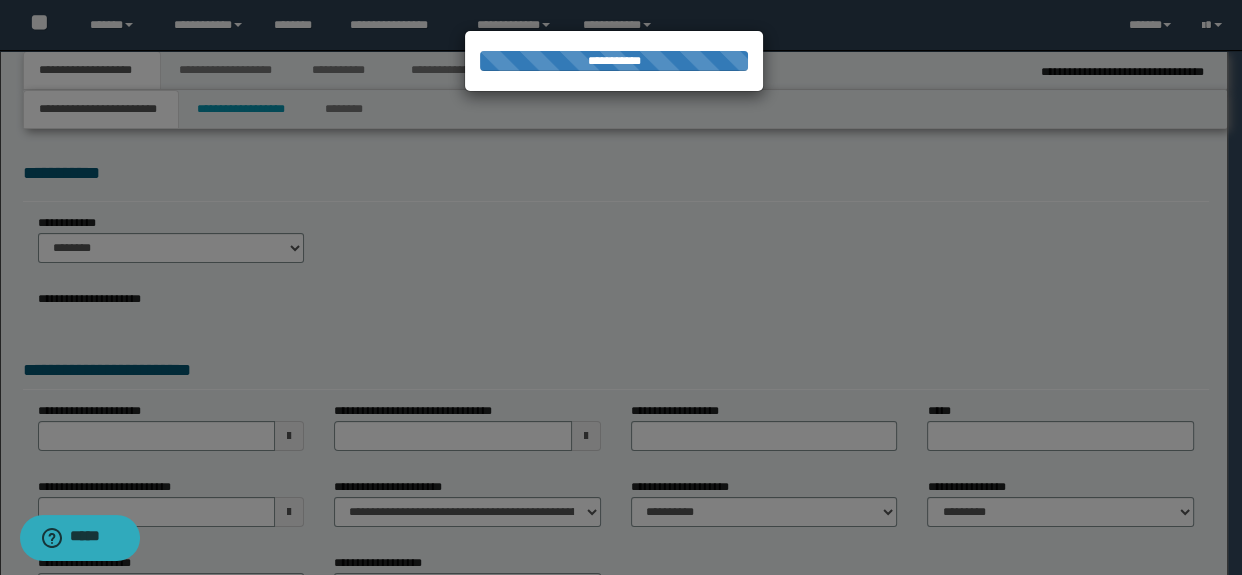 type on "**********" 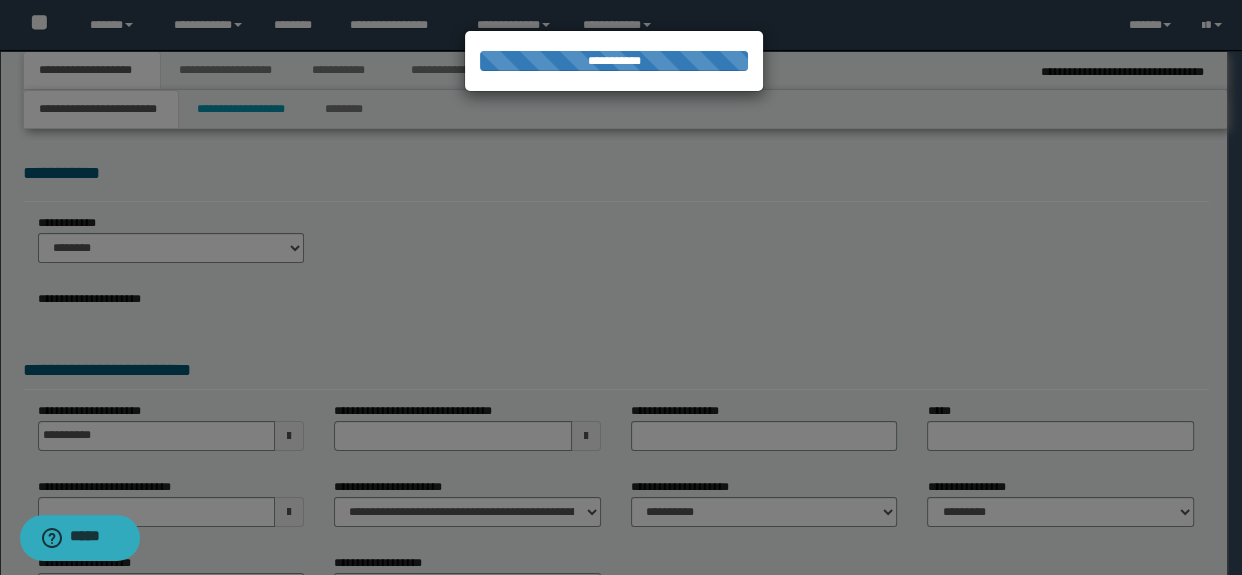 select on "*" 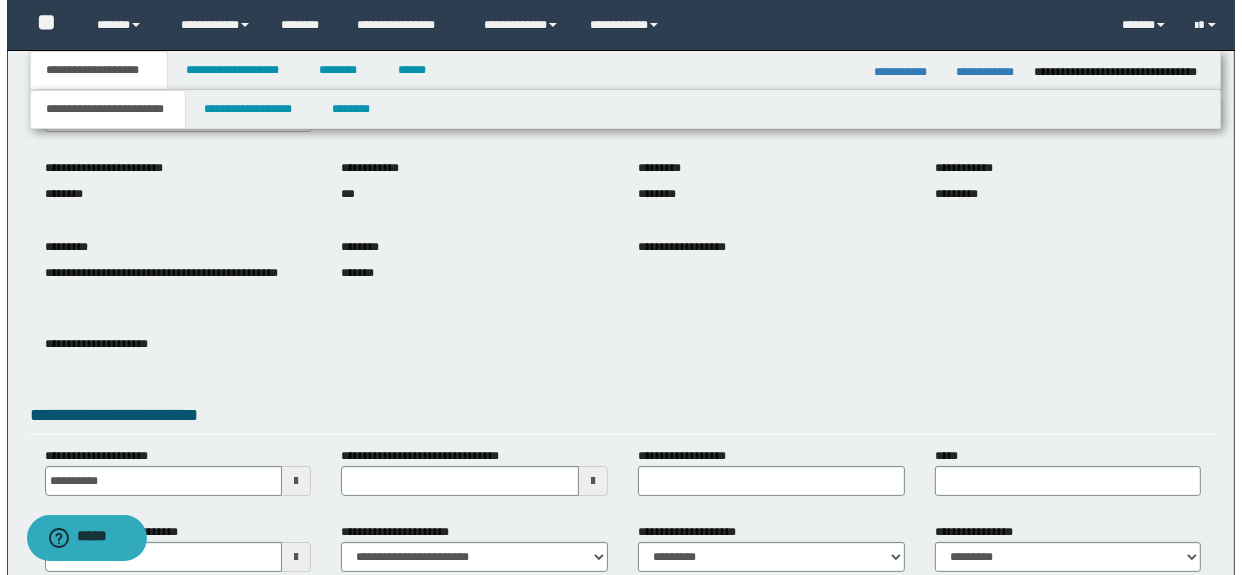 scroll, scrollTop: 0, scrollLeft: 0, axis: both 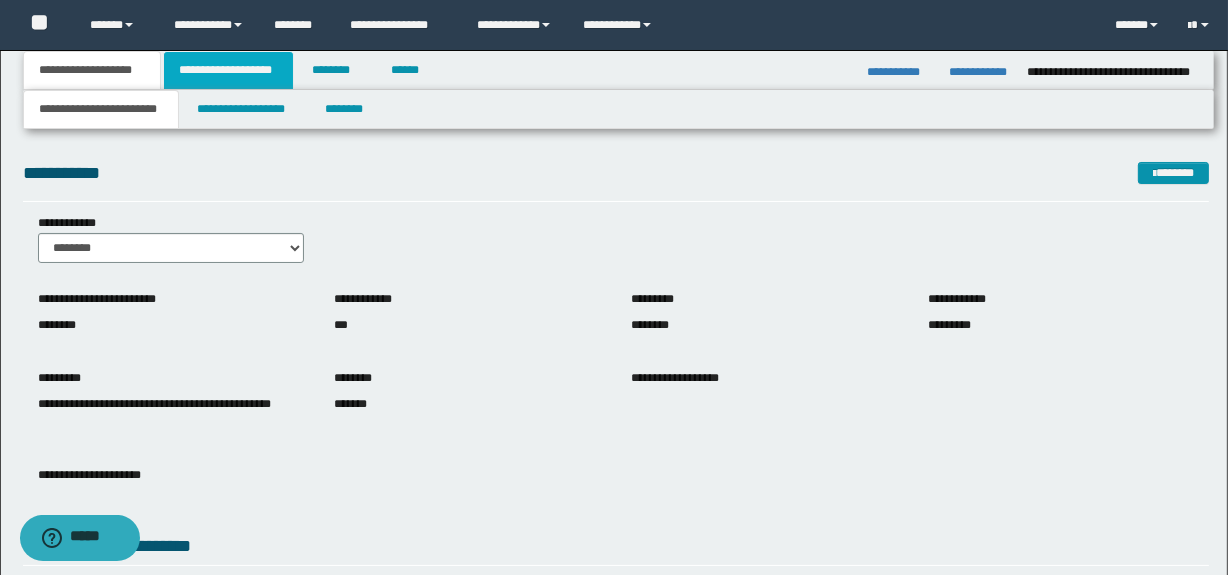 click on "**********" at bounding box center [228, 70] 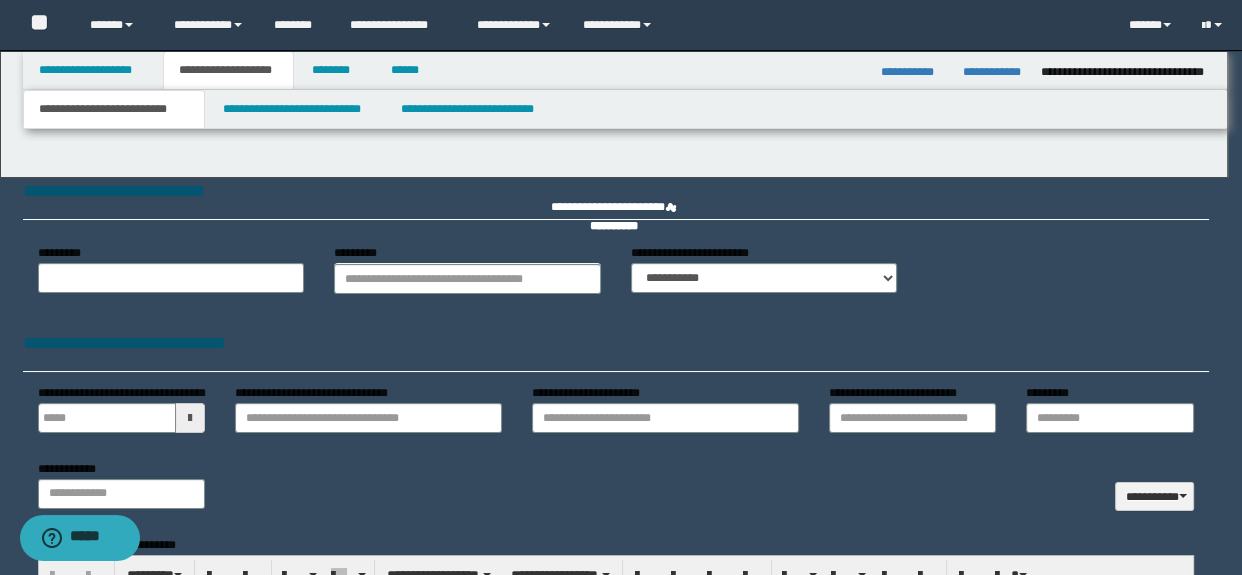 type 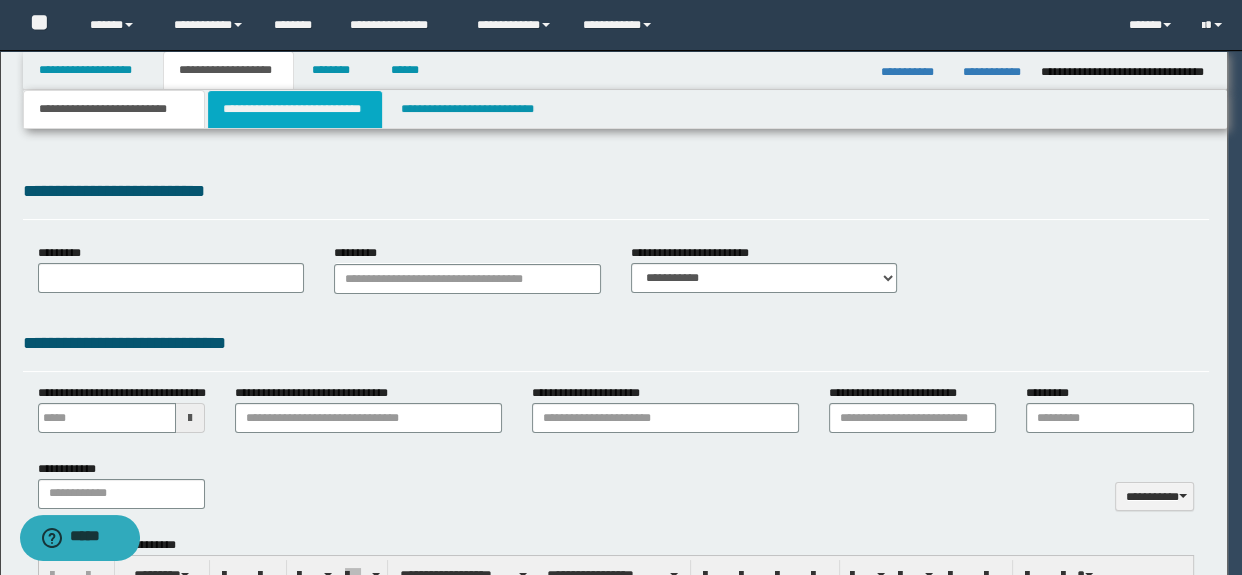select on "*" 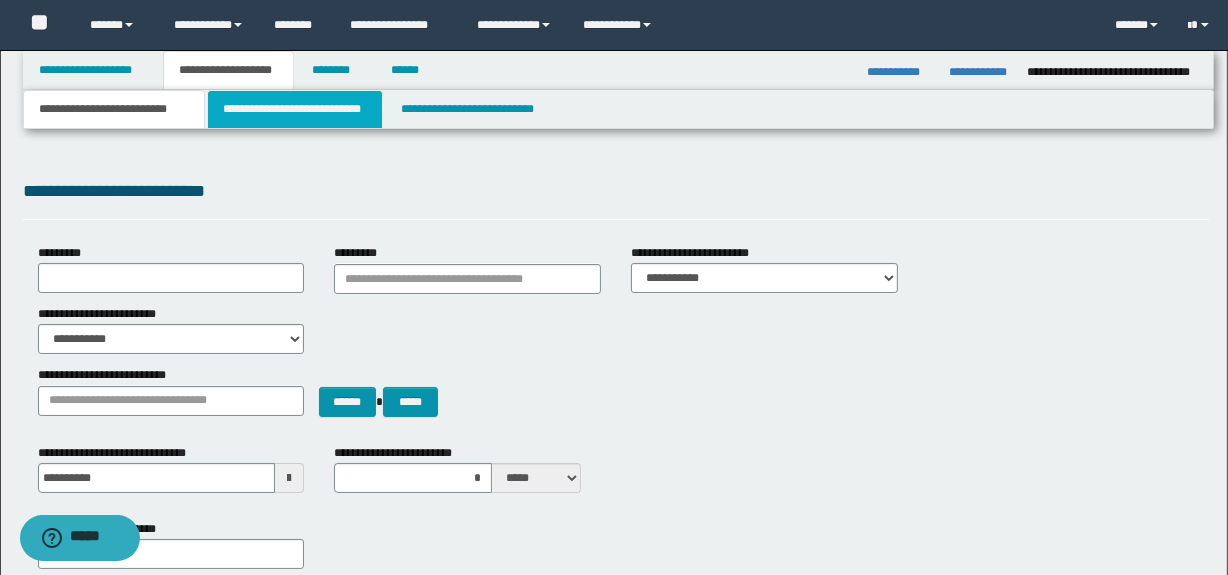 click on "**********" at bounding box center (294, 109) 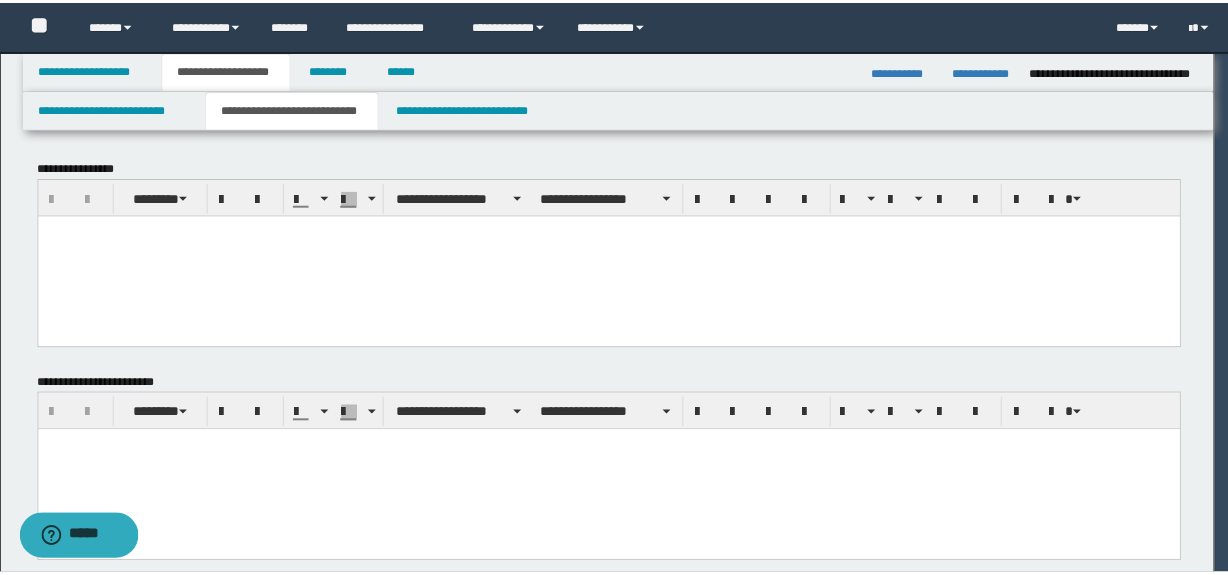 scroll, scrollTop: 0, scrollLeft: 0, axis: both 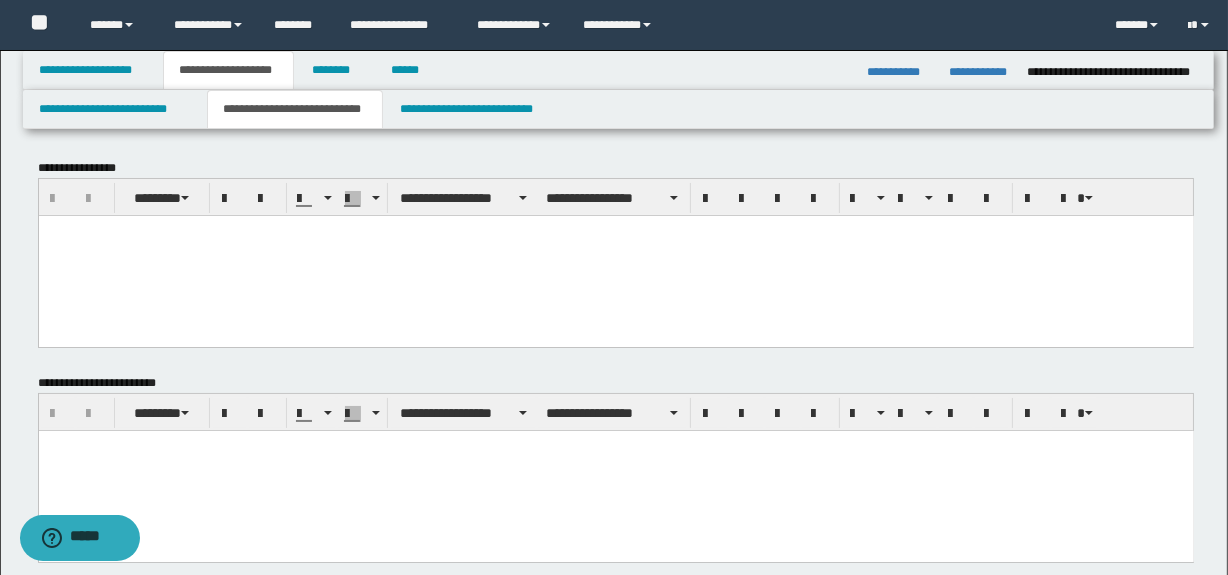 click at bounding box center (615, 255) 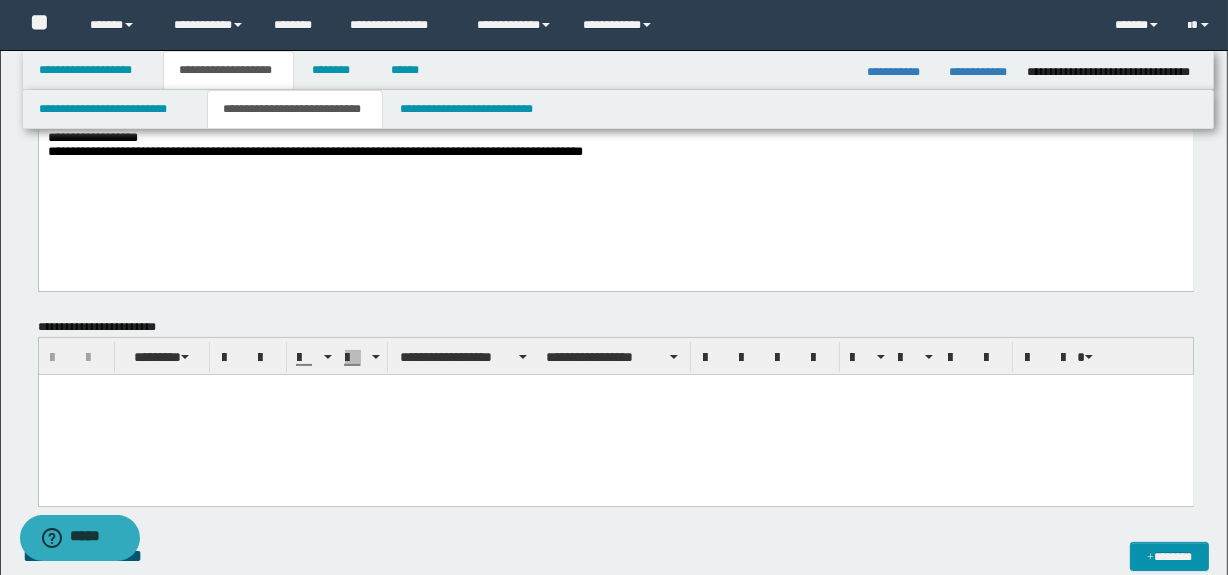 scroll, scrollTop: 327, scrollLeft: 0, axis: vertical 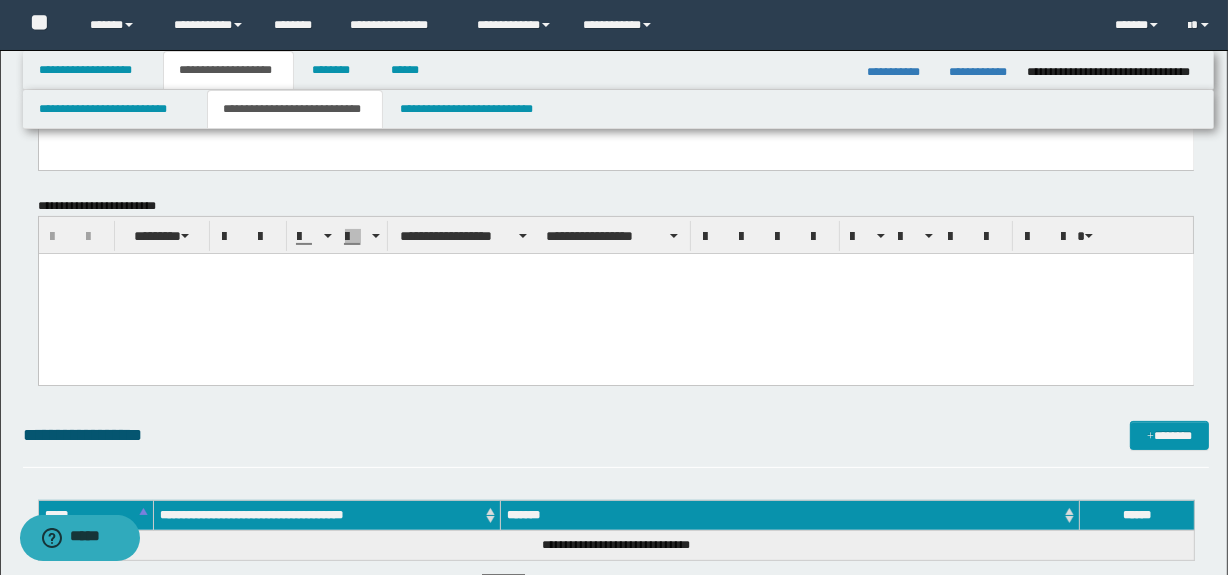 click at bounding box center (615, 294) 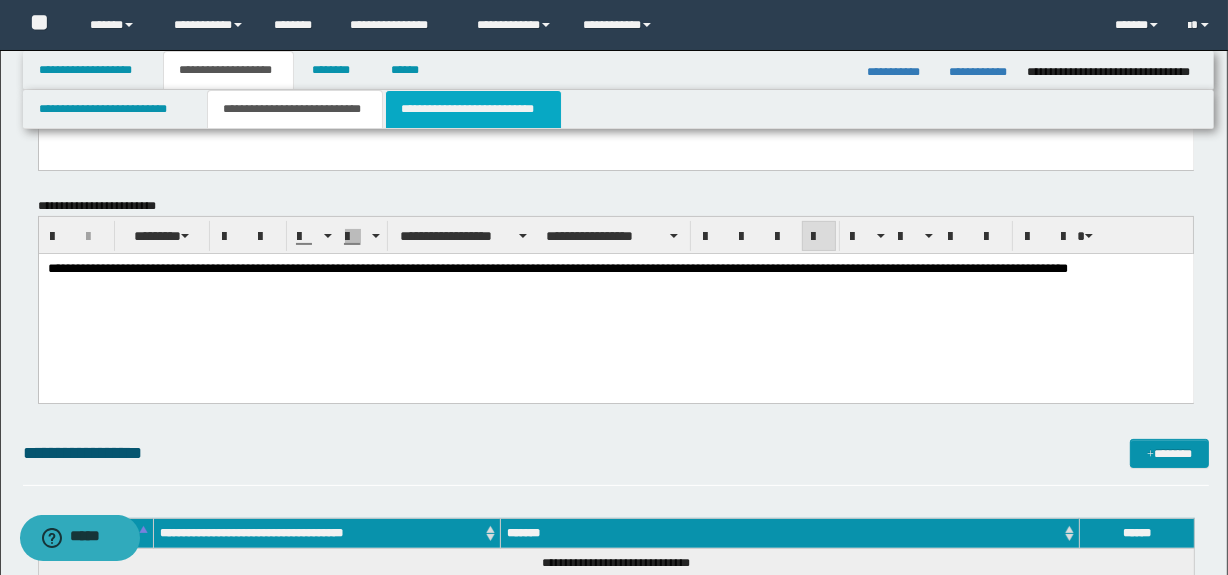 click on "**********" at bounding box center [473, 109] 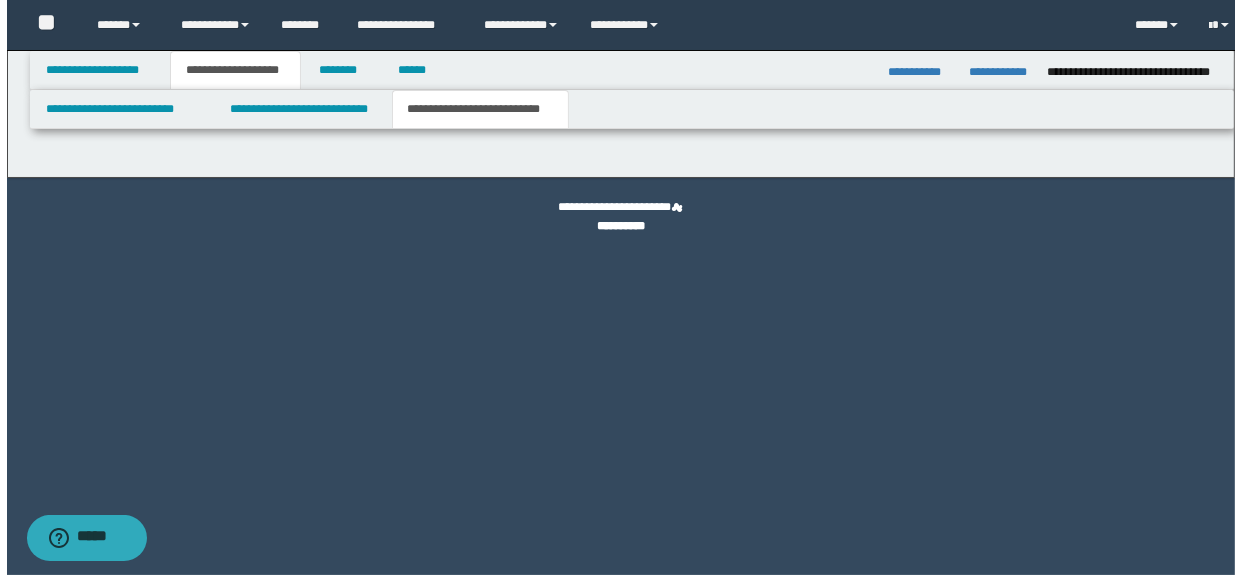 scroll, scrollTop: 0, scrollLeft: 0, axis: both 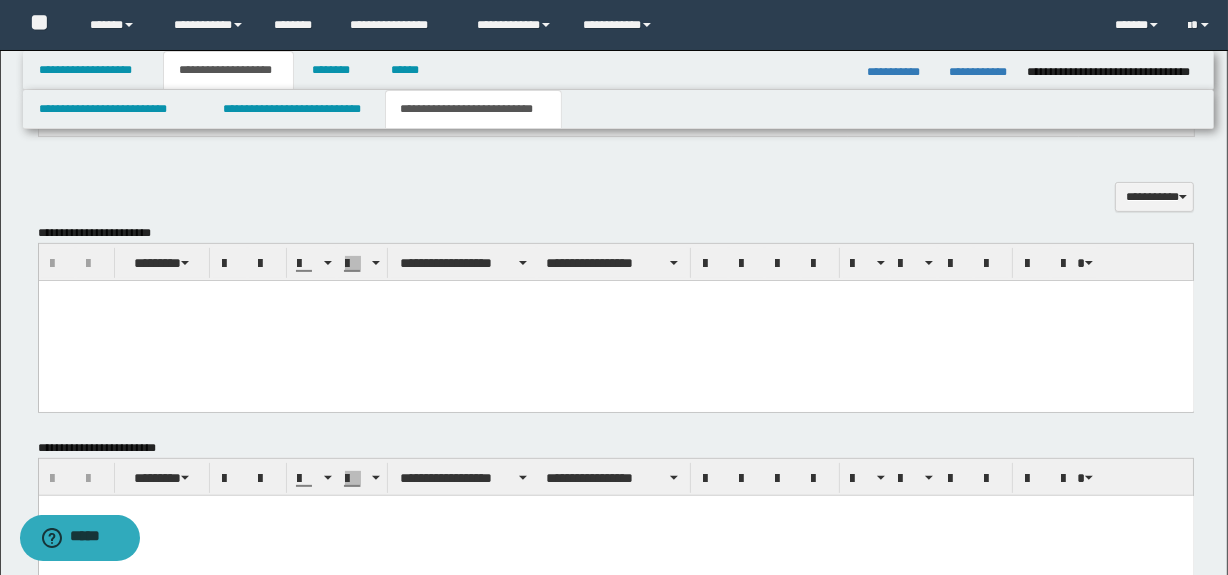 click at bounding box center (615, 320) 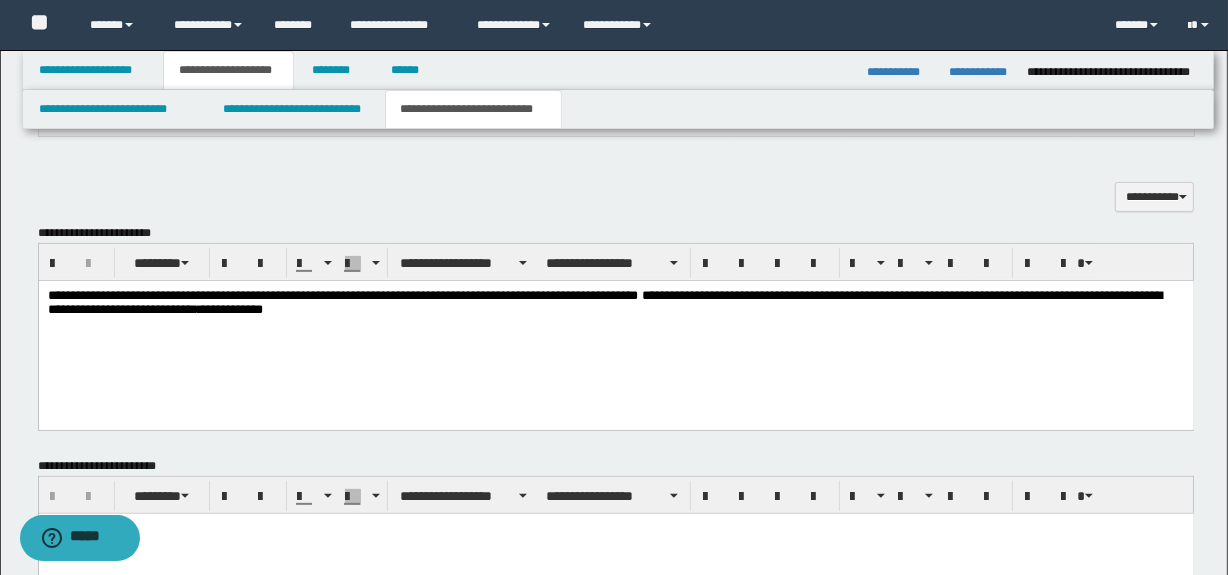 click at bounding box center (615, 529) 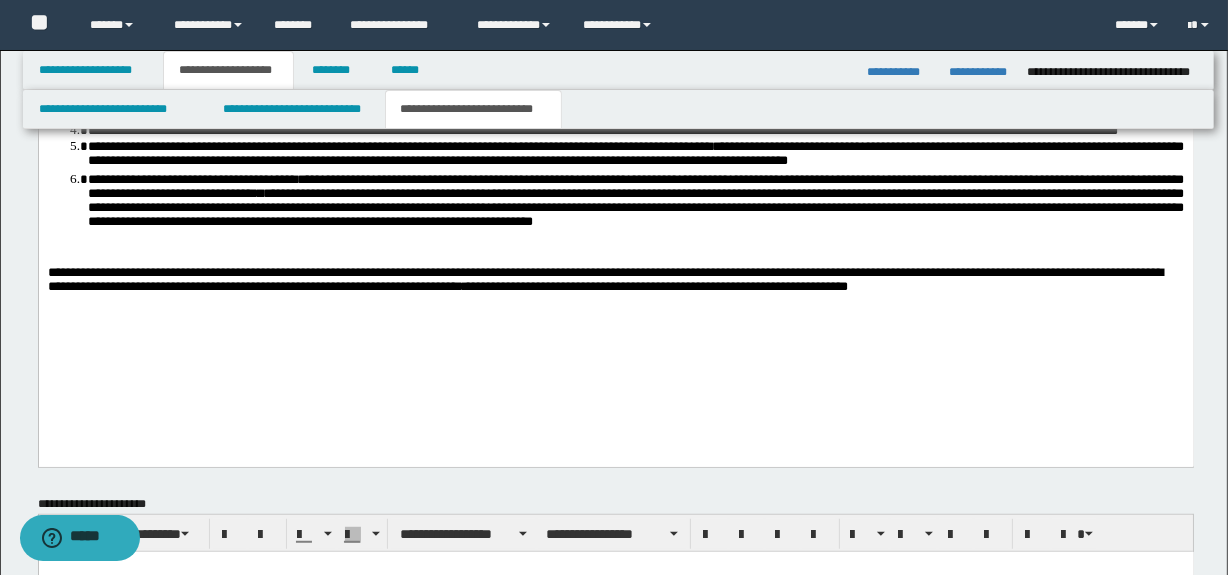 scroll, scrollTop: 1224, scrollLeft: 0, axis: vertical 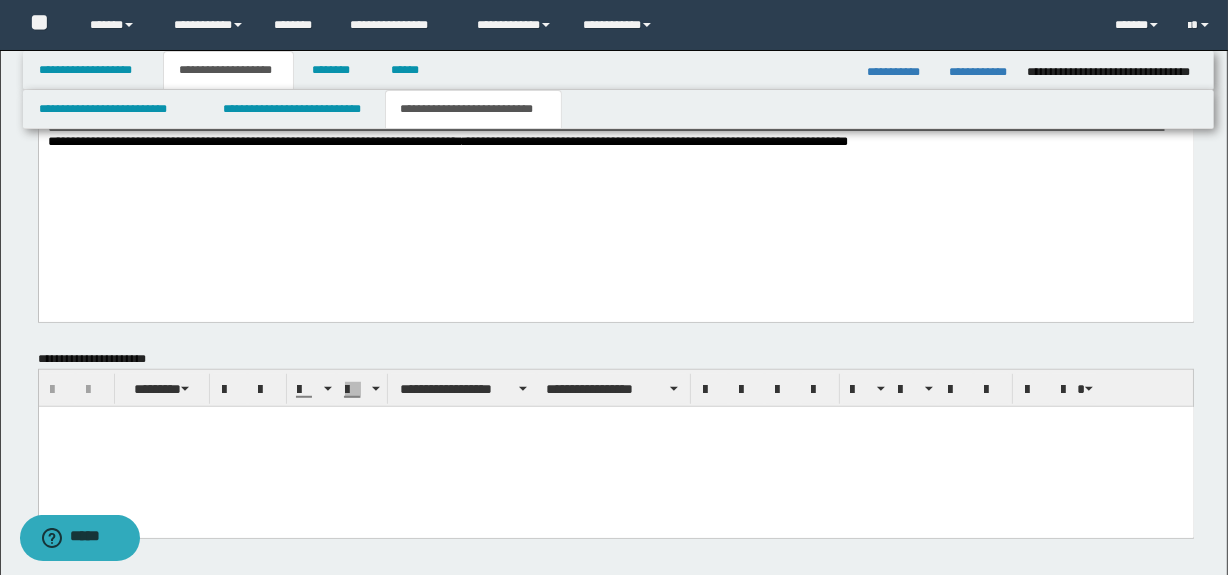 click at bounding box center (615, 446) 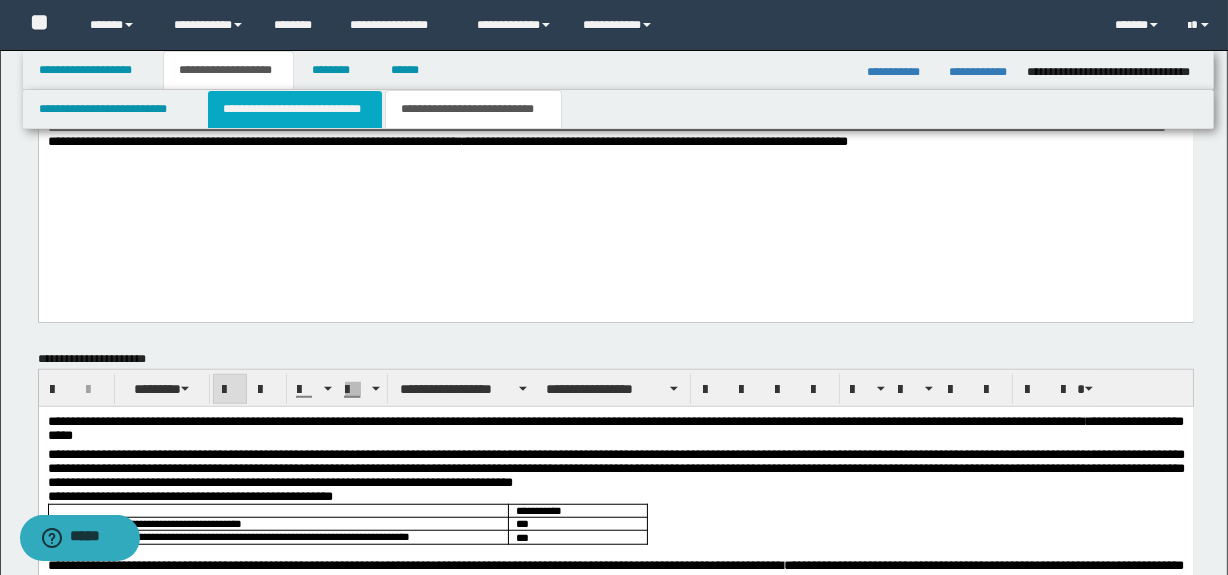 click on "**********" at bounding box center (294, 109) 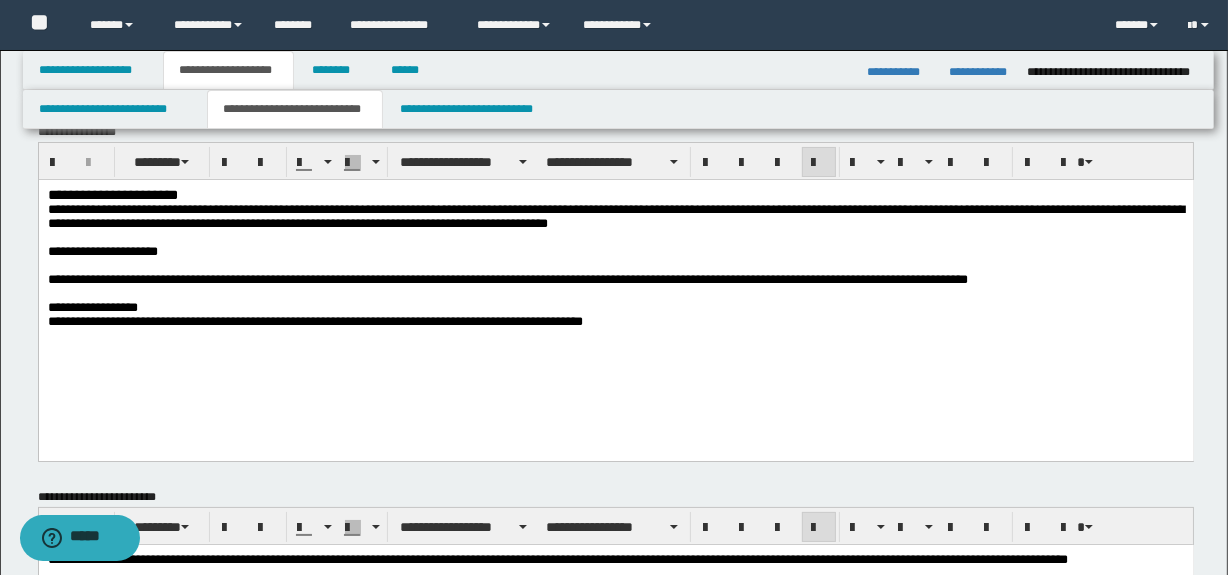 scroll, scrollTop: 0, scrollLeft: 0, axis: both 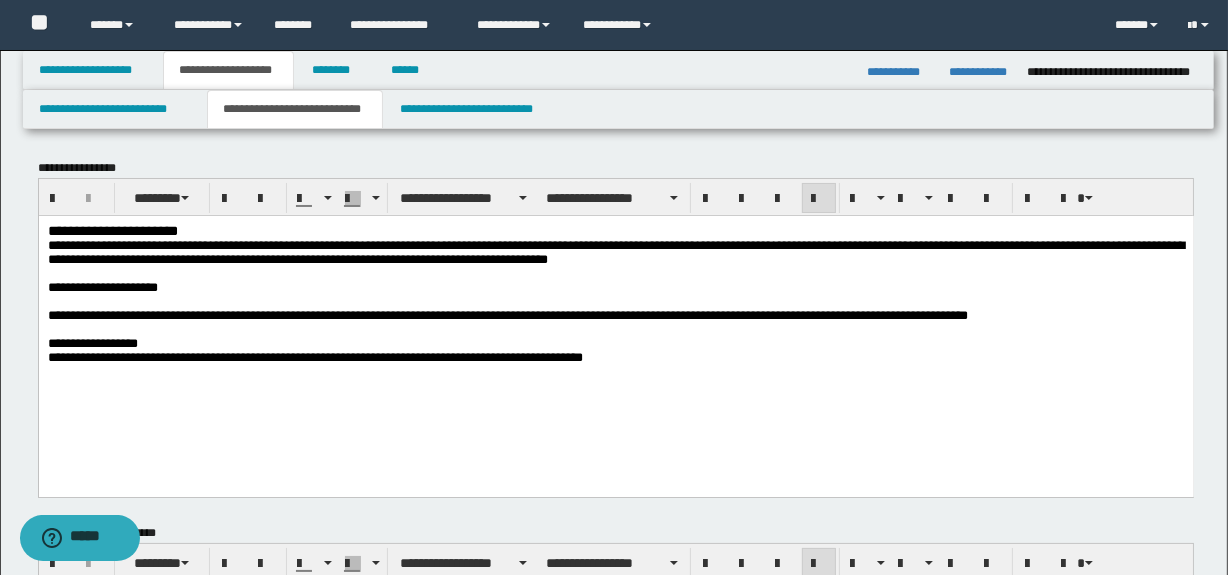 click on "**********" at bounding box center (326, 244) 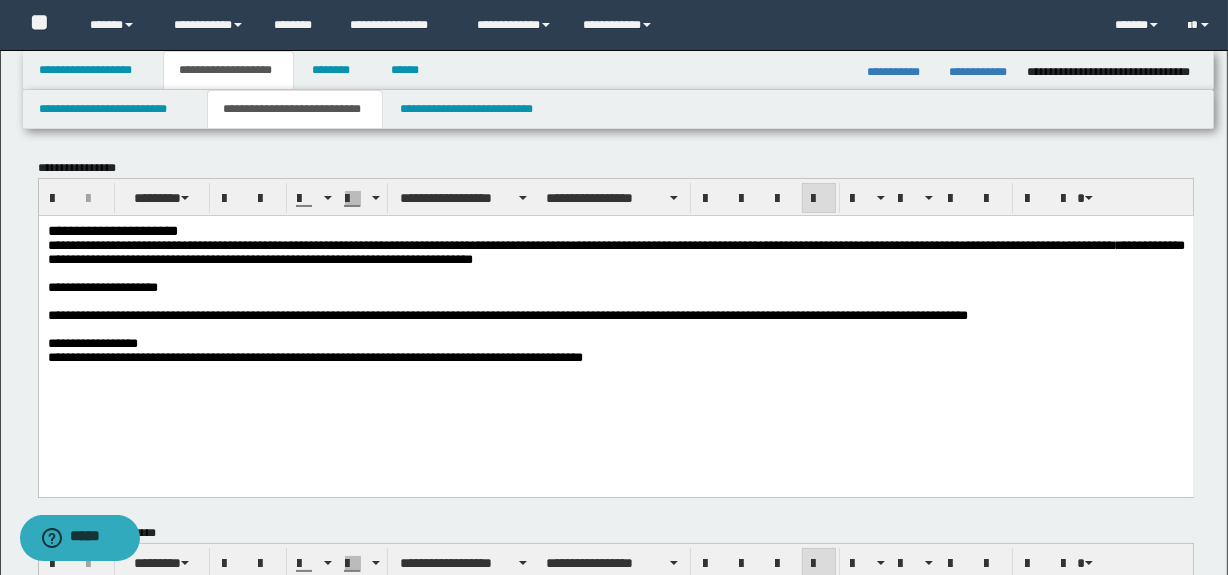 click on "**********" at bounding box center (289, 244) 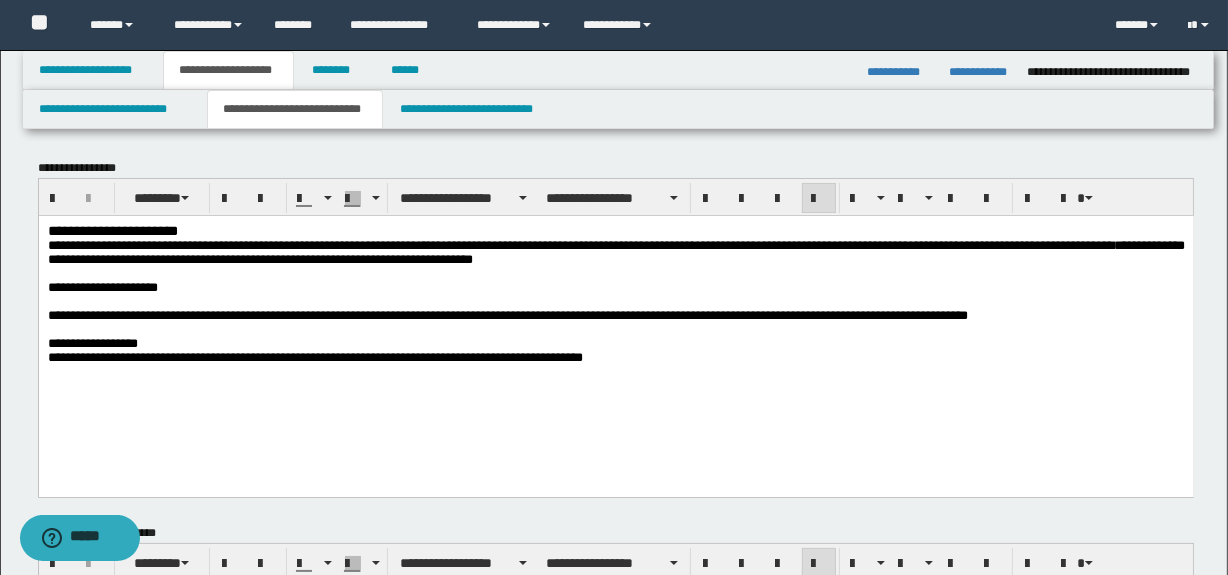 click on "**********" at bounding box center (507, 314) 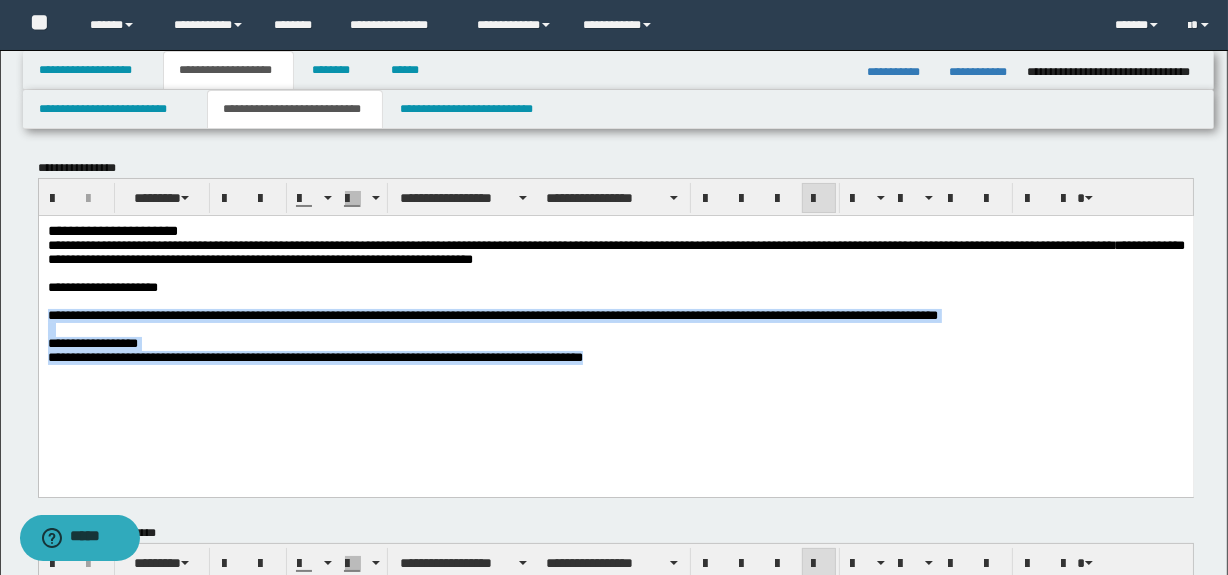 drag, startPoint x: 48, startPoint y: 325, endPoint x: 752, endPoint y: 491, distance: 723.3063 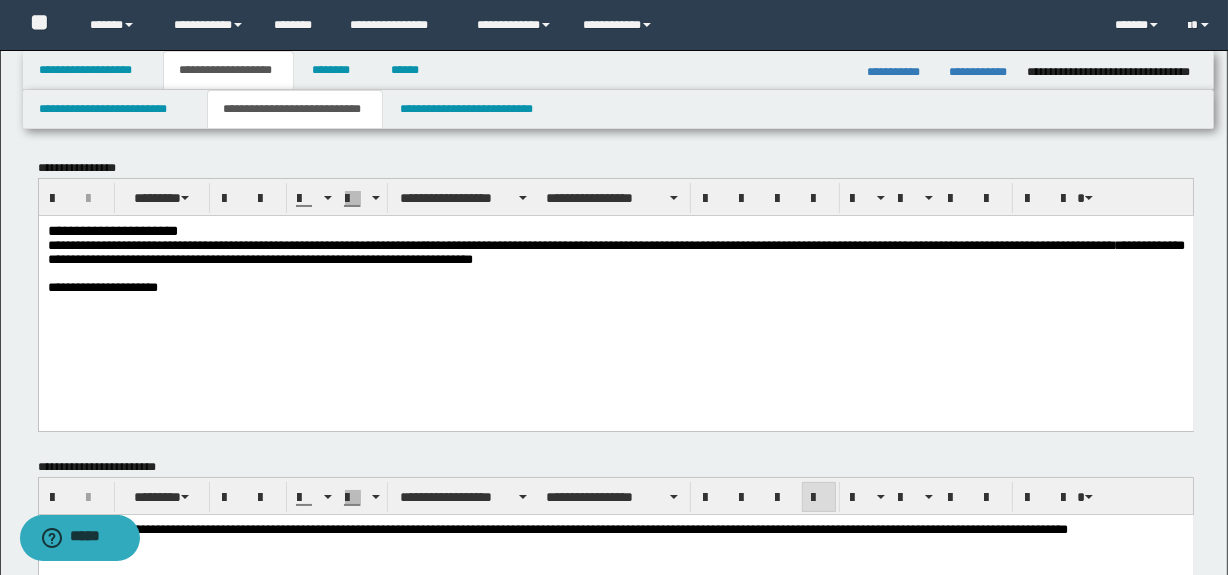 click on "**********" at bounding box center (288, 244) 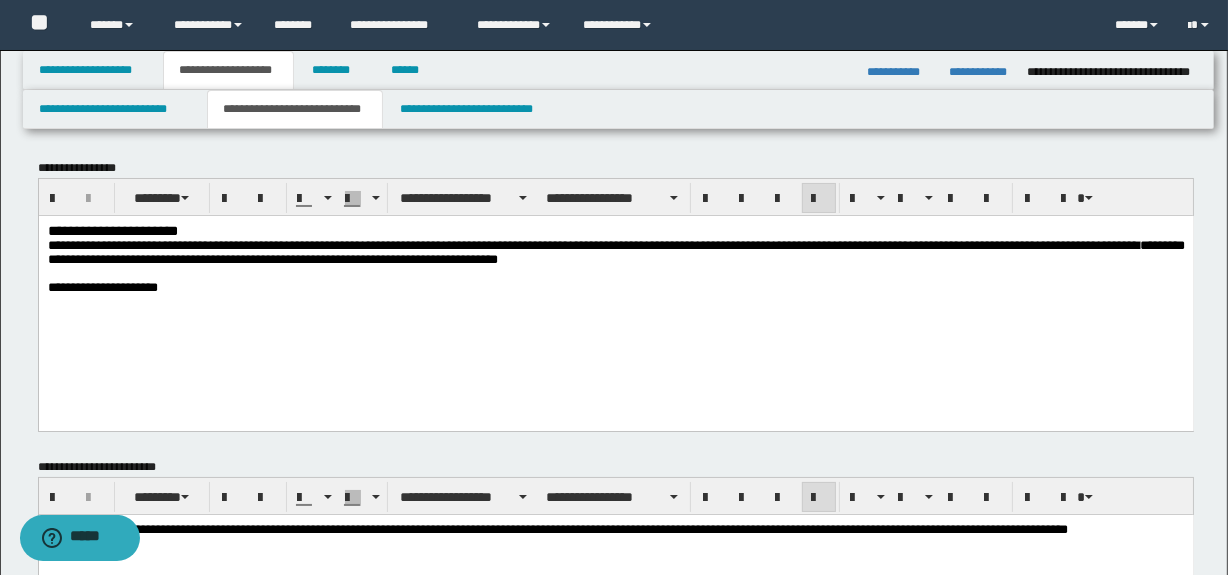 click on "**********" at bounding box center [615, 251] 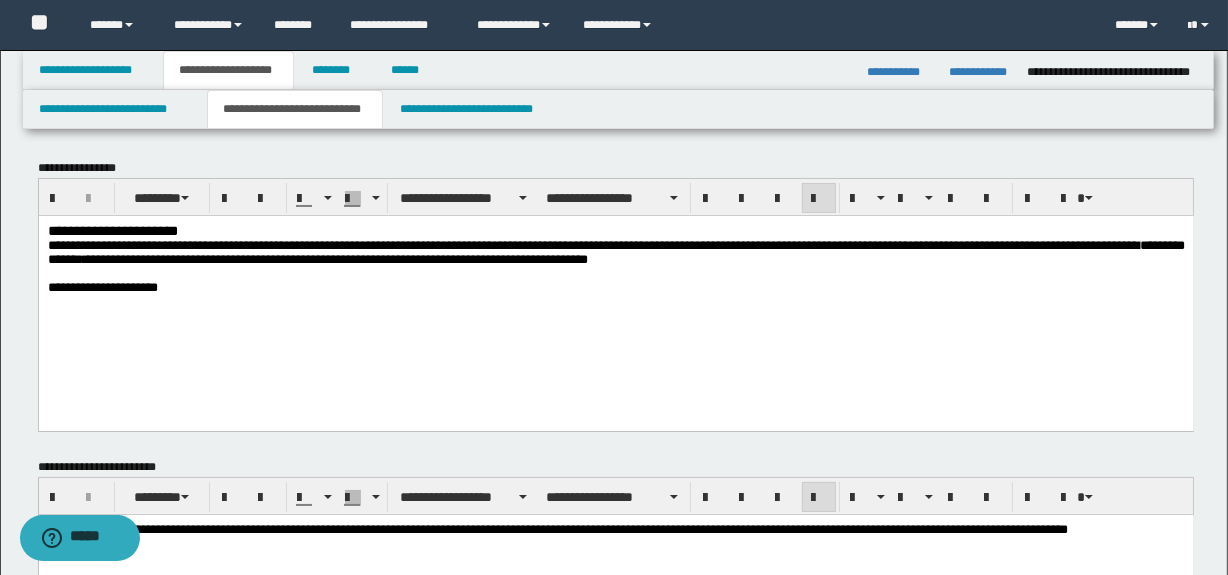 click on "**********" at bounding box center [615, 251] 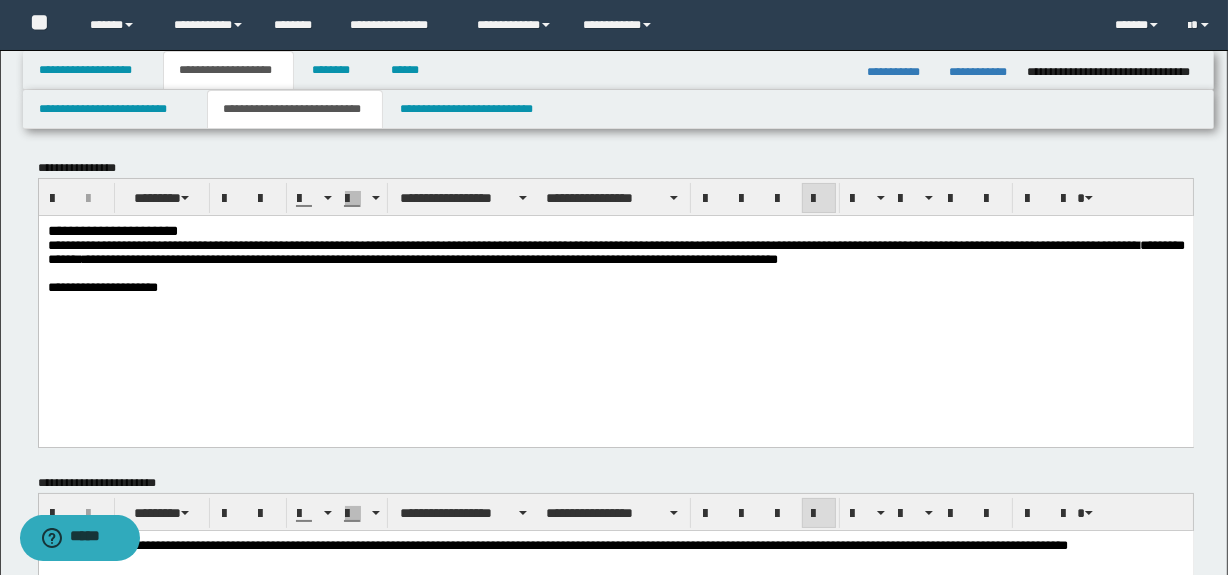 click on "**********" at bounding box center (615, 251) 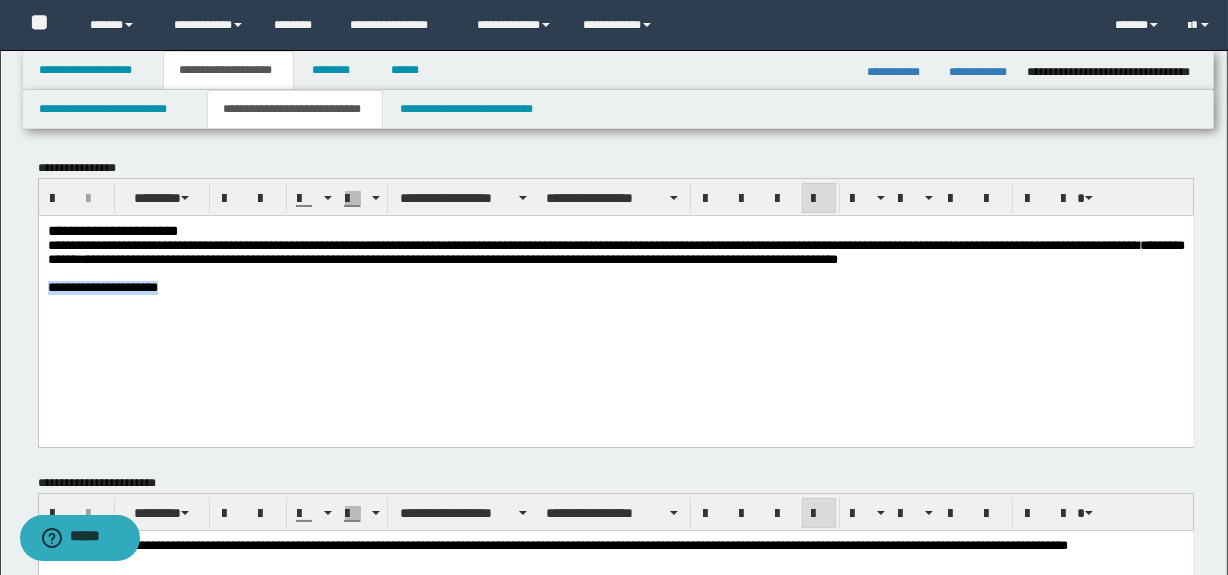 drag, startPoint x: 222, startPoint y: 318, endPoint x: 54, endPoint y: 301, distance: 168.85793 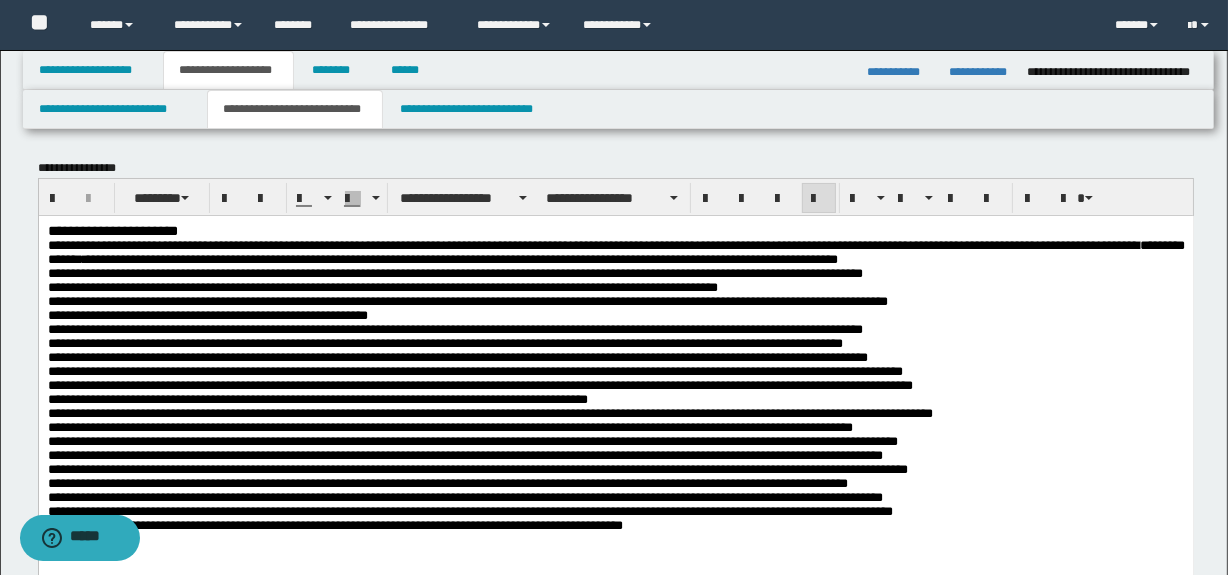 click on "**********" at bounding box center (615, 252) 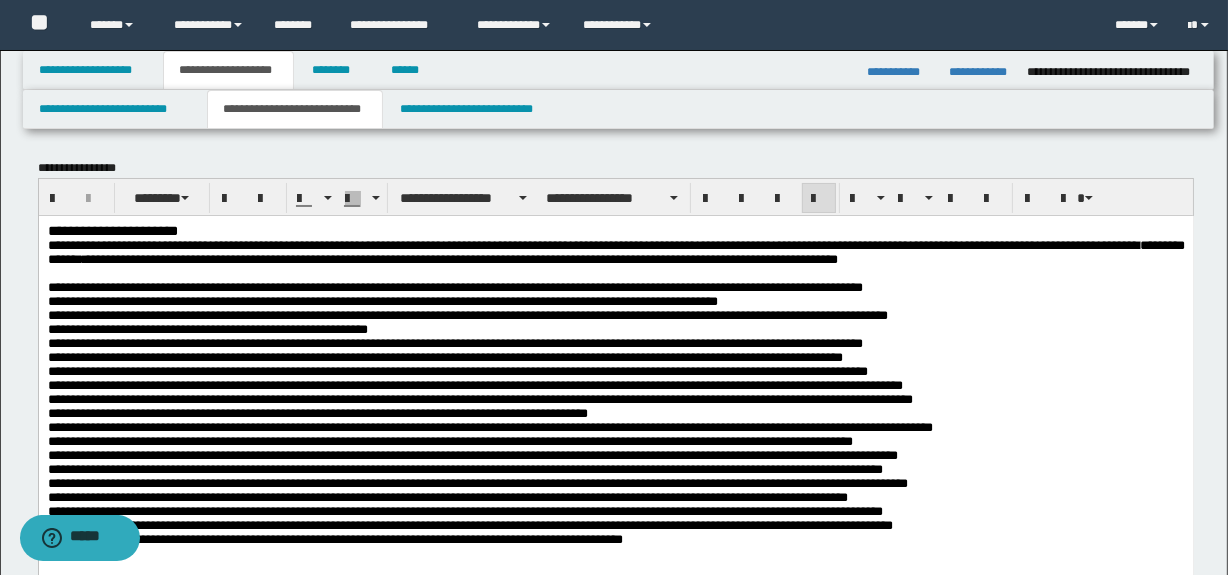 click on "**********" at bounding box center [489, 412] 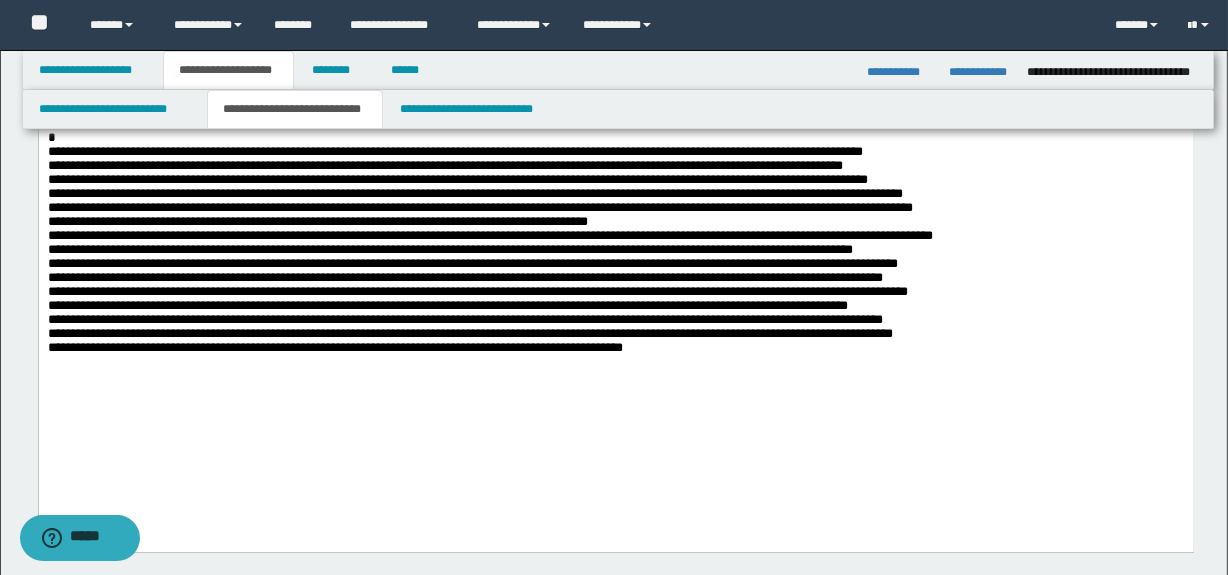 scroll, scrollTop: 254, scrollLeft: 0, axis: vertical 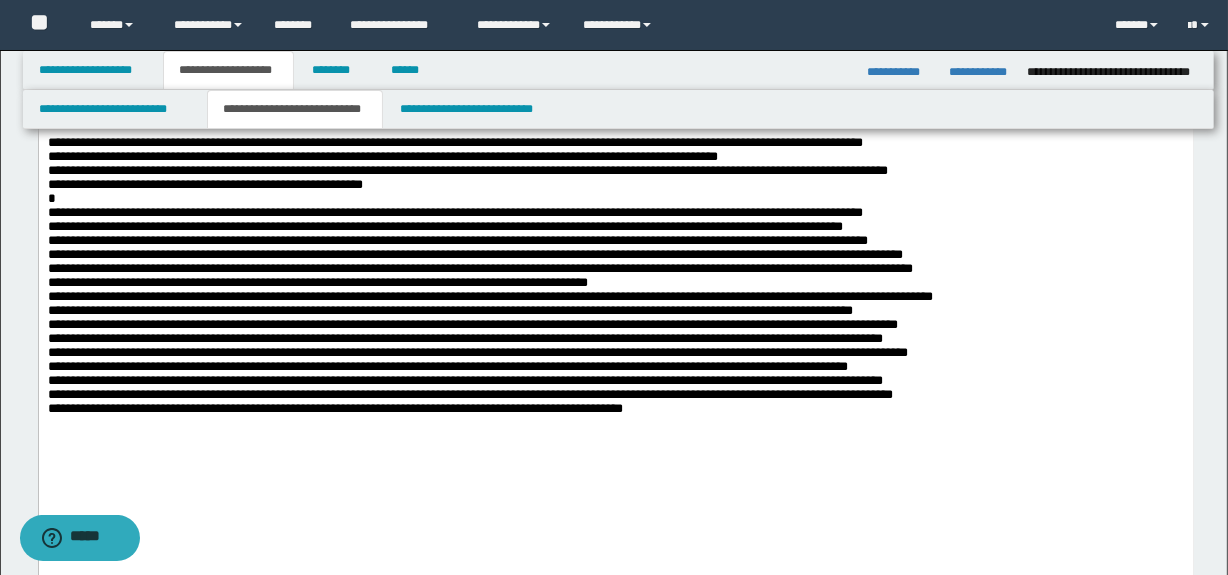click on "**********" at bounding box center (615, 163) 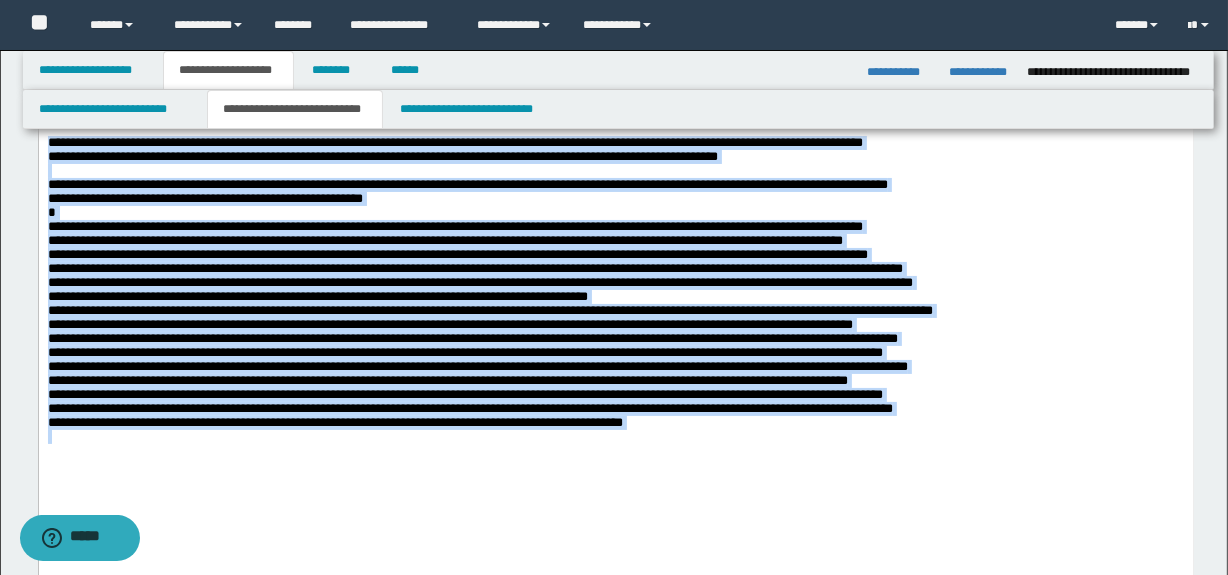 drag, startPoint x: 51, startPoint y: 167, endPoint x: 714, endPoint y: 517, distance: 749.7126 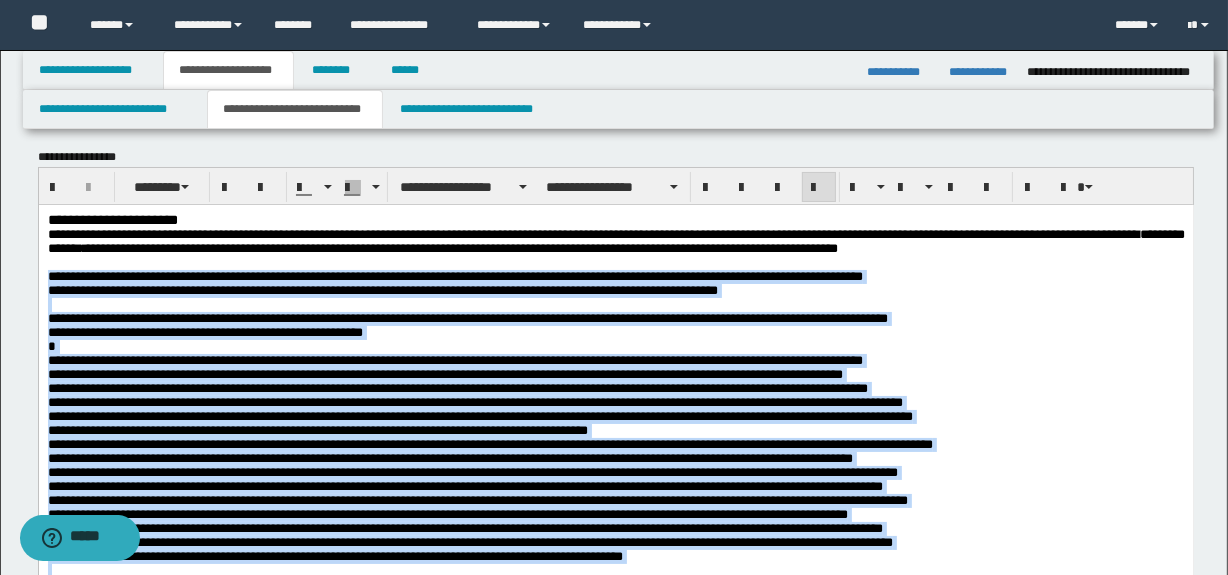 scroll, scrollTop: 0, scrollLeft: 0, axis: both 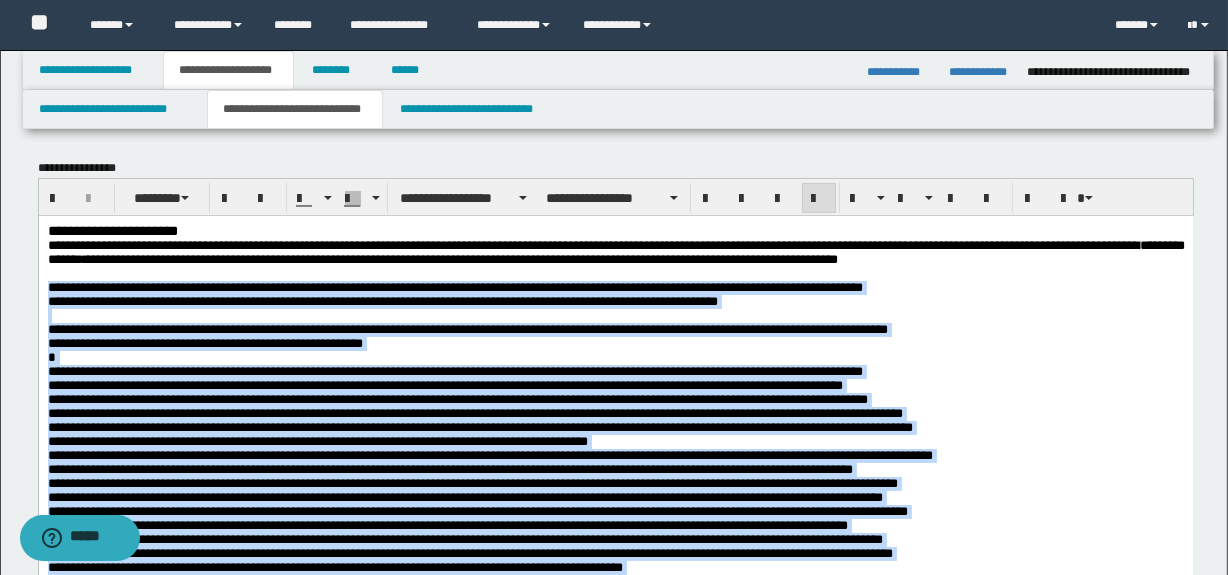 click at bounding box center (819, 199) 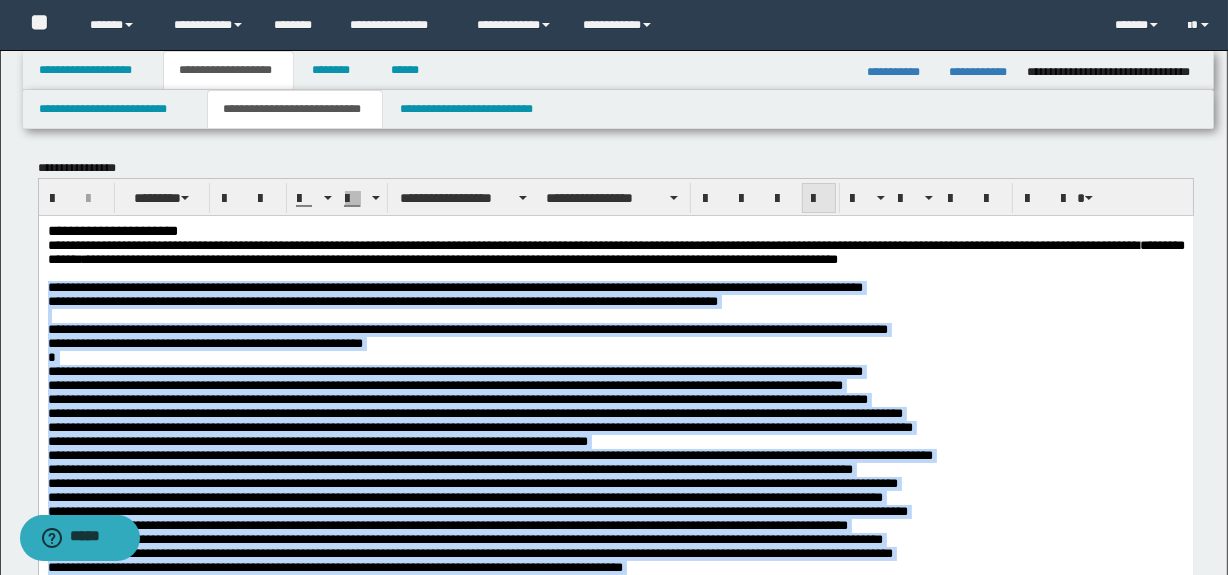click at bounding box center [819, 199] 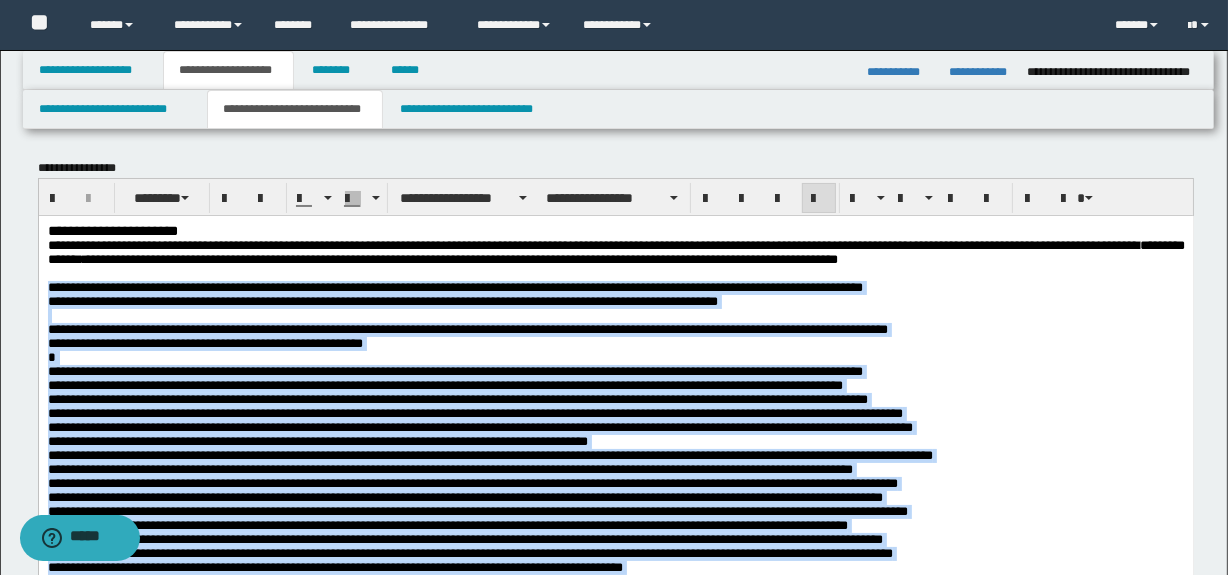 click at bounding box center [819, 199] 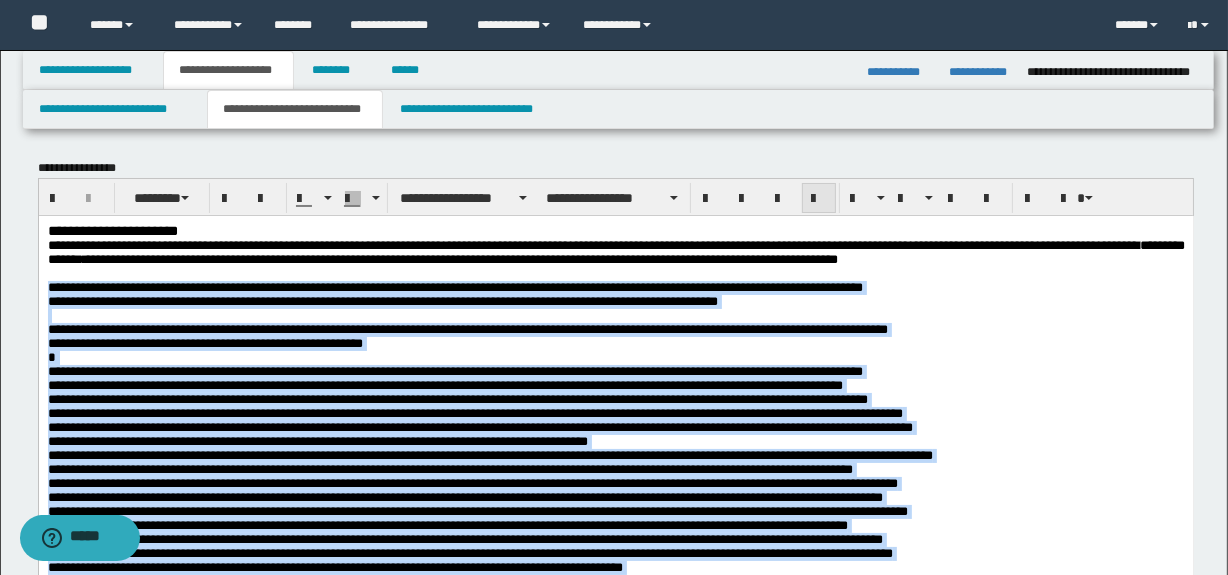 click at bounding box center [819, 199] 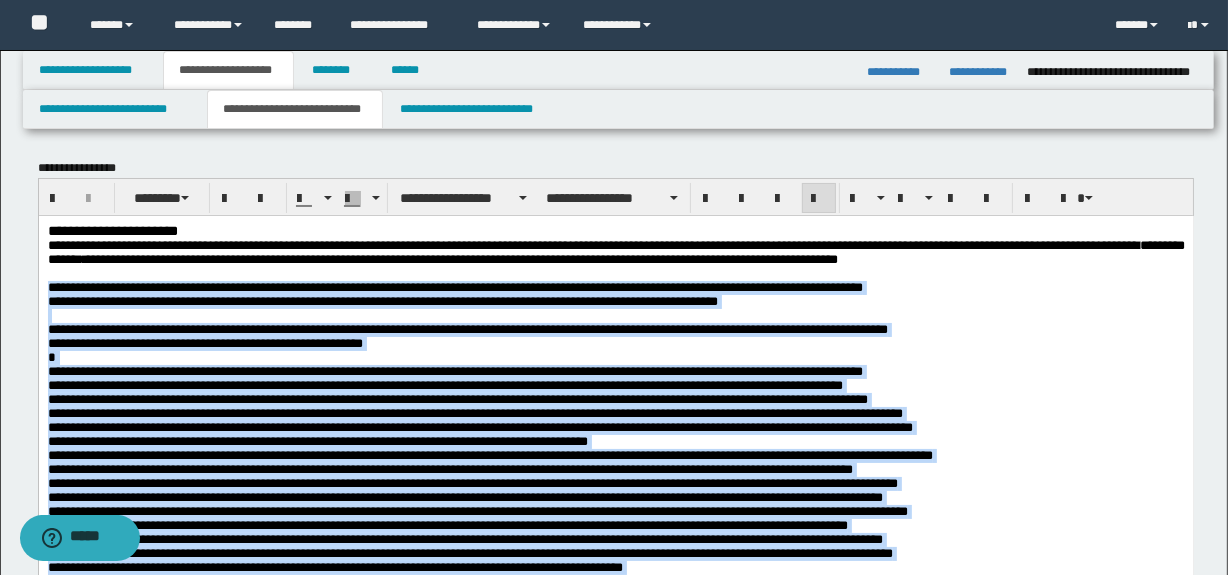 click at bounding box center (819, 199) 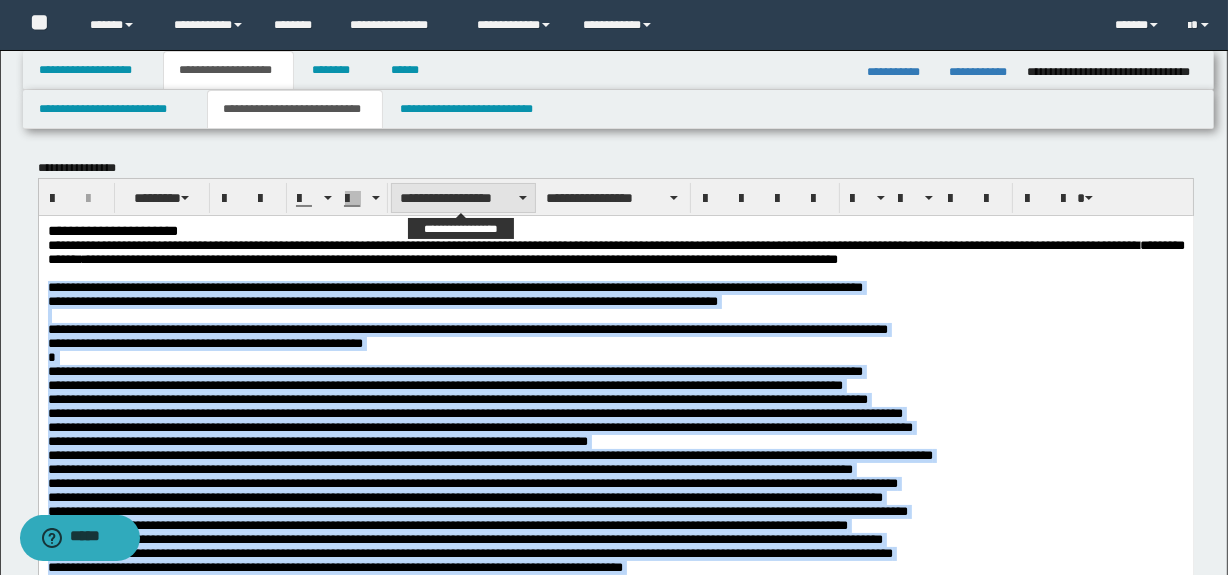 click on "**********" at bounding box center [463, 198] 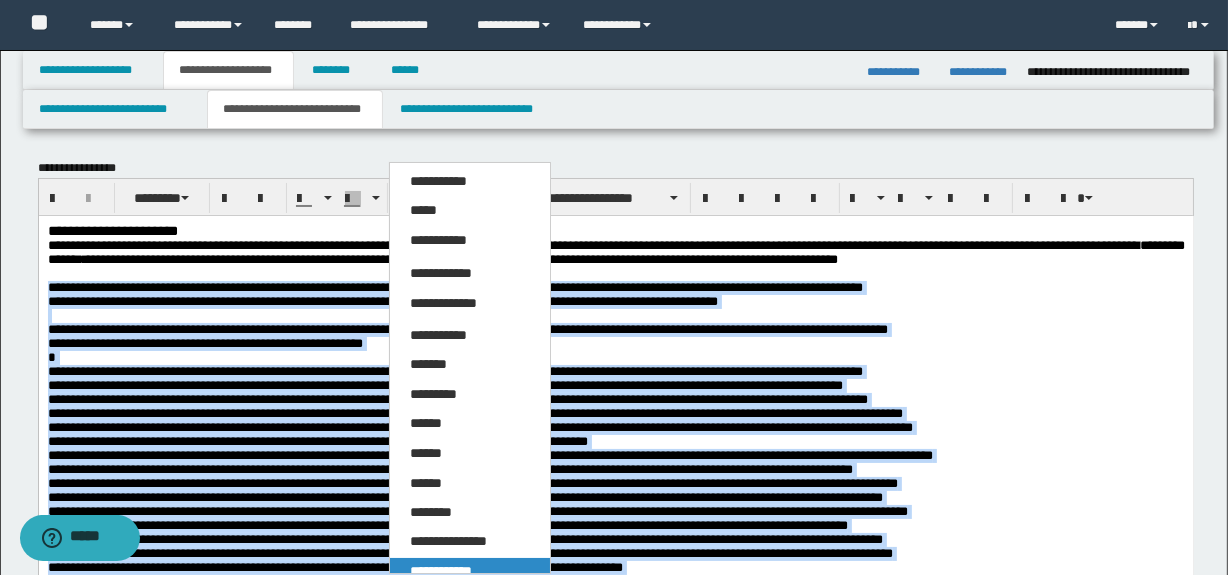 click on "**********" at bounding box center [441, 571] 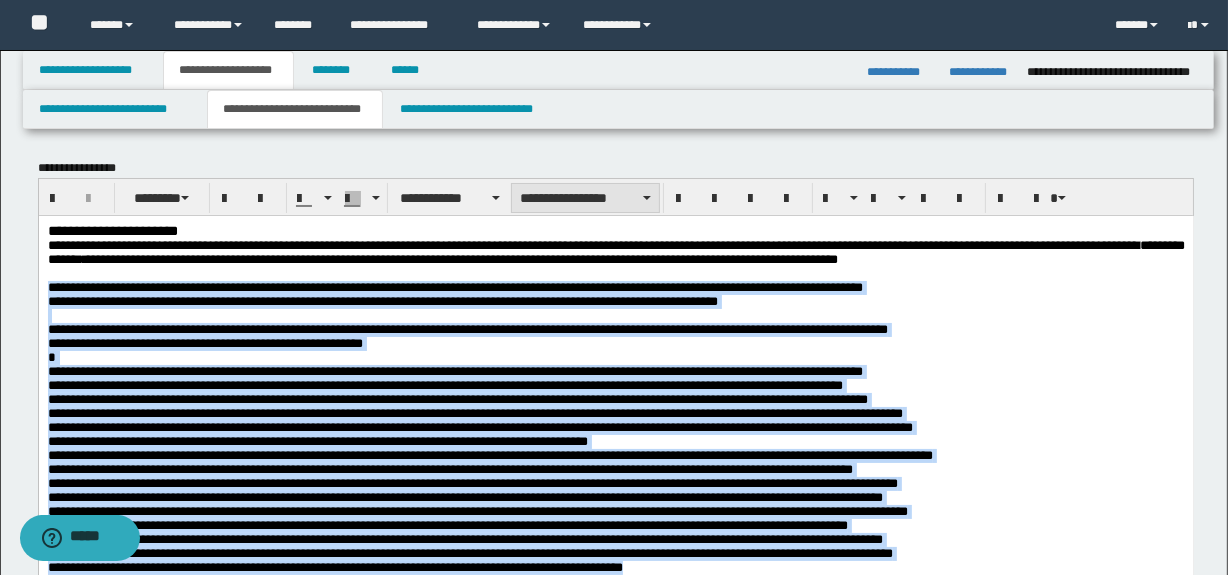 click on "**********" at bounding box center [585, 198] 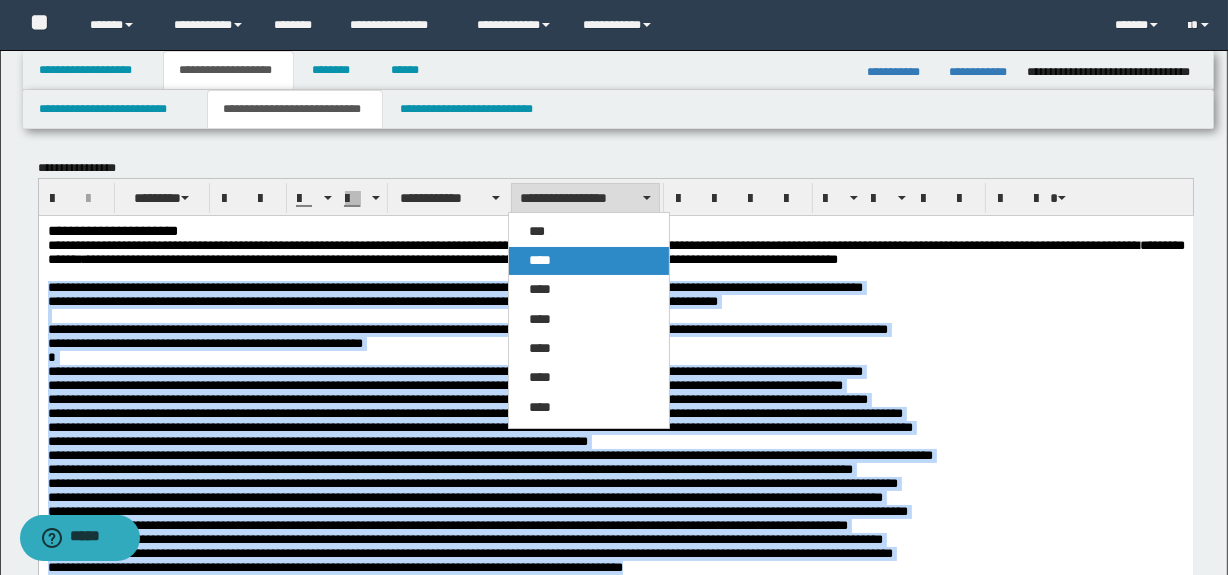 click on "****" at bounding box center (589, 261) 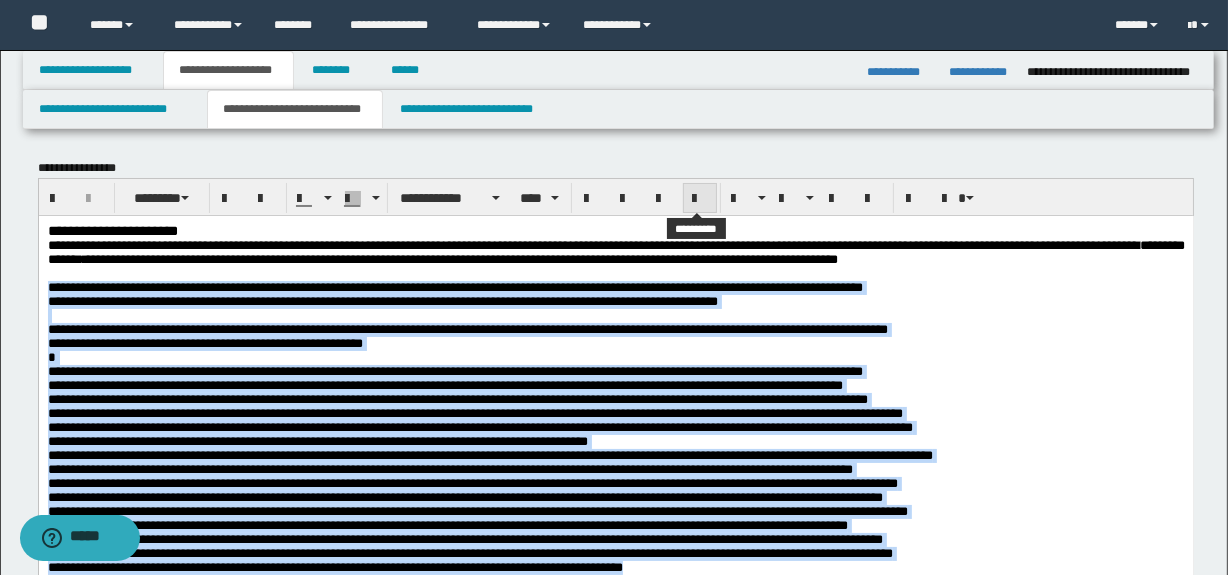 click at bounding box center [700, 199] 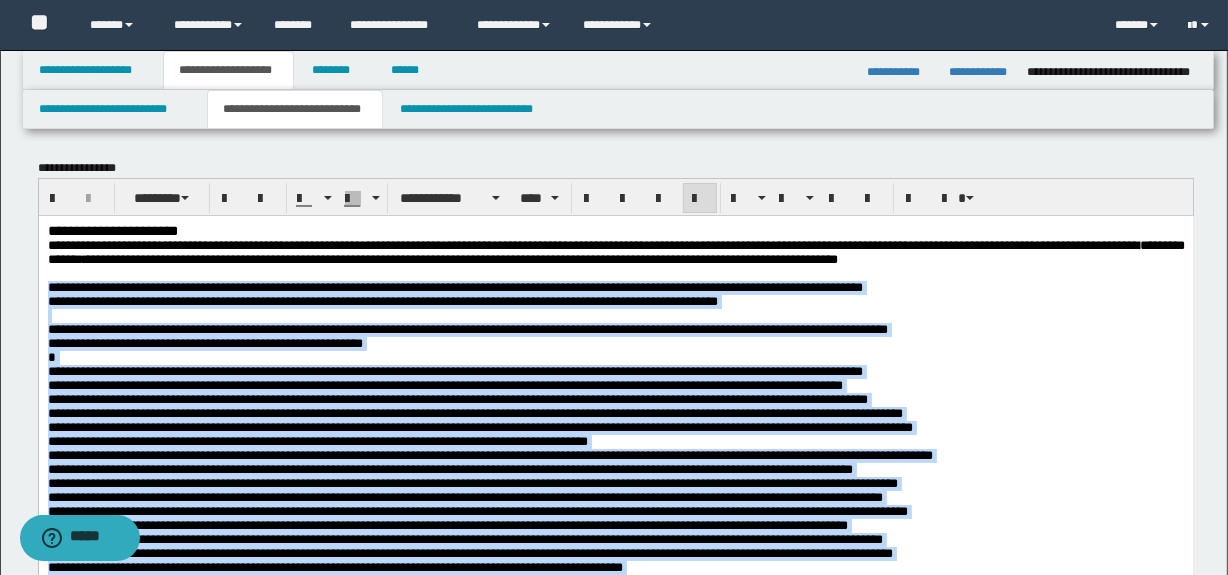 click at bounding box center (700, 199) 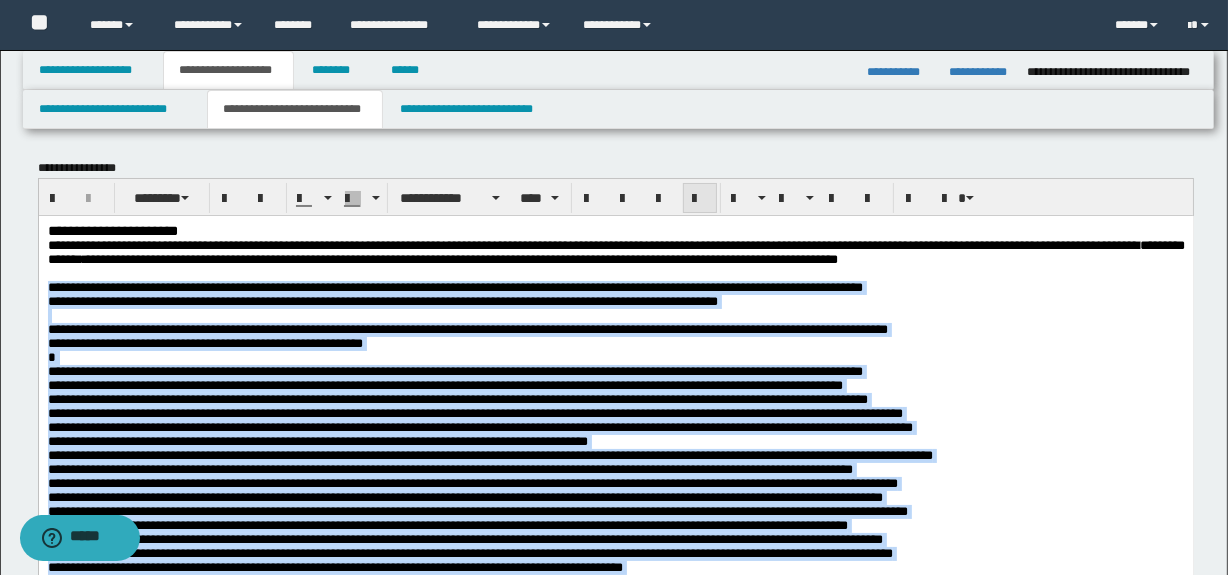 click at bounding box center (700, 199) 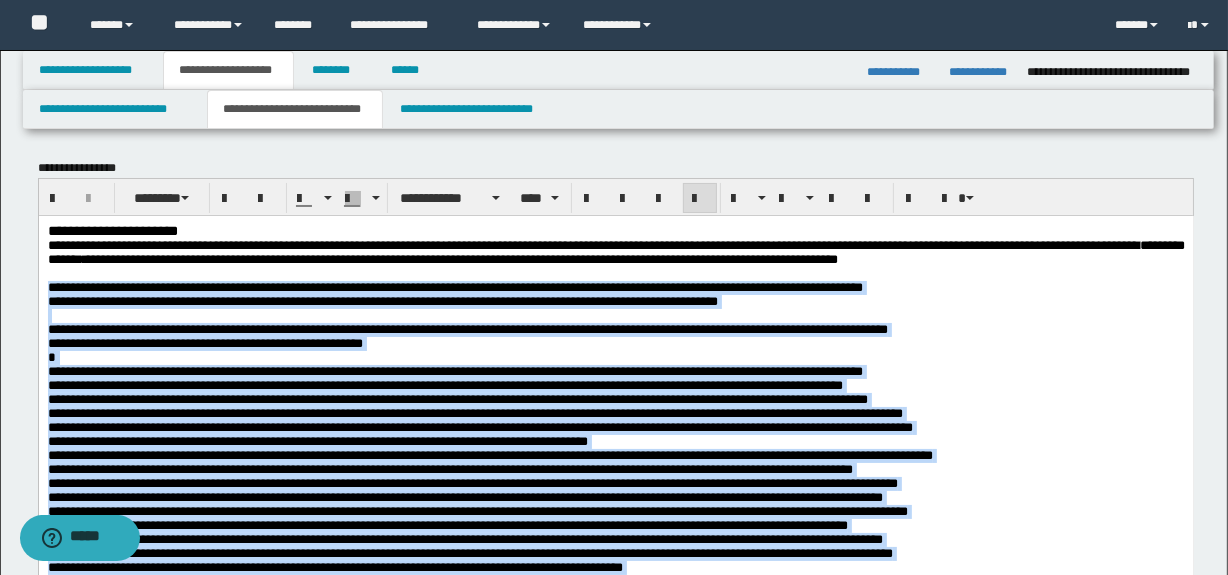 click on "**********" at bounding box center (615, 329) 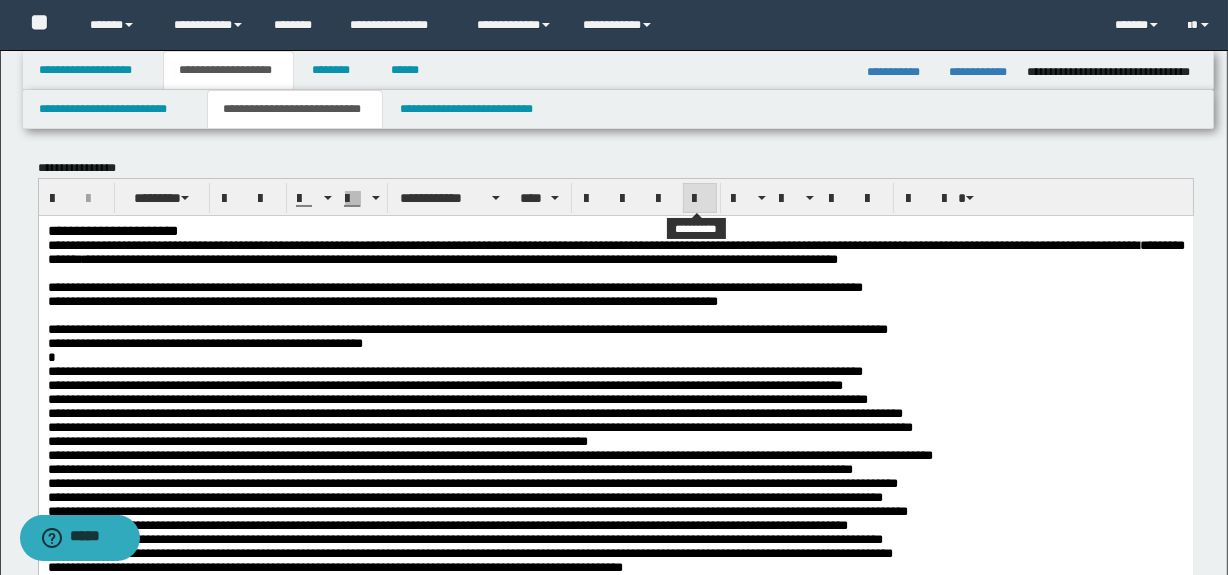 click at bounding box center (700, 199) 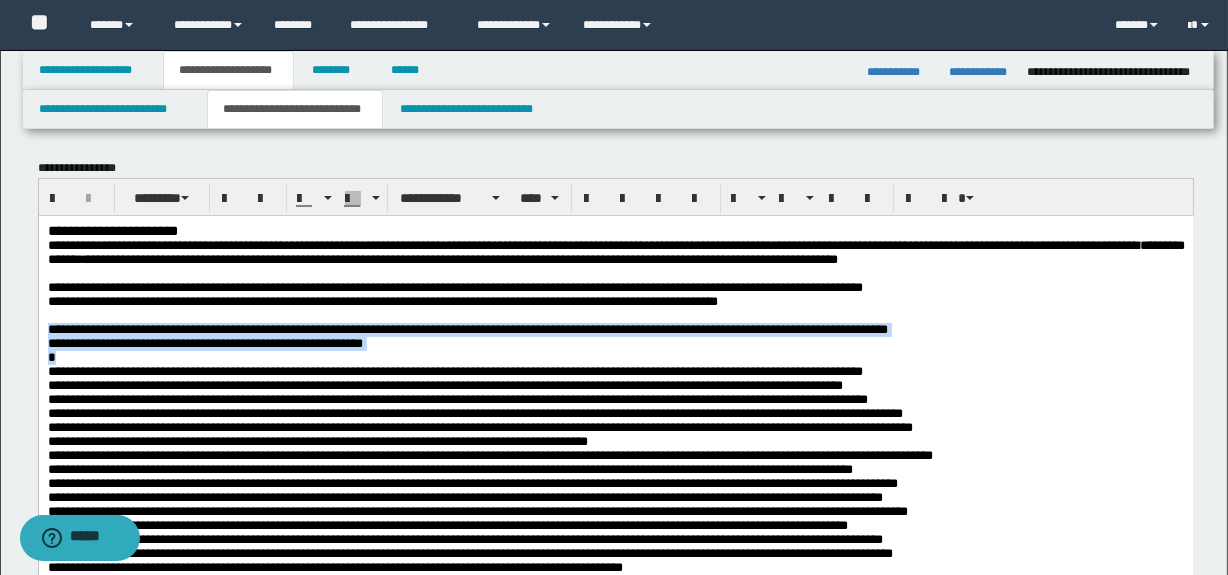 drag, startPoint x: 47, startPoint y: 362, endPoint x: 253, endPoint y: 390, distance: 207.89421 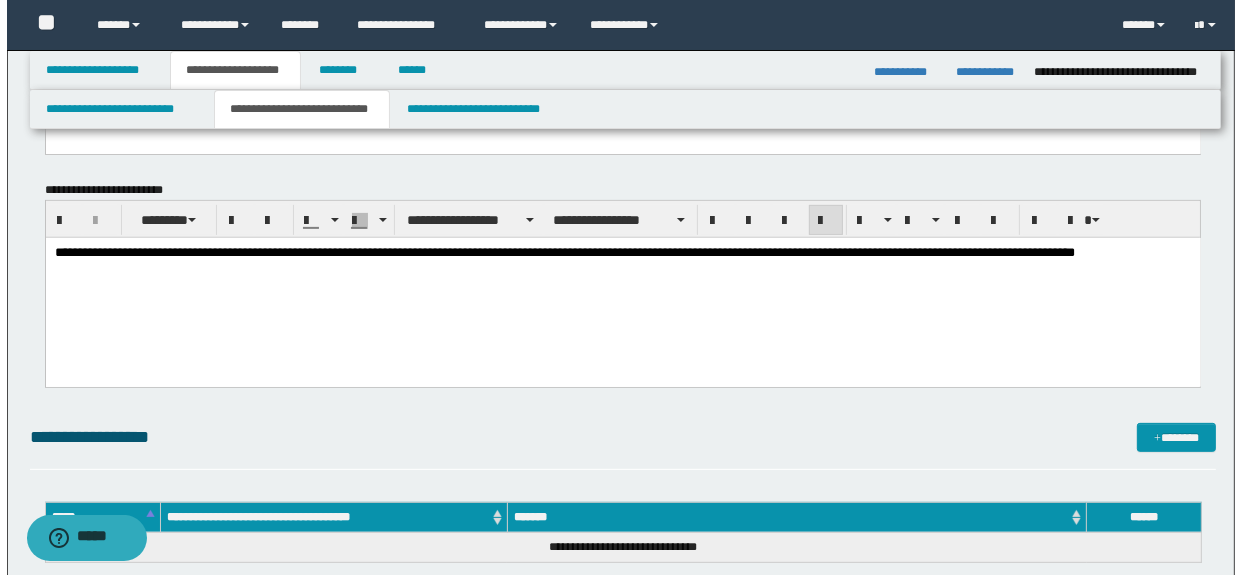 scroll, scrollTop: 624, scrollLeft: 0, axis: vertical 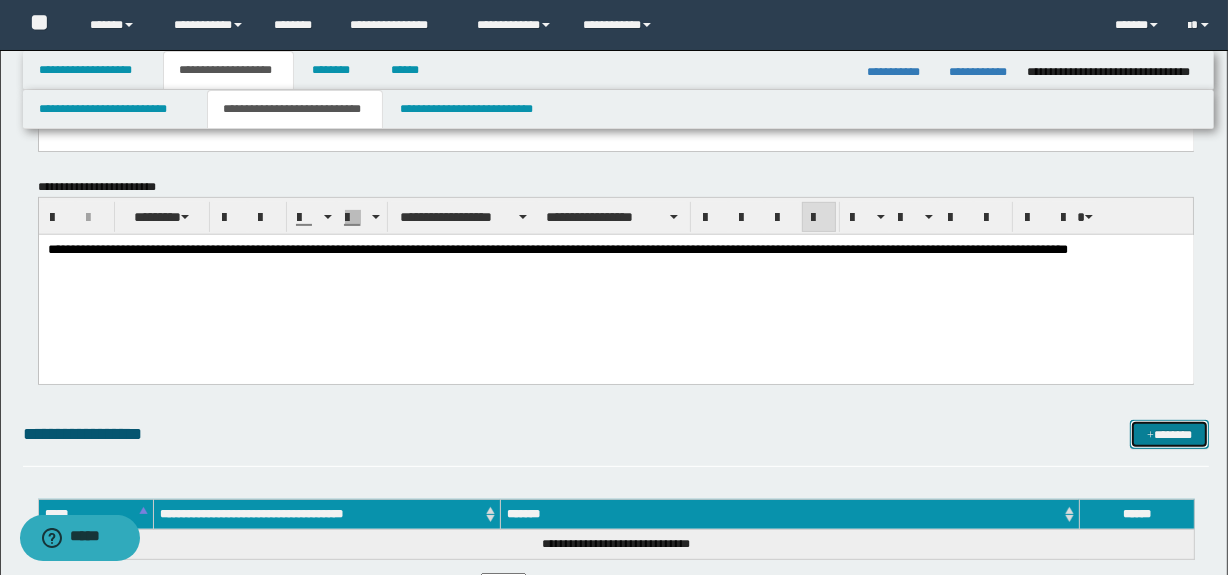 click on "*******" at bounding box center [1170, 435] 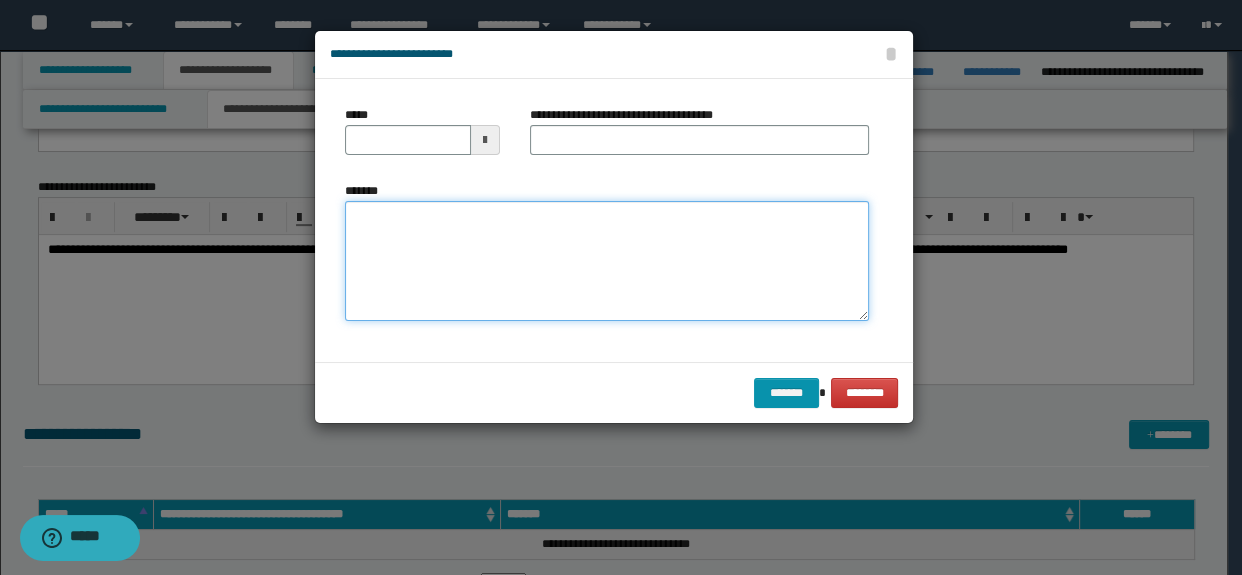 click on "*******" at bounding box center [607, 261] 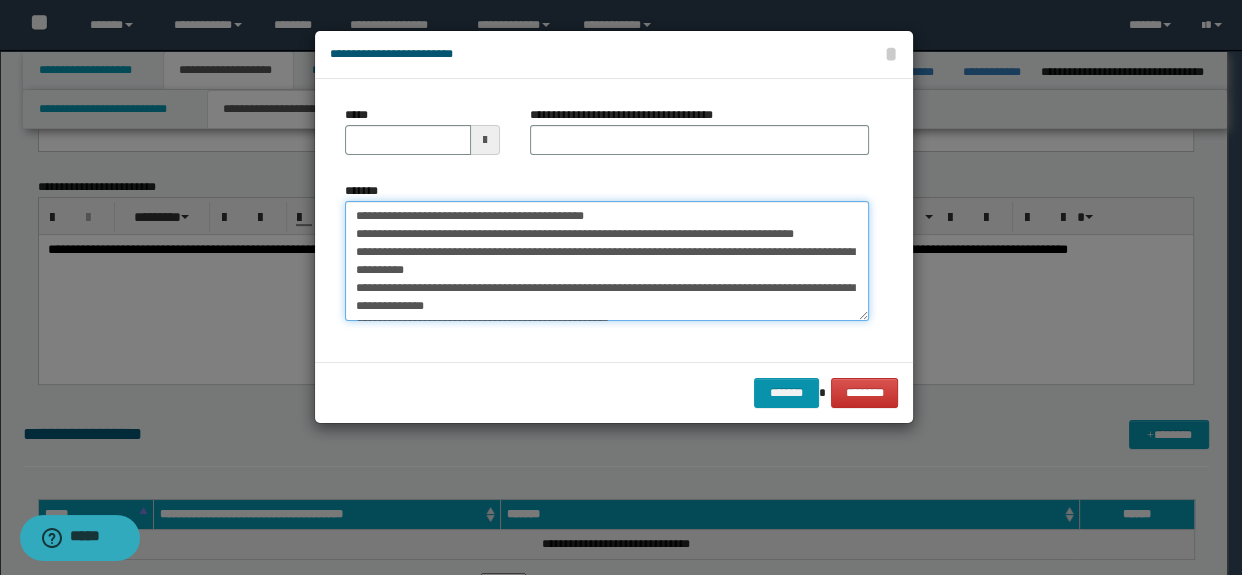 scroll, scrollTop: 30, scrollLeft: 0, axis: vertical 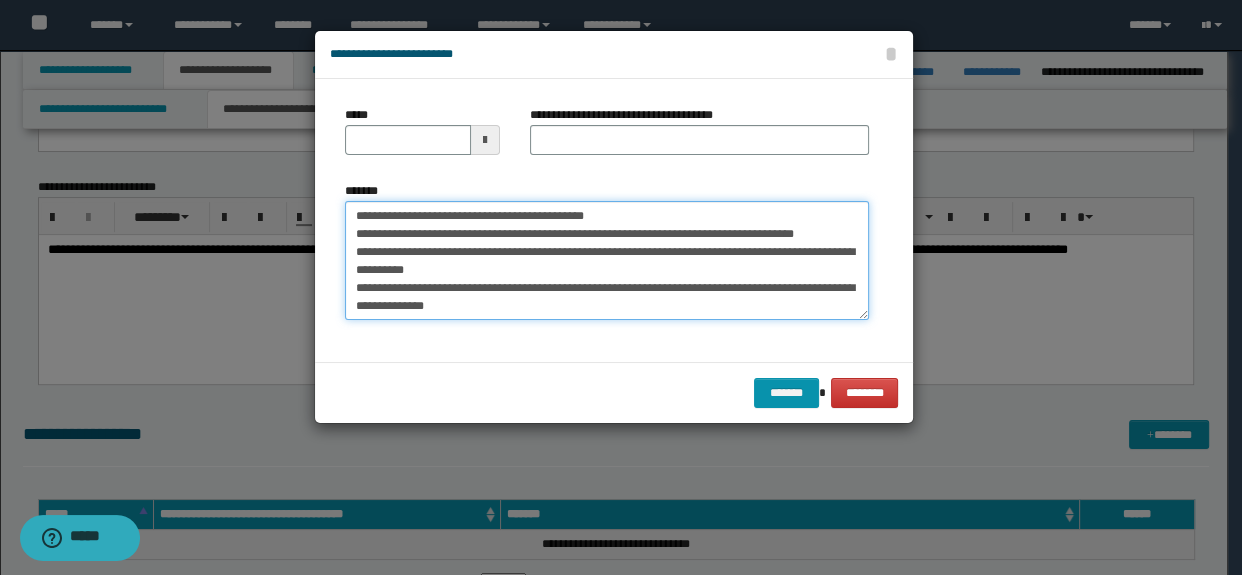 drag, startPoint x: 617, startPoint y: 216, endPoint x: 554, endPoint y: 219, distance: 63.07139 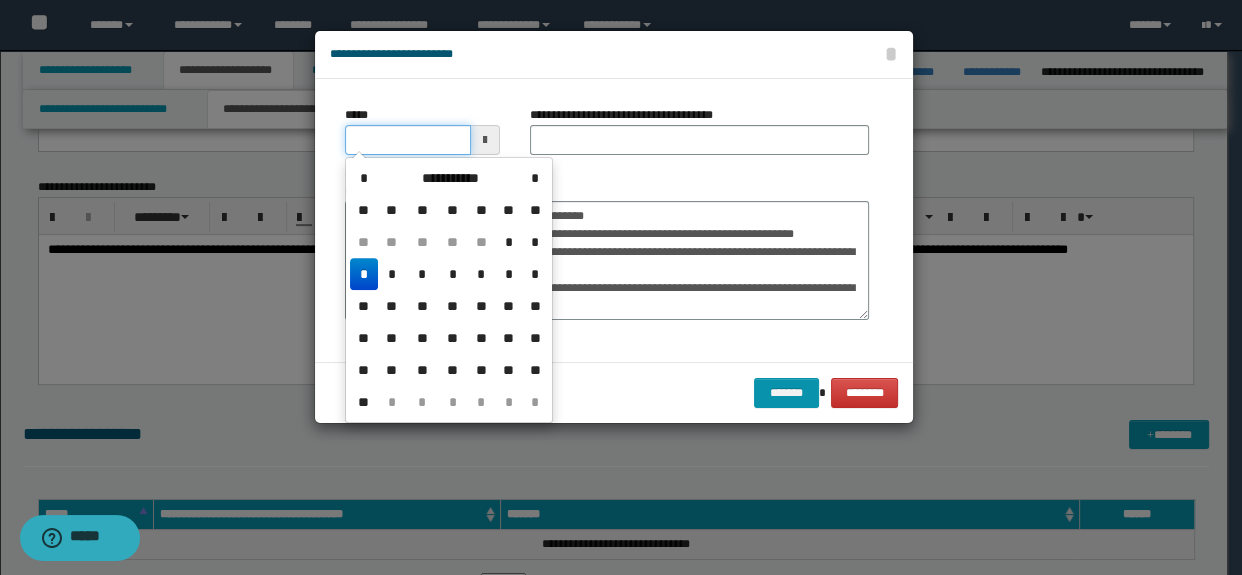 click on "*****" at bounding box center [408, 140] 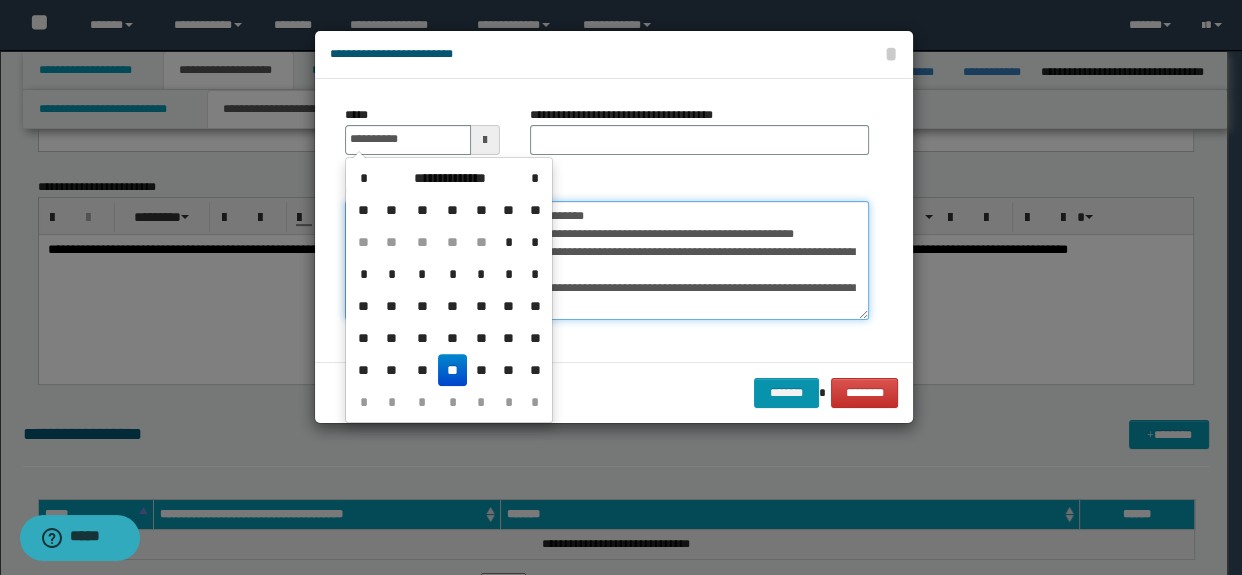 type on "**********" 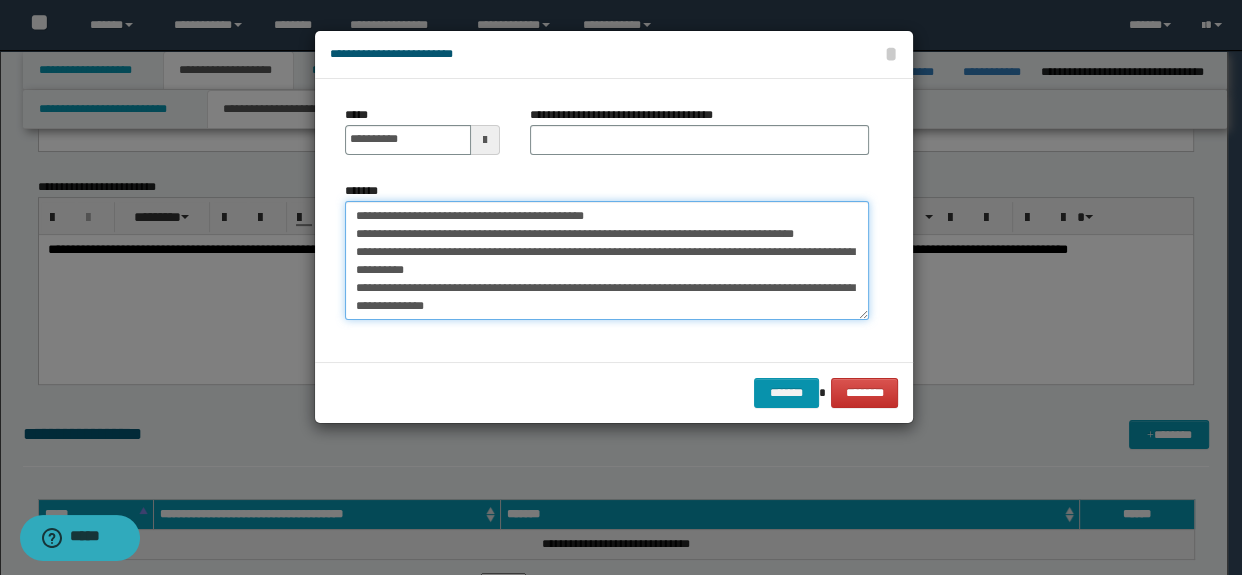 click on "**********" at bounding box center (607, 261) 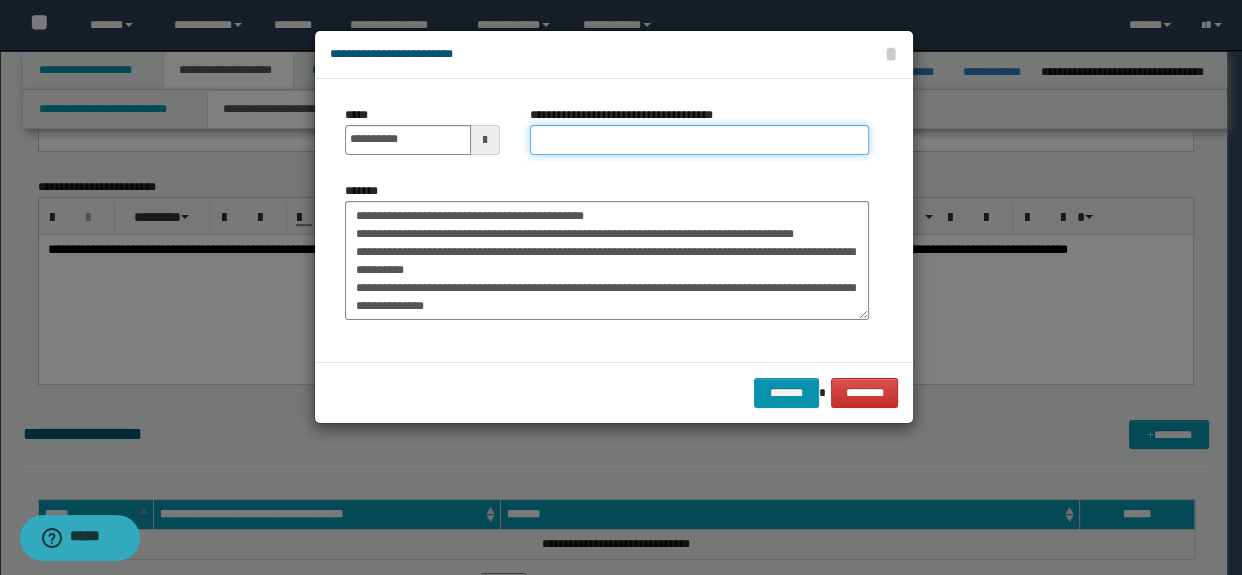 click on "**********" at bounding box center (700, 140) 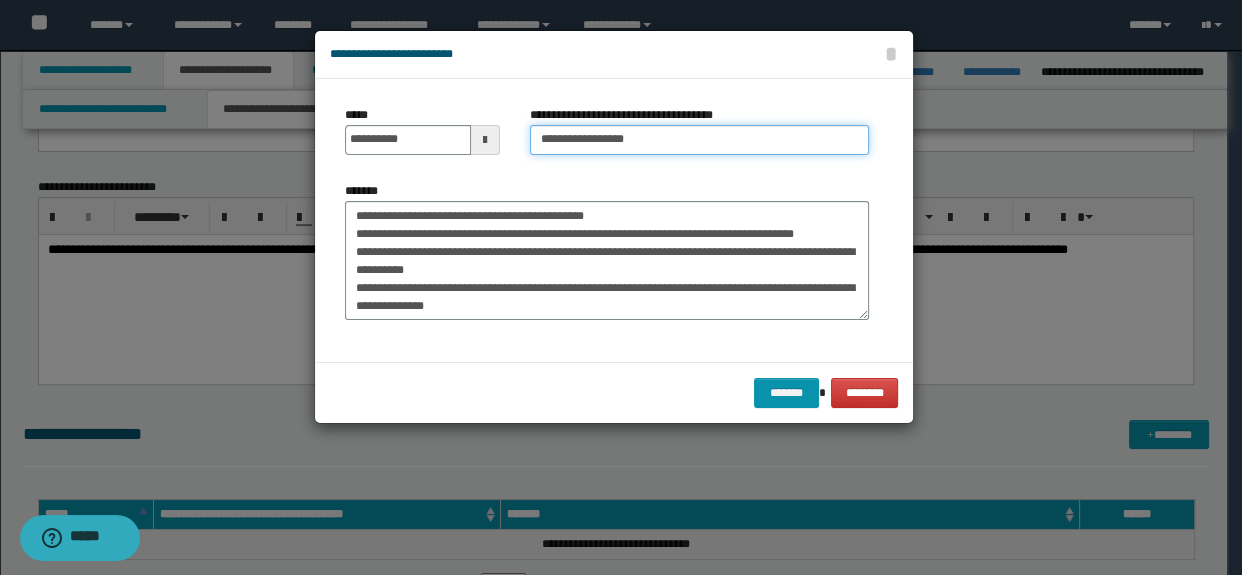 type on "**********" 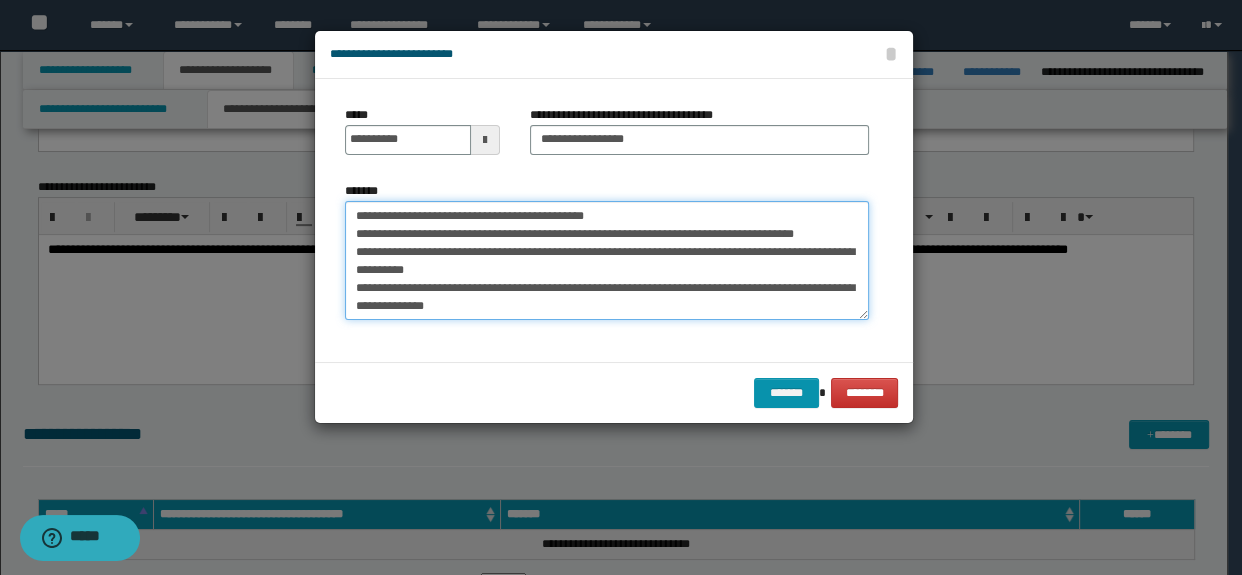 drag, startPoint x: 620, startPoint y: 214, endPoint x: 328, endPoint y: 215, distance: 292.0017 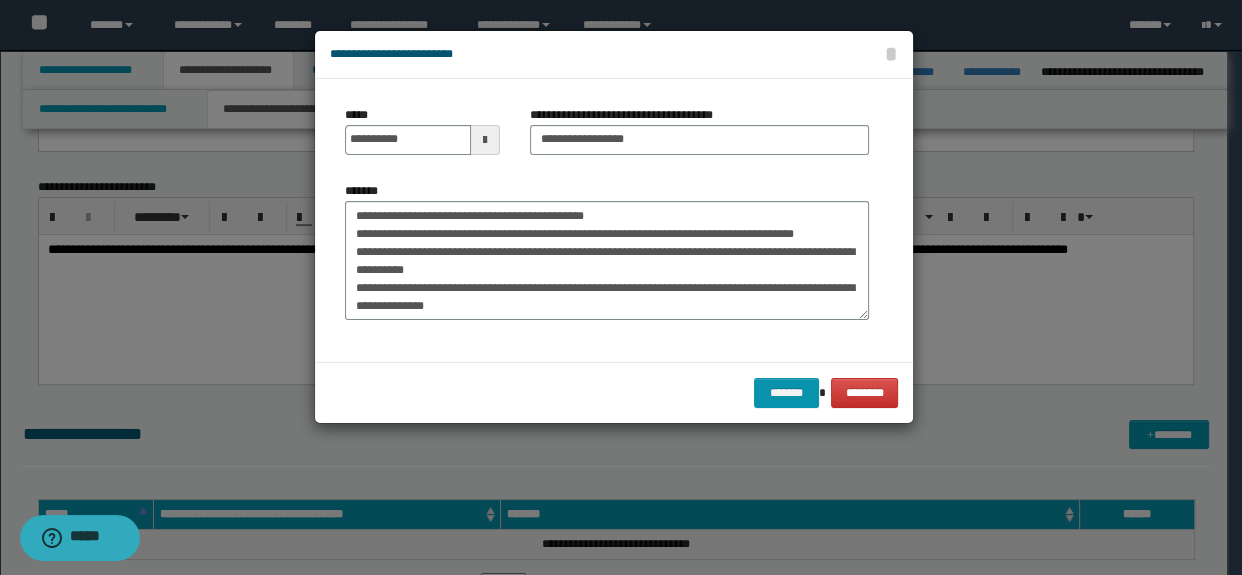 click on "**********" at bounding box center [614, 220] 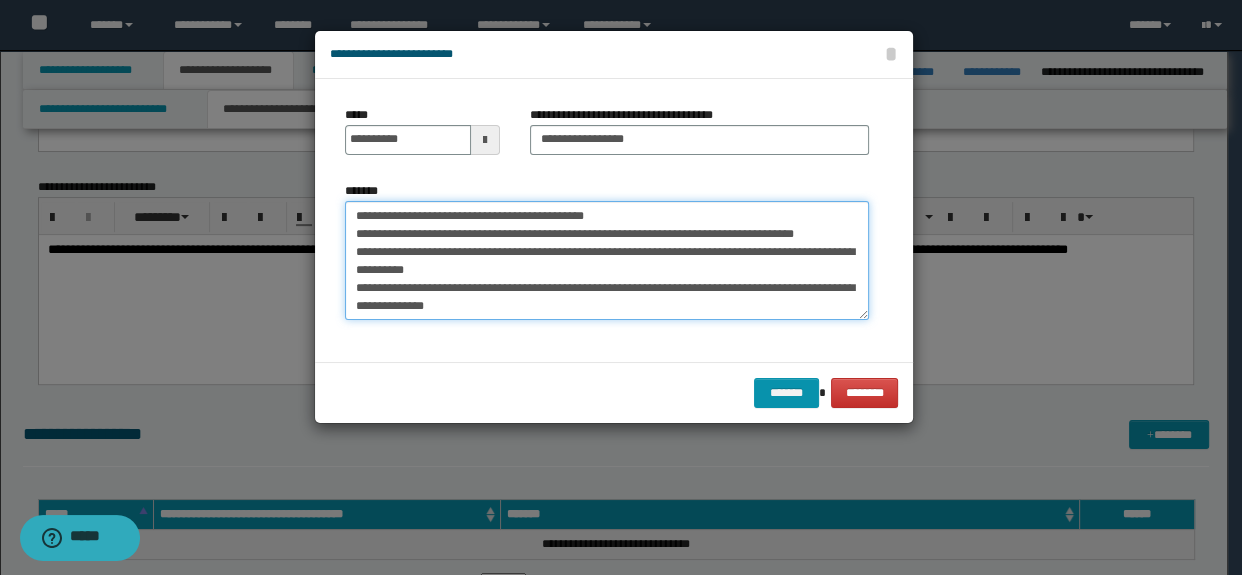drag, startPoint x: 627, startPoint y: 214, endPoint x: 341, endPoint y: 213, distance: 286.00174 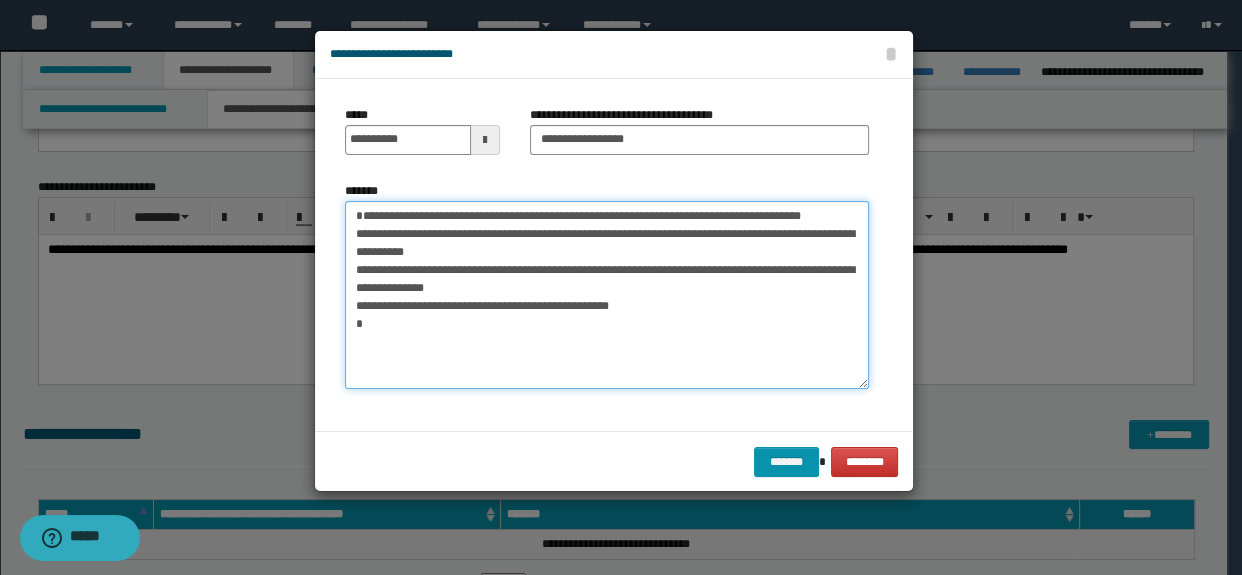 drag, startPoint x: 859, startPoint y: 309, endPoint x: 853, endPoint y: 381, distance: 72.249565 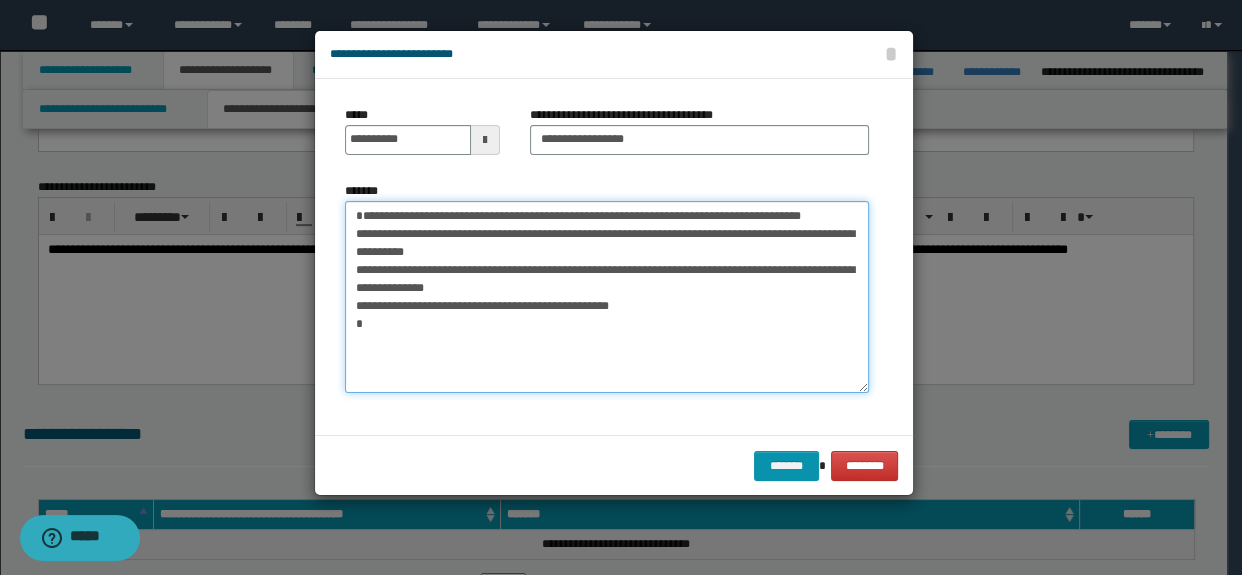 click on "**********" at bounding box center (607, 297) 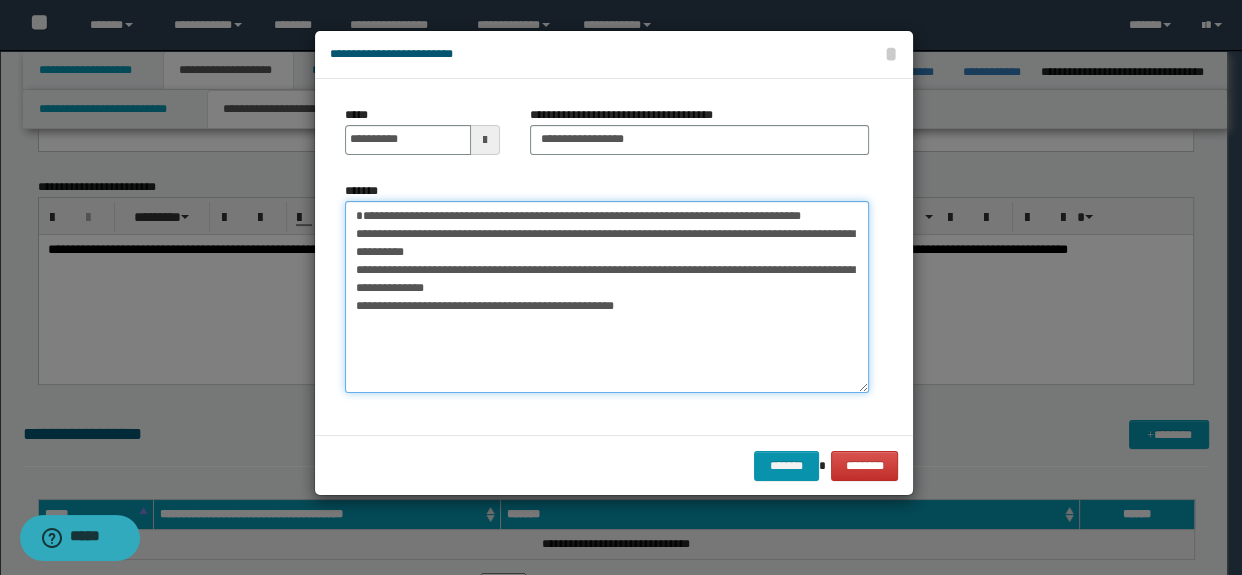 type on "**********" 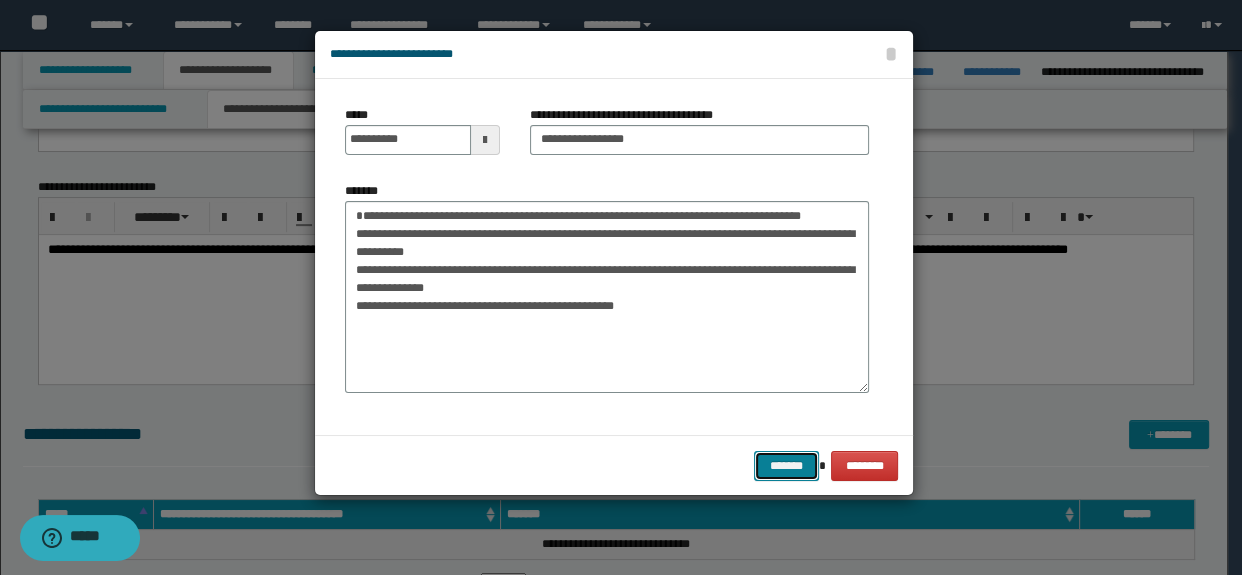 click on "*******" at bounding box center (786, 466) 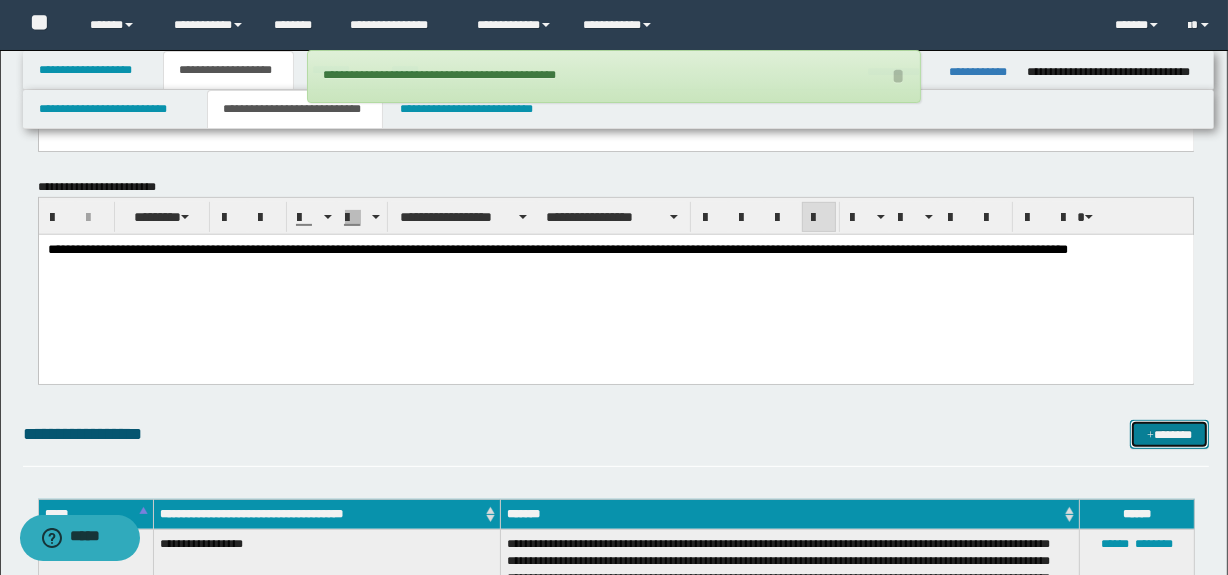 click on "*******" at bounding box center [1170, 435] 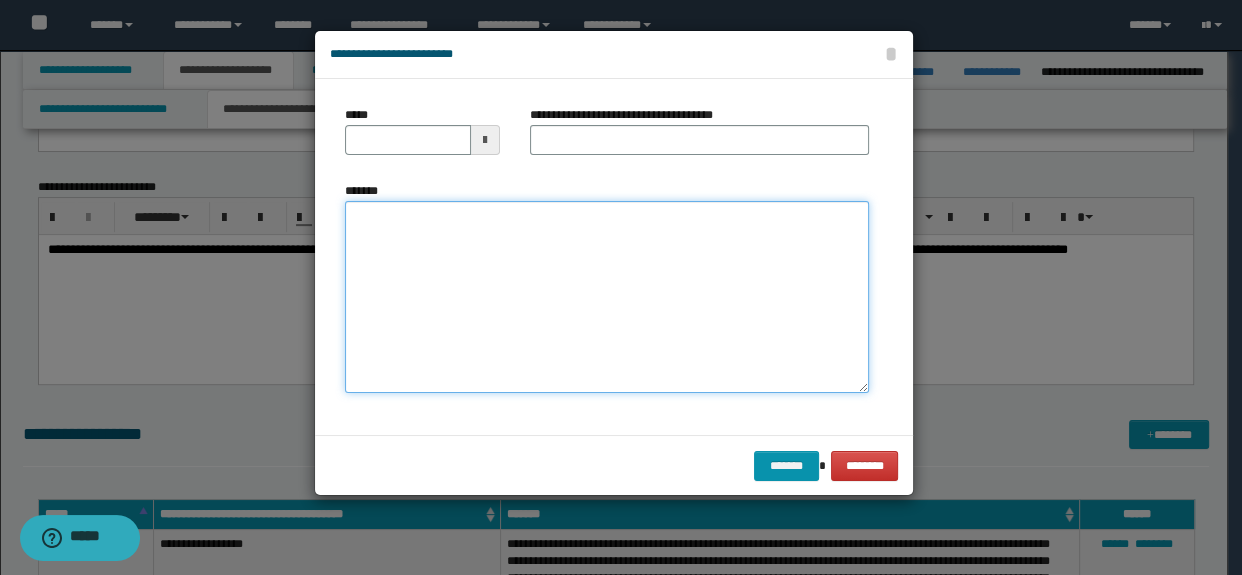 click on "*******" at bounding box center [607, 297] 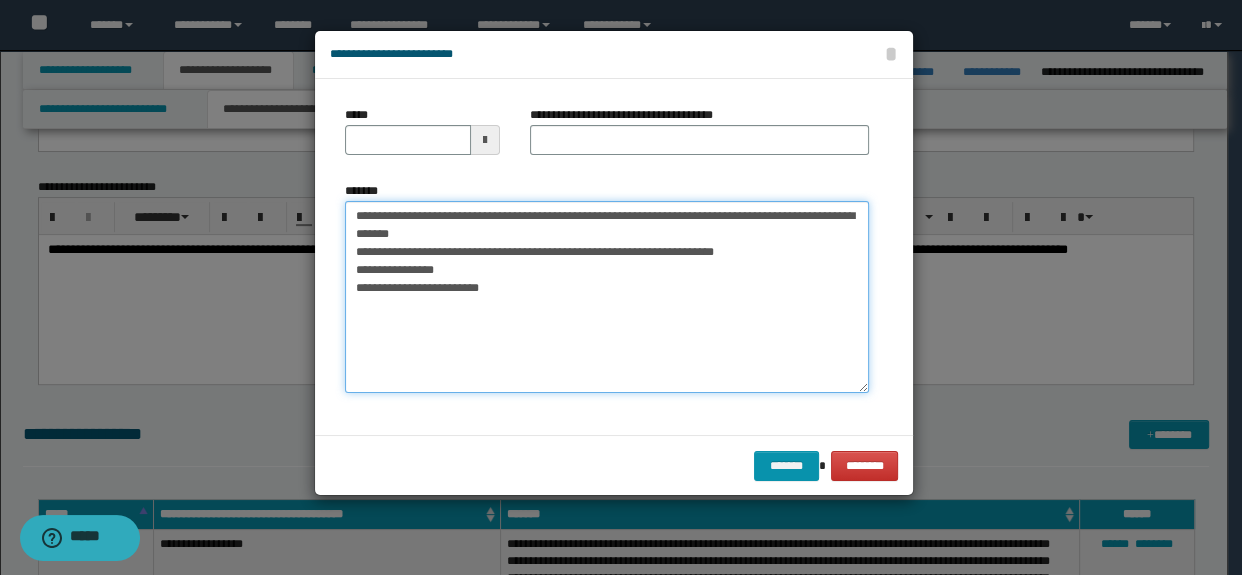 type on "**********" 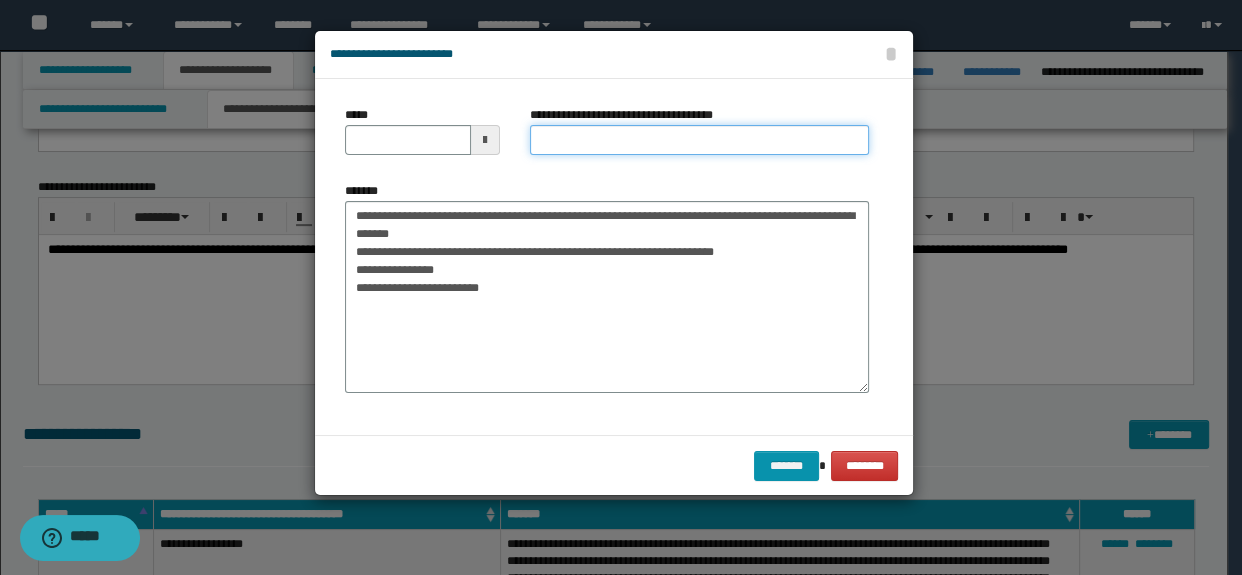 click on "**********" at bounding box center [700, 140] 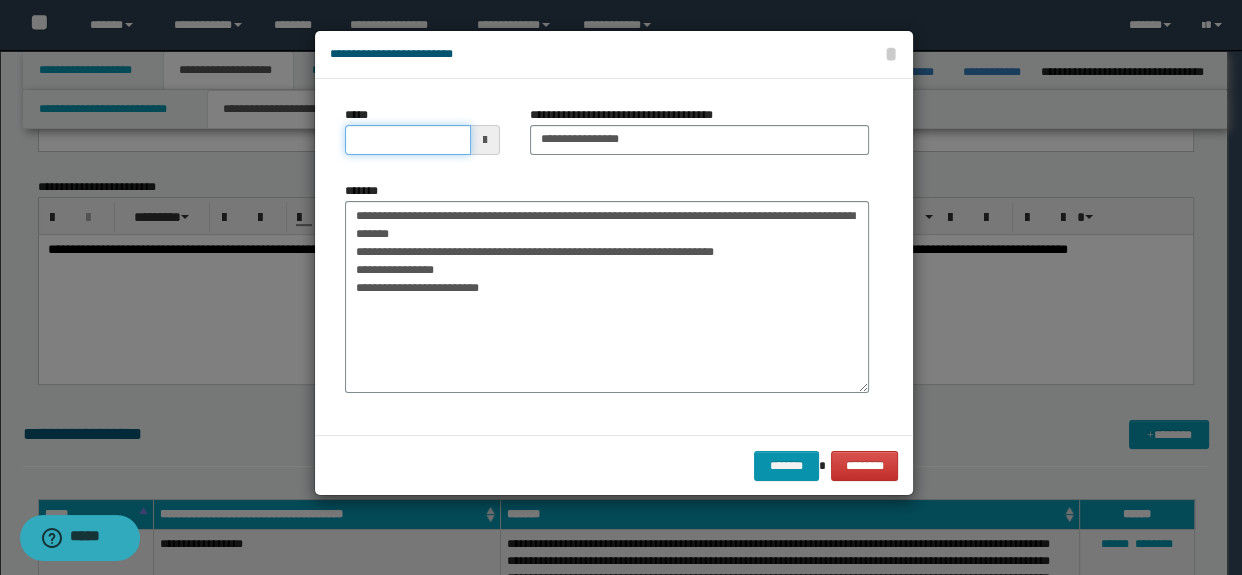 click on "*****" at bounding box center (408, 140) 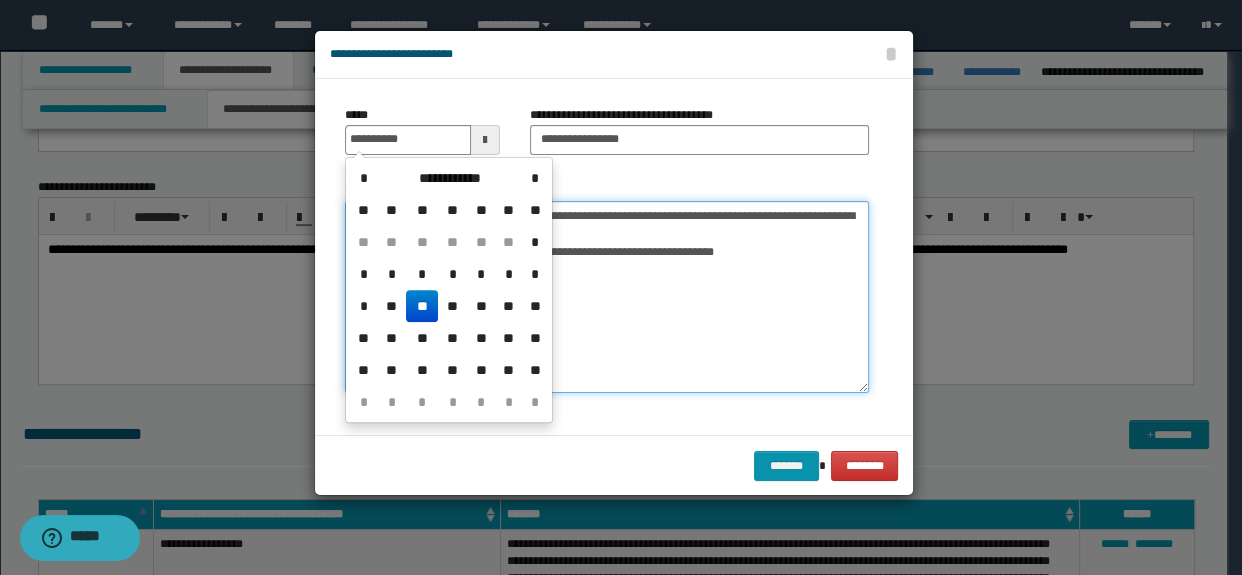 type on "**********" 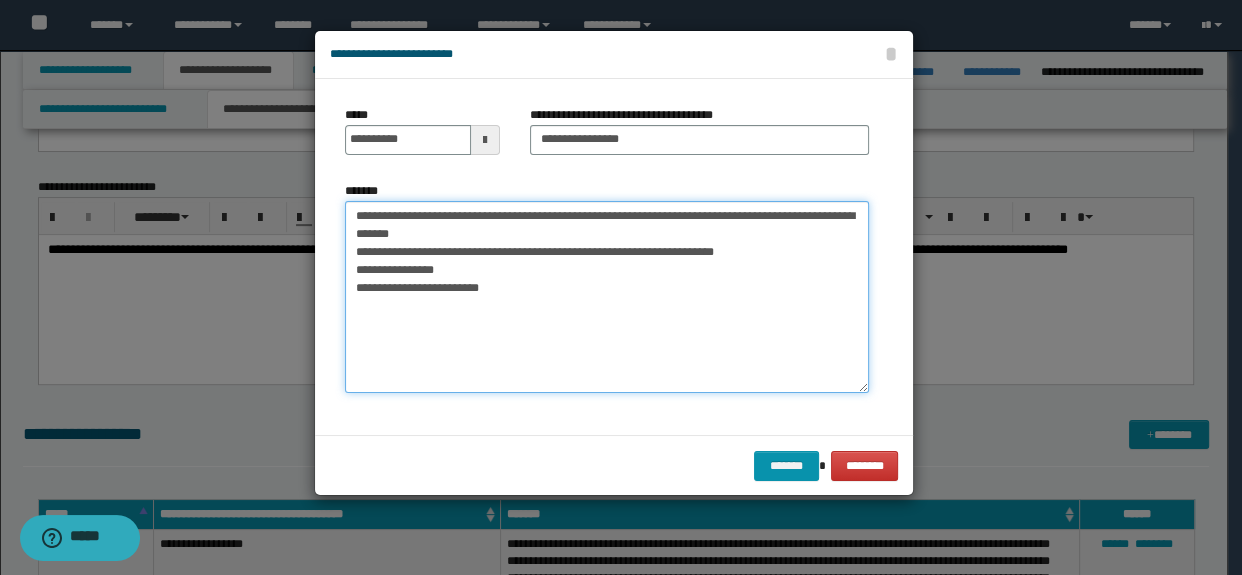 click on "**********" at bounding box center [607, 297] 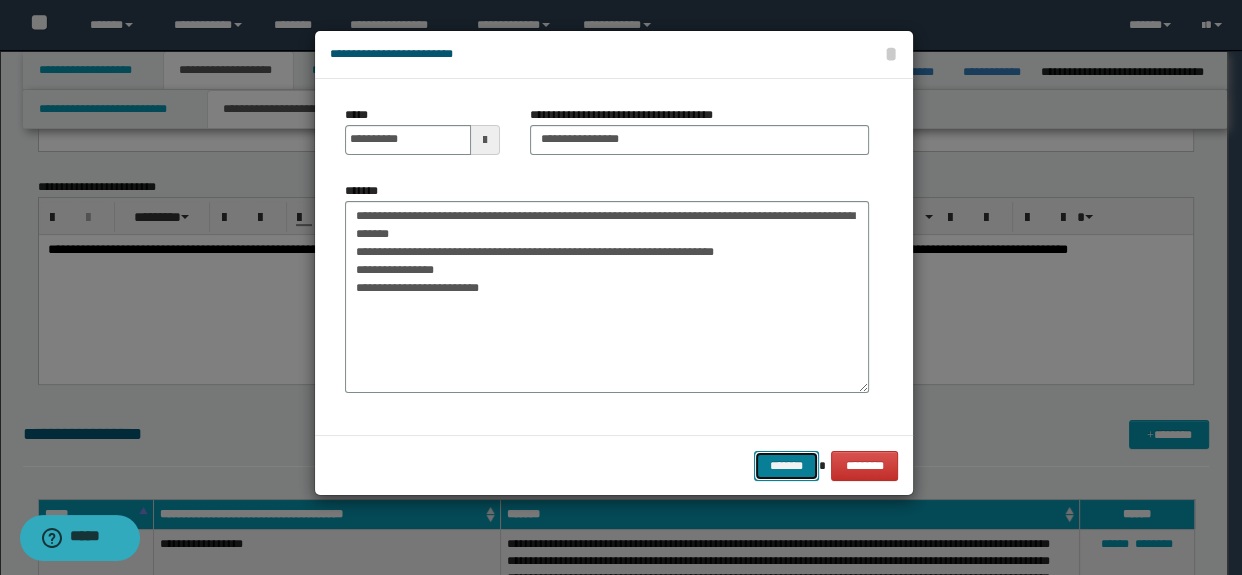 click on "*******" at bounding box center (786, 466) 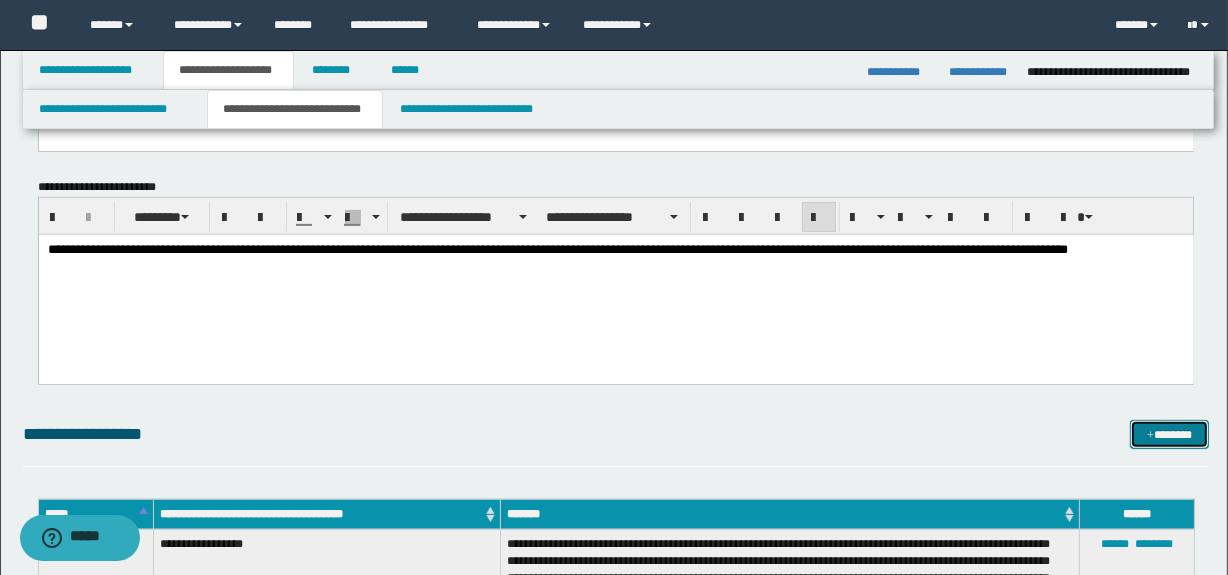 click on "*******" at bounding box center (1170, 435) 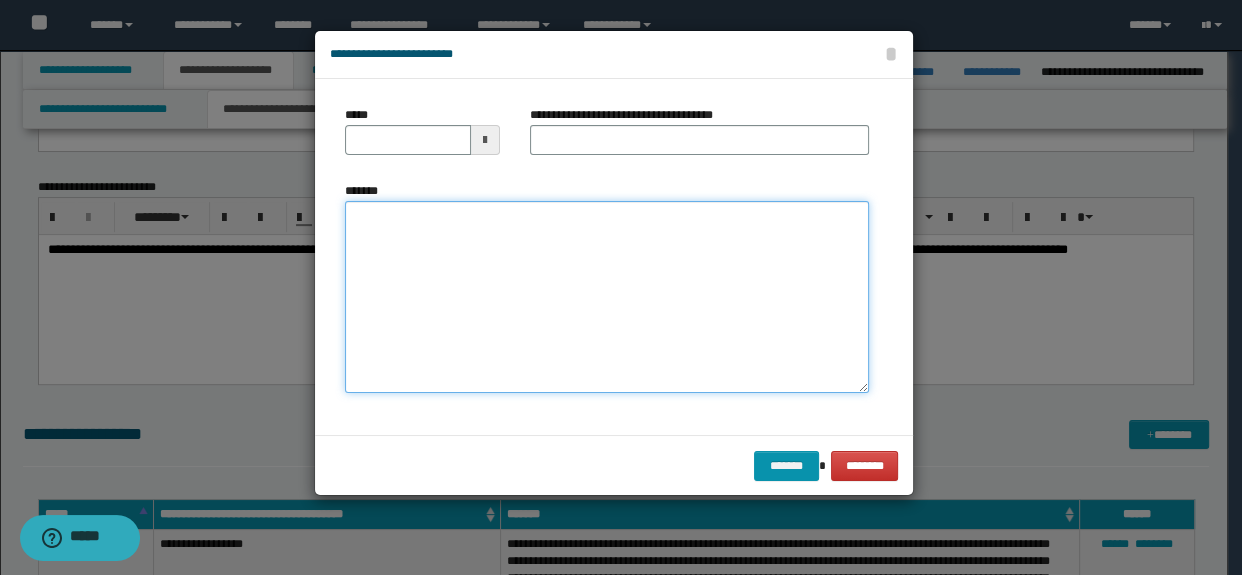 click on "*******" at bounding box center (607, 297) 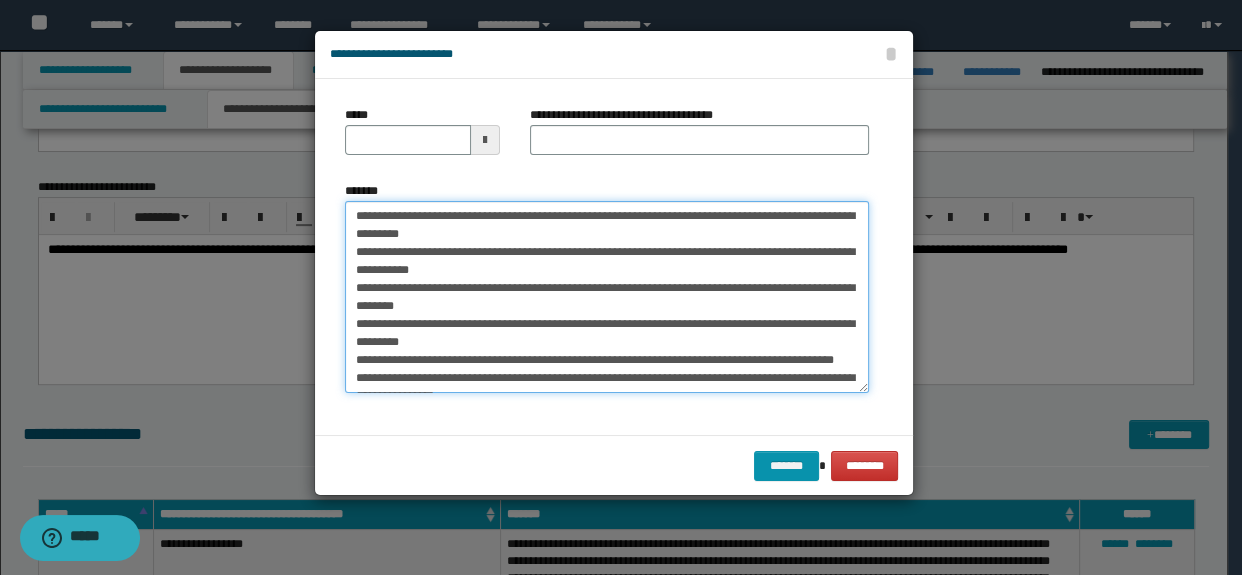scroll, scrollTop: 11, scrollLeft: 0, axis: vertical 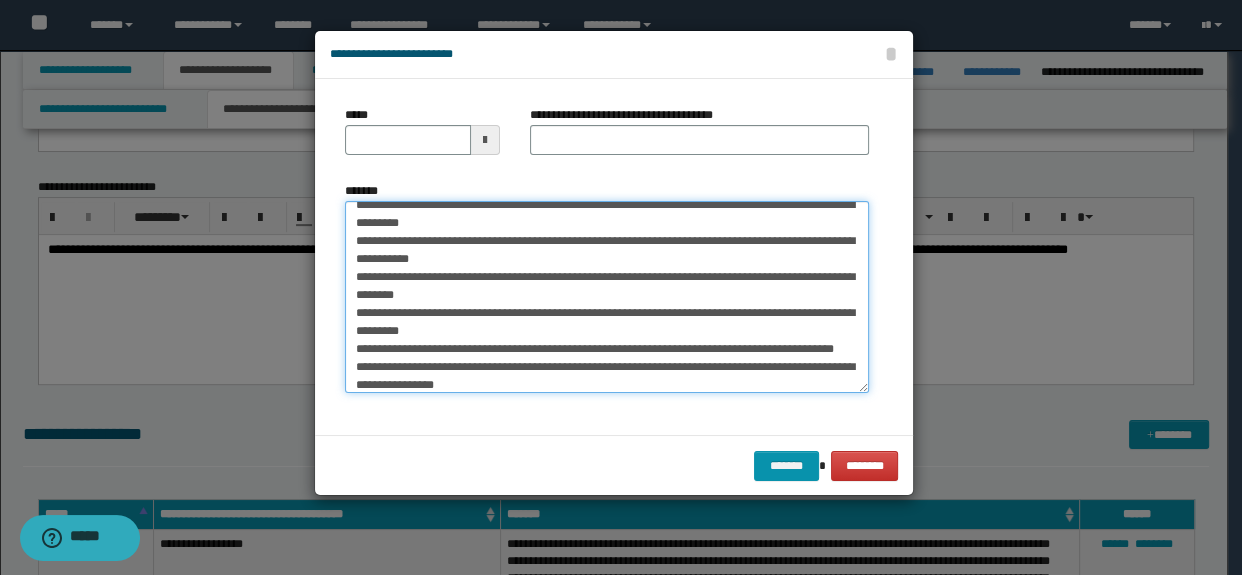 type on "**********" 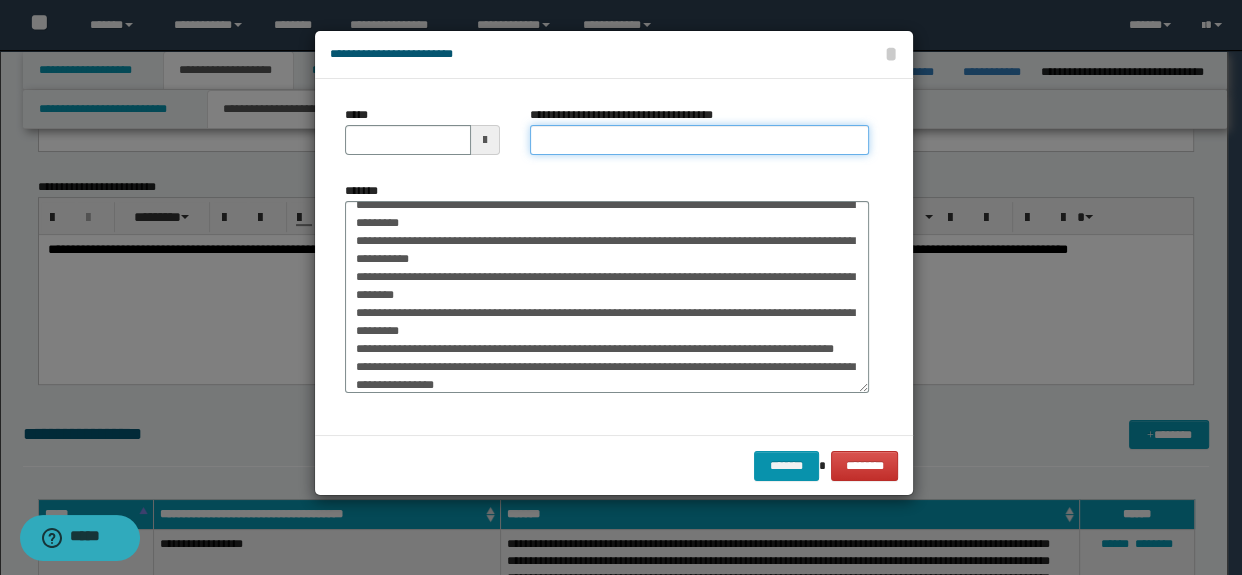click on "**********" at bounding box center [700, 140] 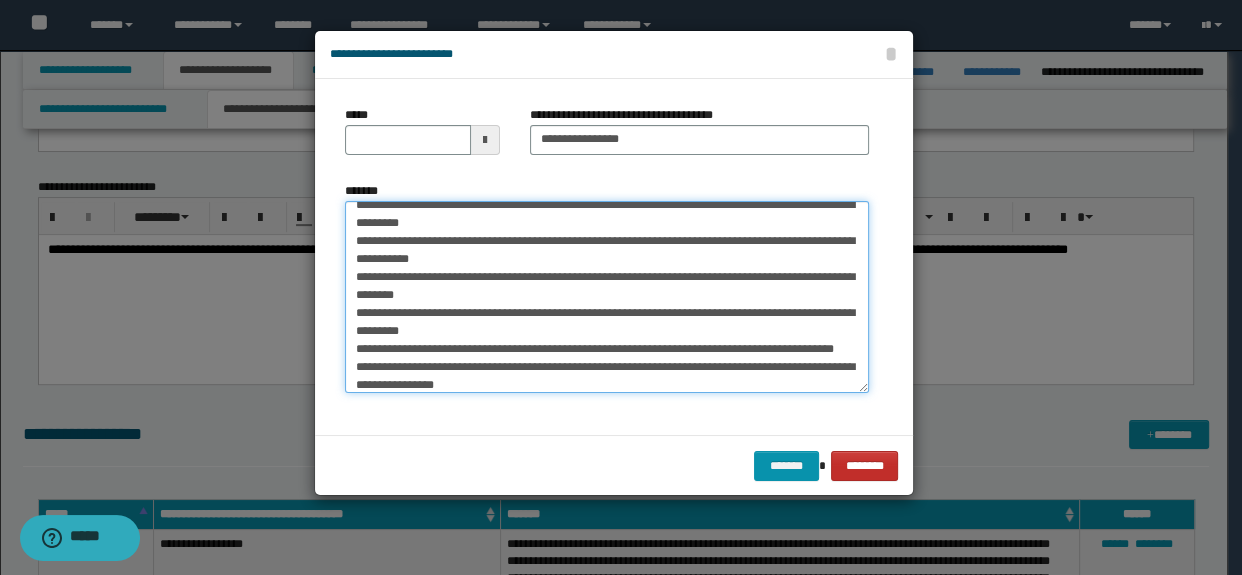 drag, startPoint x: 853, startPoint y: 388, endPoint x: 865, endPoint y: 459, distance: 72.00694 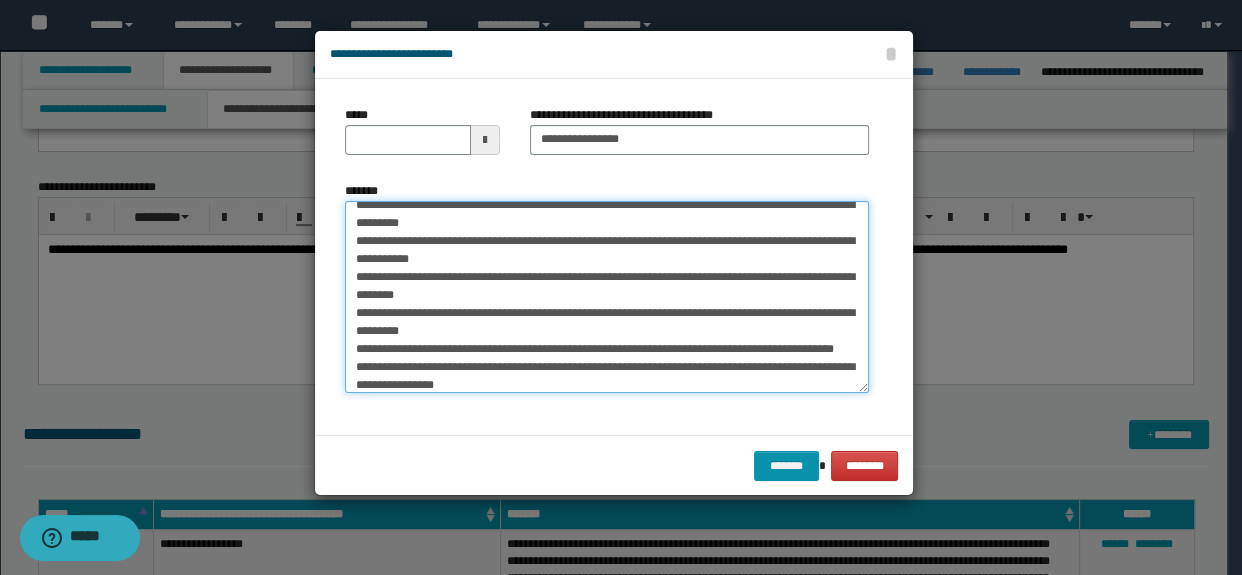 scroll, scrollTop: 0, scrollLeft: 0, axis: both 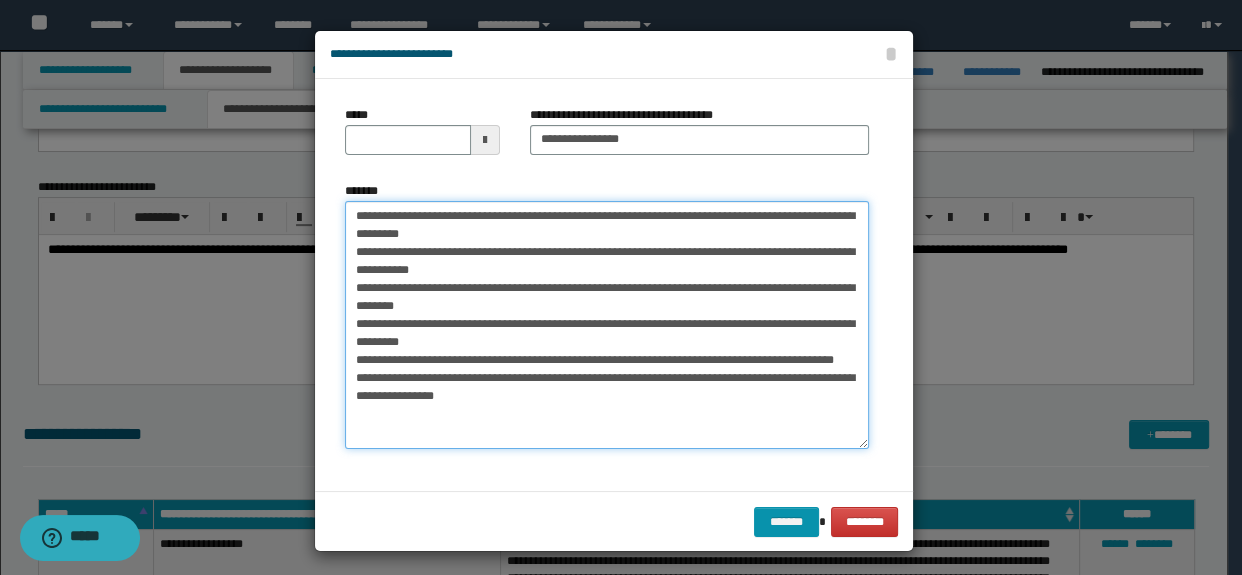 drag, startPoint x: 864, startPoint y: 390, endPoint x: 896, endPoint y: 455, distance: 72.44998 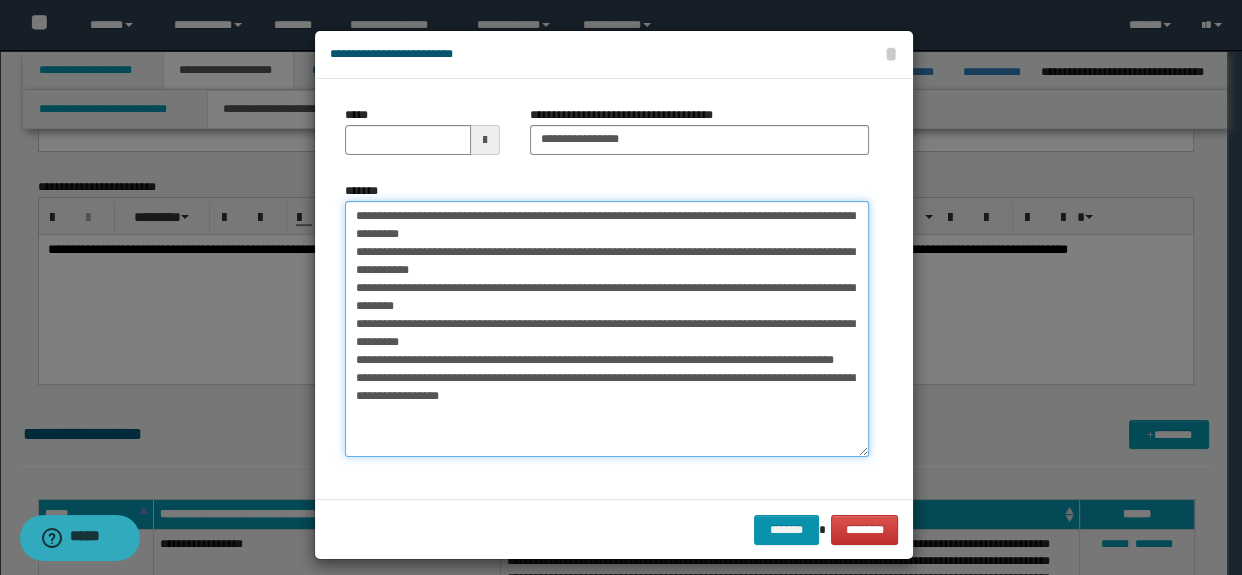 paste on "**********" 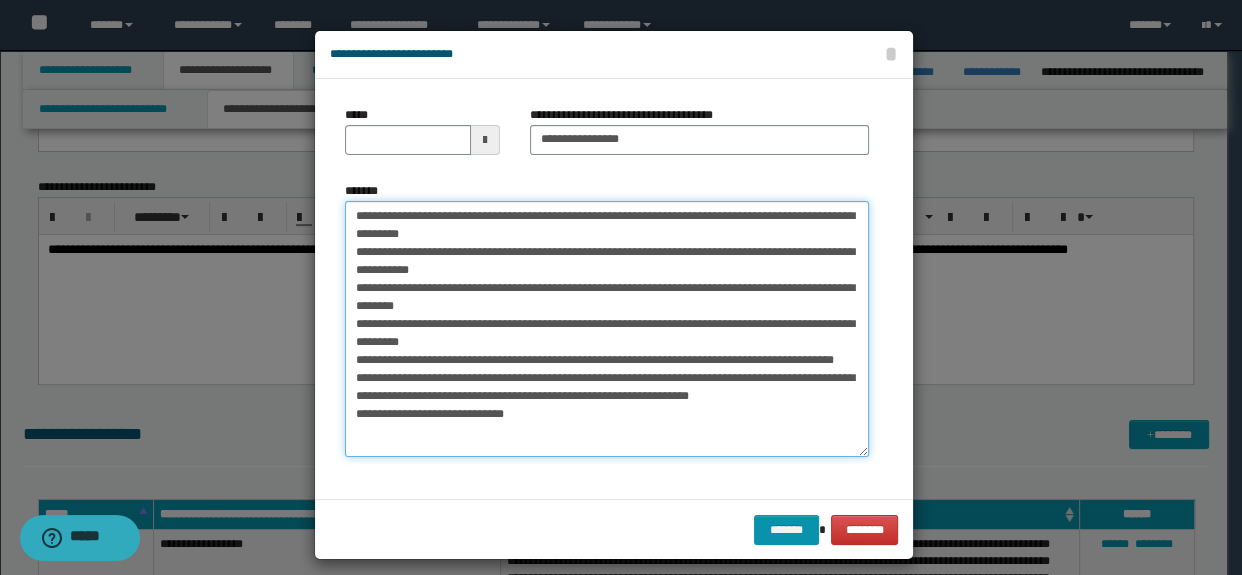 type on "**********" 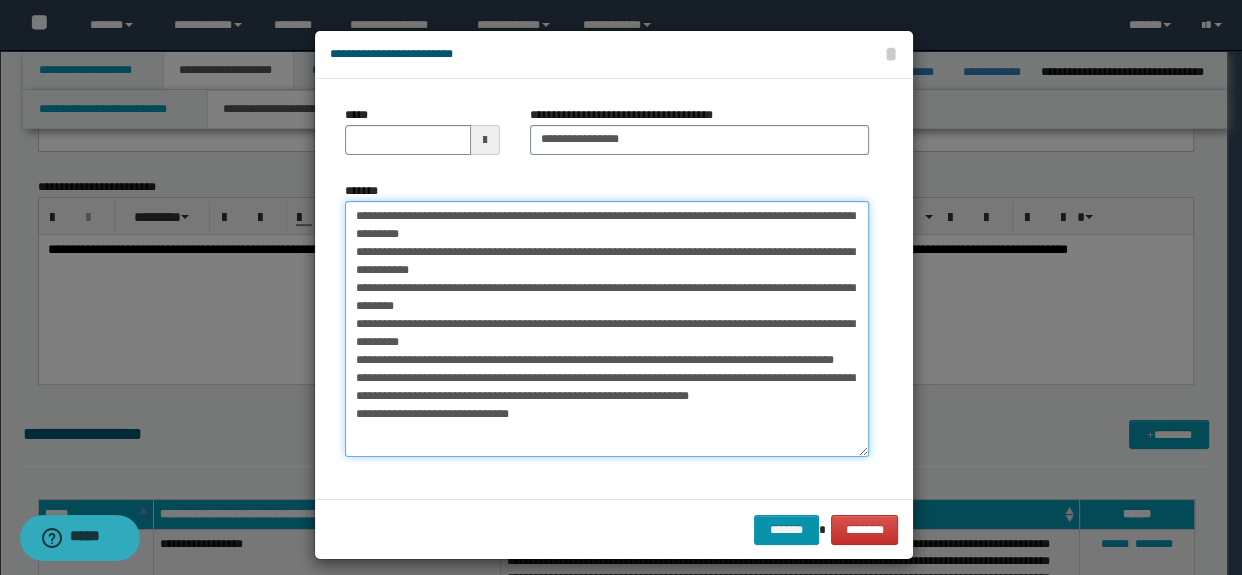 type 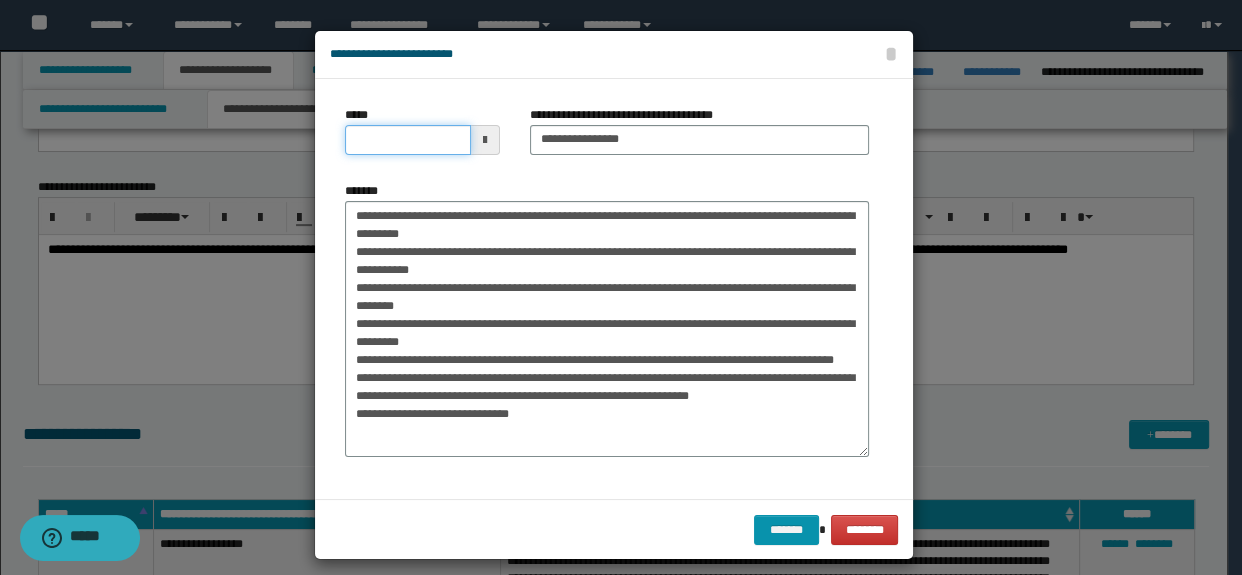 click on "*****" at bounding box center [408, 140] 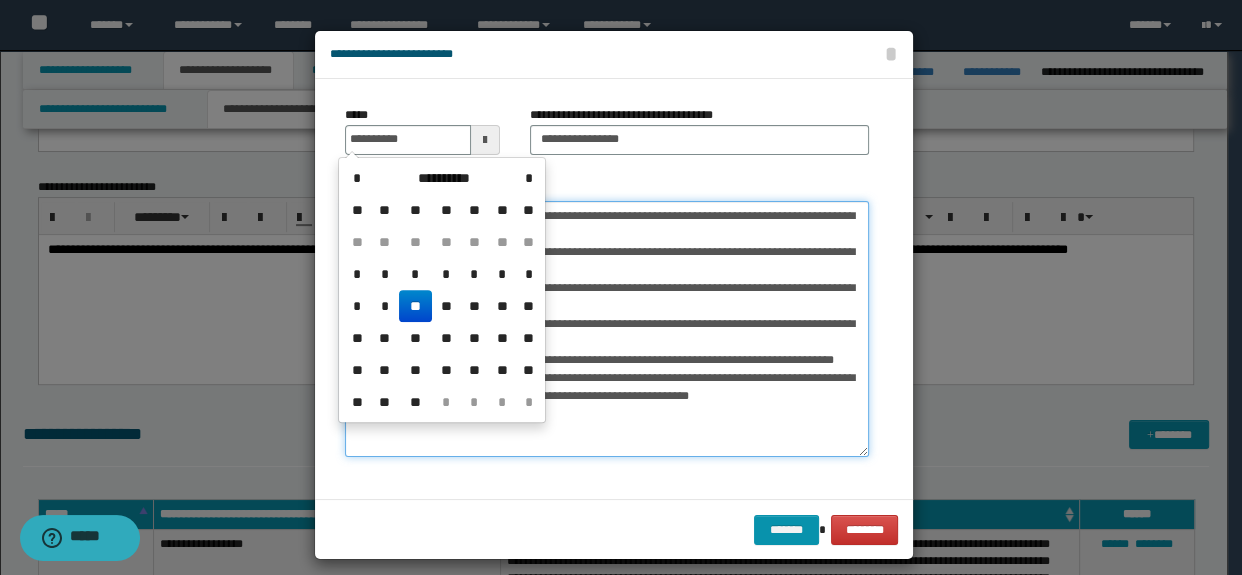 type on "**********" 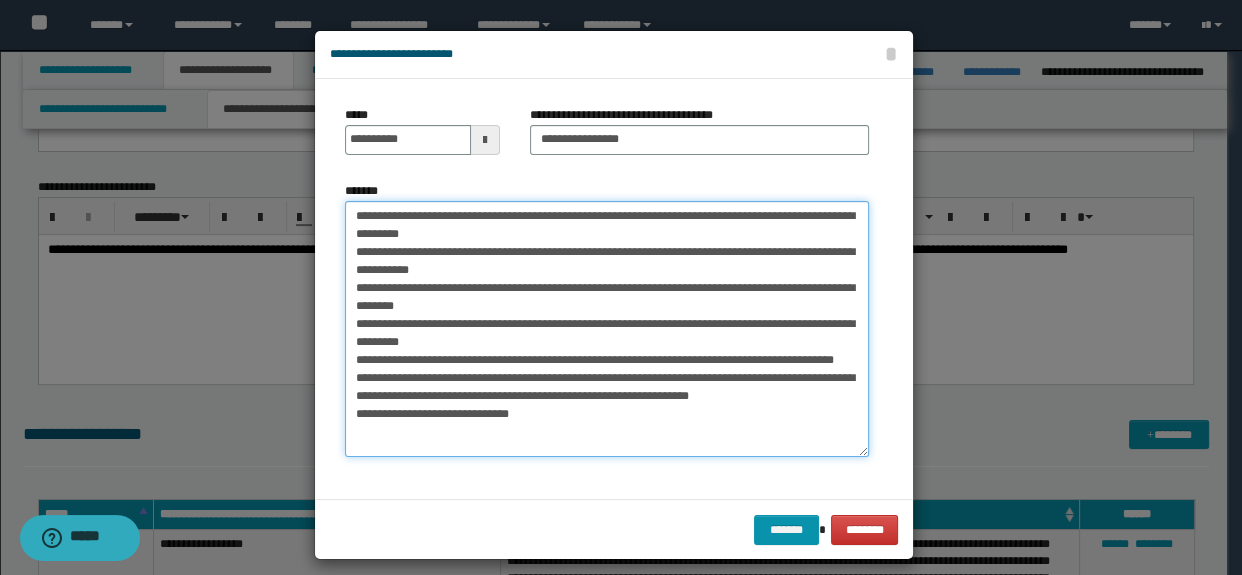 click on "**********" at bounding box center [607, 329] 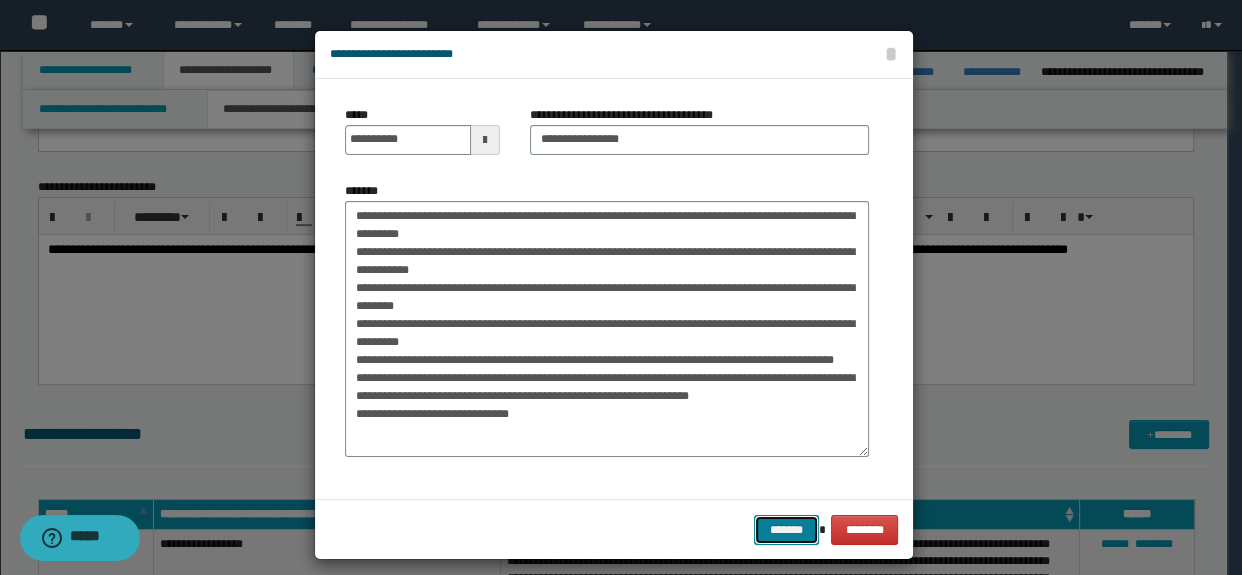 click on "*******" at bounding box center [786, 530] 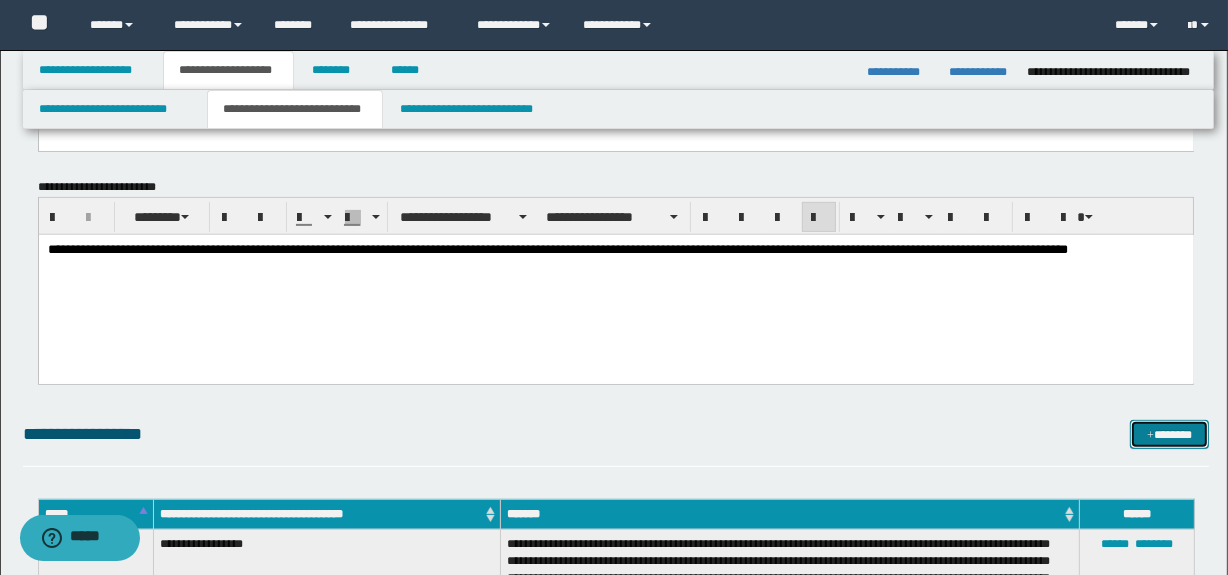click on "*******" at bounding box center (1170, 435) 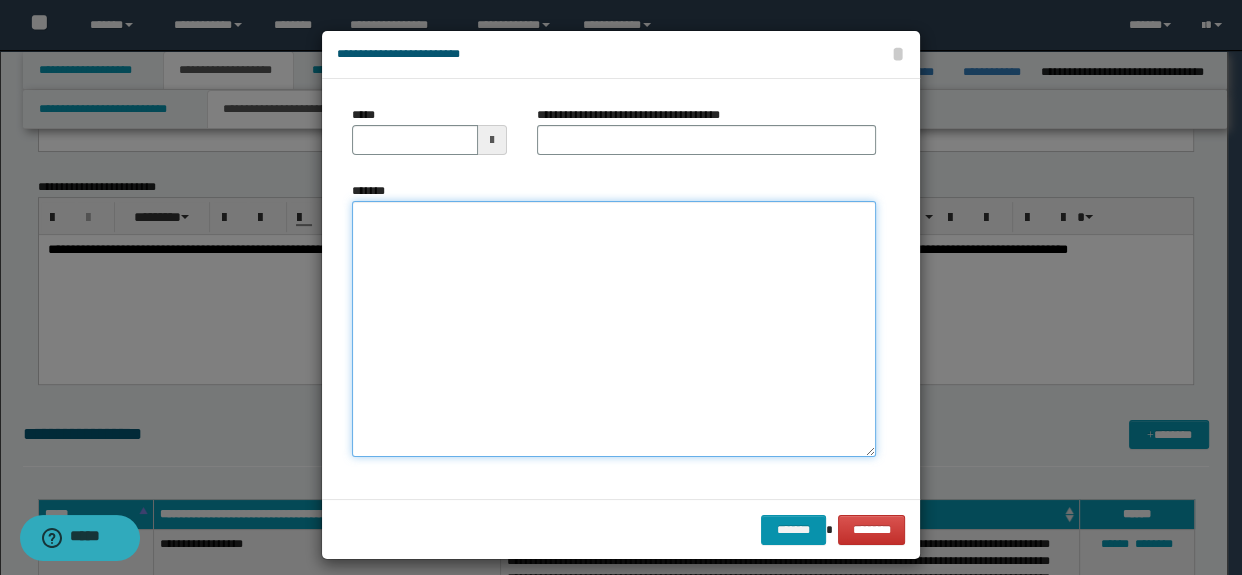 click on "*******" at bounding box center [614, 329] 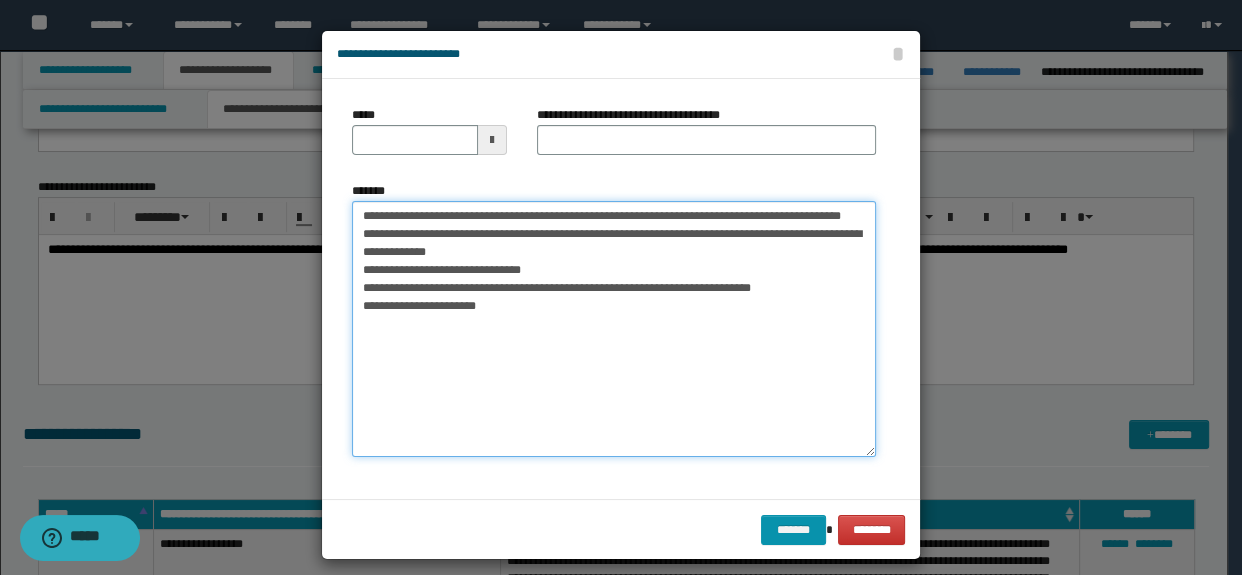 type on "**********" 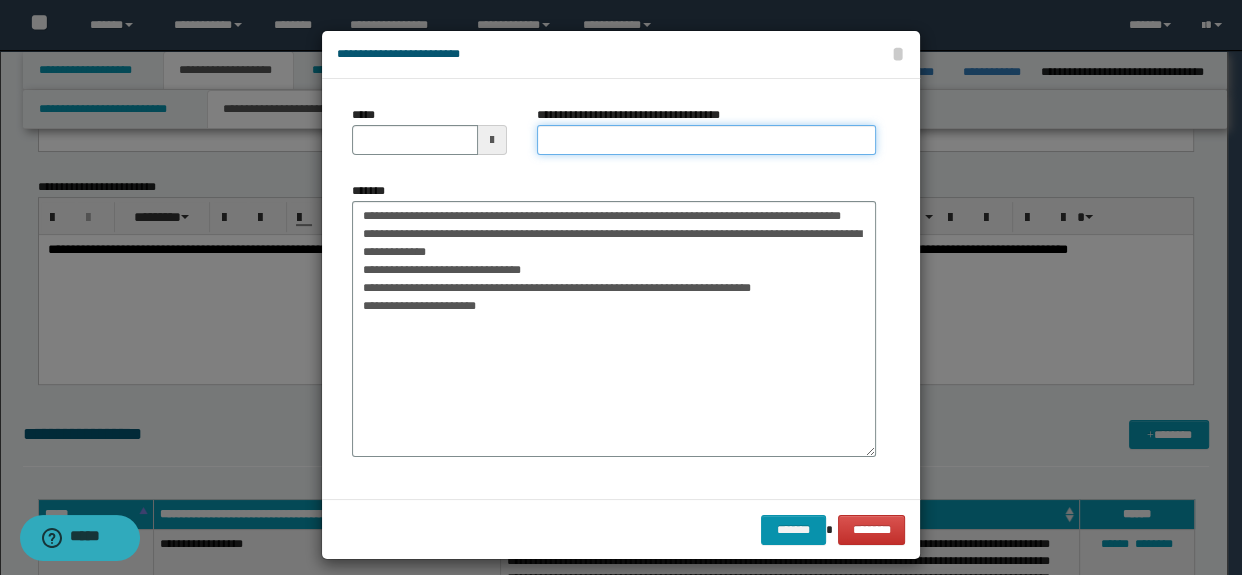 click on "**********" at bounding box center [707, 140] 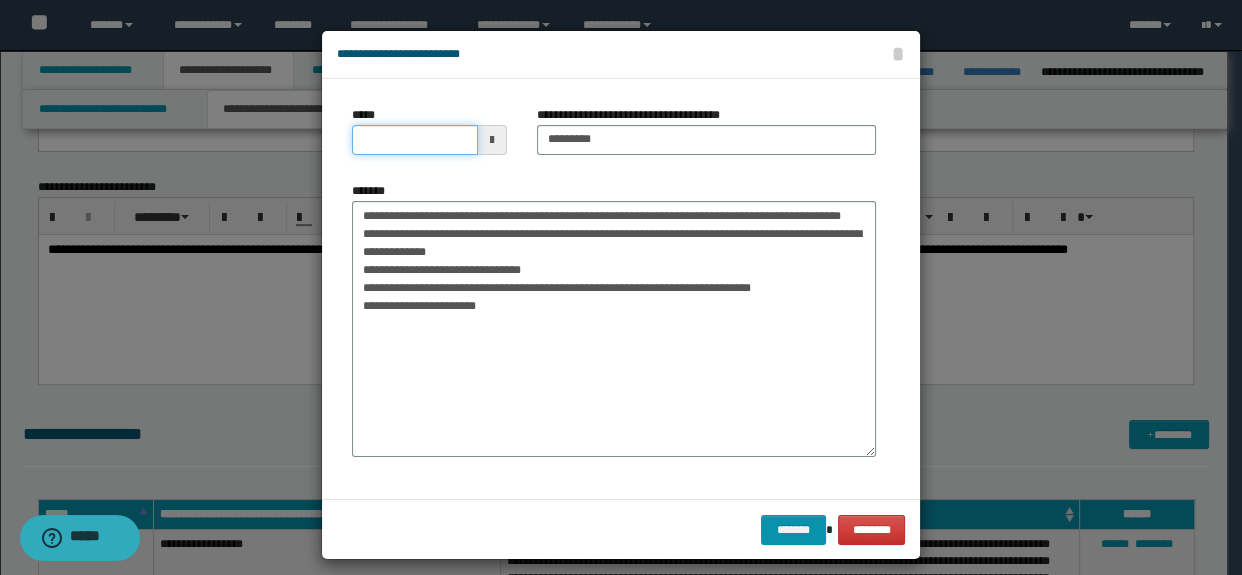 click on "*****" at bounding box center [415, 140] 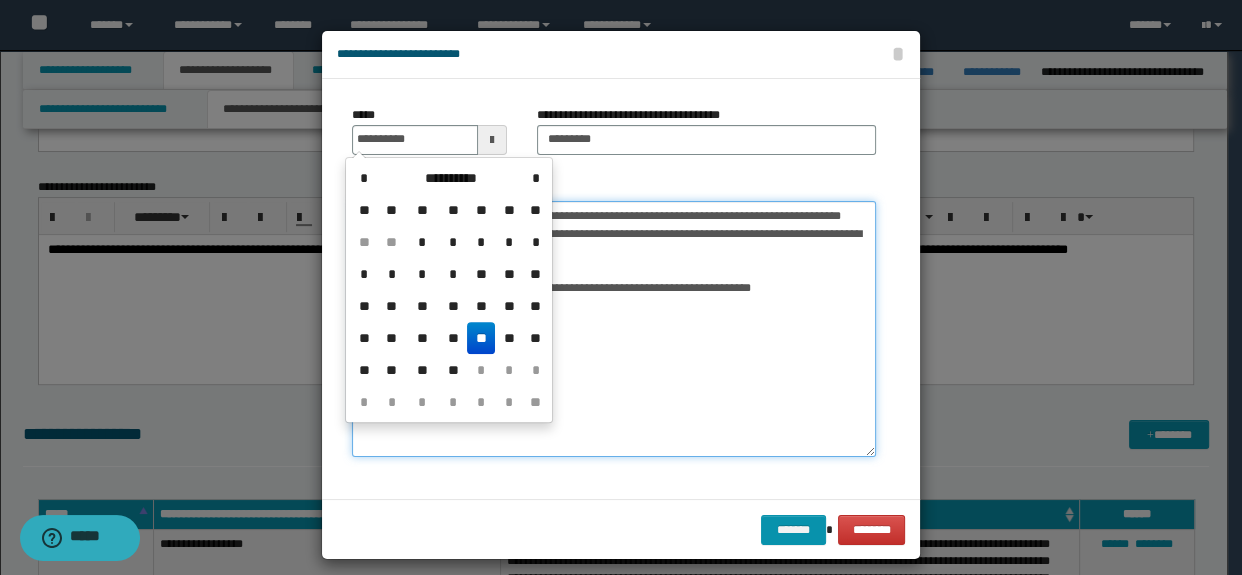 type on "**********" 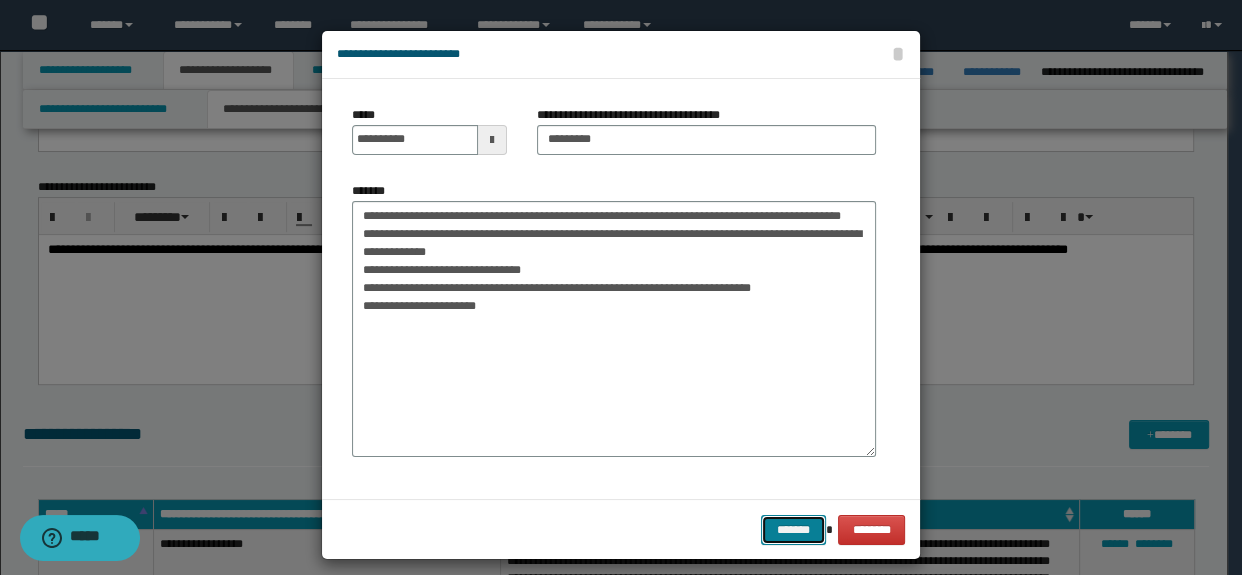 click on "*******" at bounding box center (793, 530) 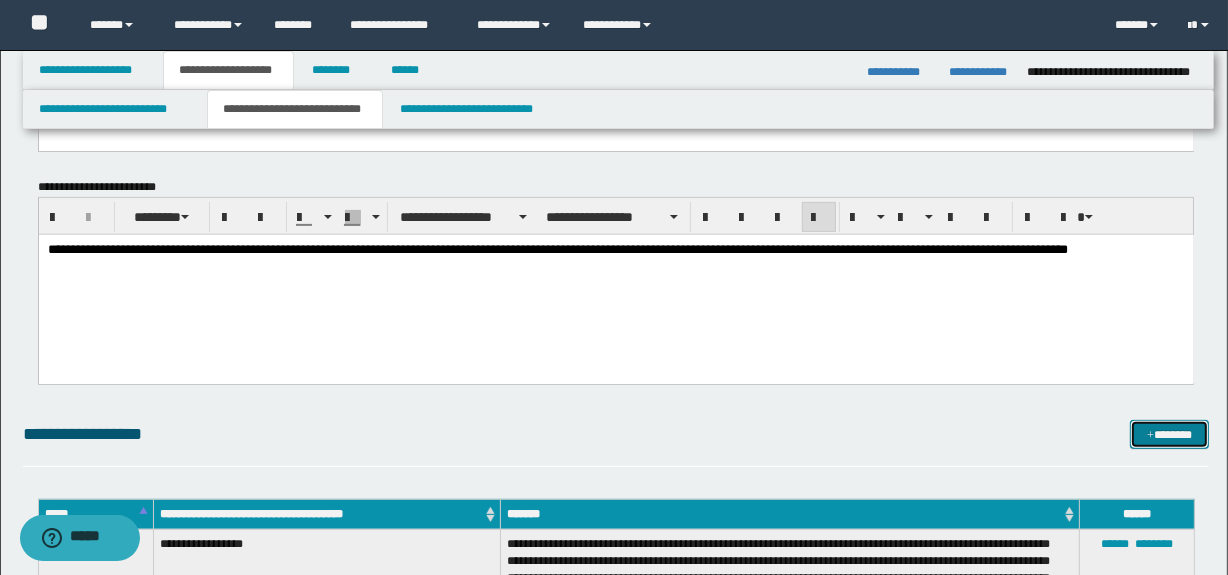 click on "*******" at bounding box center [1170, 435] 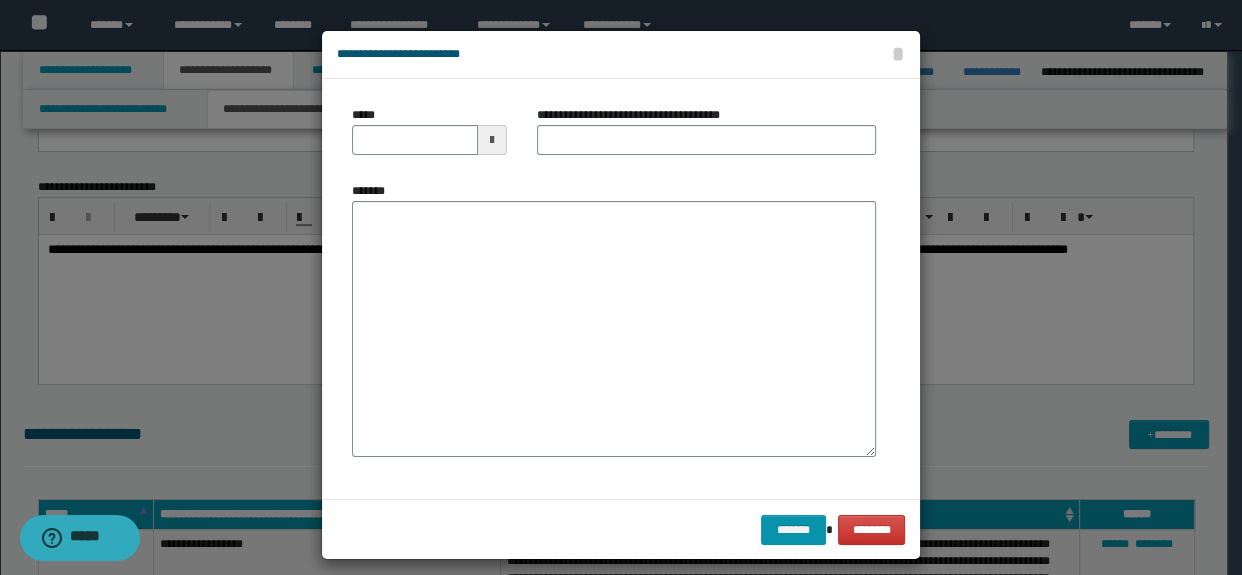type 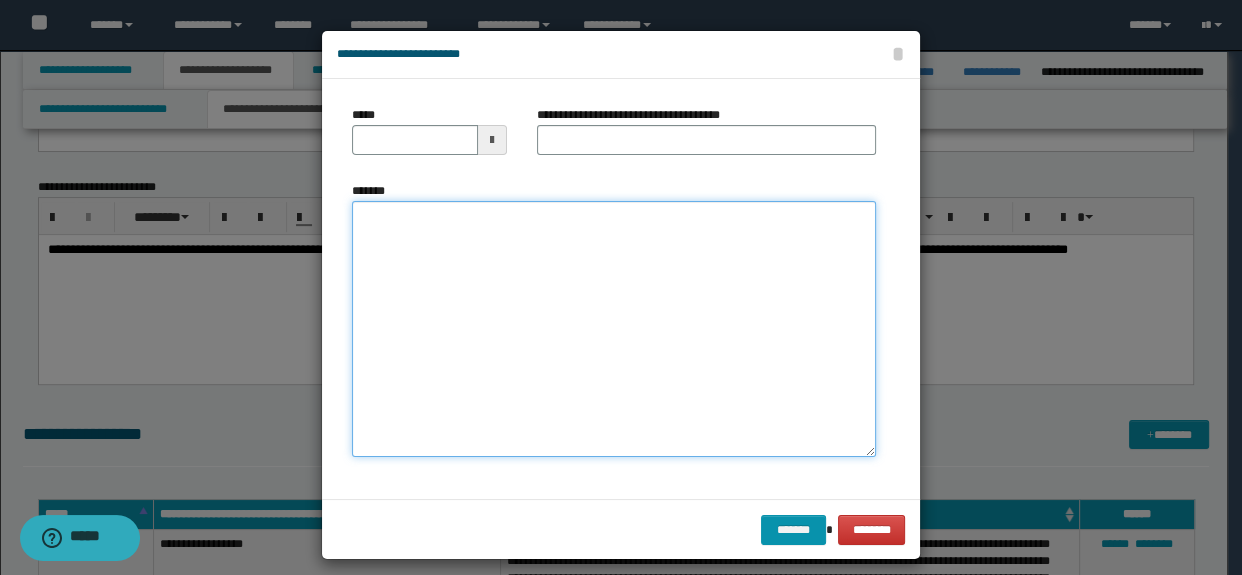 click on "*******" at bounding box center [614, 329] 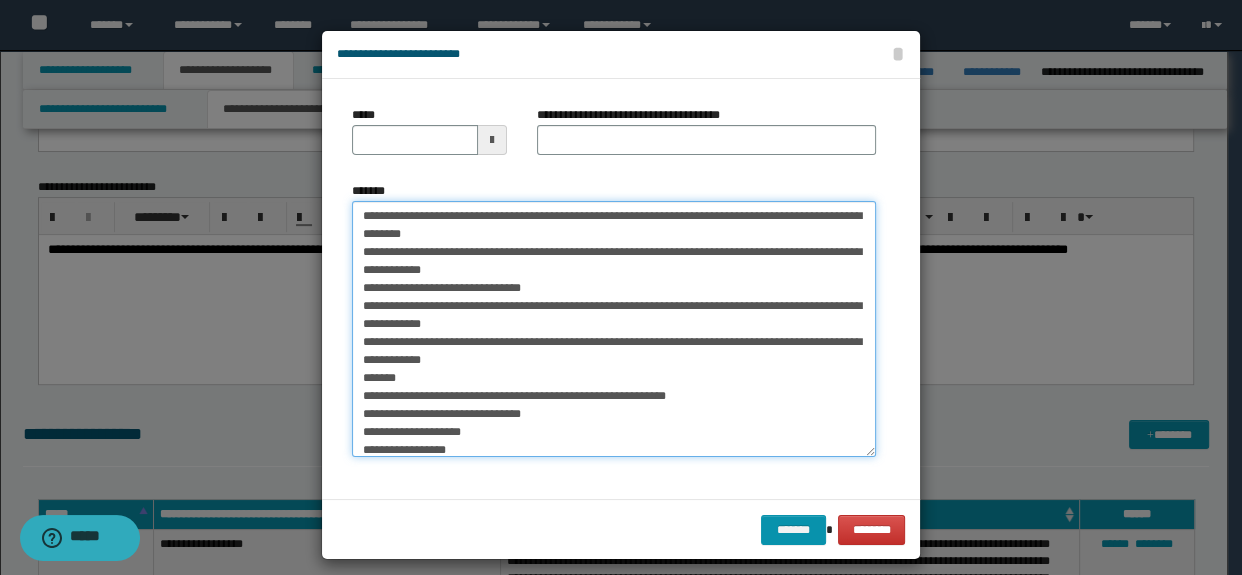 scroll, scrollTop: 1, scrollLeft: 0, axis: vertical 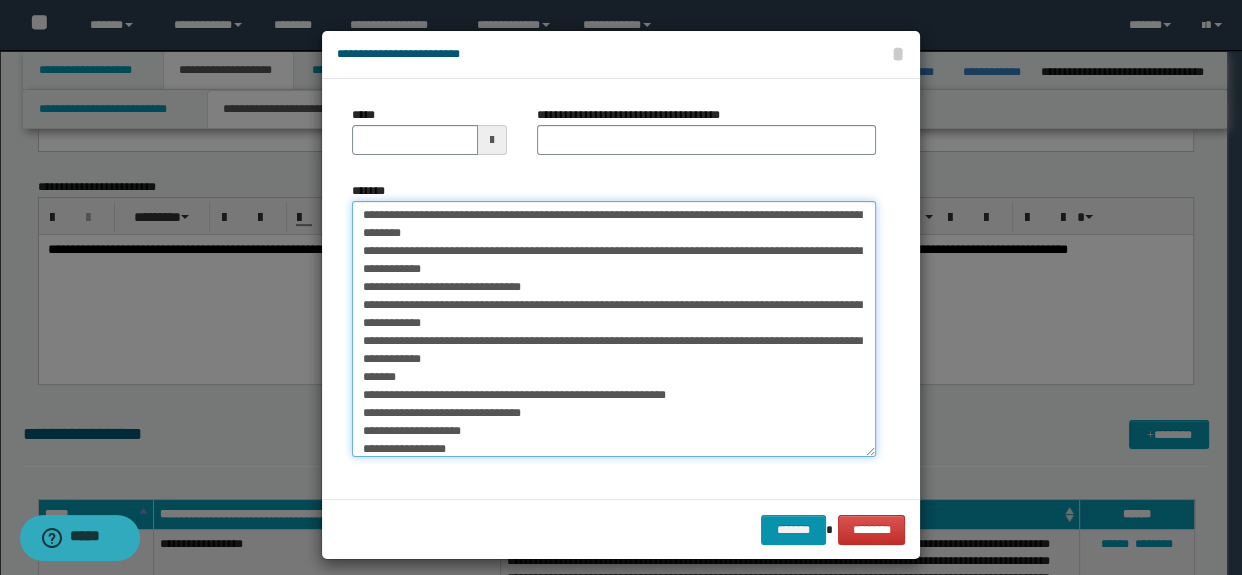type on "**********" 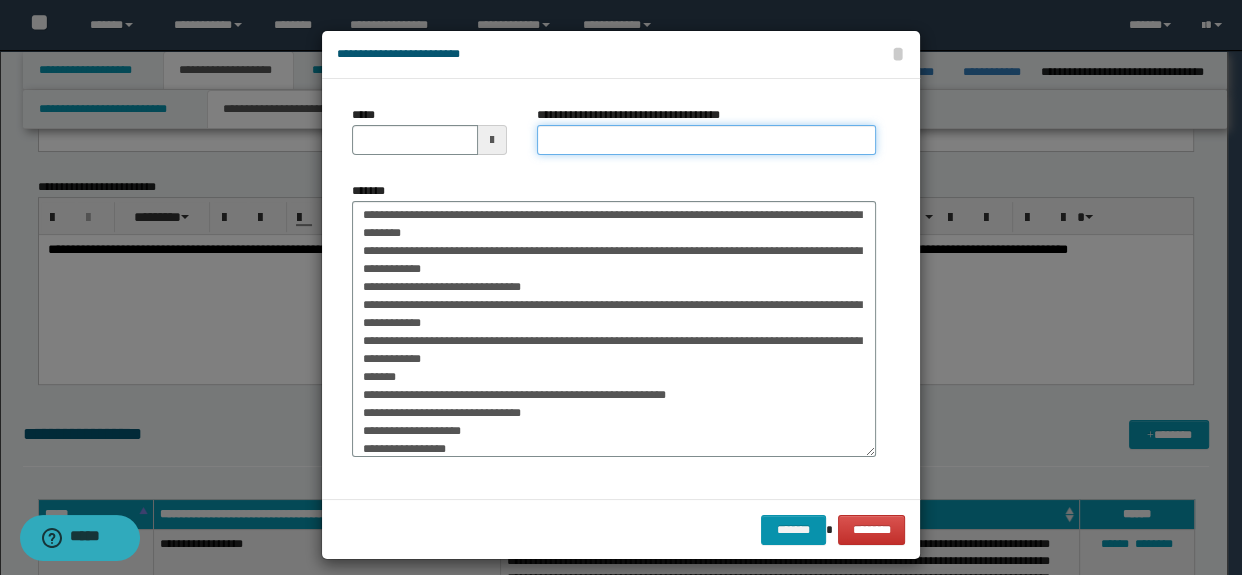 click on "**********" at bounding box center [707, 140] 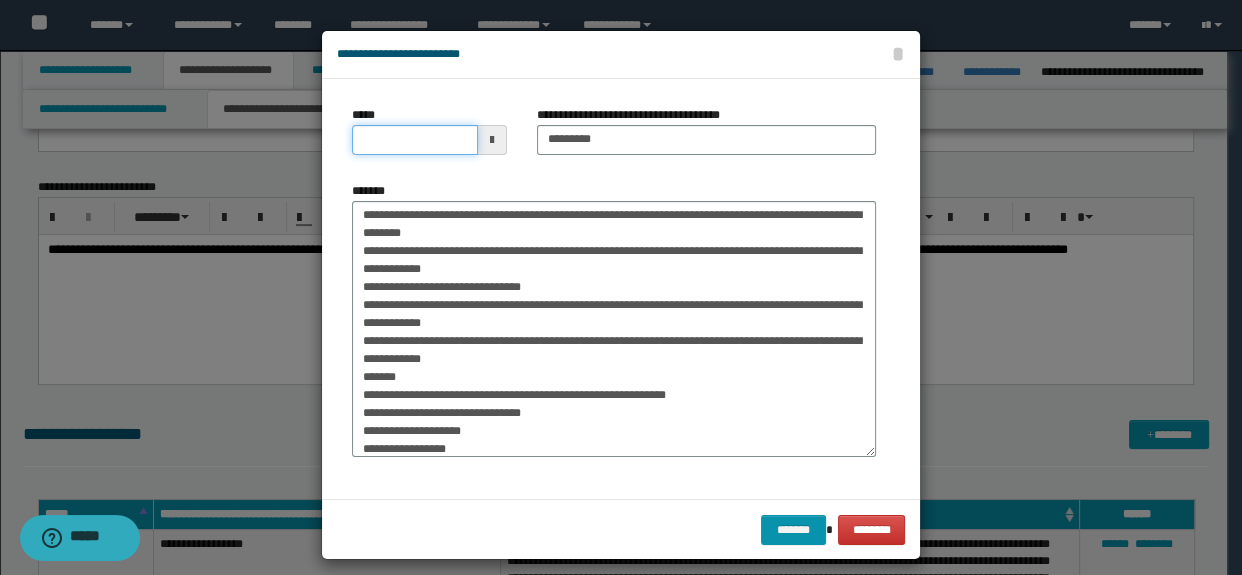 click on "*****" at bounding box center (415, 140) 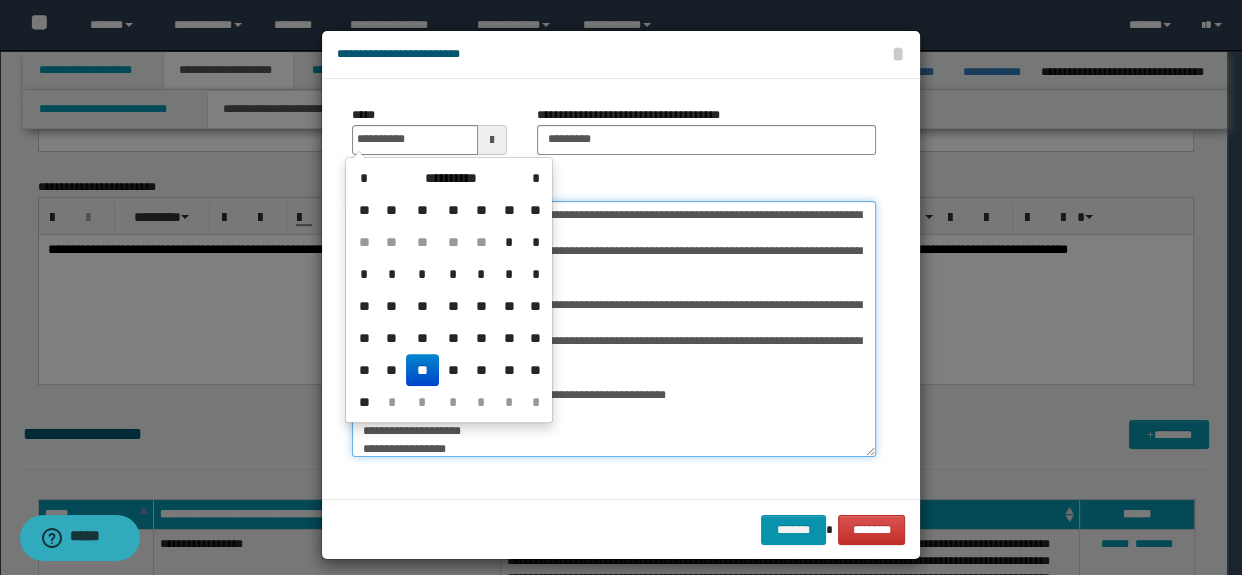 type on "**********" 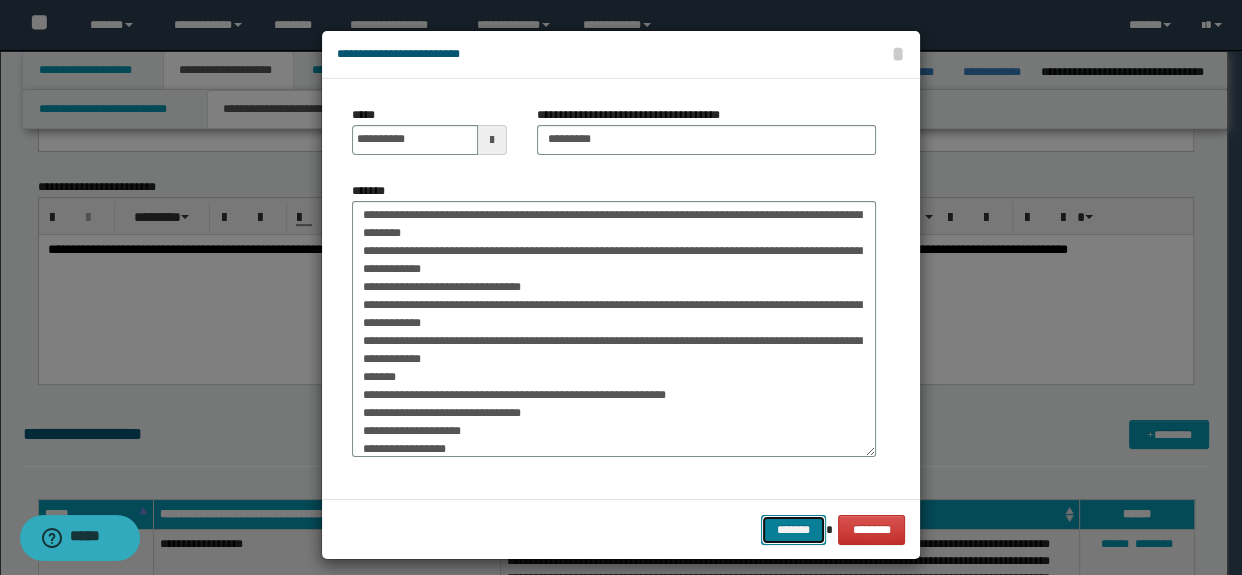 click on "*******" at bounding box center (793, 530) 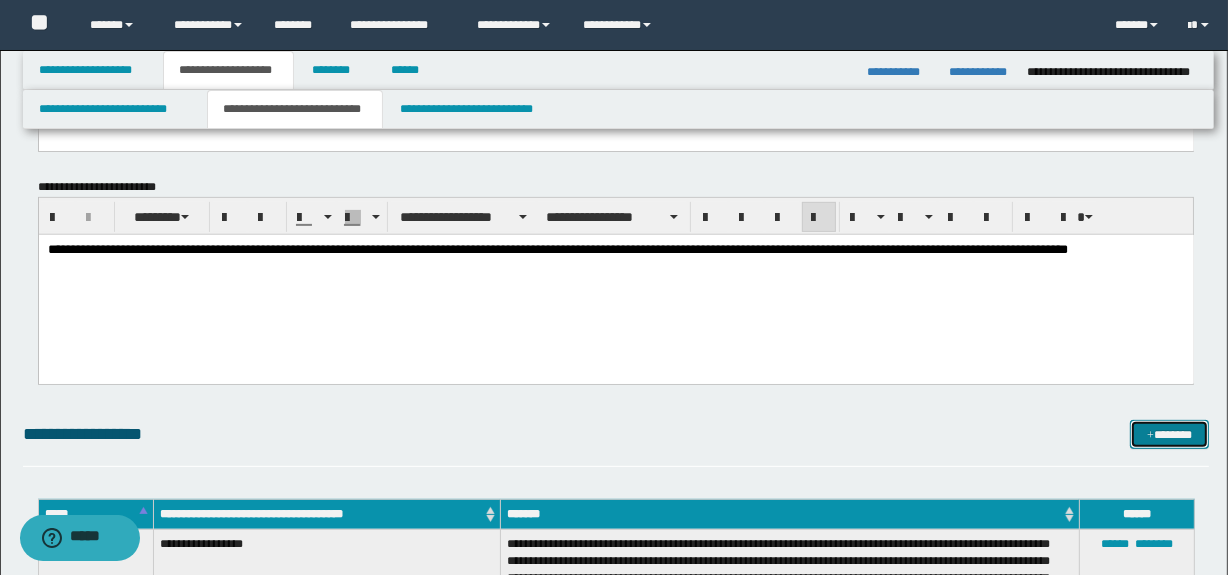 click on "*******" at bounding box center (1170, 435) 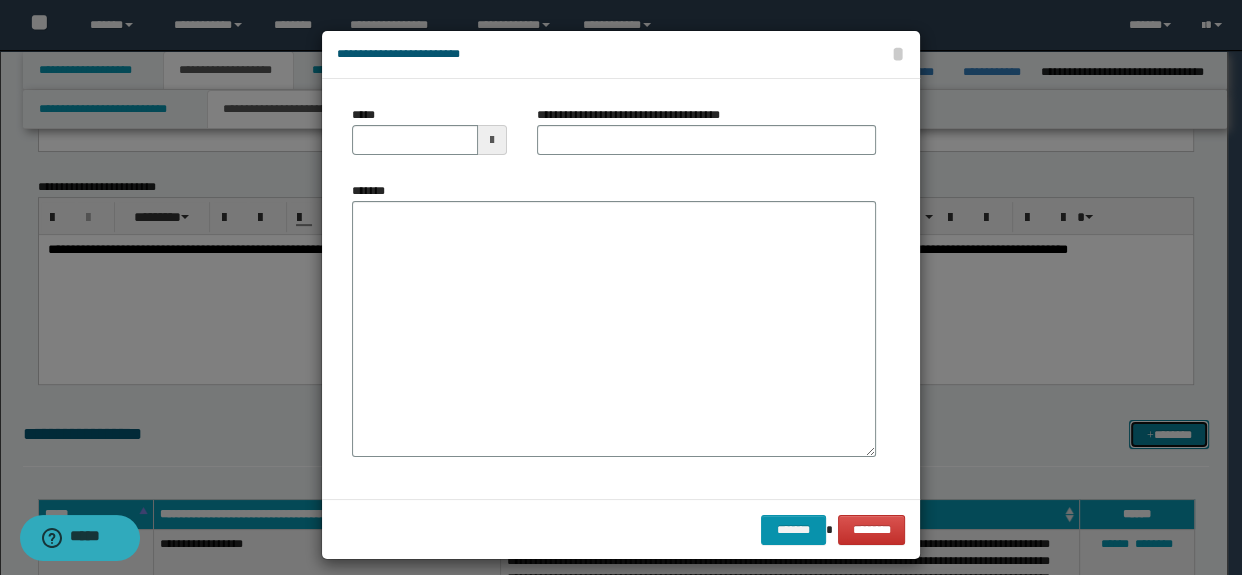 scroll, scrollTop: 0, scrollLeft: 0, axis: both 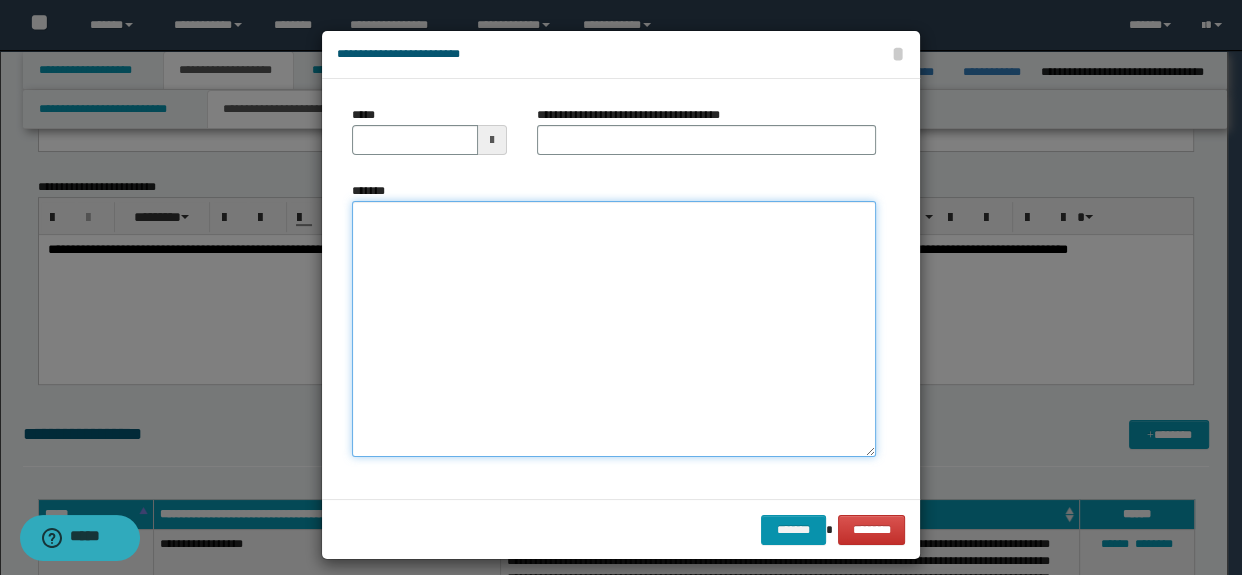 click on "*******" at bounding box center [614, 329] 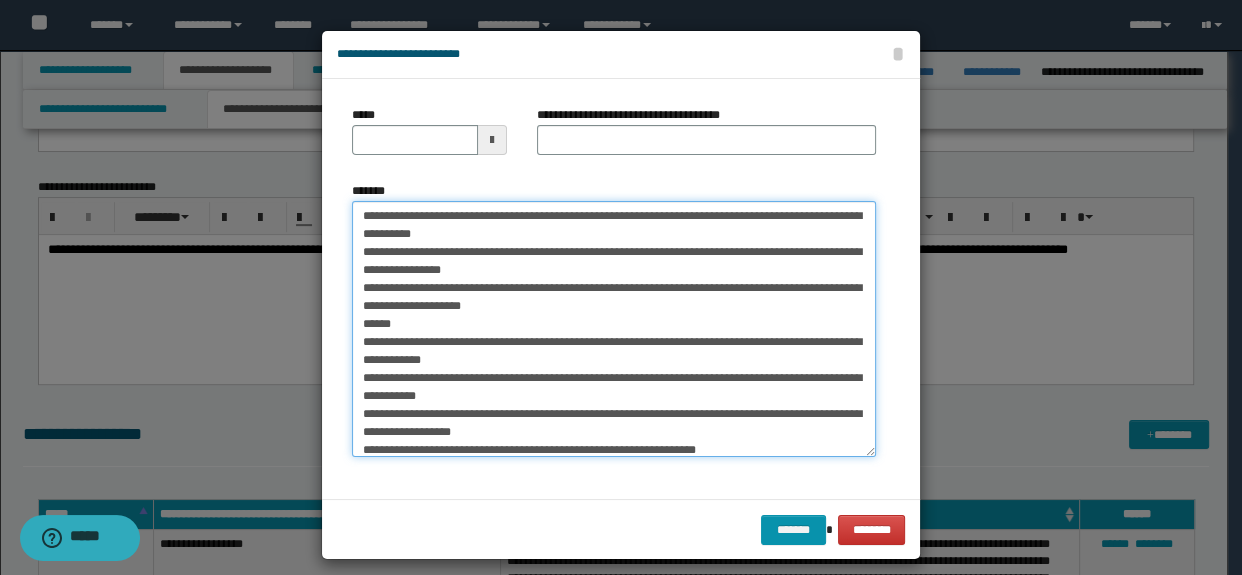 scroll, scrollTop: 235, scrollLeft: 0, axis: vertical 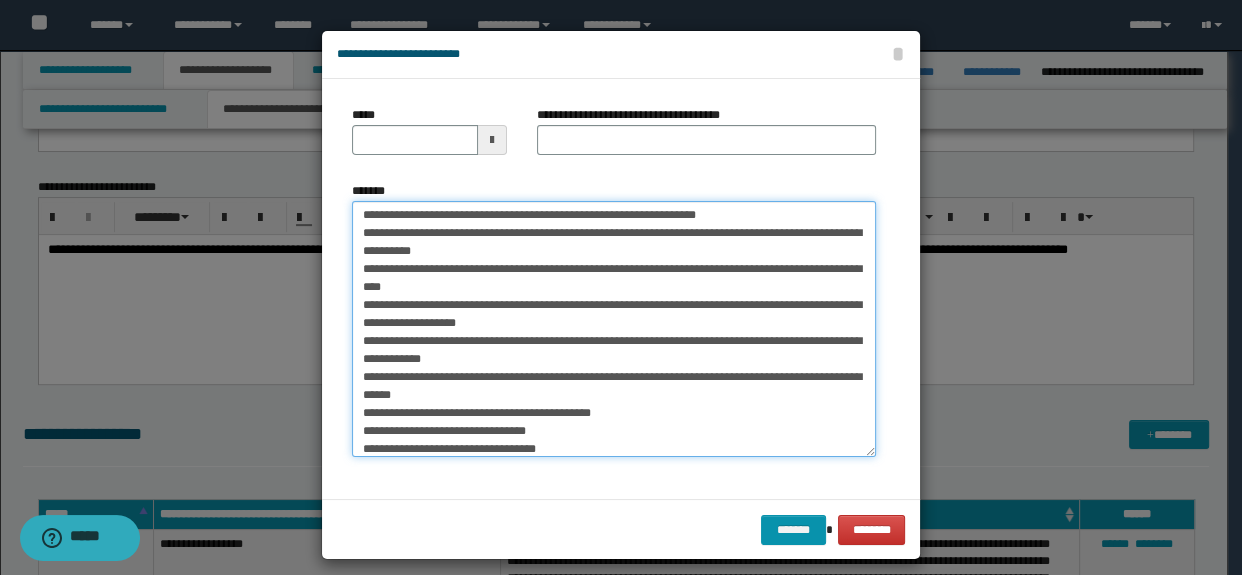 type 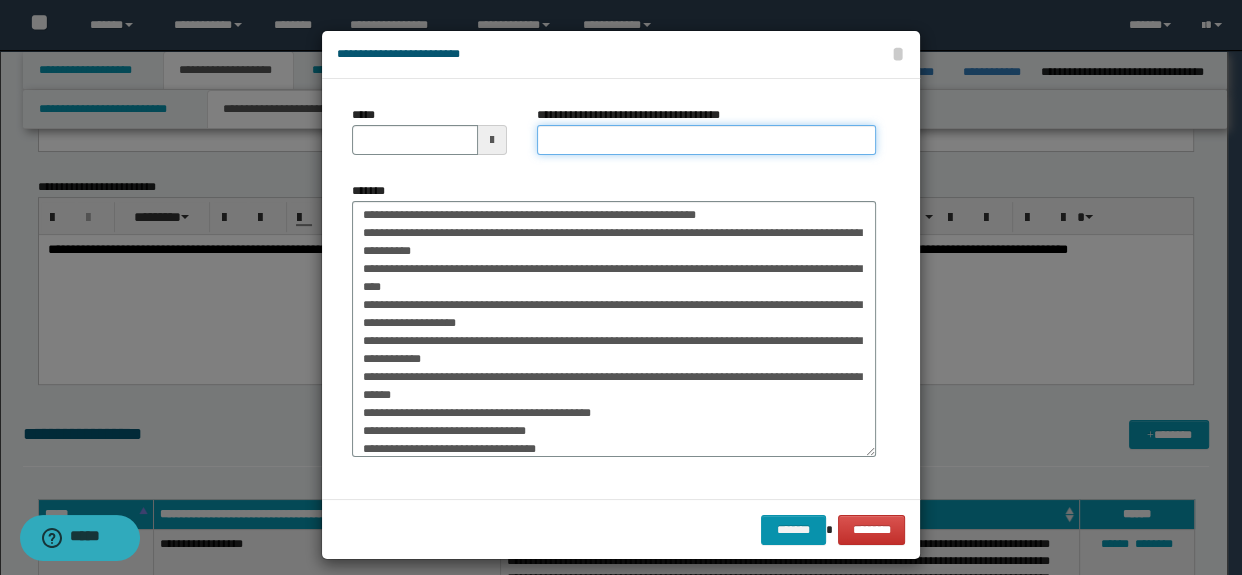 click on "**********" at bounding box center [707, 140] 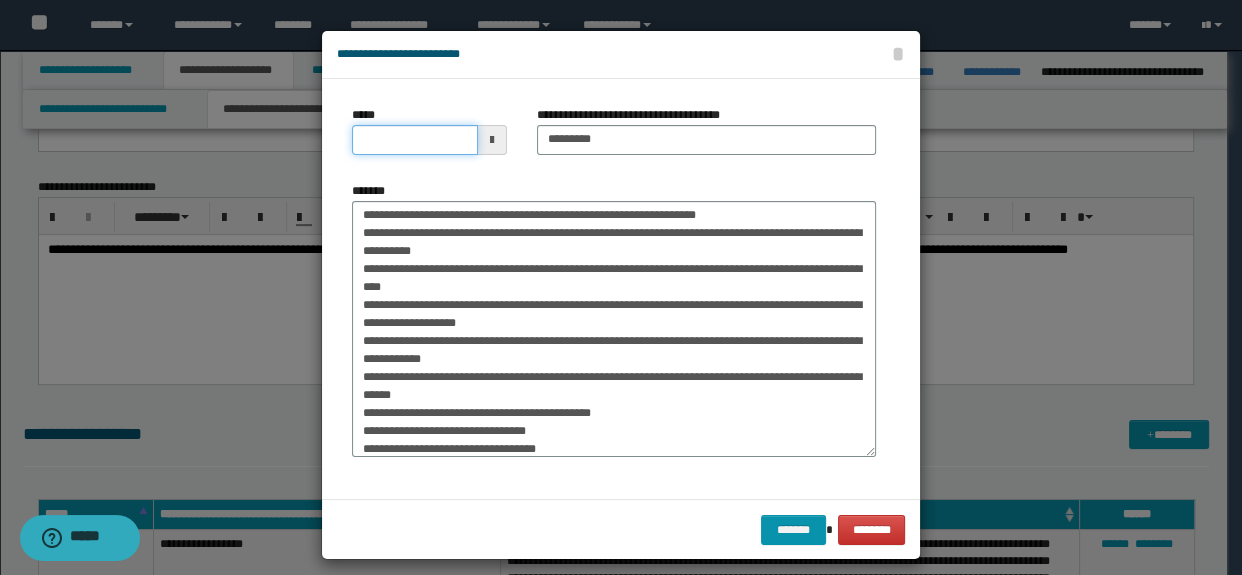 click on "*****" at bounding box center (415, 140) 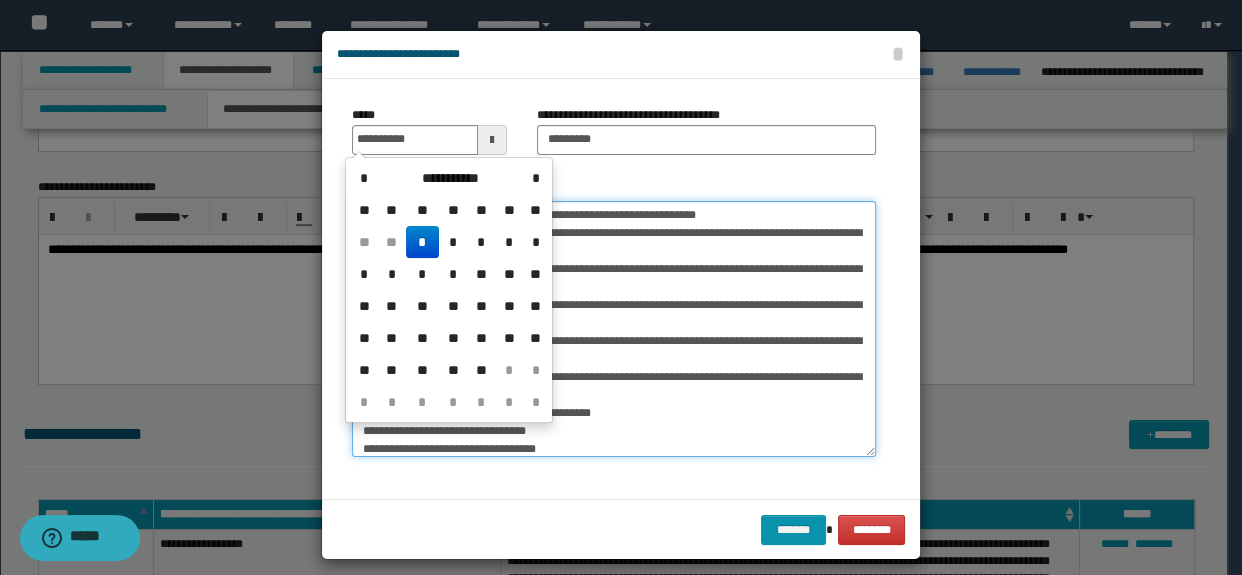 type on "**********" 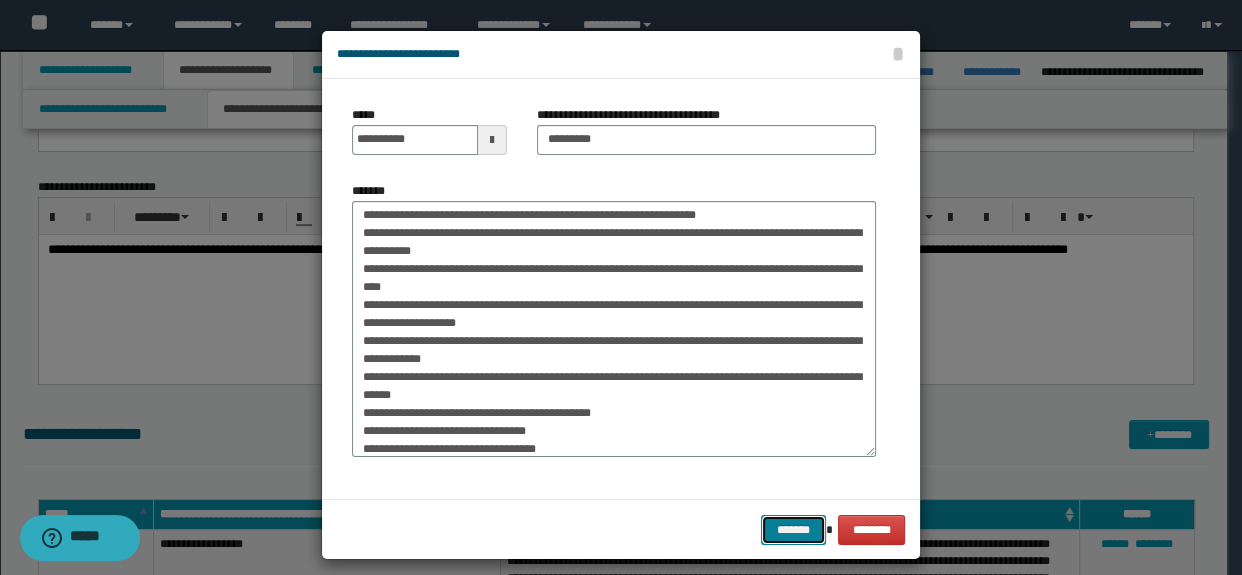 click on "*******" at bounding box center [793, 530] 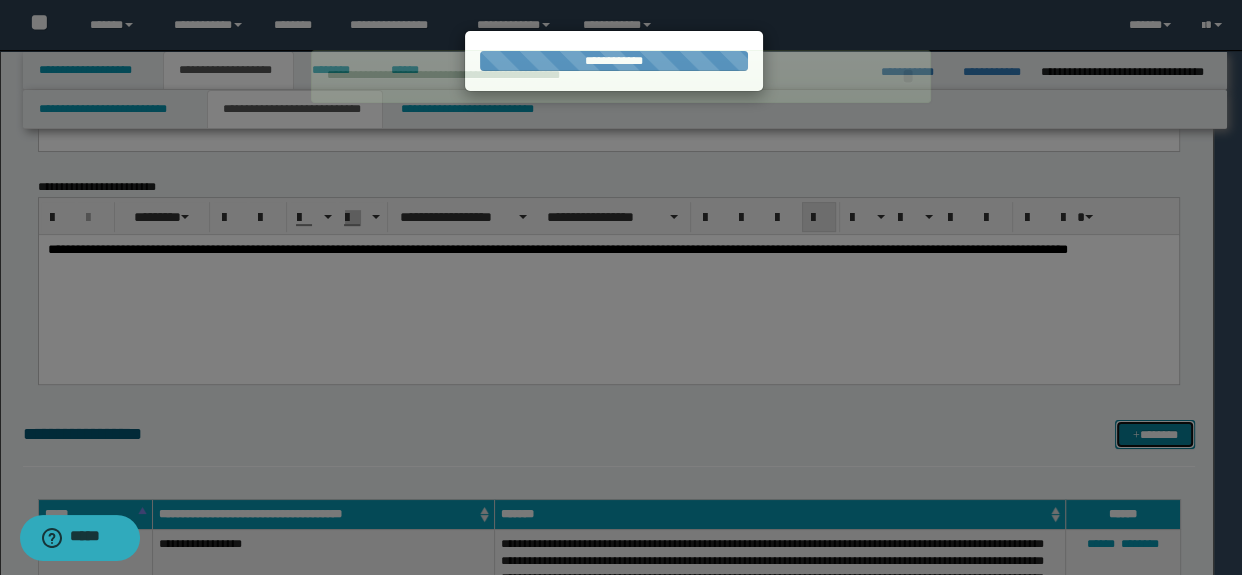 type 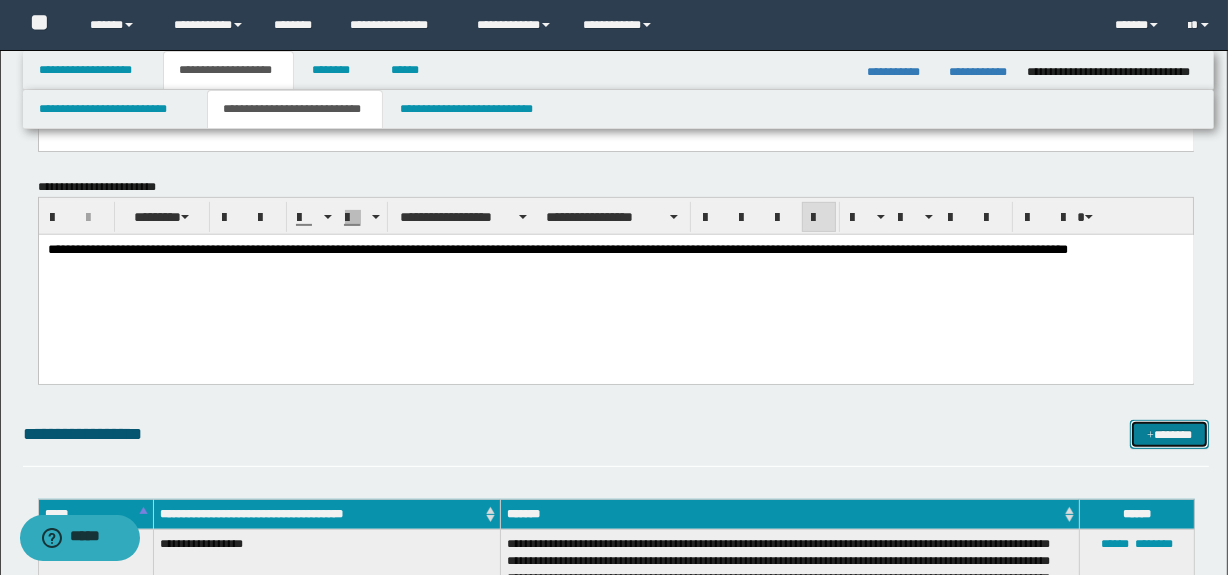 click on "*******" at bounding box center (1170, 435) 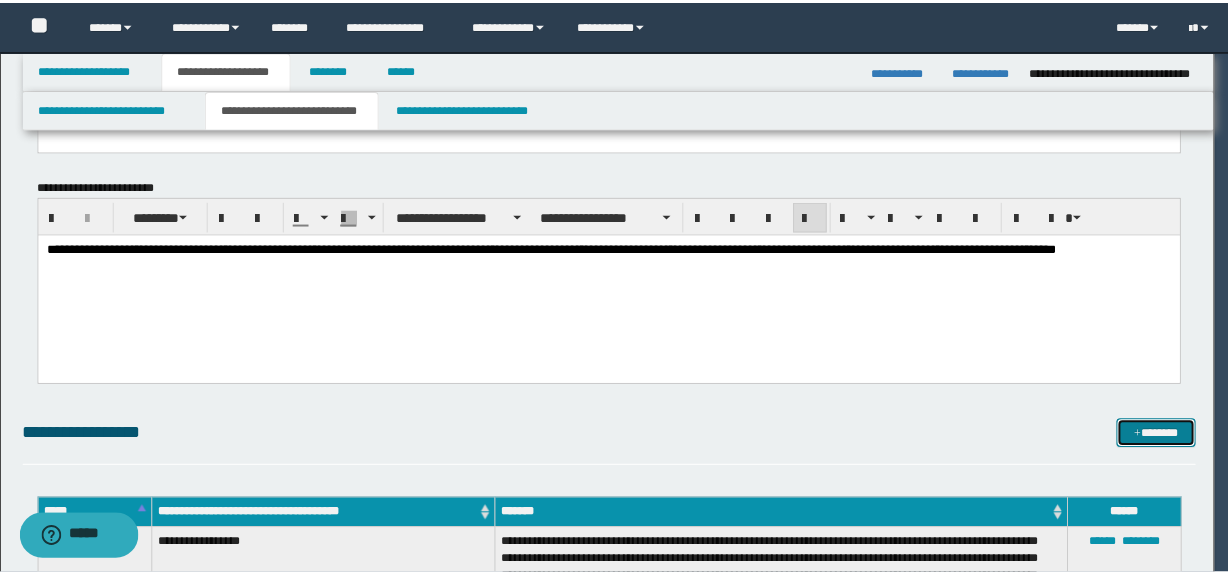 scroll, scrollTop: 0, scrollLeft: 0, axis: both 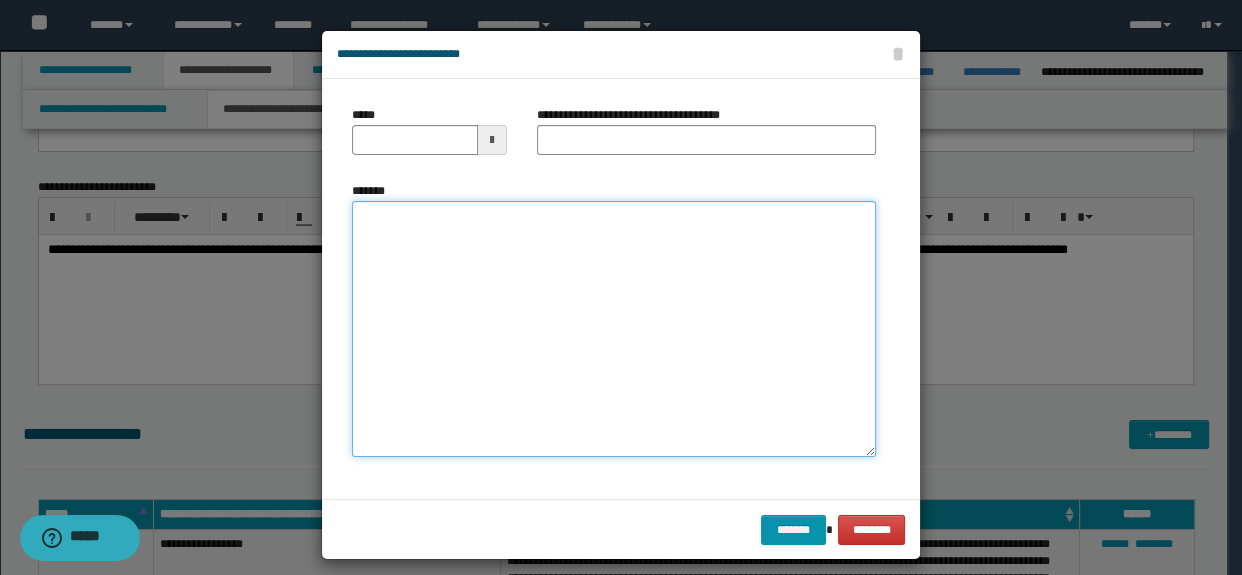 click on "*******" at bounding box center [614, 329] 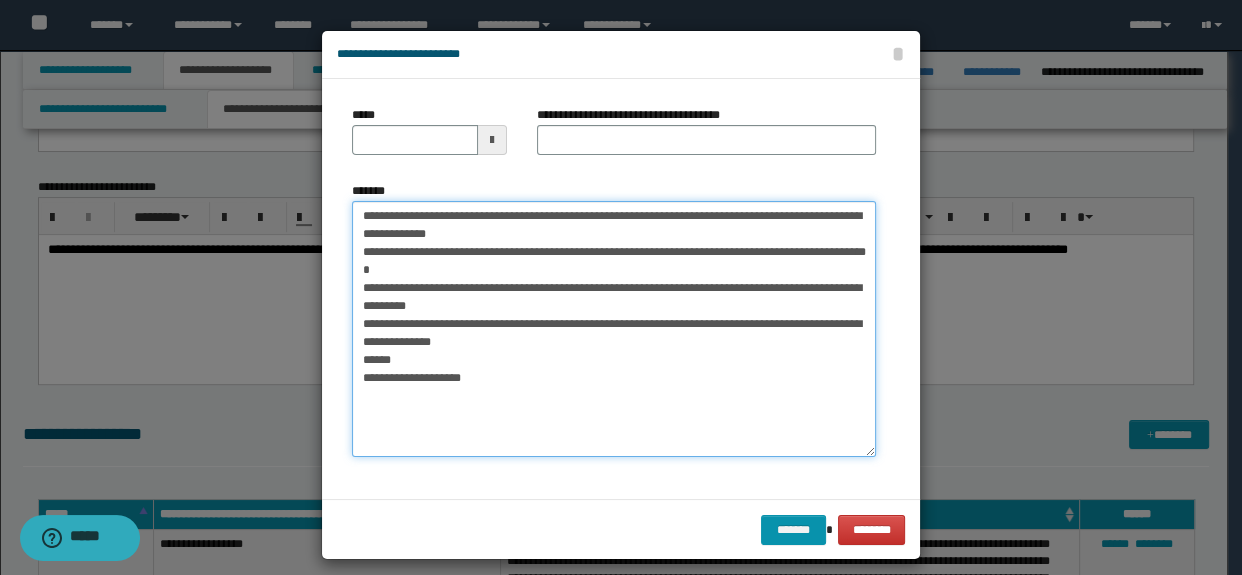 type on "**********" 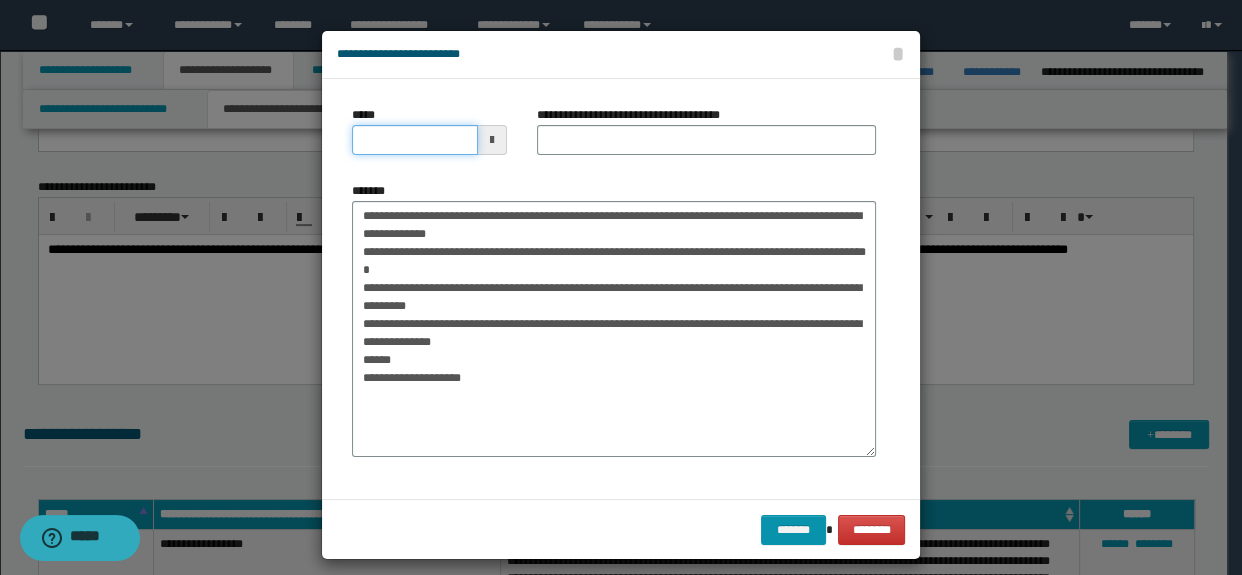 click on "*****" at bounding box center [415, 140] 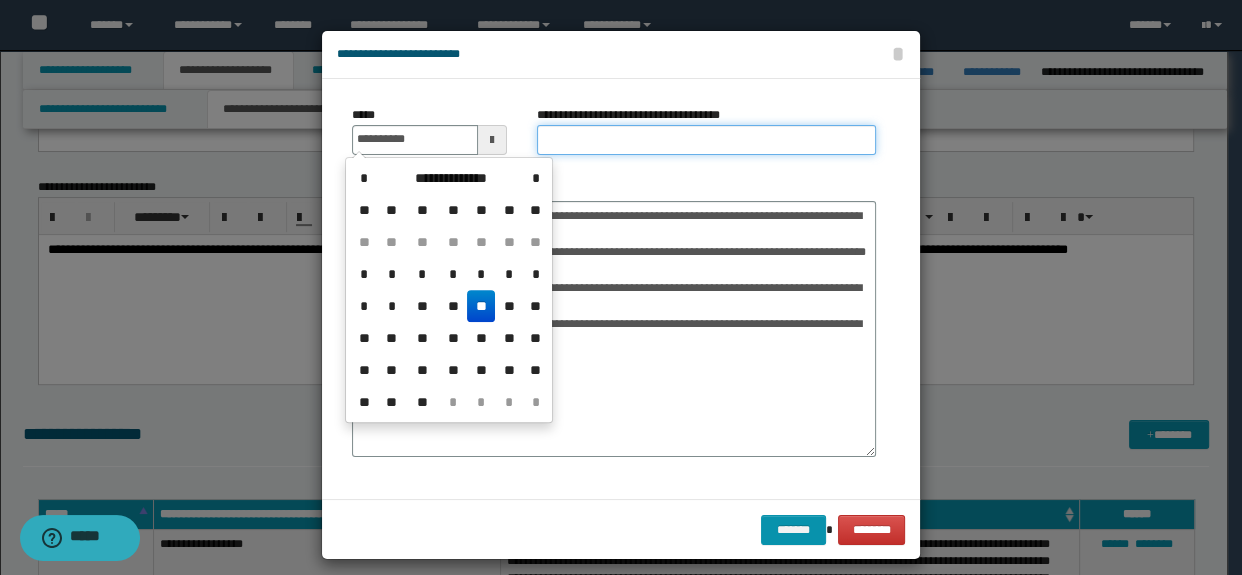 type on "**********" 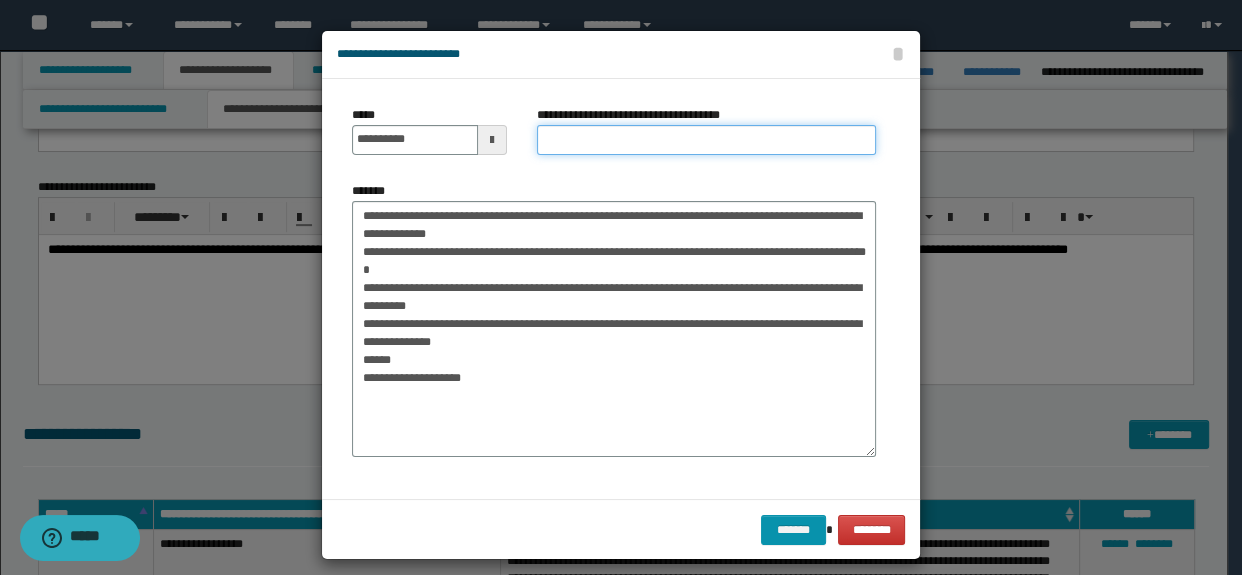 type on "**********" 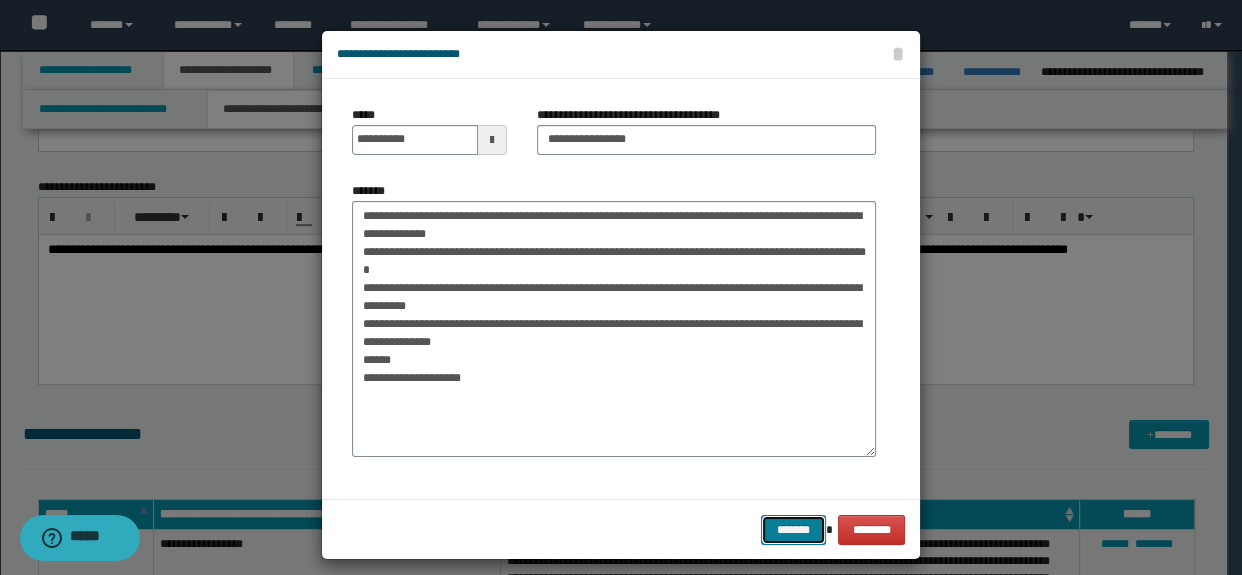 click on "*******" at bounding box center [793, 530] 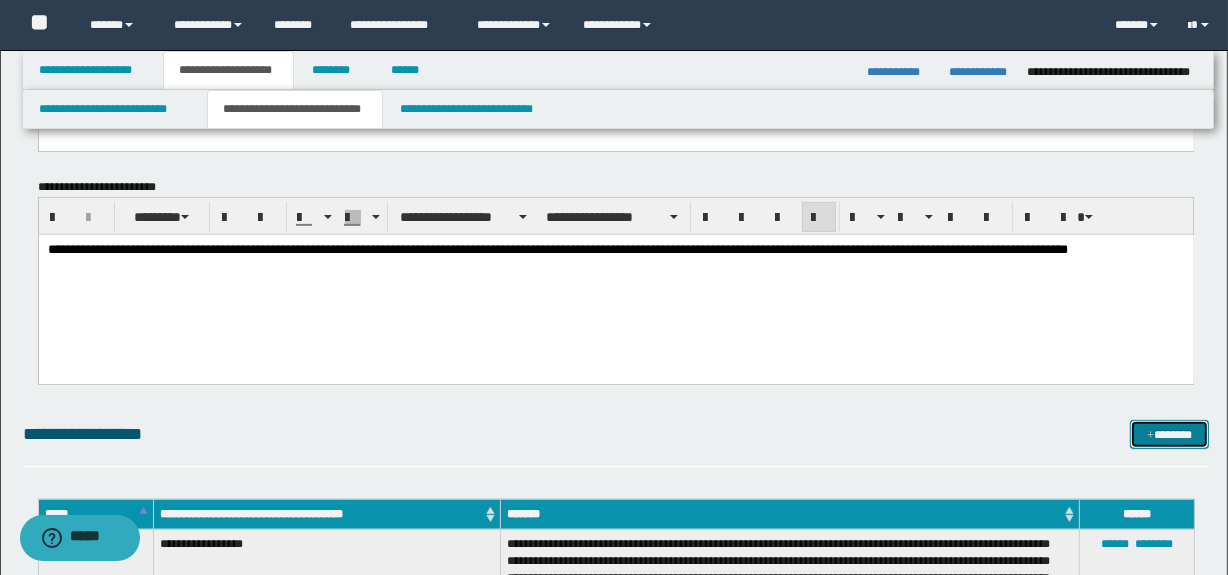 click at bounding box center (1150, 436) 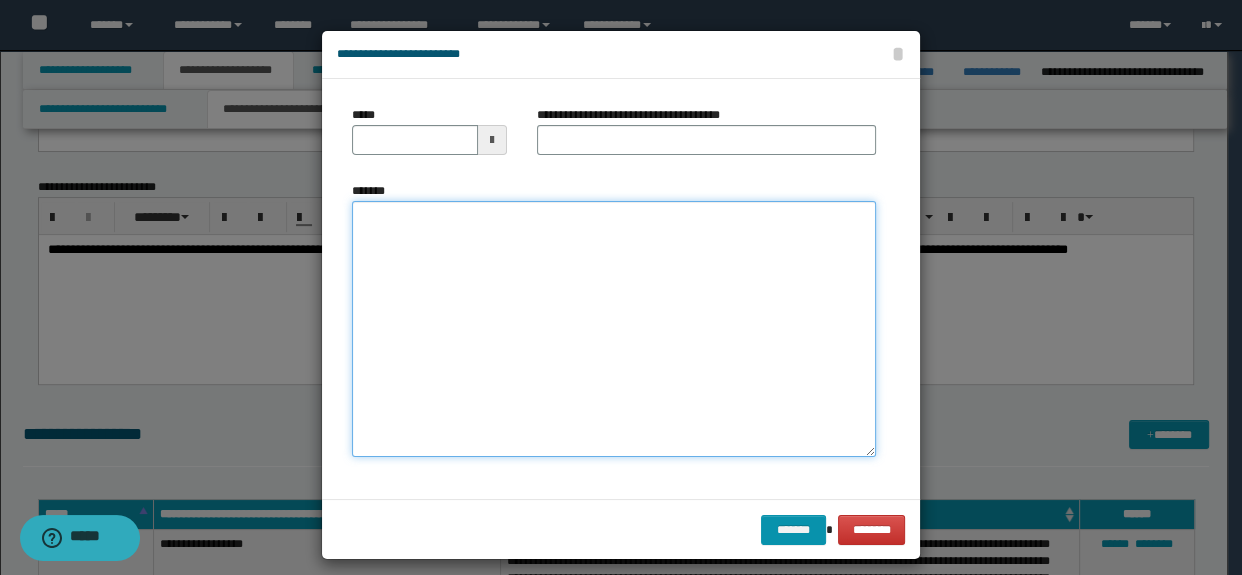 click on "*******" at bounding box center [614, 329] 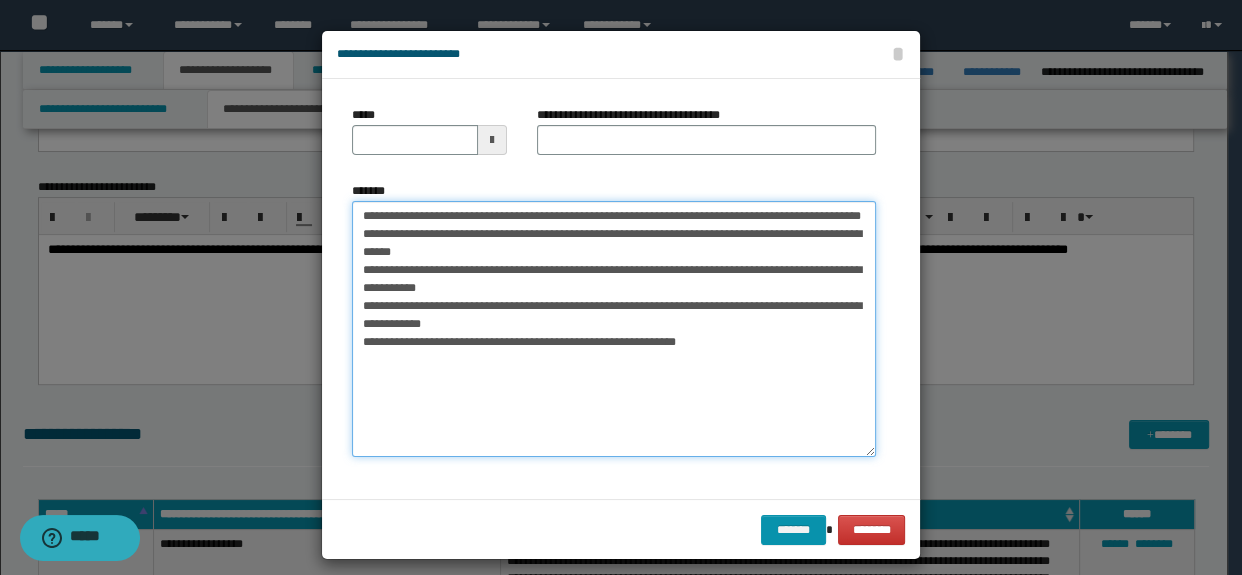 type on "**********" 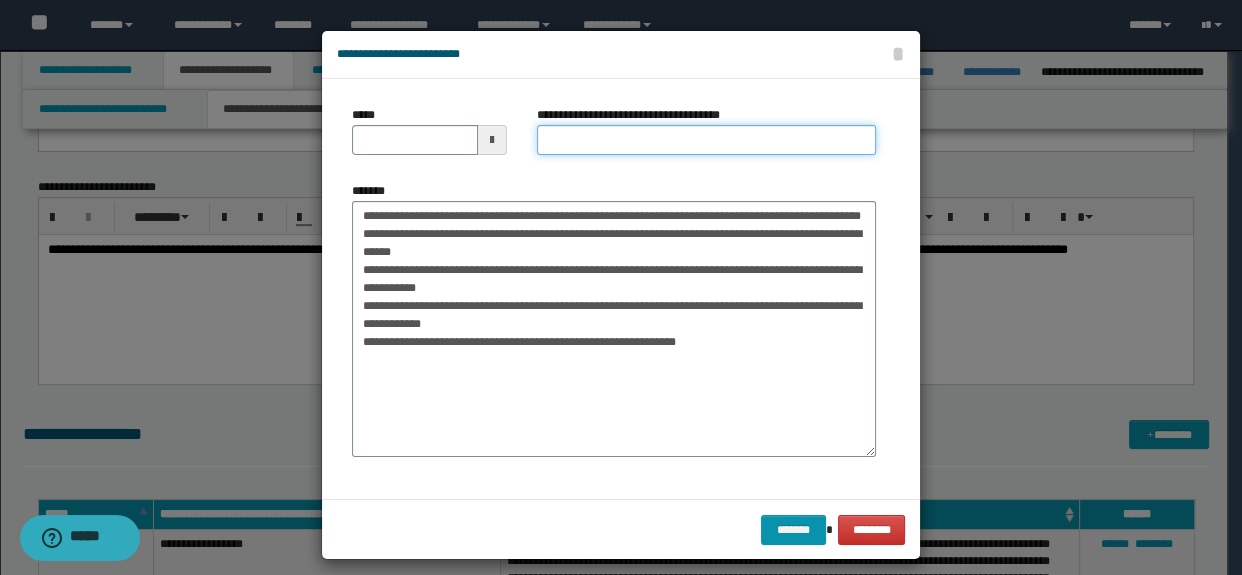 click on "**********" at bounding box center (707, 140) 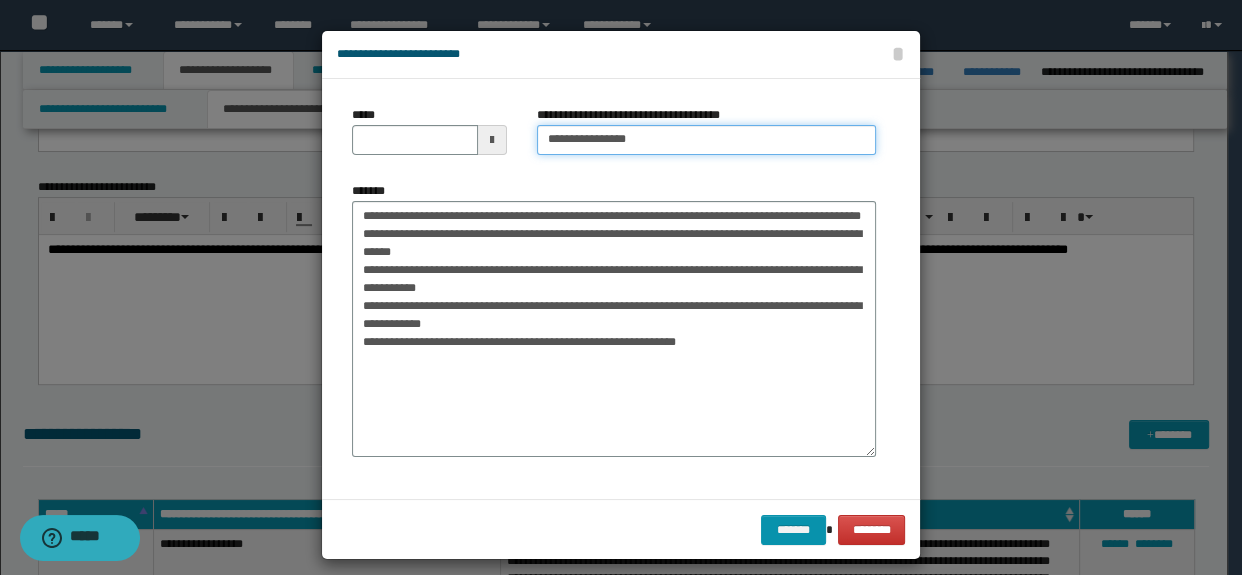 type on "**********" 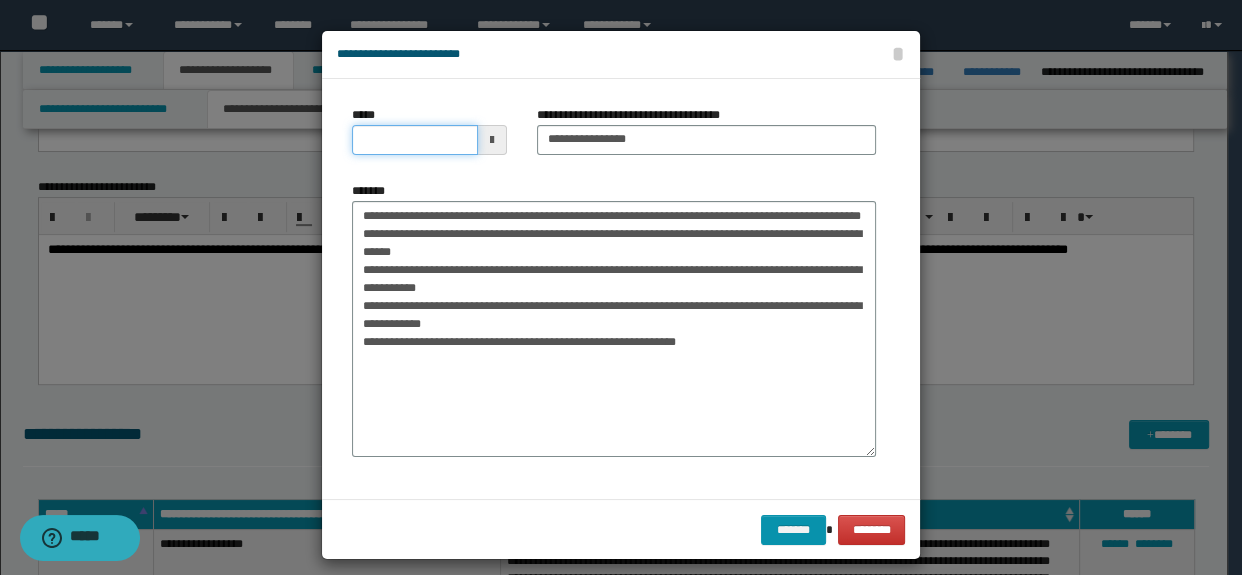 click on "*****" at bounding box center [415, 140] 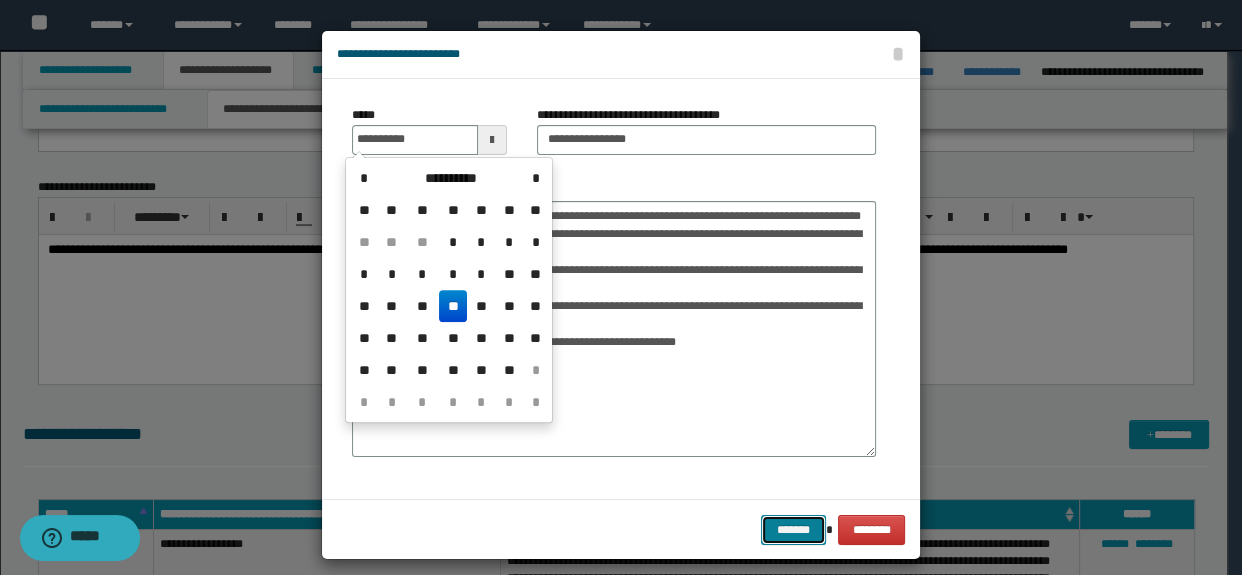 type on "**********" 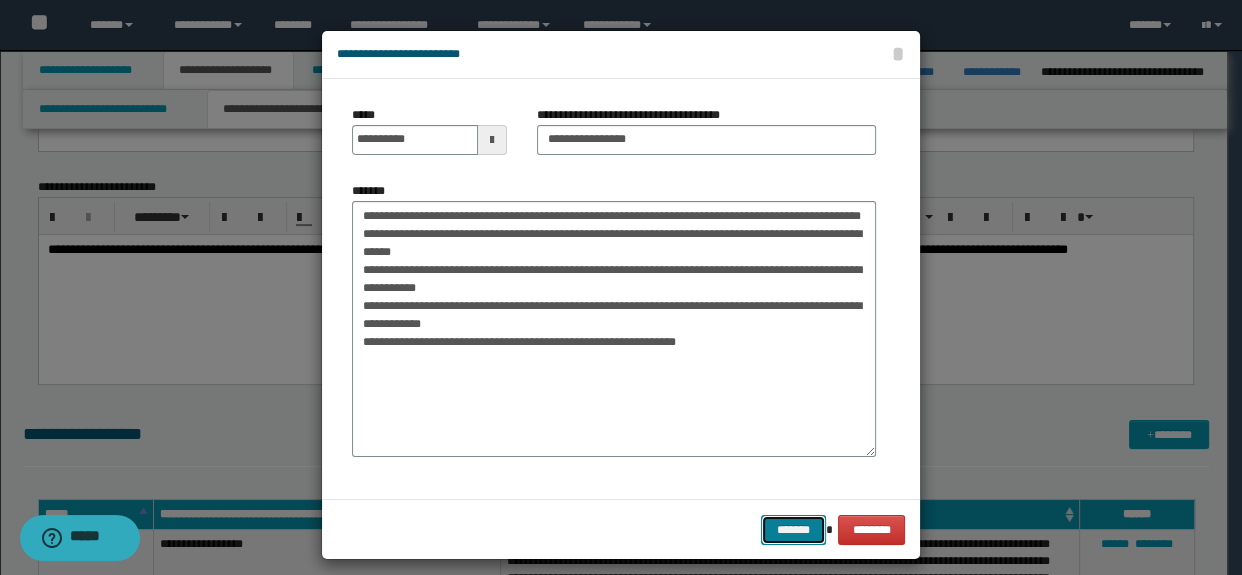 click on "*******" at bounding box center (793, 530) 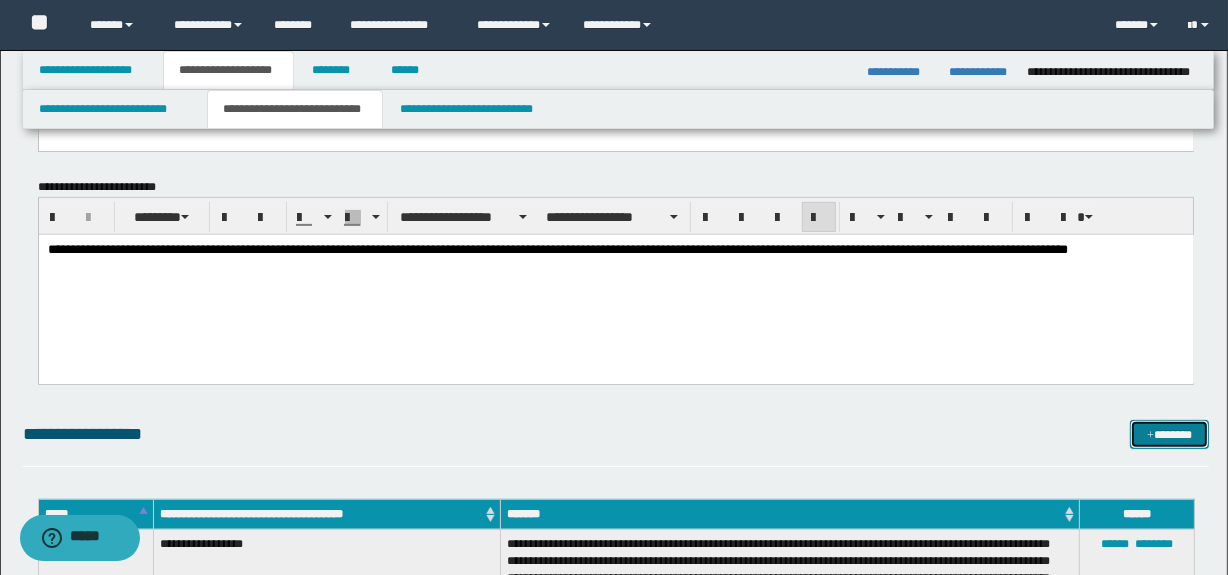 click on "*******" at bounding box center [1170, 435] 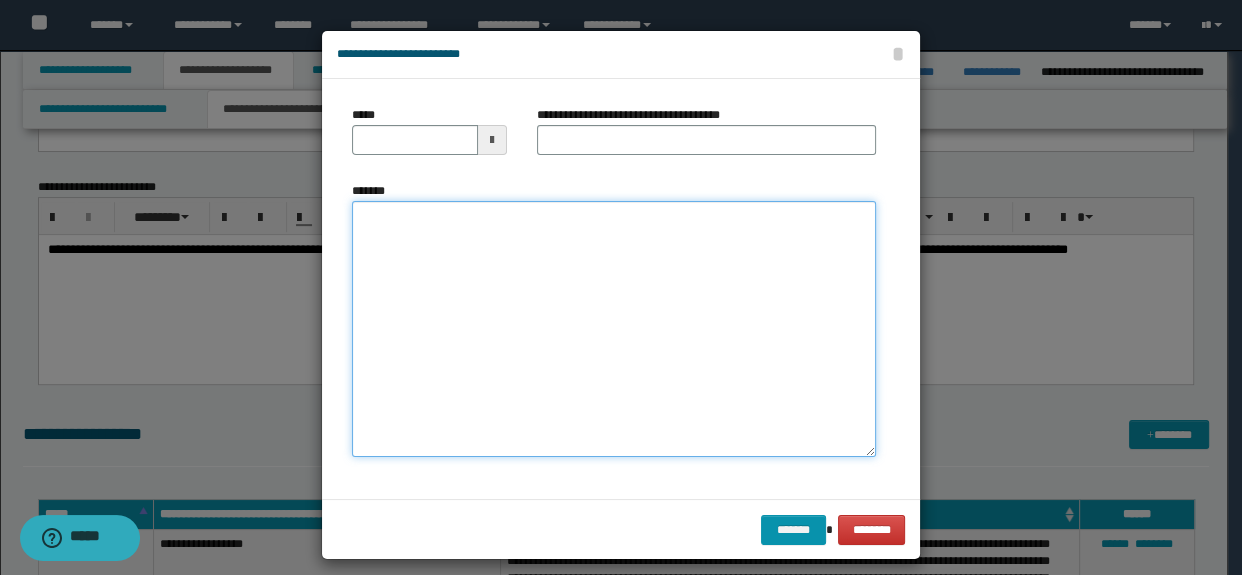 click on "*******" at bounding box center (614, 329) 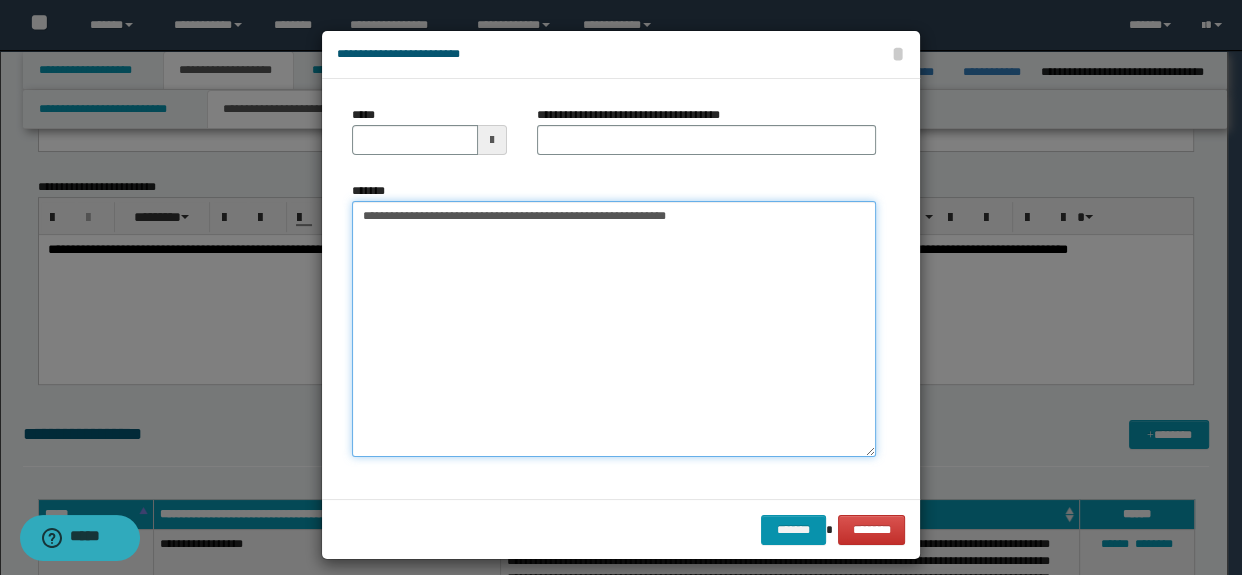 type on "**********" 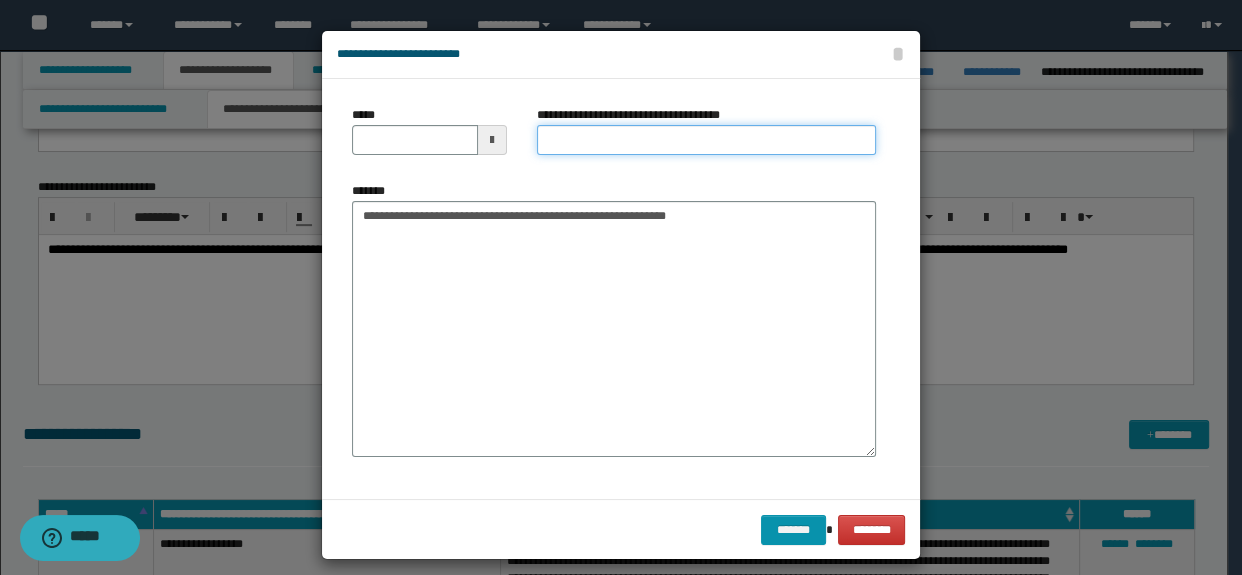 click on "**********" at bounding box center (707, 140) 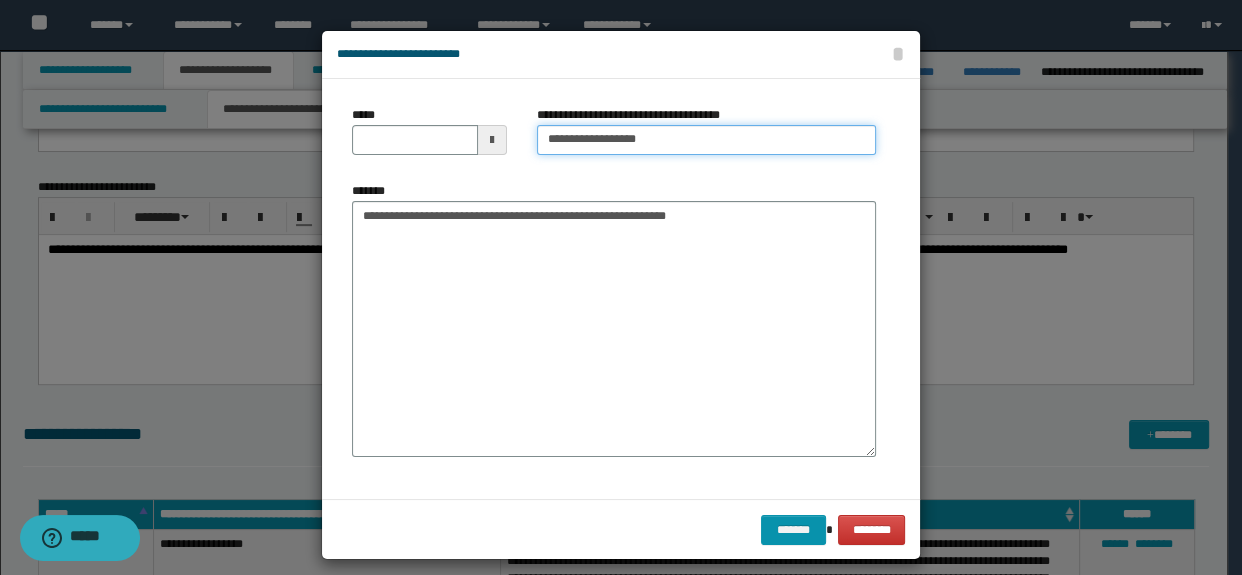 type on "**********" 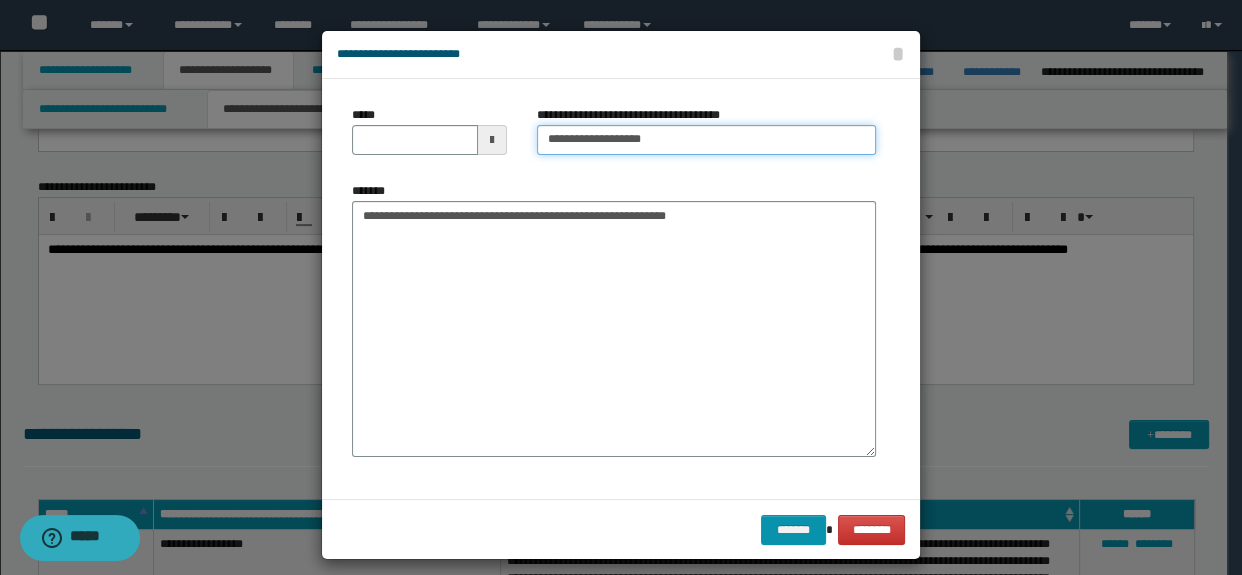 type 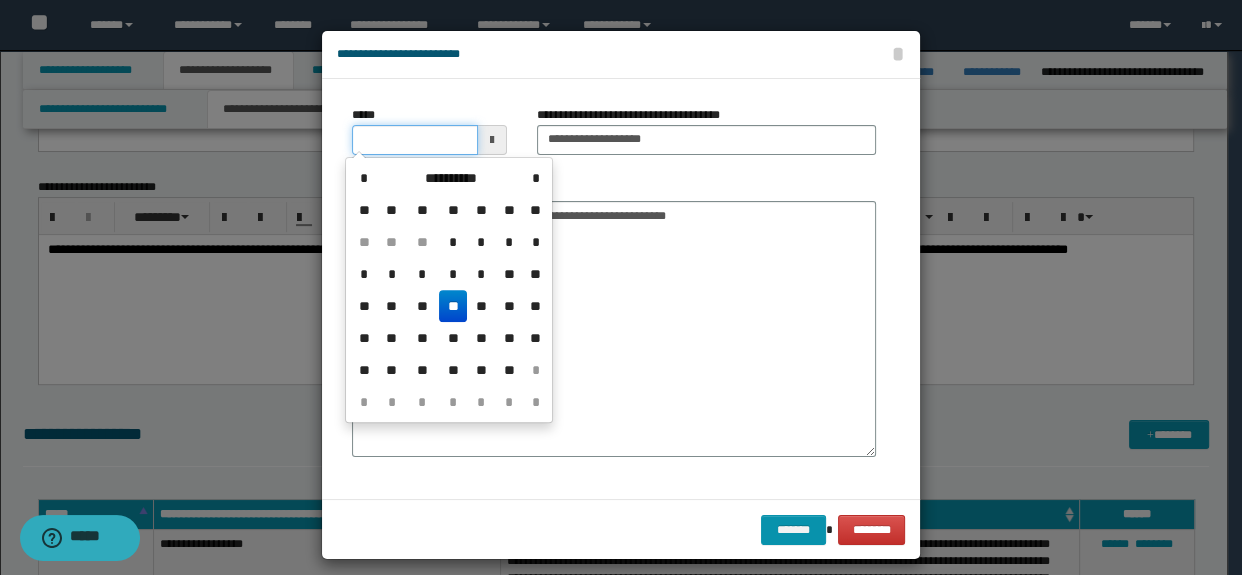 click on "*****" at bounding box center (415, 140) 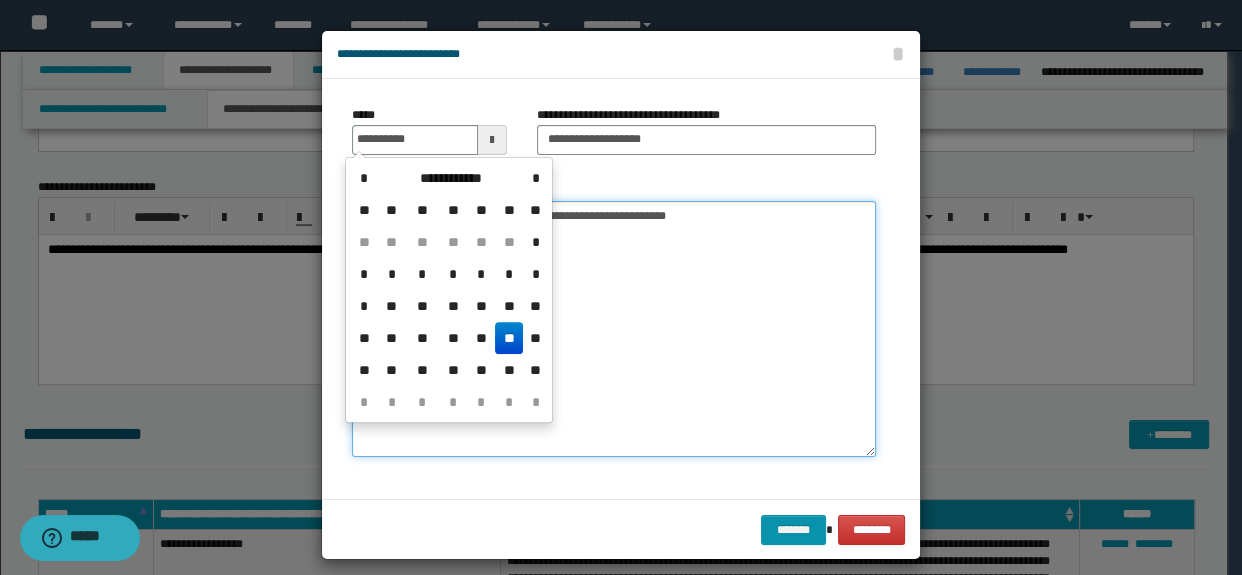 type on "**********" 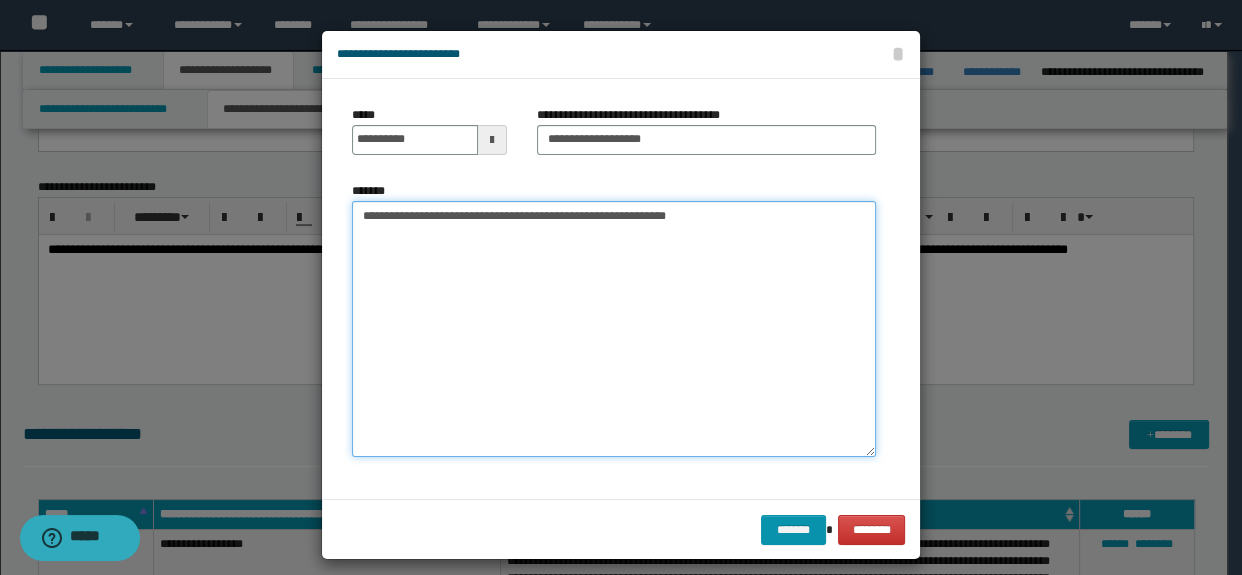 click on "**********" at bounding box center (614, 329) 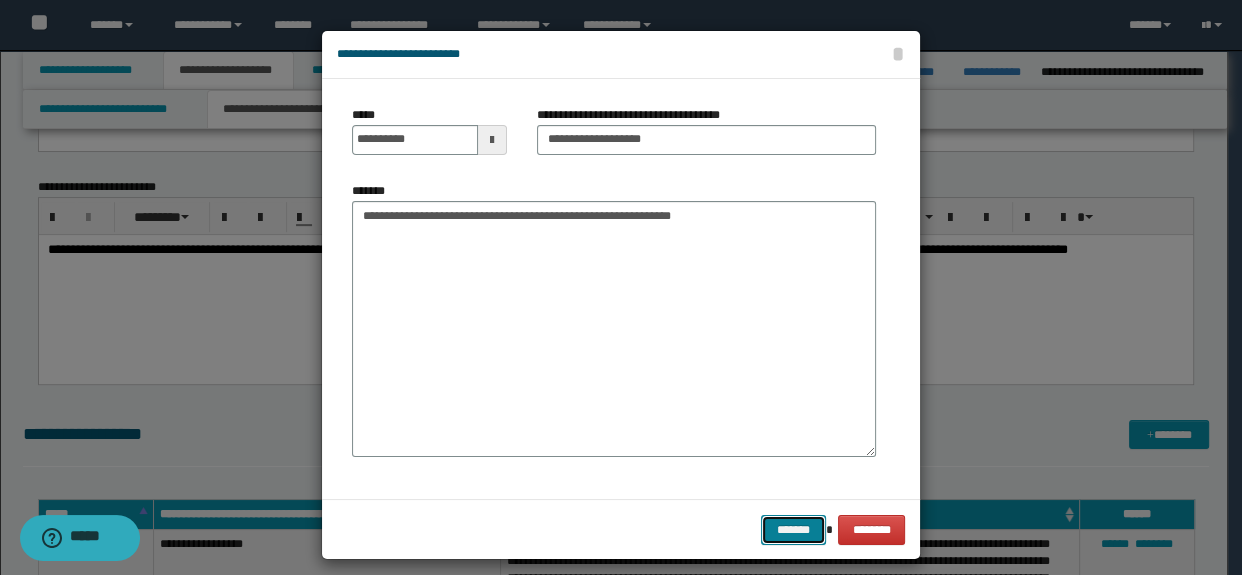 click on "*******" at bounding box center (793, 530) 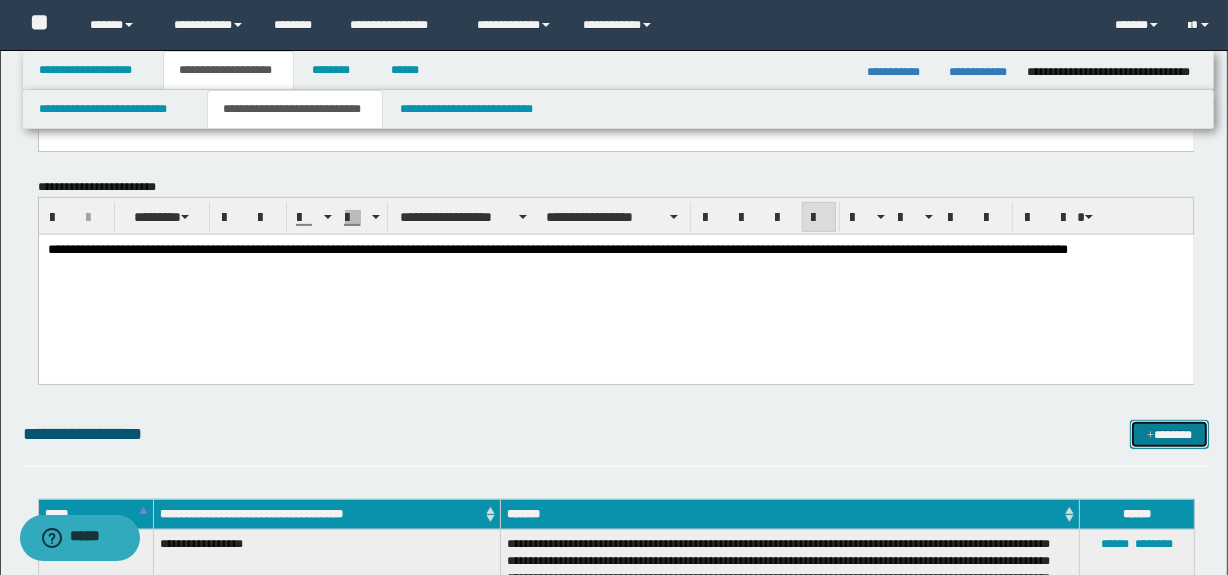 click on "*******" at bounding box center (1170, 435) 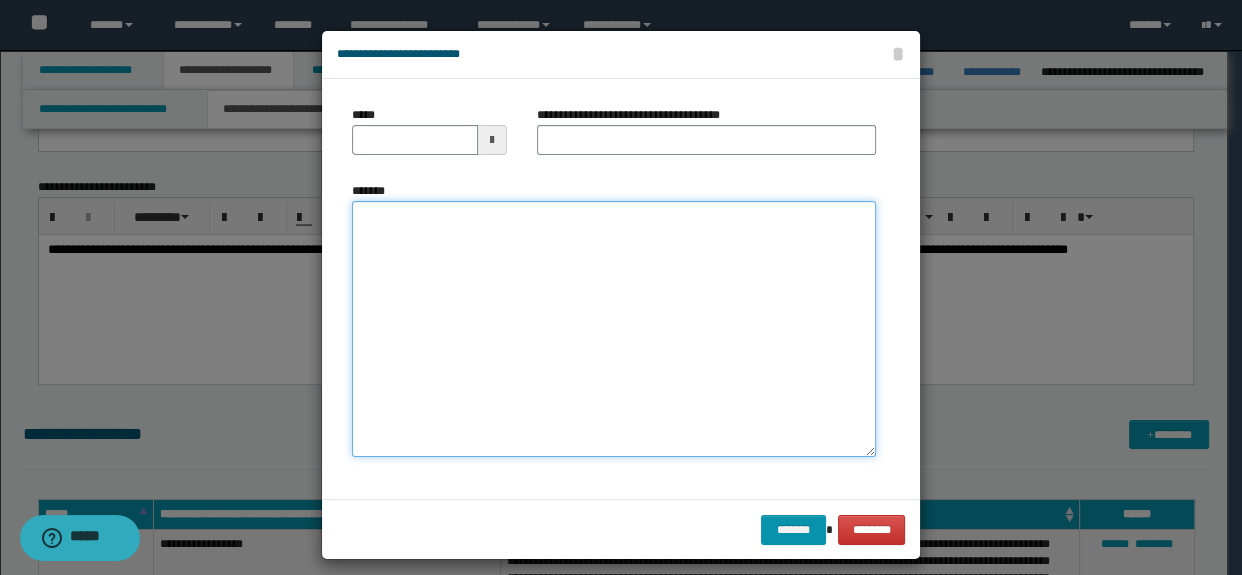 click on "*******" at bounding box center (614, 329) 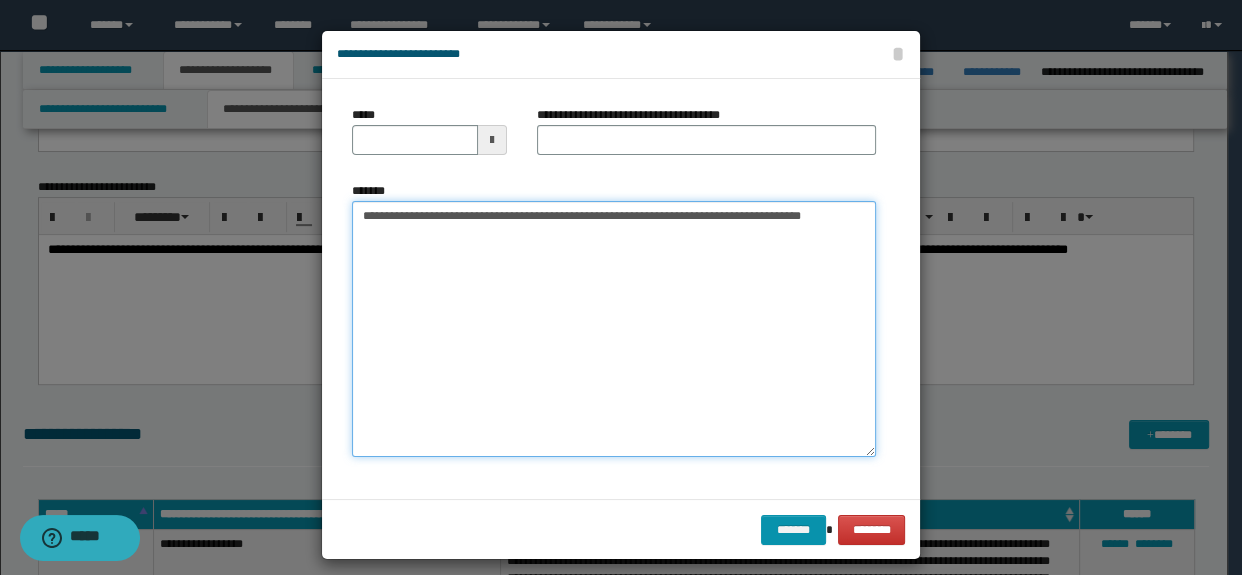 type on "**********" 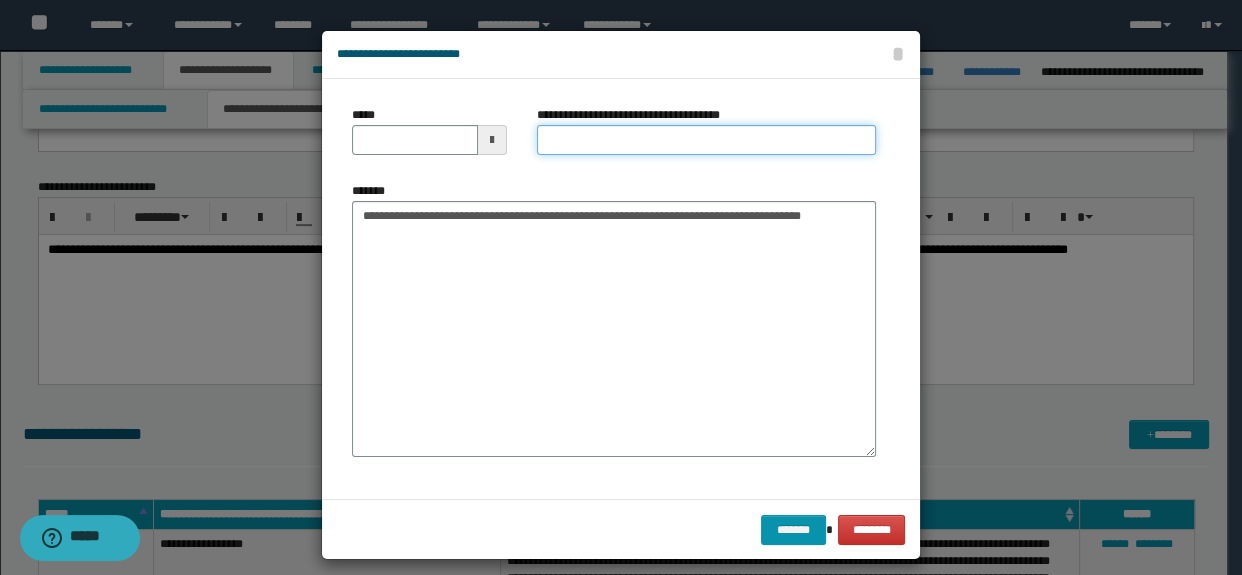 click on "**********" at bounding box center [707, 140] 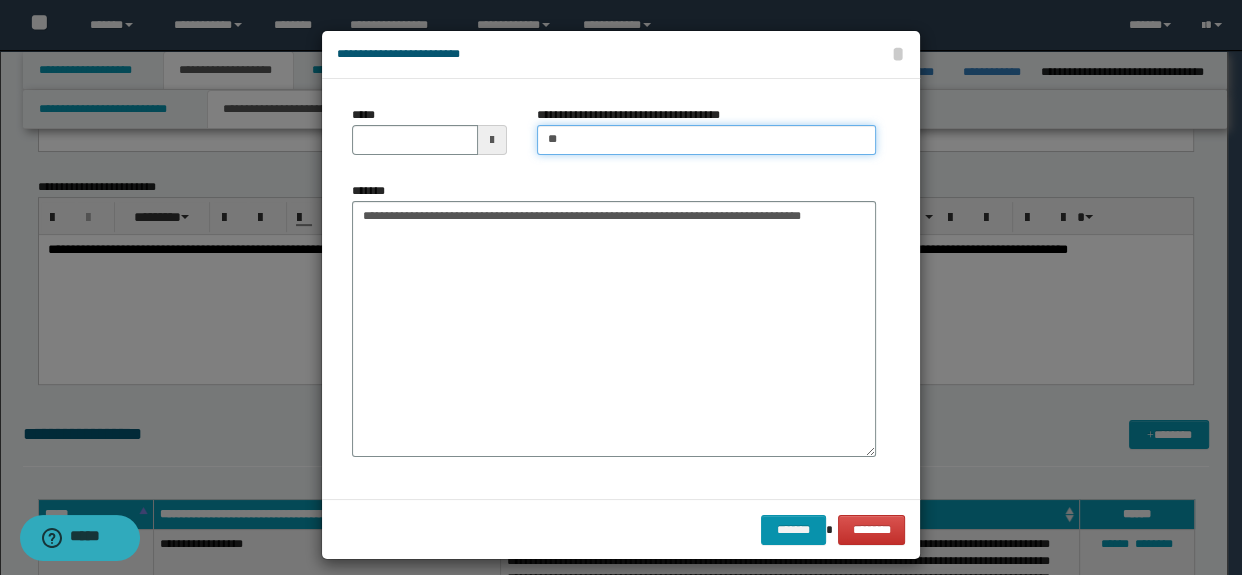 type on "********" 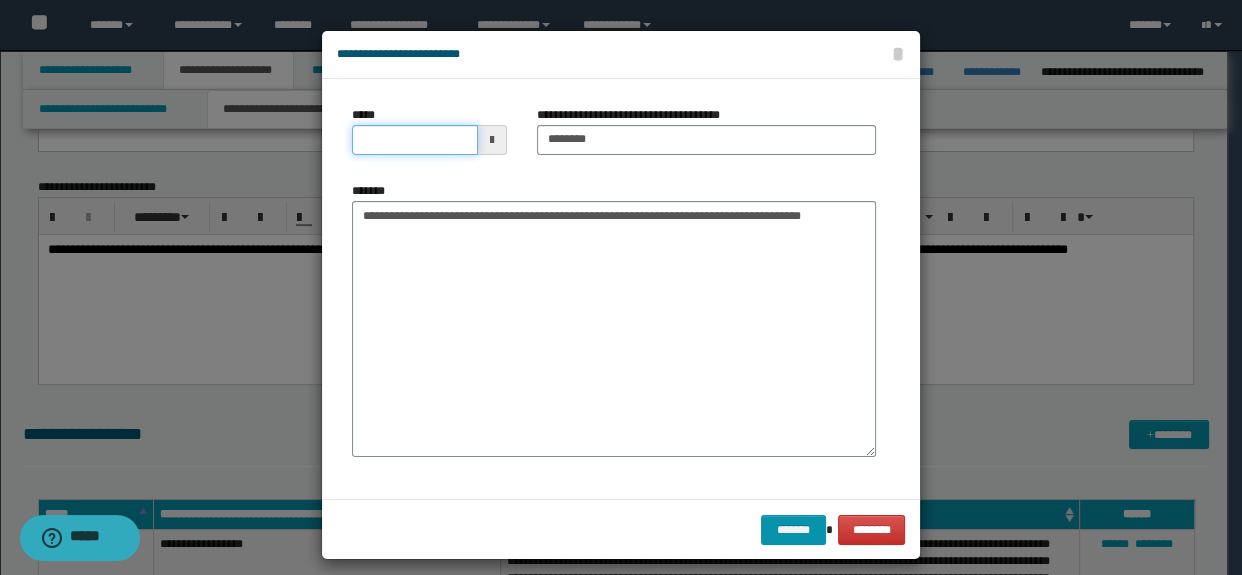 click on "*****" at bounding box center [415, 140] 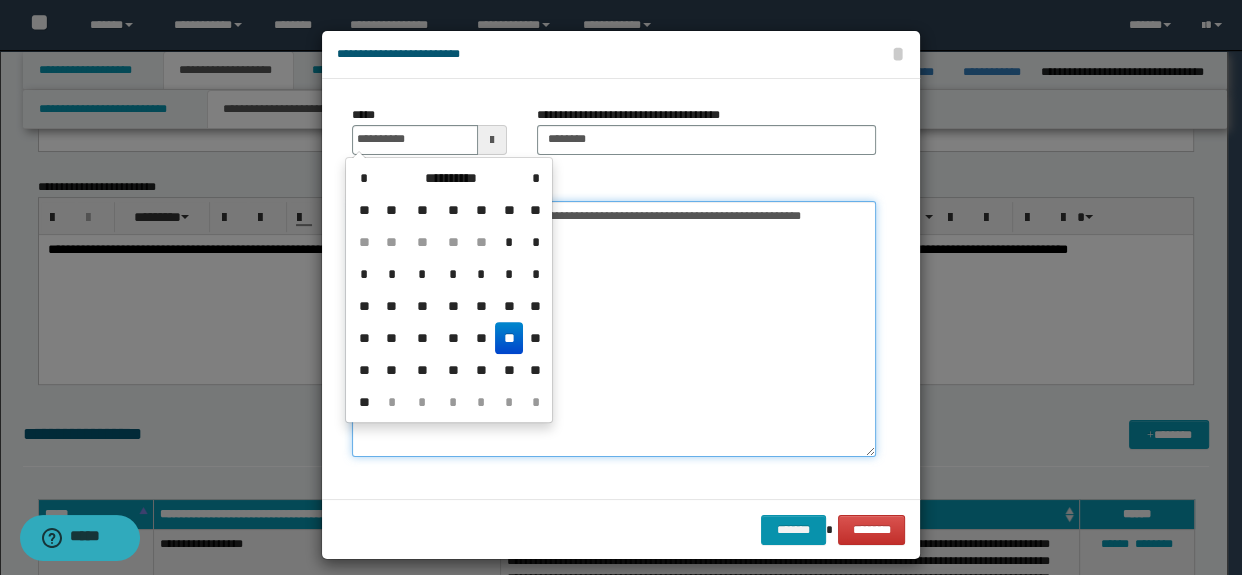 type on "**********" 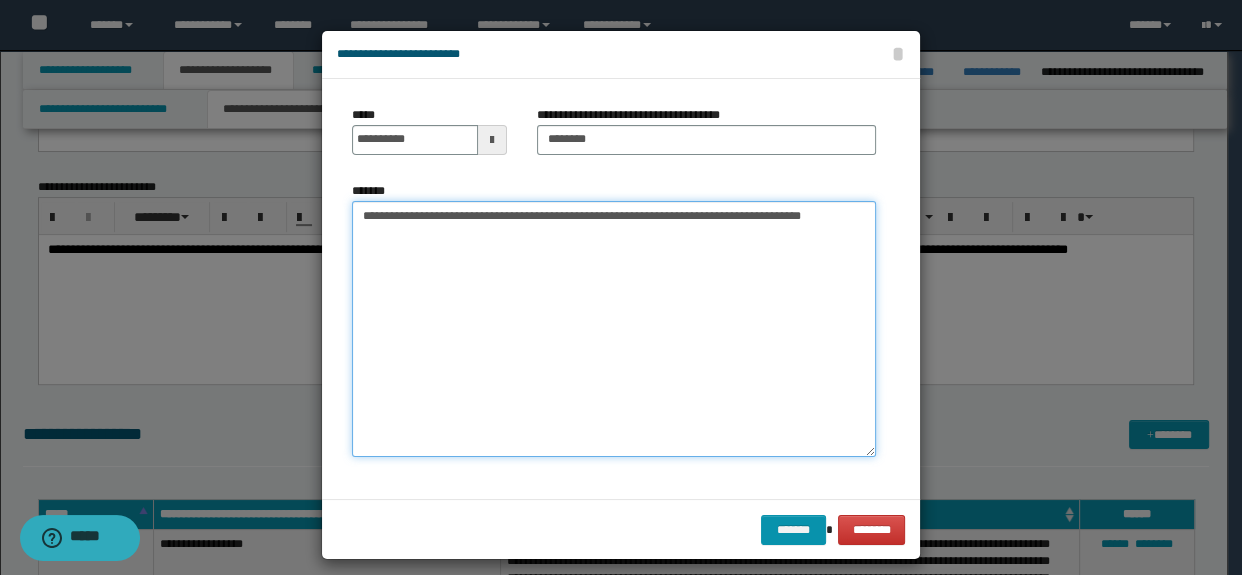 click on "**********" at bounding box center (614, 329) 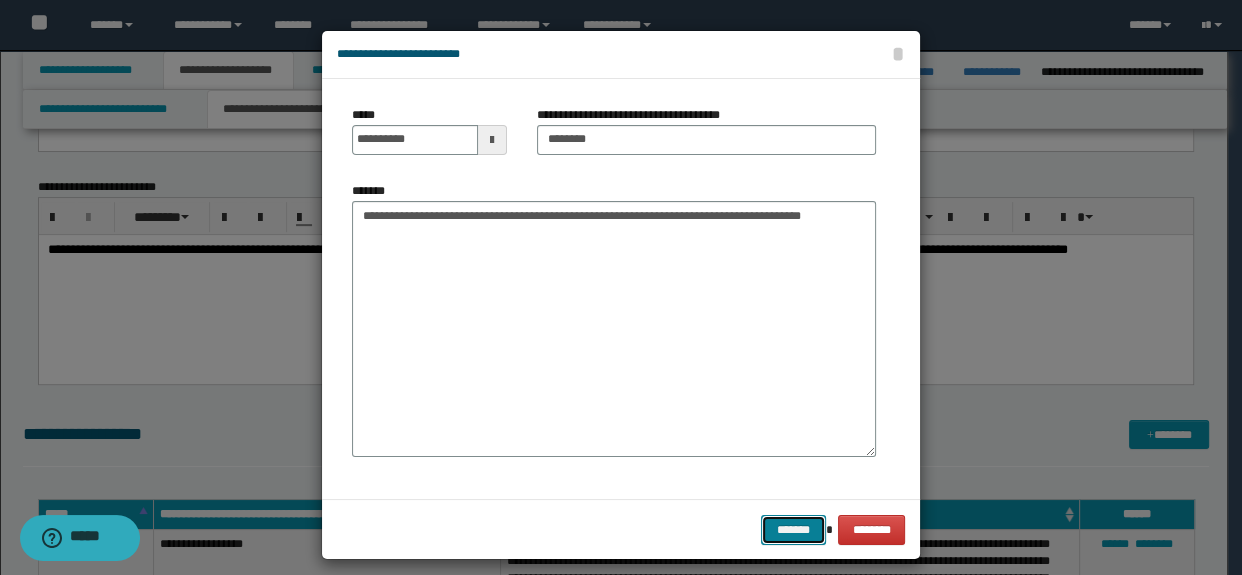 click on "*******" at bounding box center (793, 530) 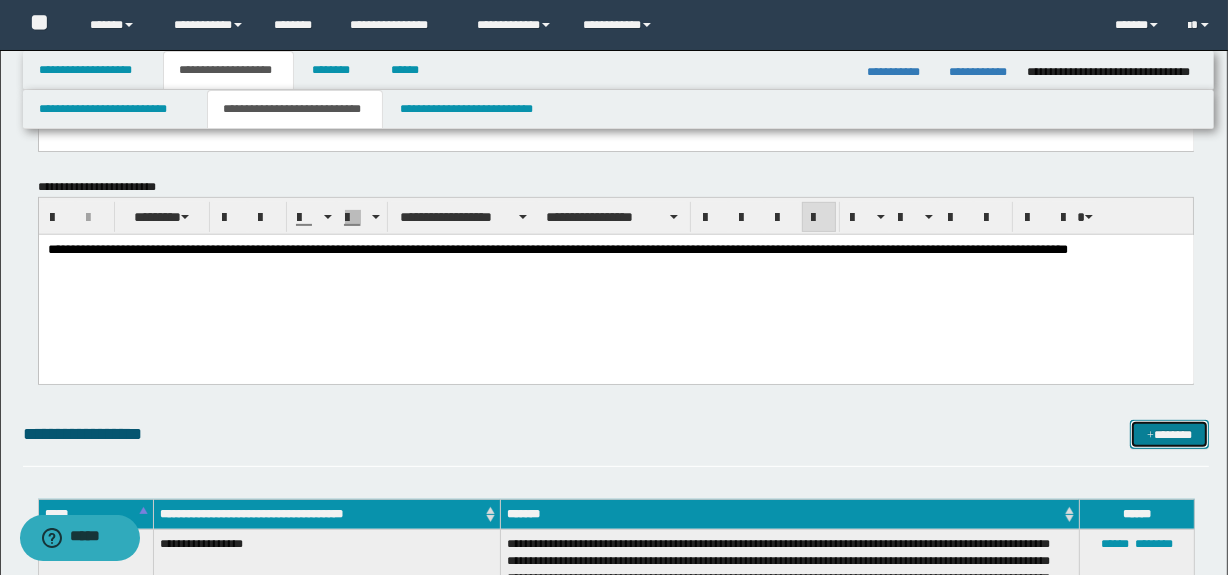 click on "*******" at bounding box center (1170, 435) 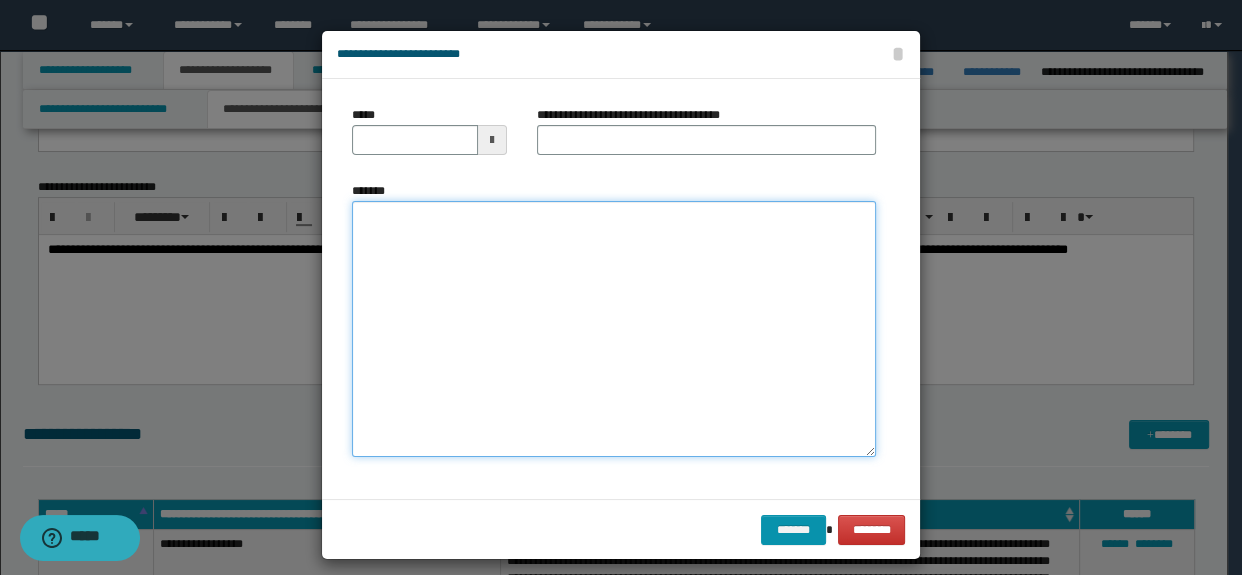 click on "*******" at bounding box center (614, 329) 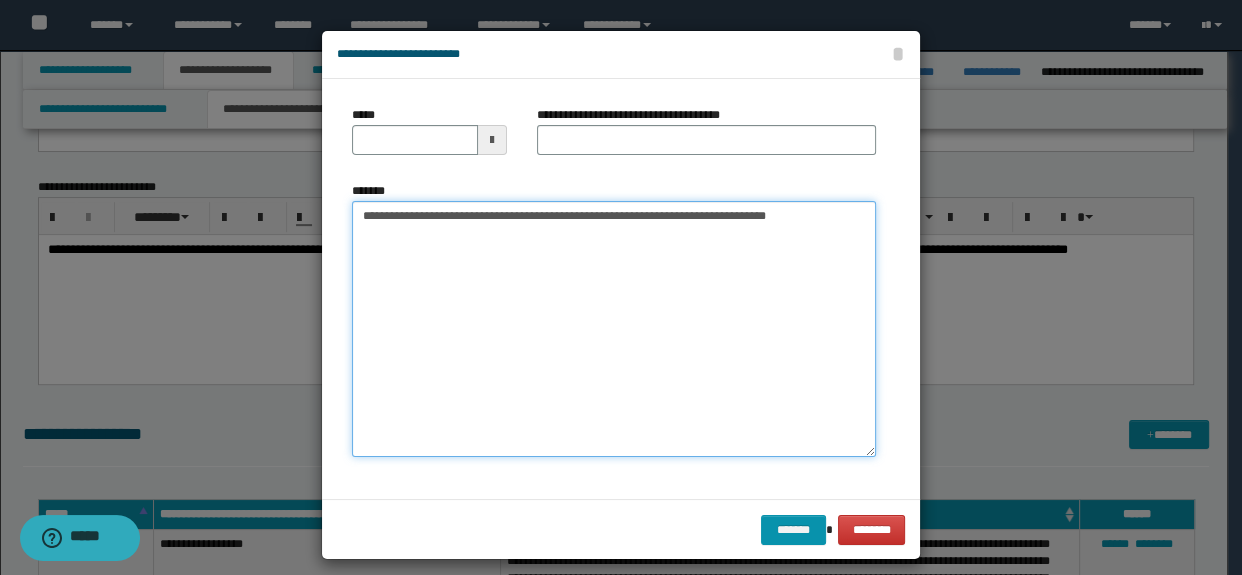 type on "**********" 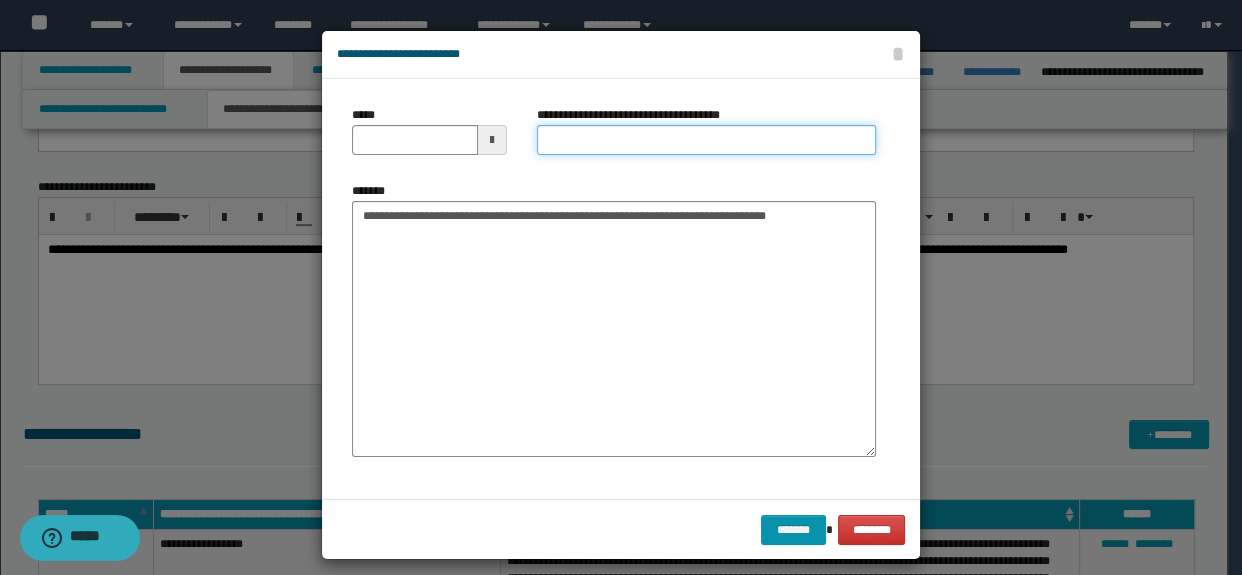 click on "**********" at bounding box center (707, 140) 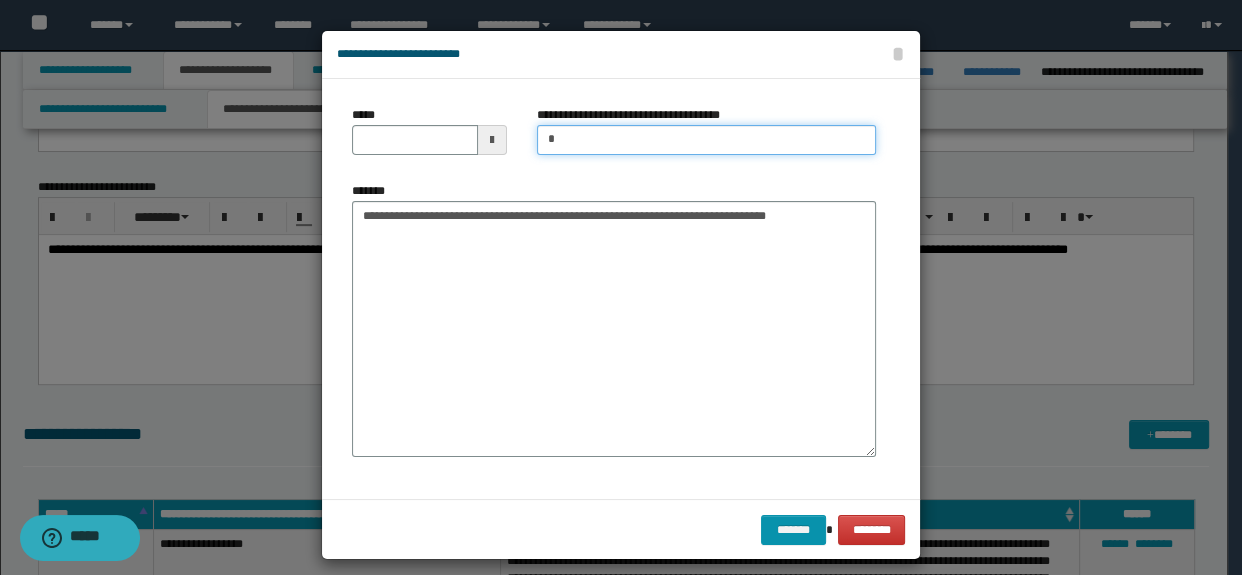 type on "********" 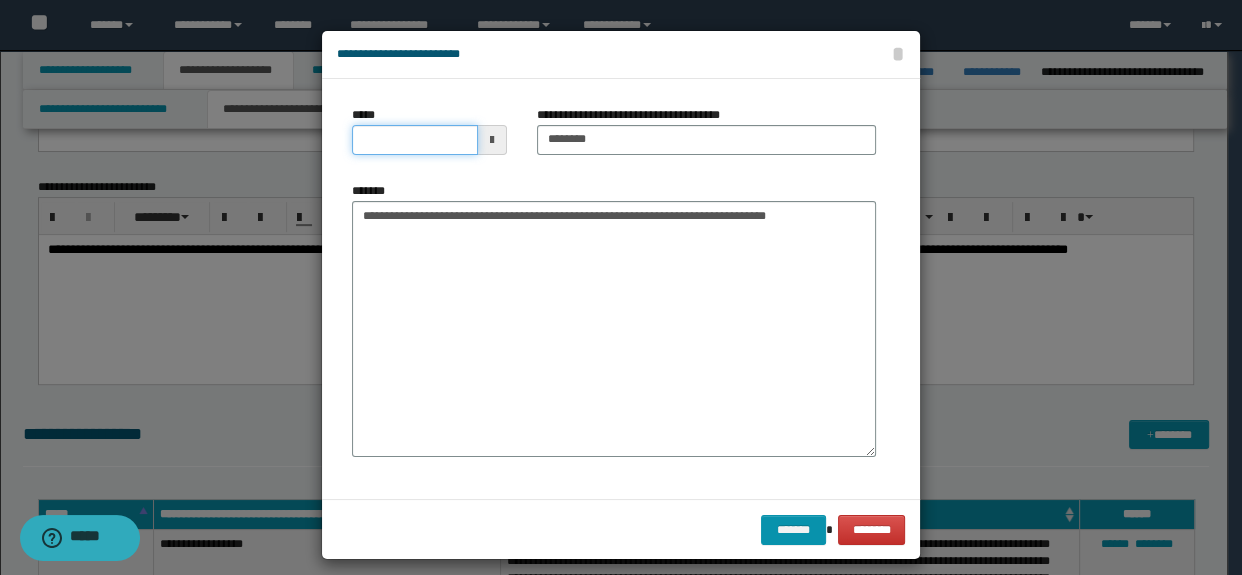 click on "*****" at bounding box center [415, 140] 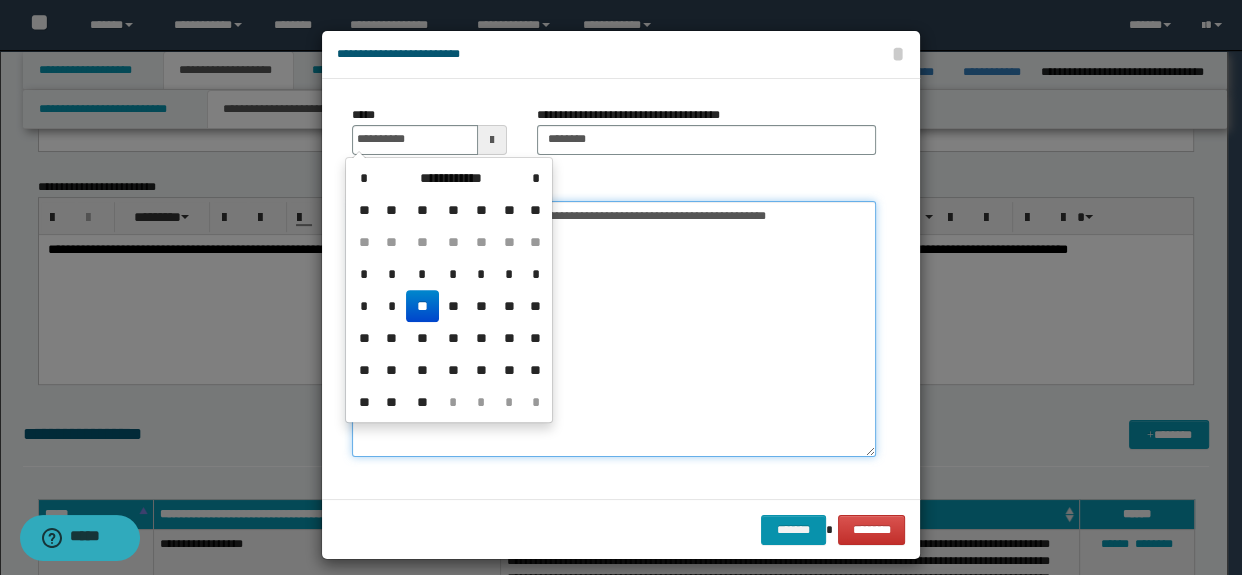 type on "**********" 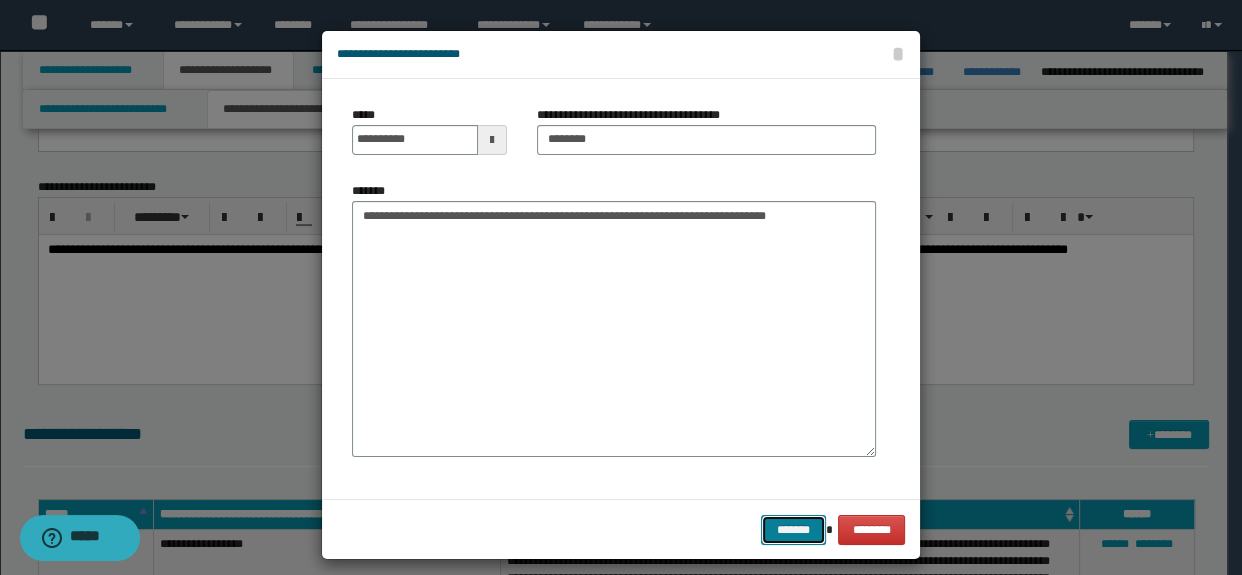 click on "*******" at bounding box center (793, 530) 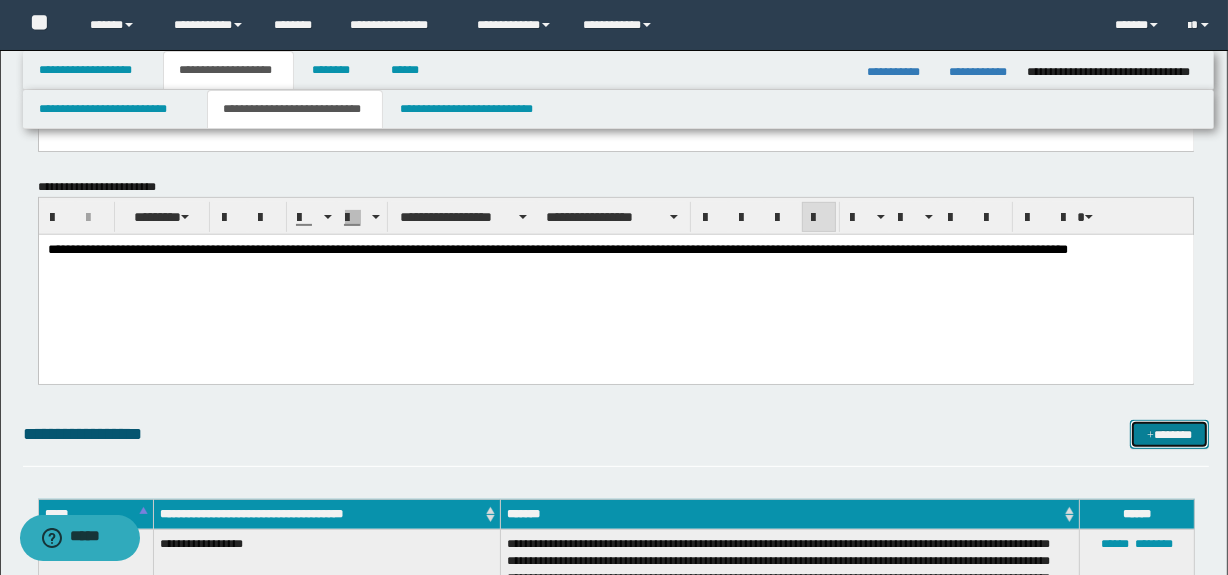 click on "*******" at bounding box center [1170, 435] 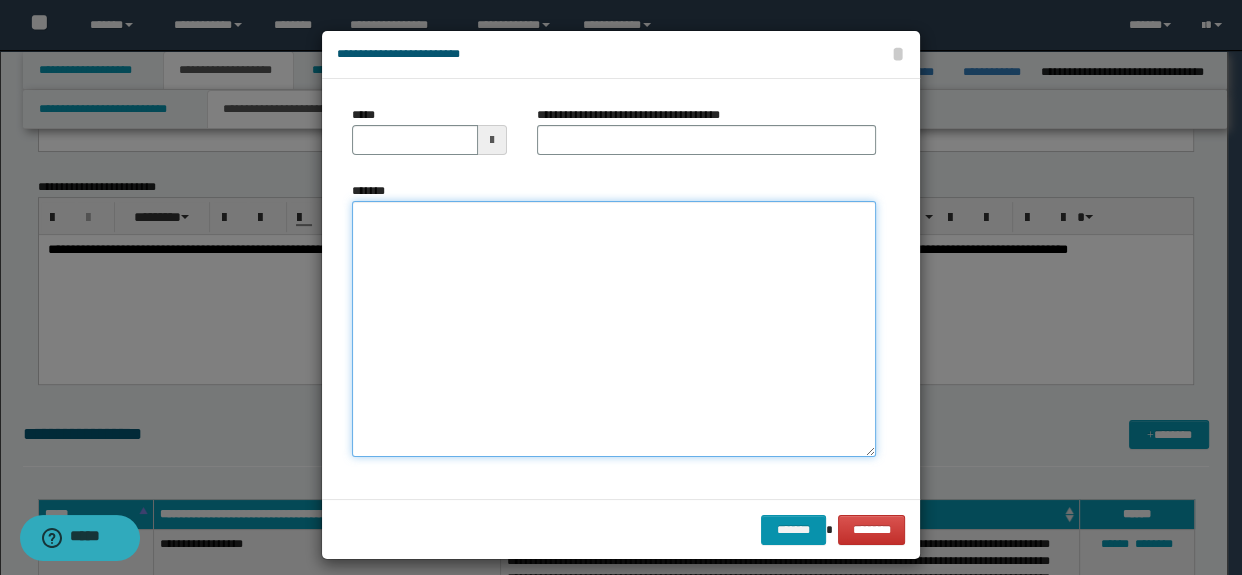 click on "*******" at bounding box center [614, 329] 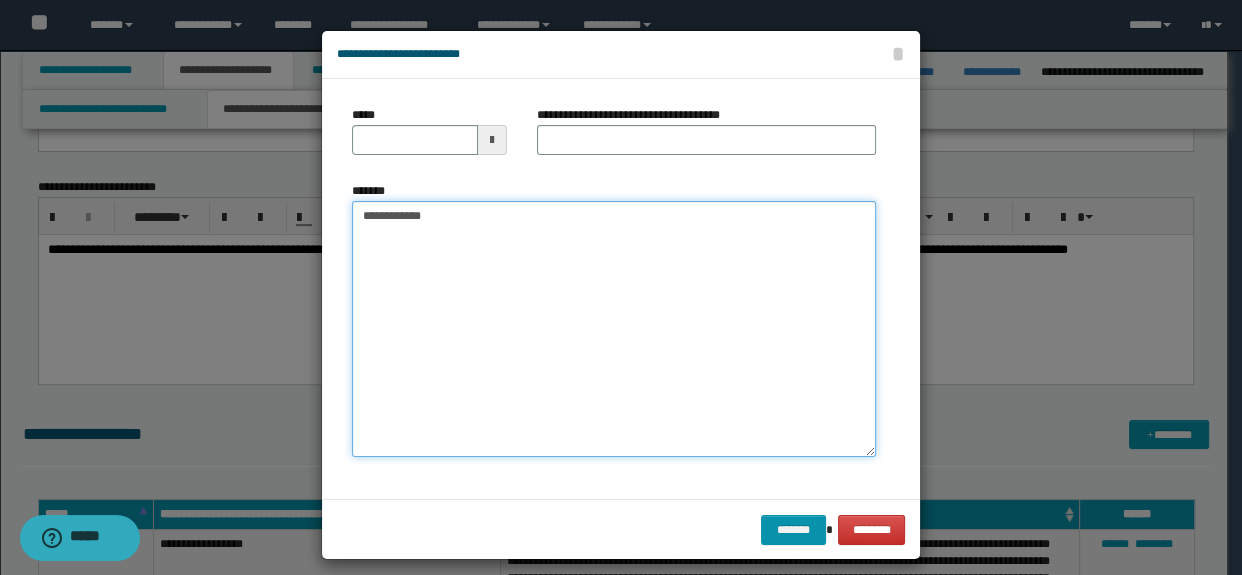 type on "**********" 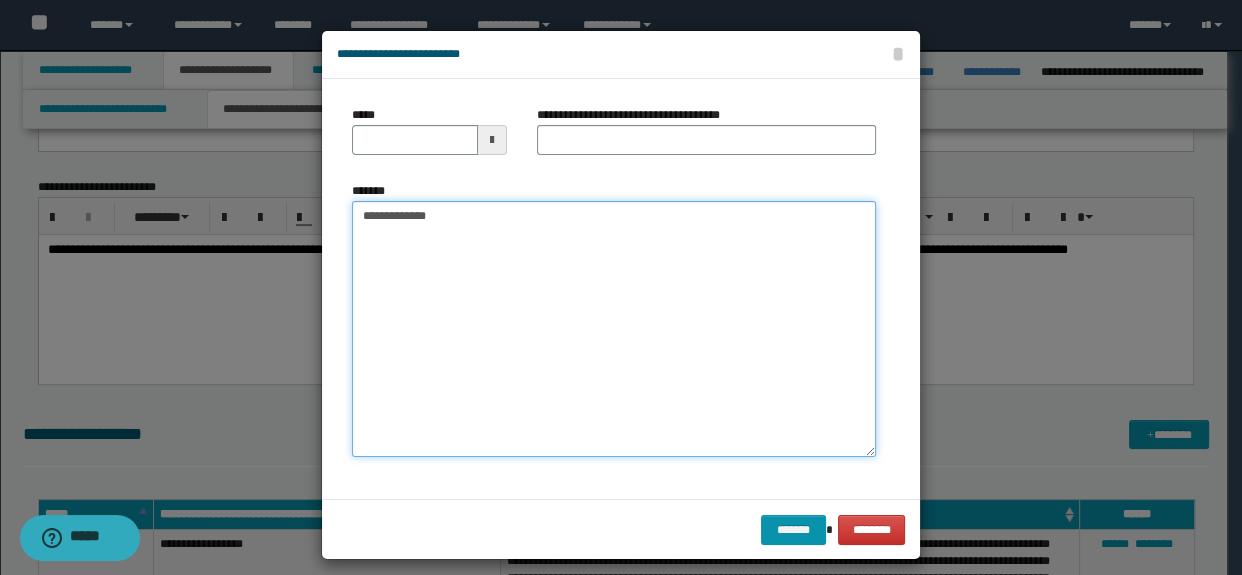type on "**********" 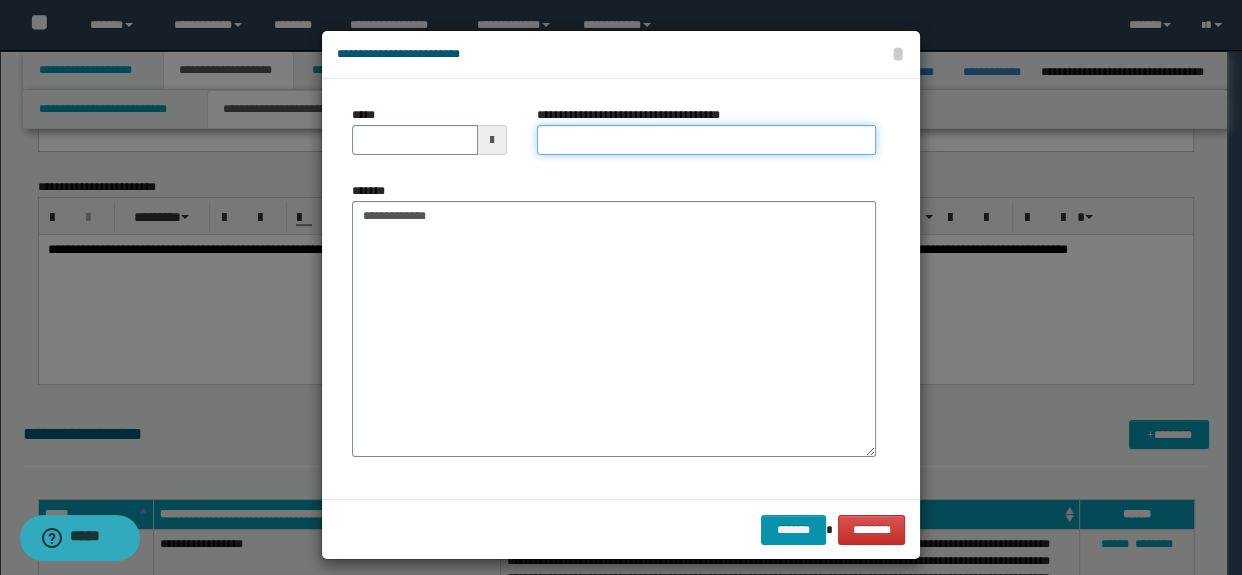 click on "**********" at bounding box center (707, 140) 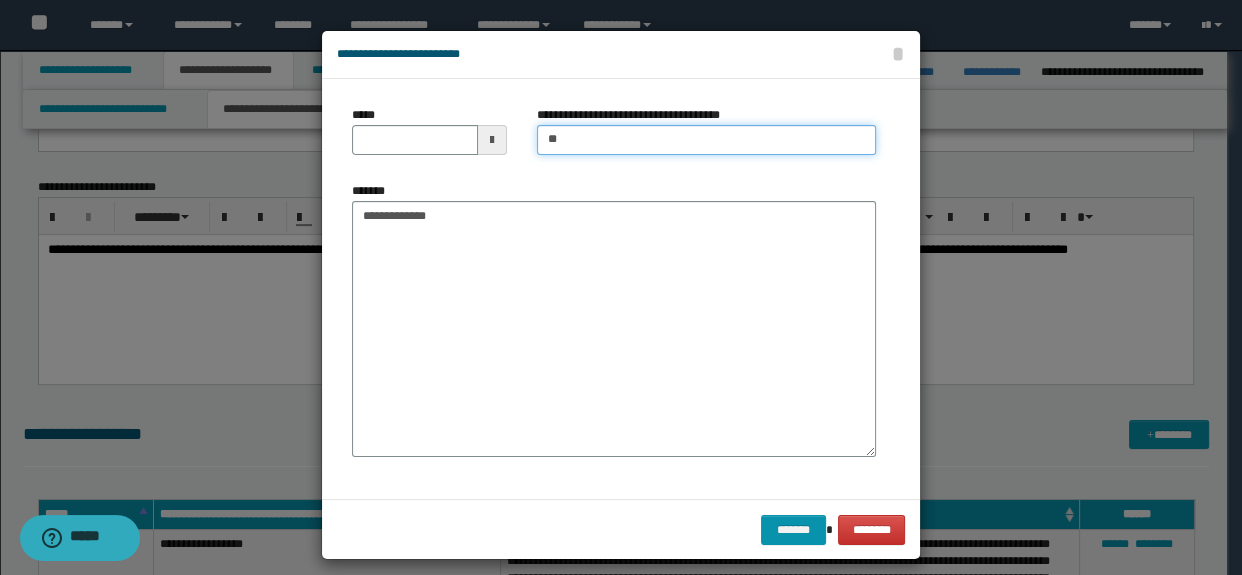 type on "*" 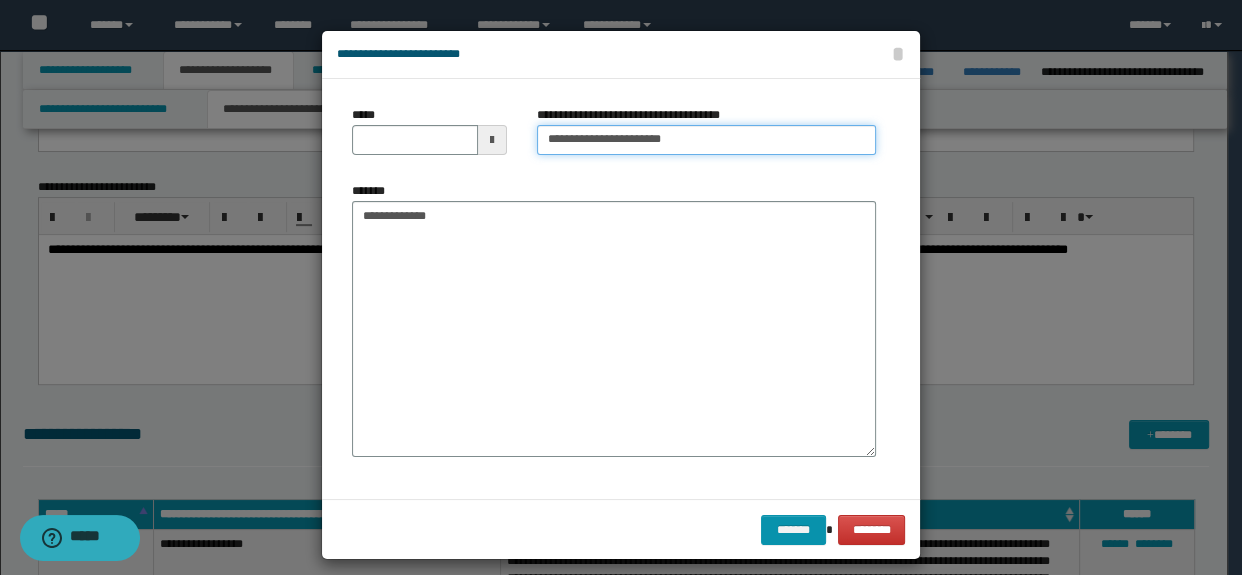 type on "**********" 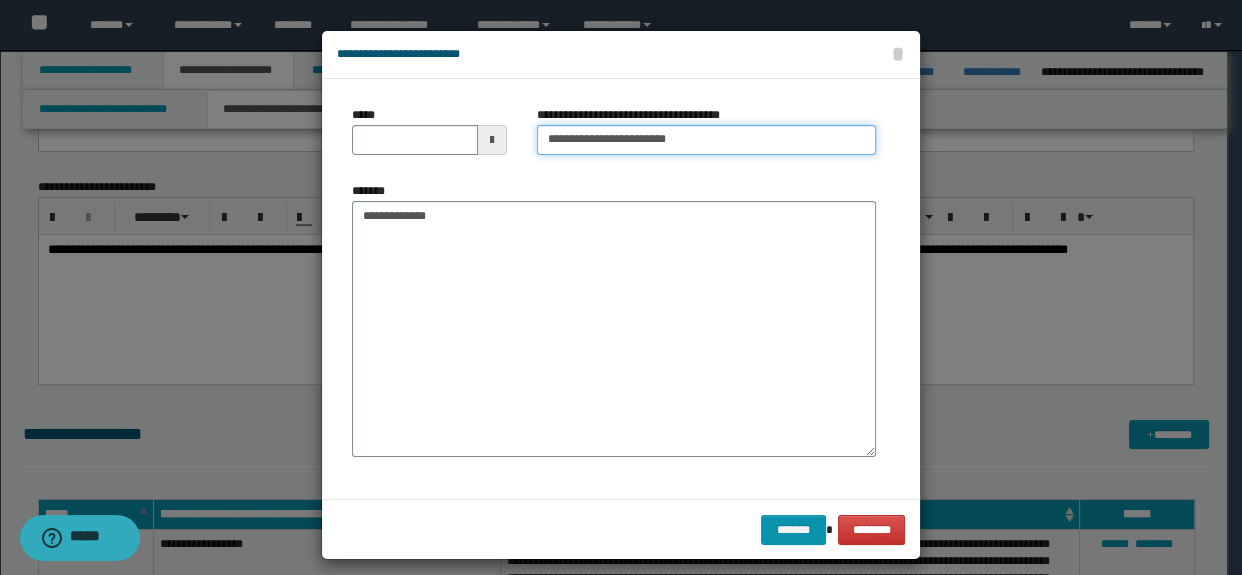type 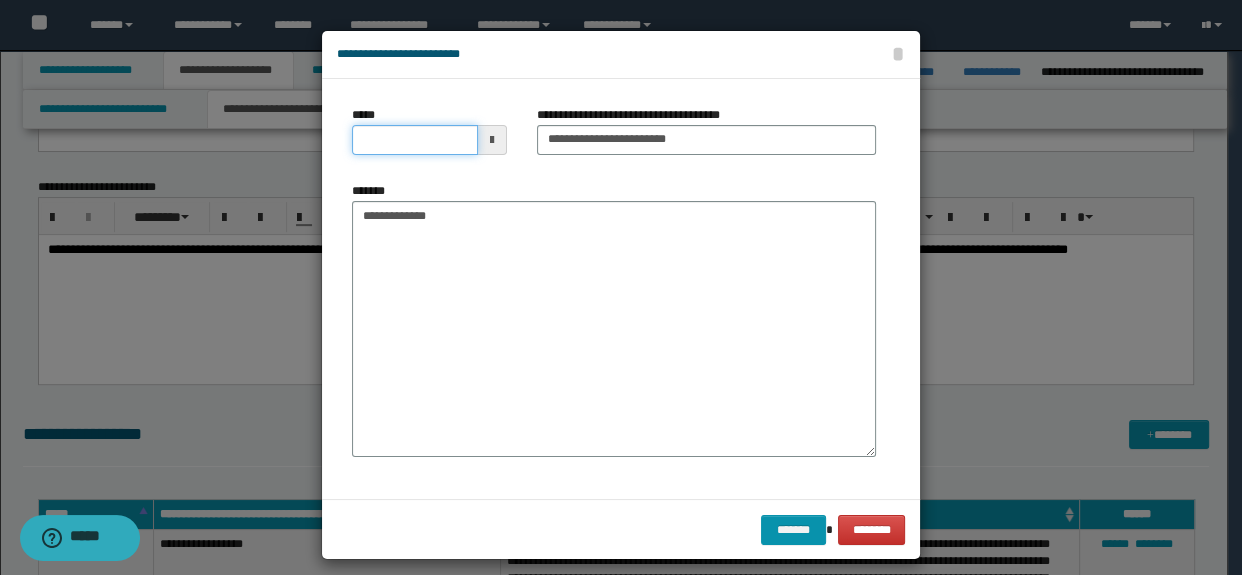 click on "*****" at bounding box center [415, 140] 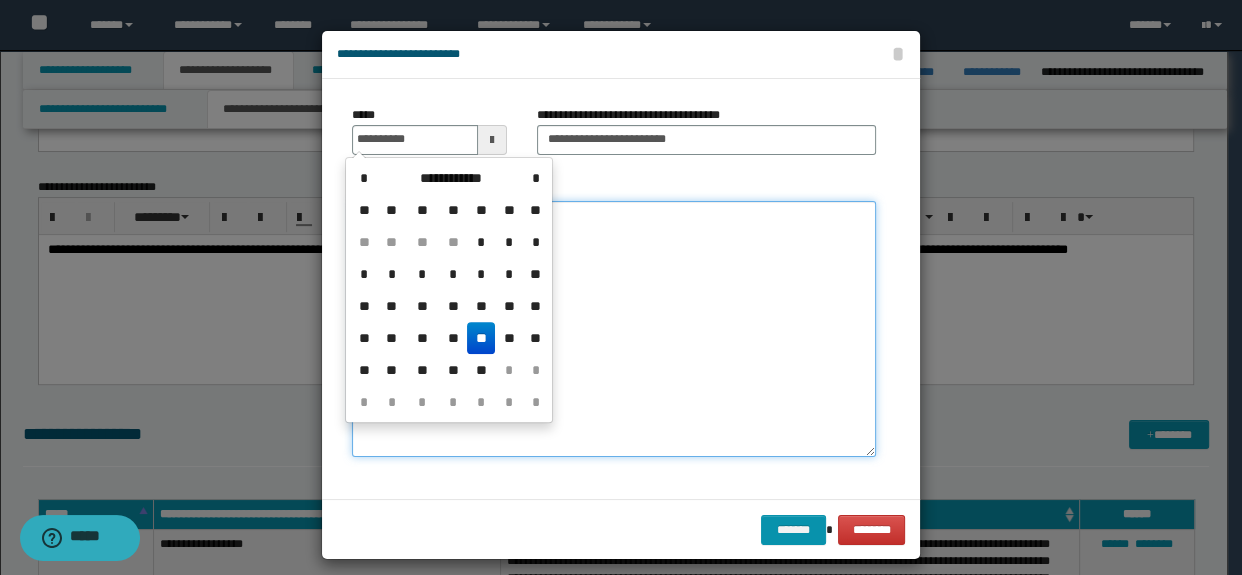 type on "**********" 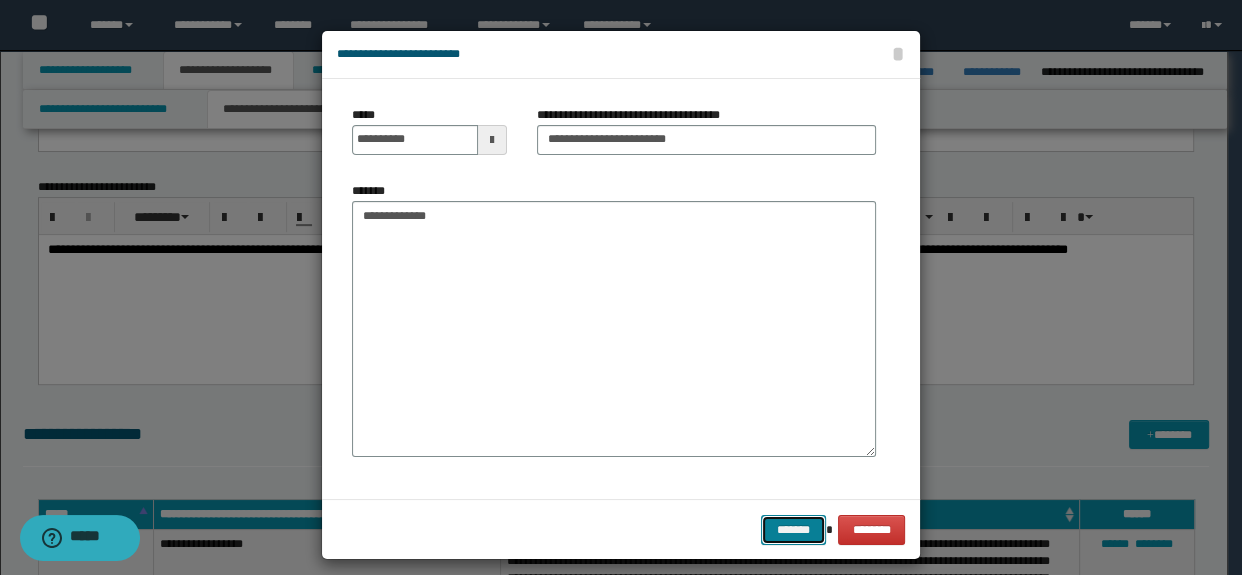 click on "*******" at bounding box center (793, 530) 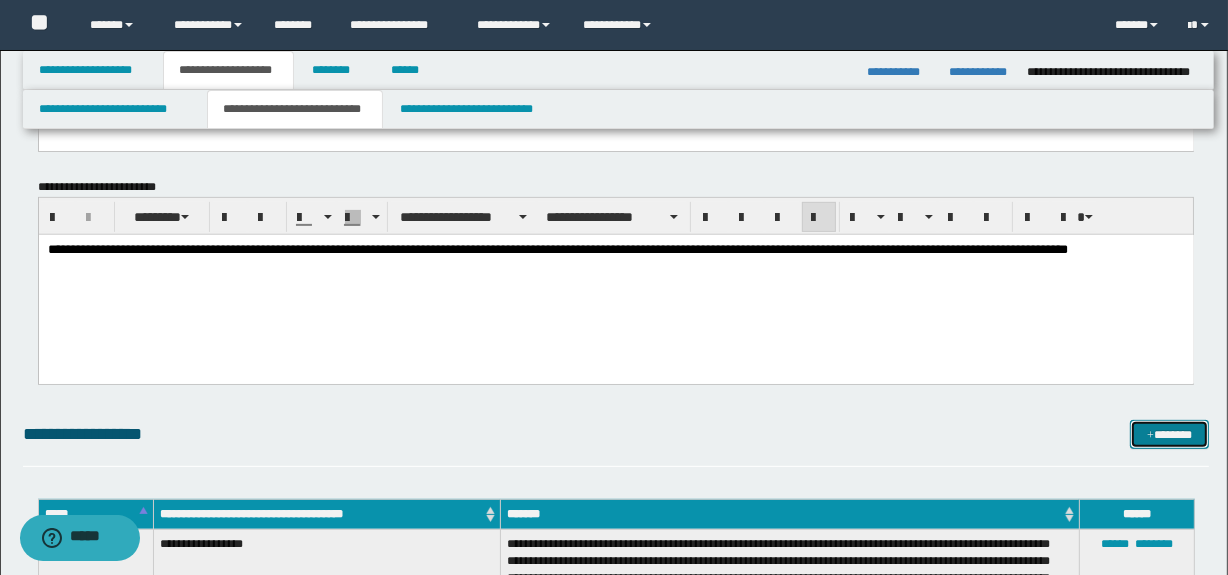 click on "*******" at bounding box center [1170, 435] 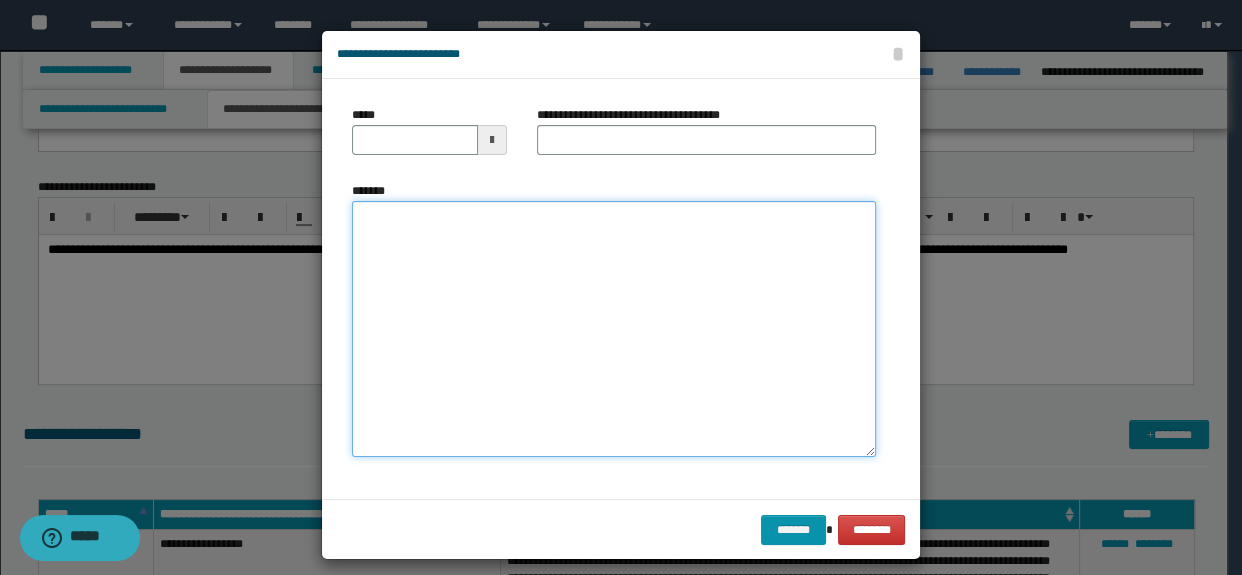 click on "*******" at bounding box center (614, 329) 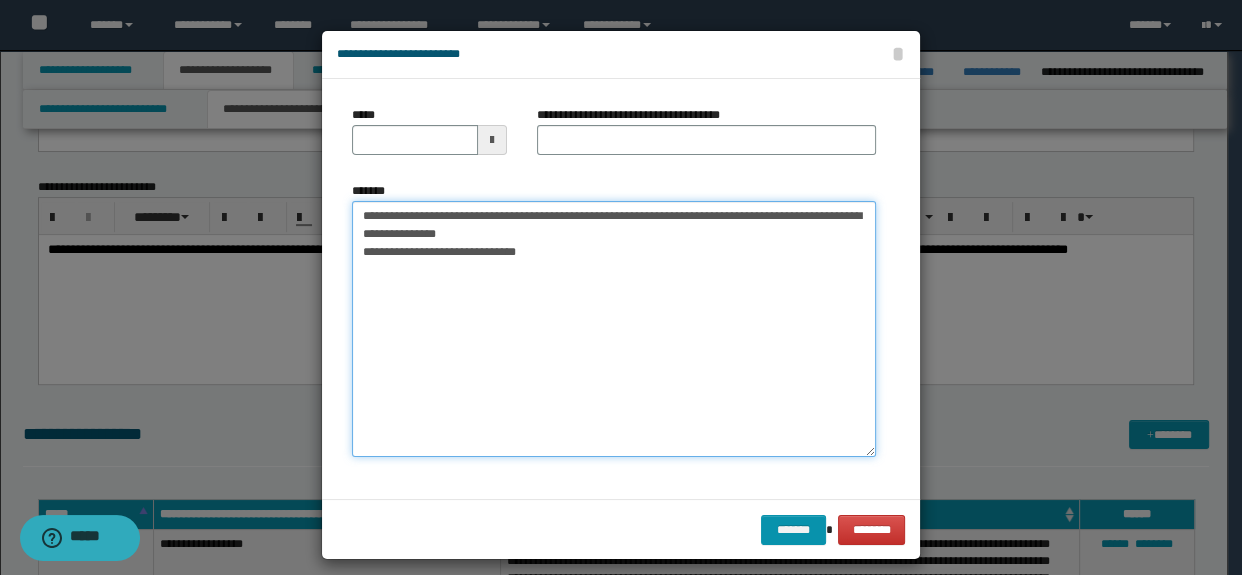click on "**********" at bounding box center [614, 329] 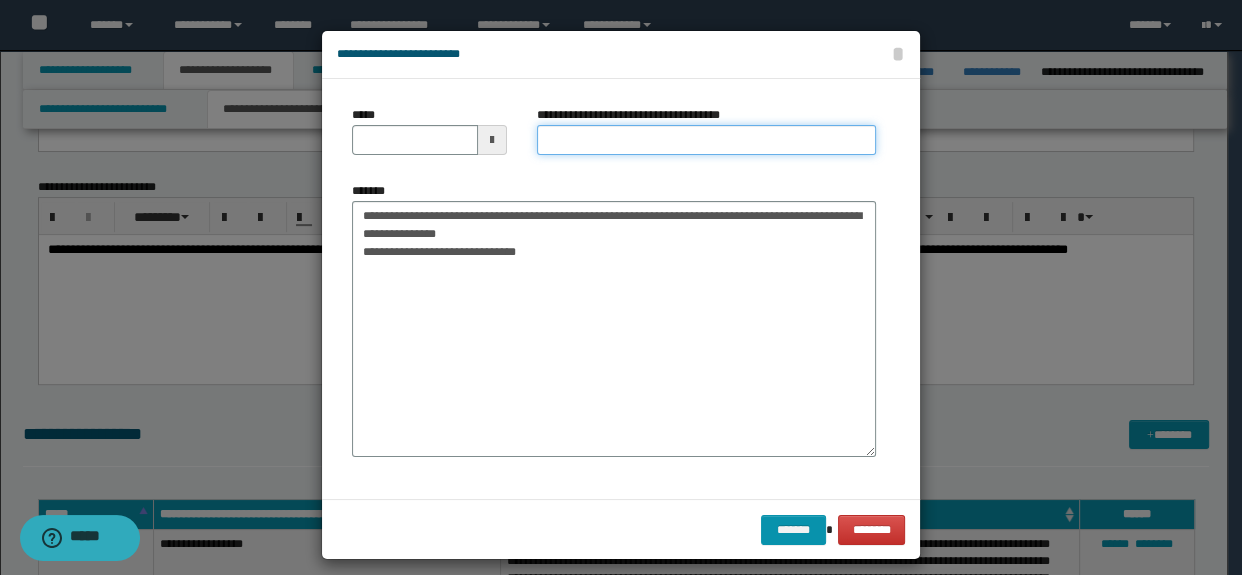 click on "**********" at bounding box center [707, 140] 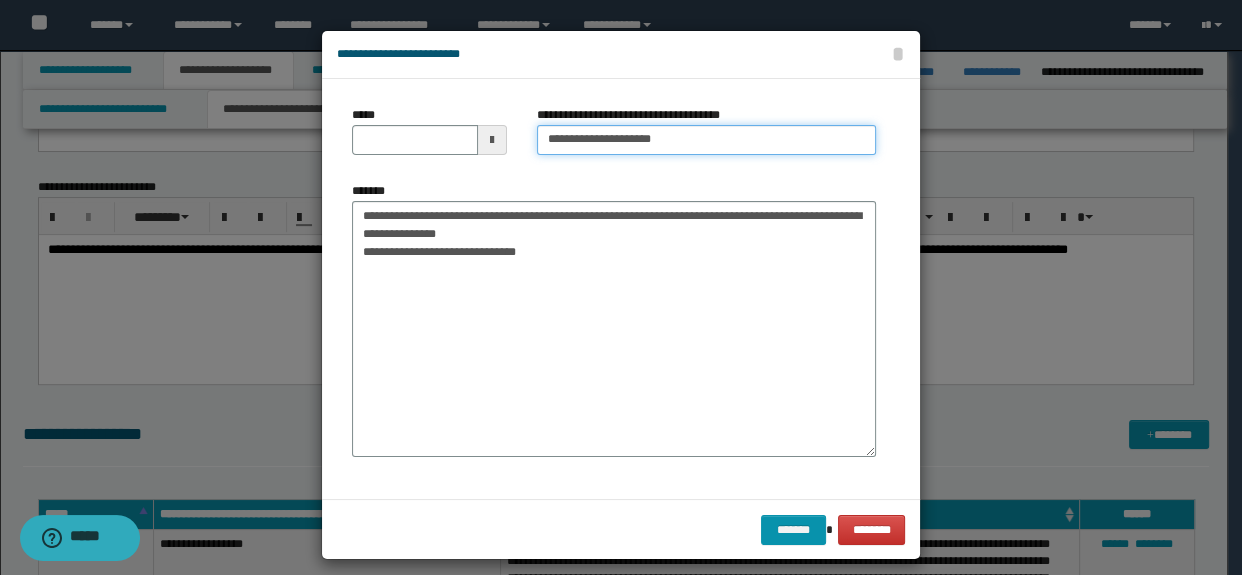 type on "**********" 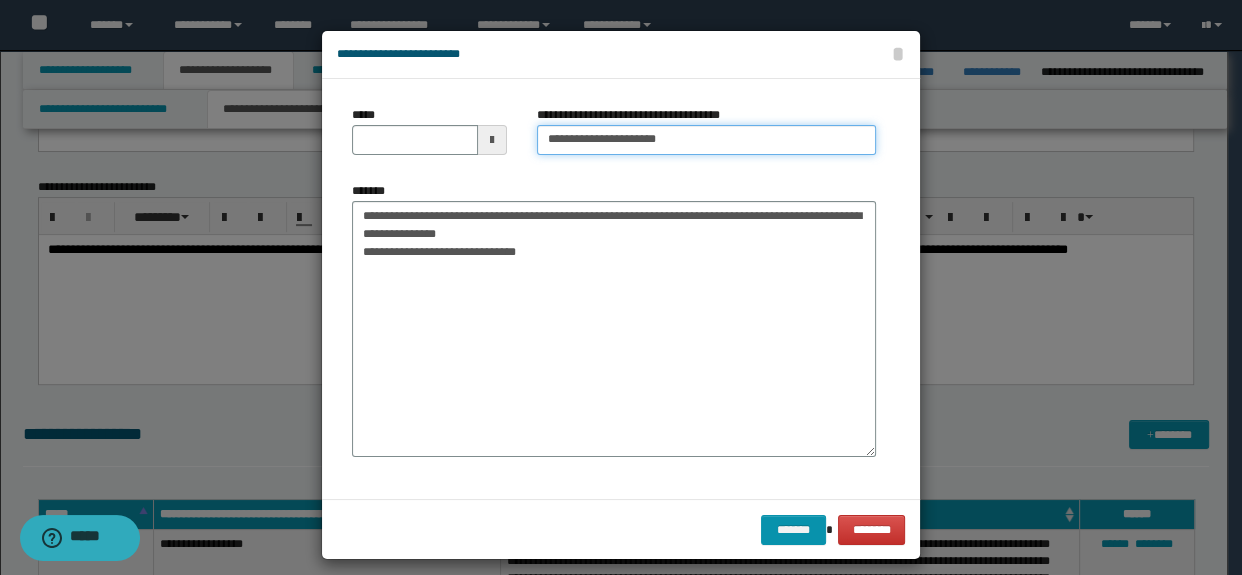 type 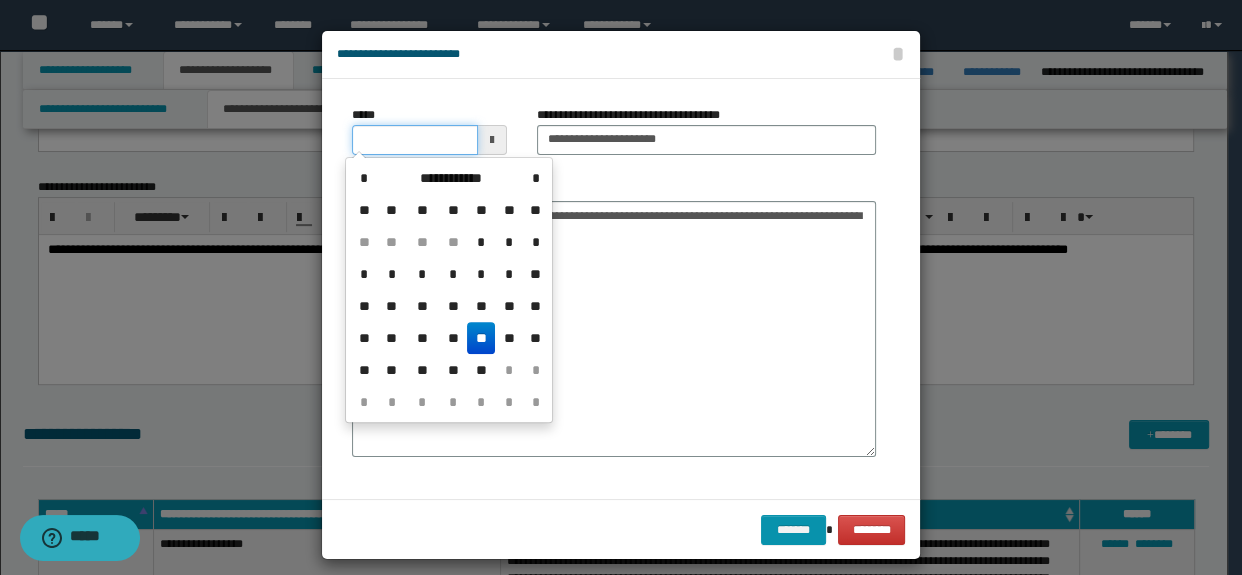 click on "*****" at bounding box center [415, 140] 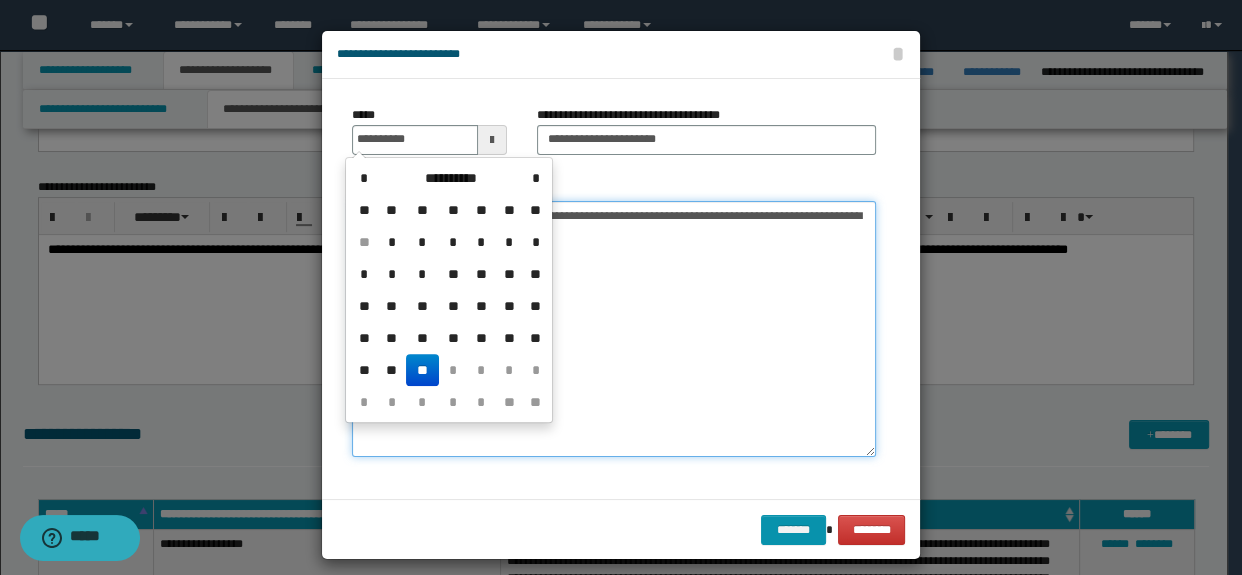 type on "**********" 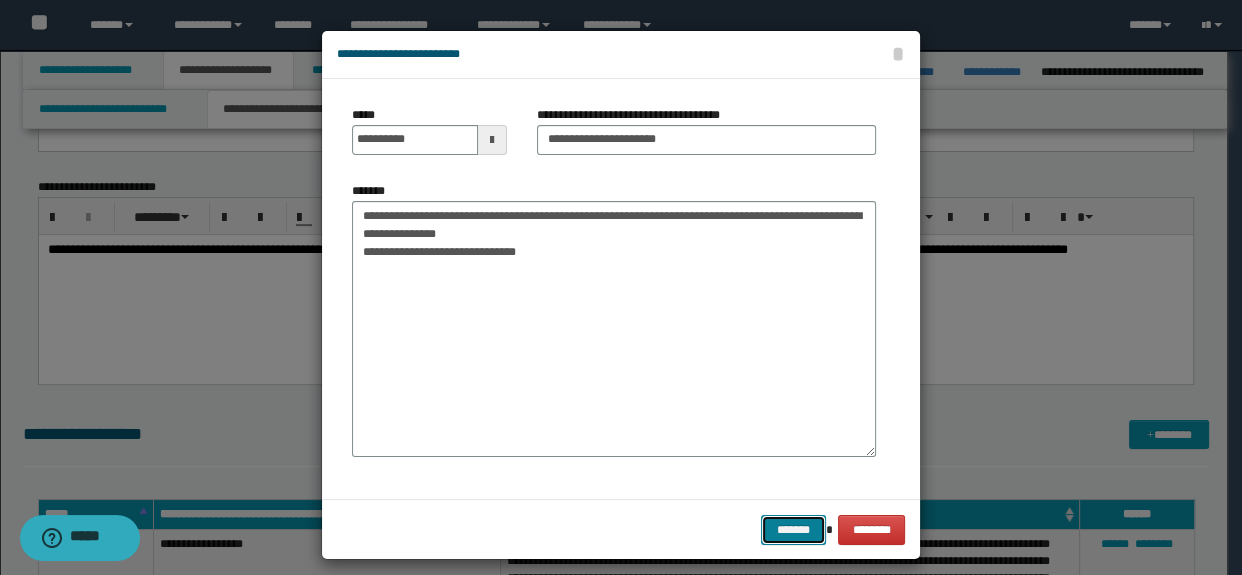 click on "*******" at bounding box center (793, 530) 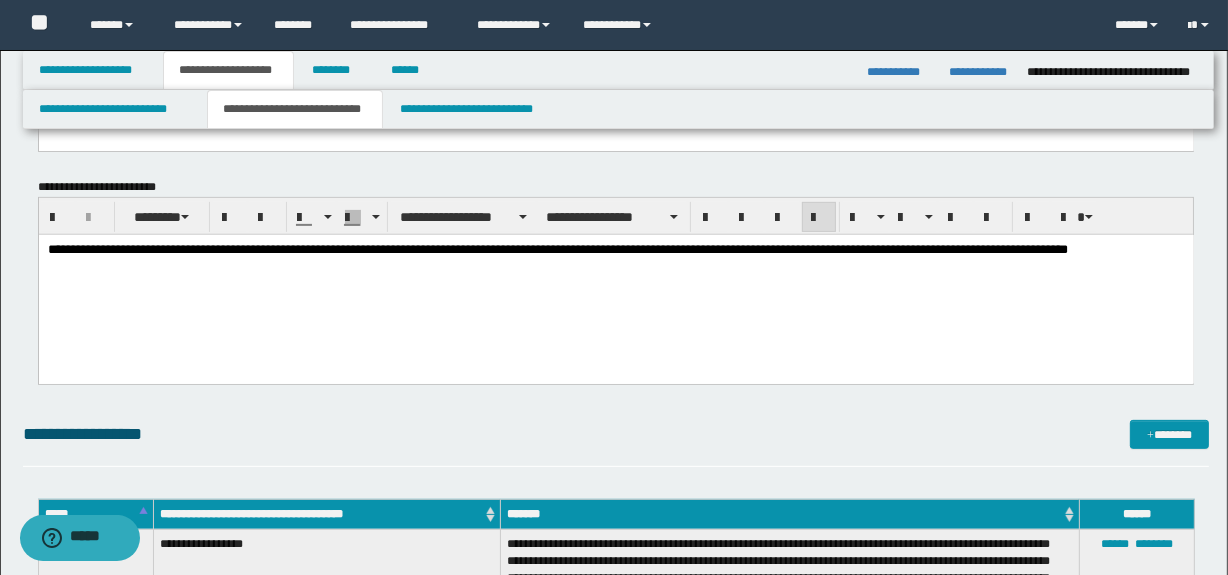 click on "**********" at bounding box center [615, 250] 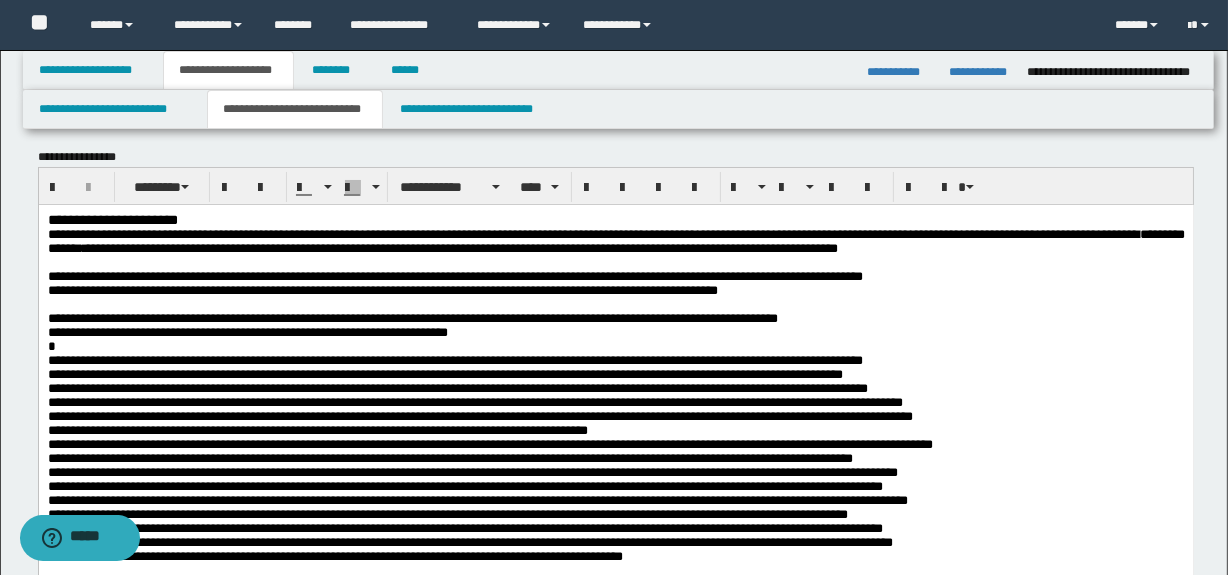 scroll, scrollTop: 6, scrollLeft: 0, axis: vertical 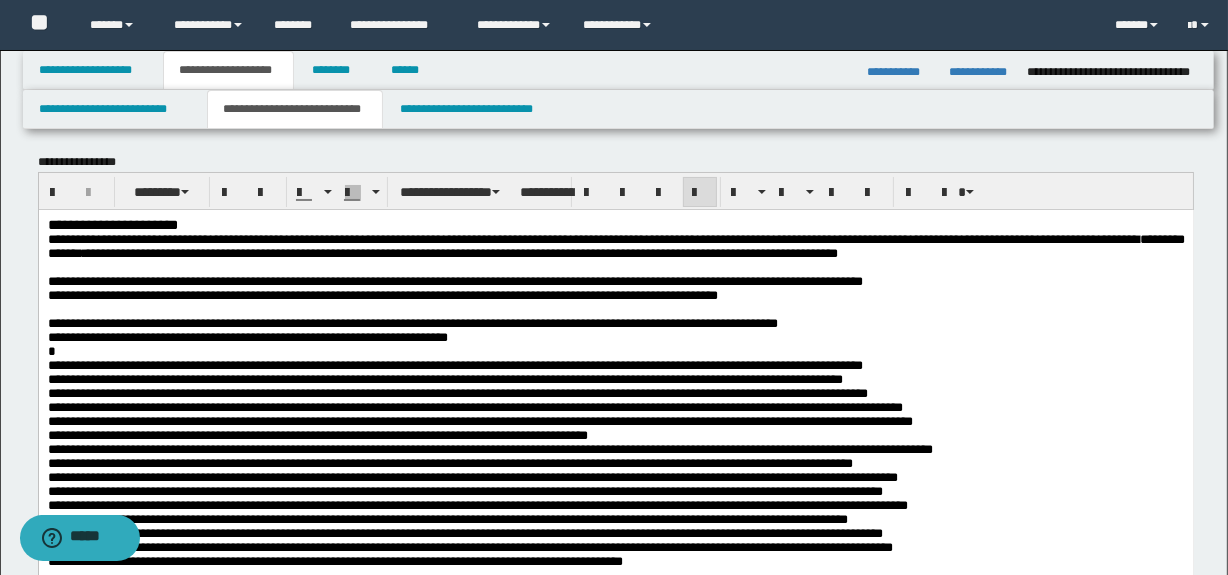 click on "**********" at bounding box center (615, 245) 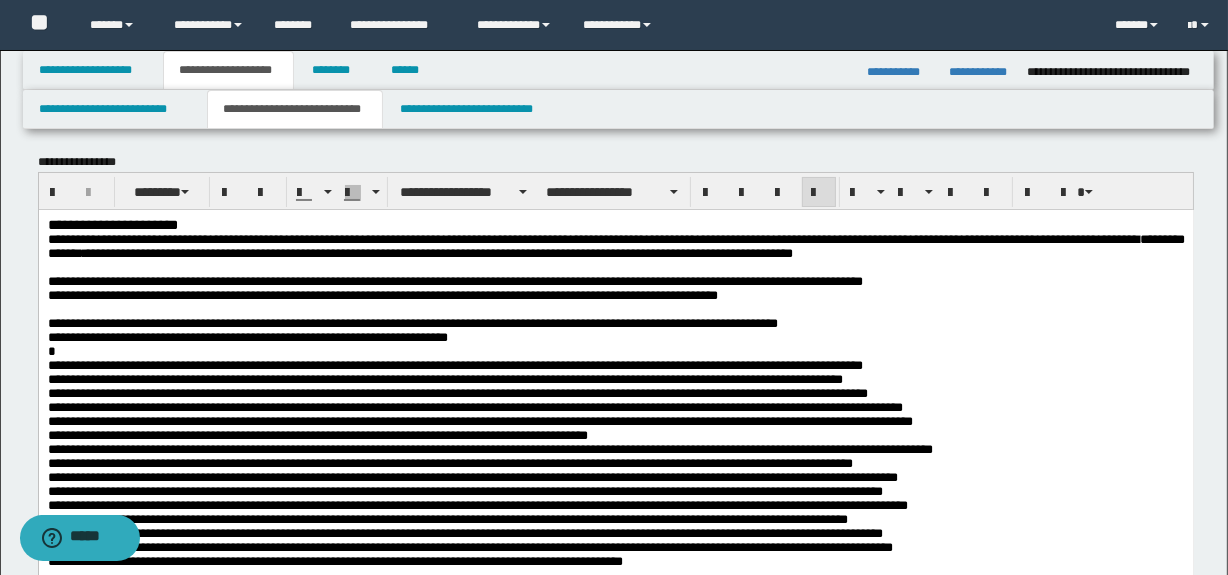 click on "**********" at bounding box center (937, 238) 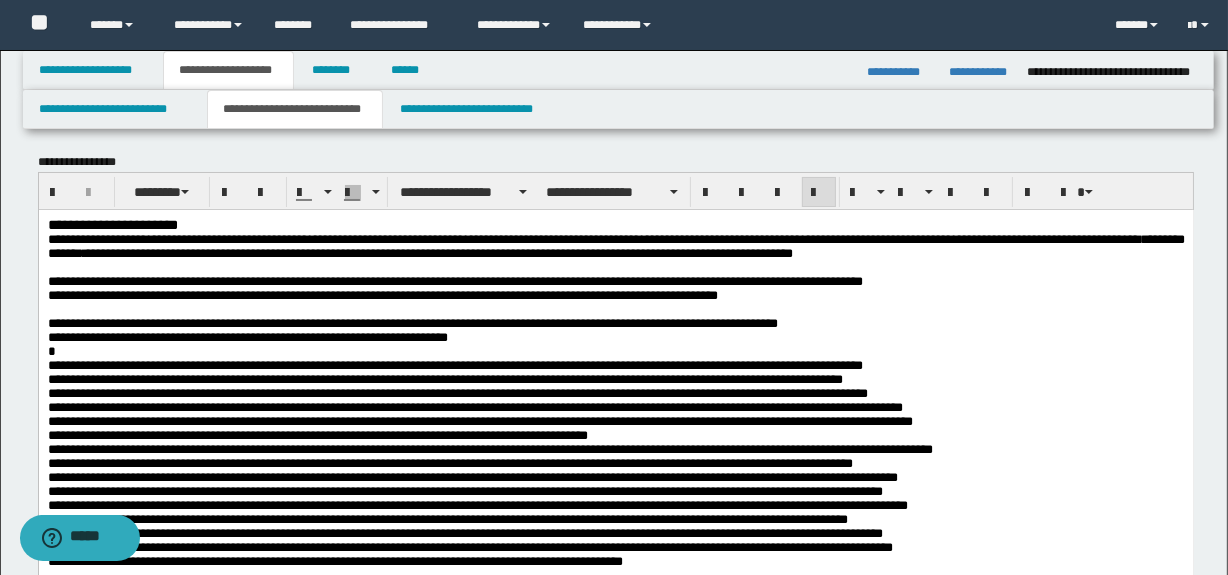 click on "*******" at bounding box center [1115, 238] 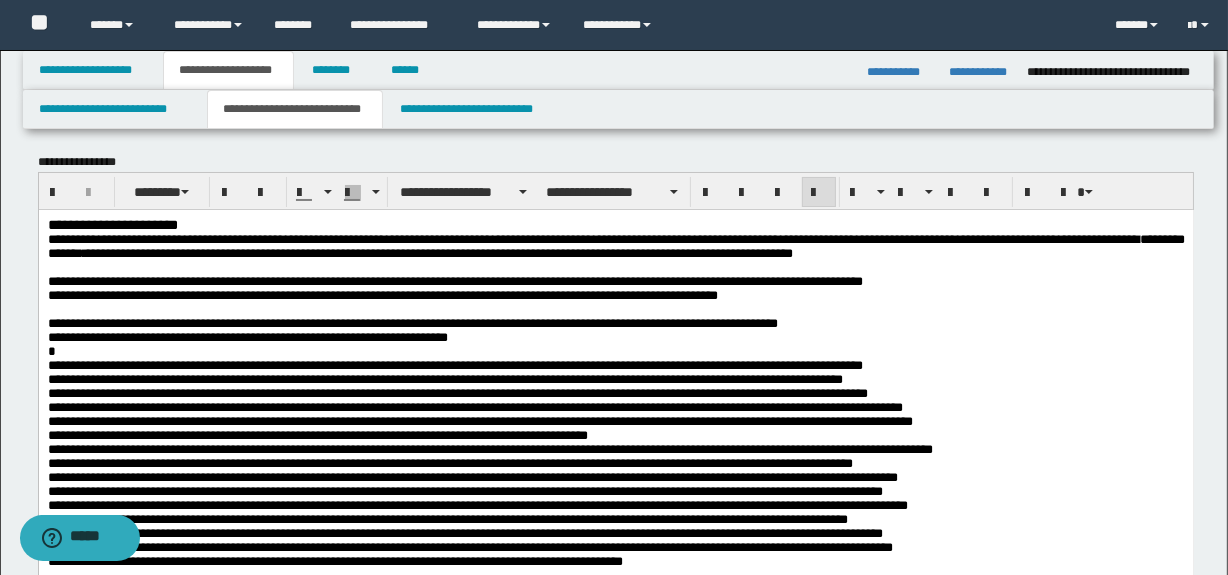click on "**********" at bounding box center (936, 238) 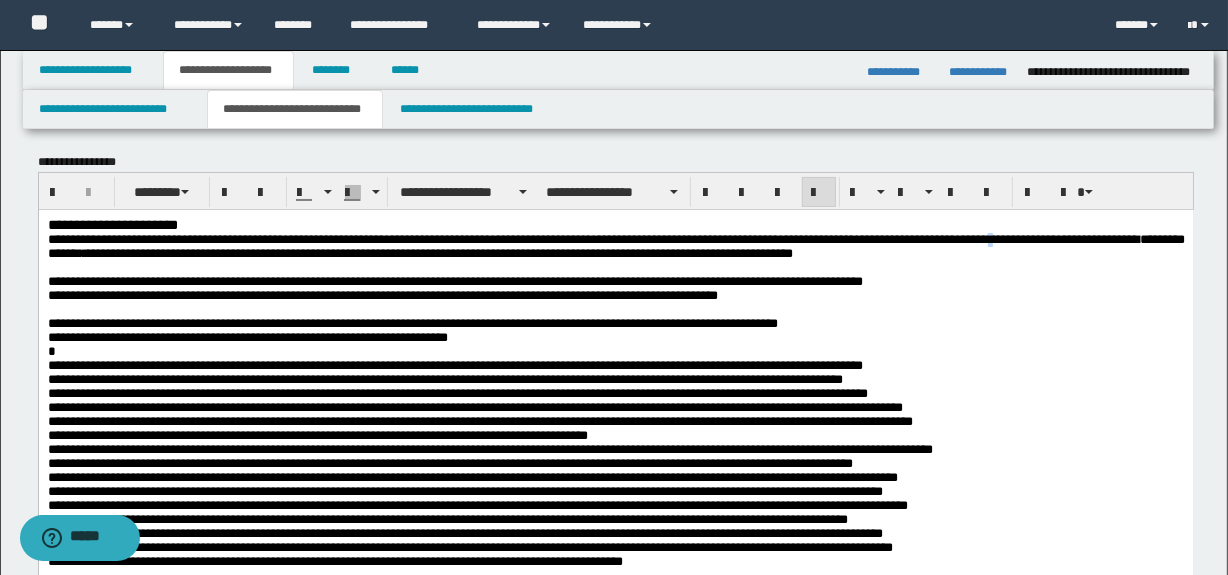 click on "**********" at bounding box center [936, 238] 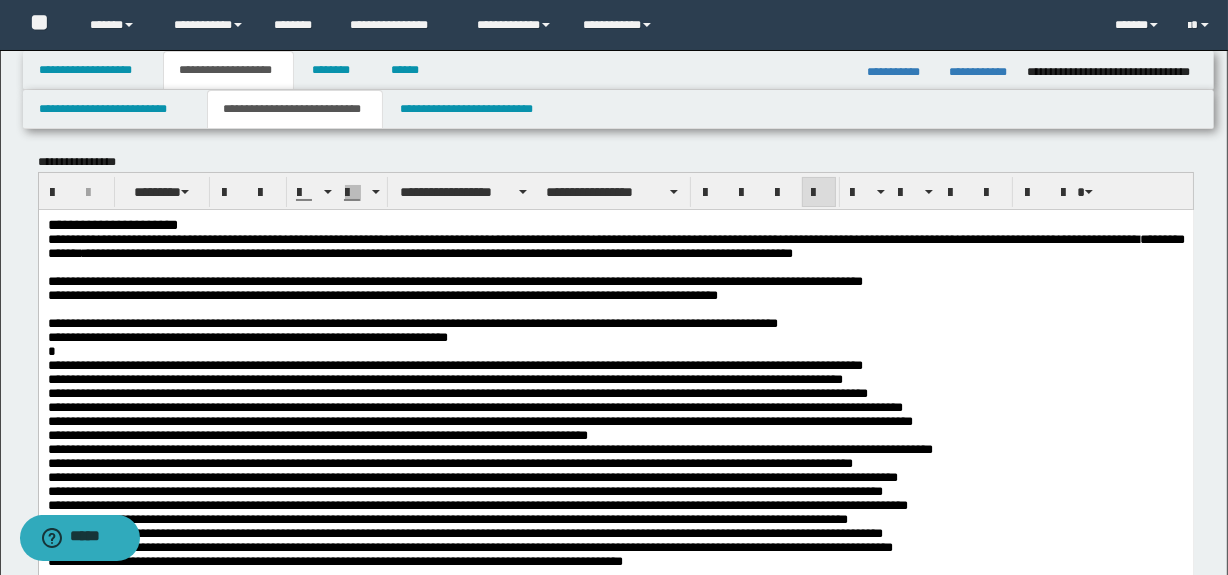 click on "**********" at bounding box center (936, 238) 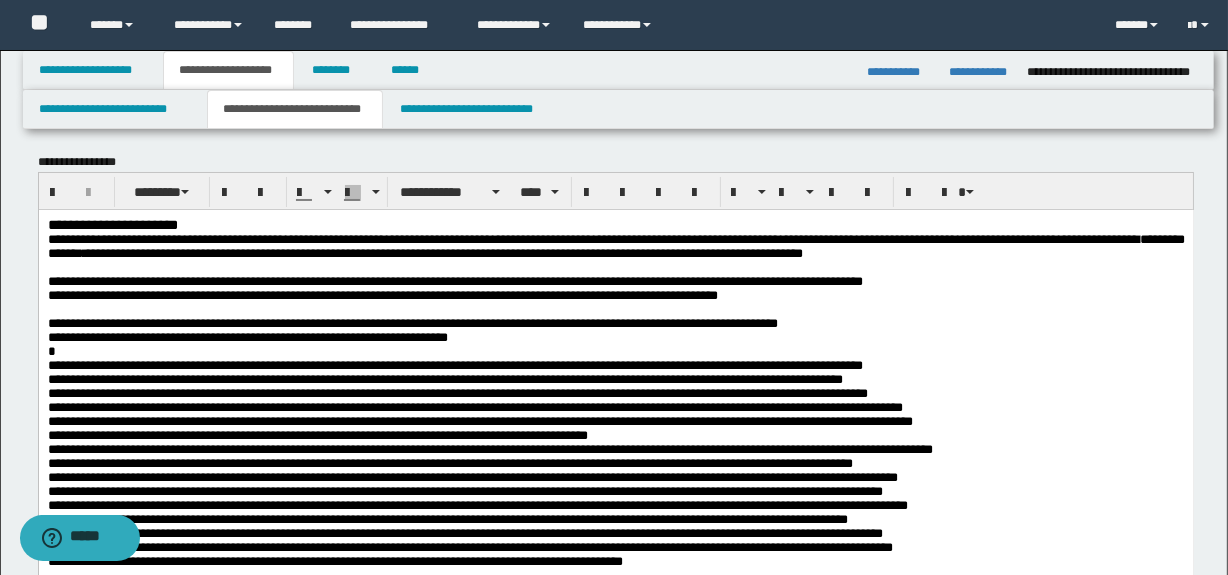 click on "**********" at bounding box center (412, 329) 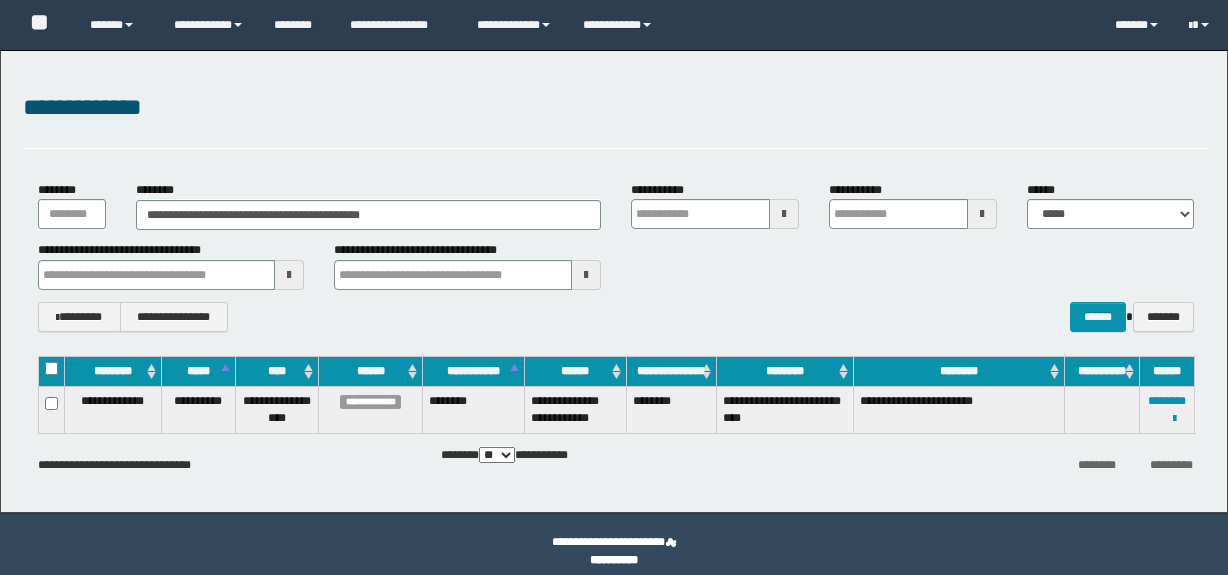 scroll, scrollTop: 0, scrollLeft: 0, axis: both 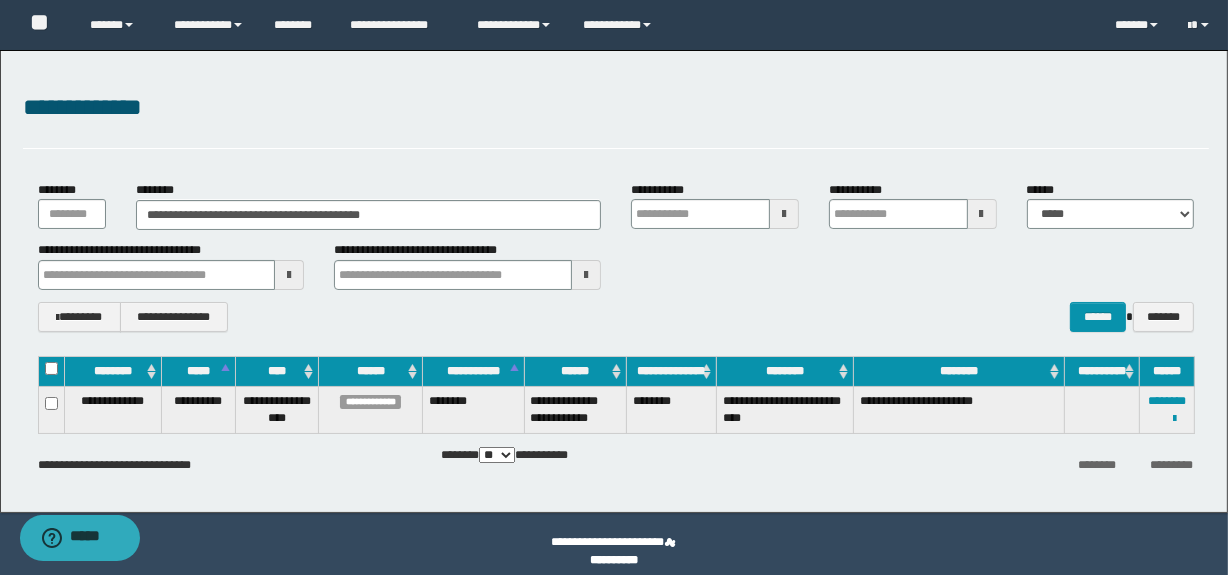 click on "**********" at bounding box center [616, 256] 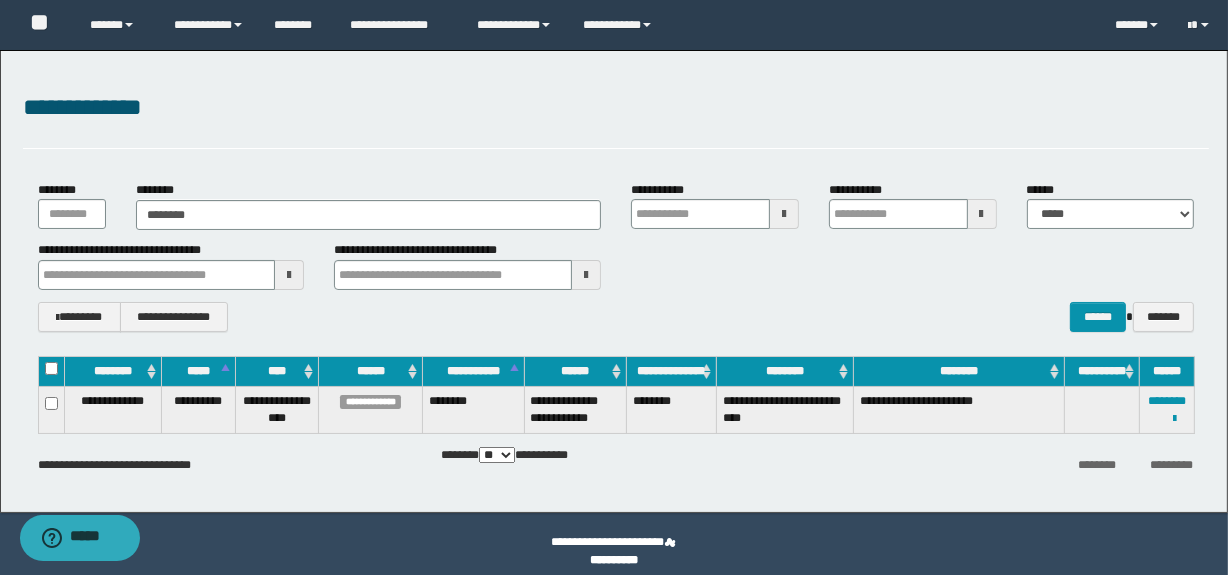 type on "********" 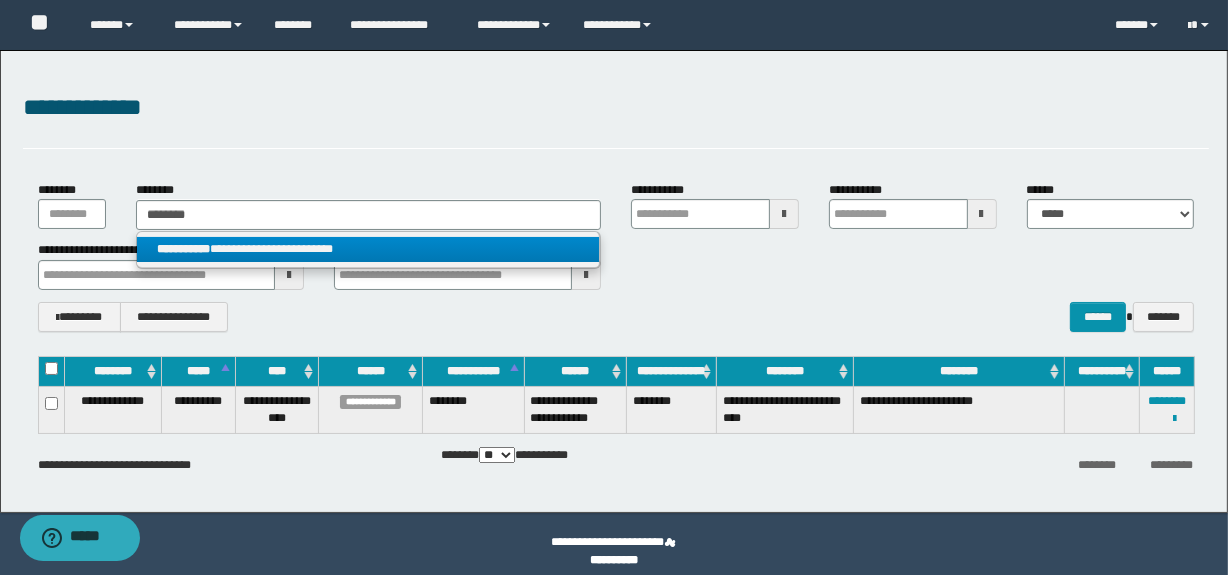type on "********" 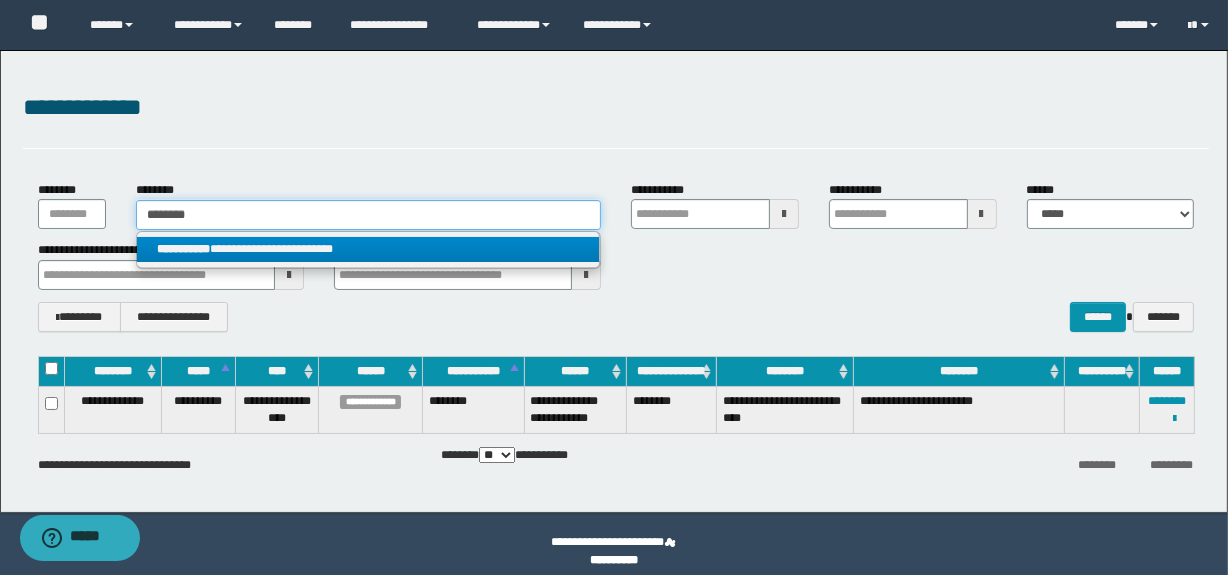 type 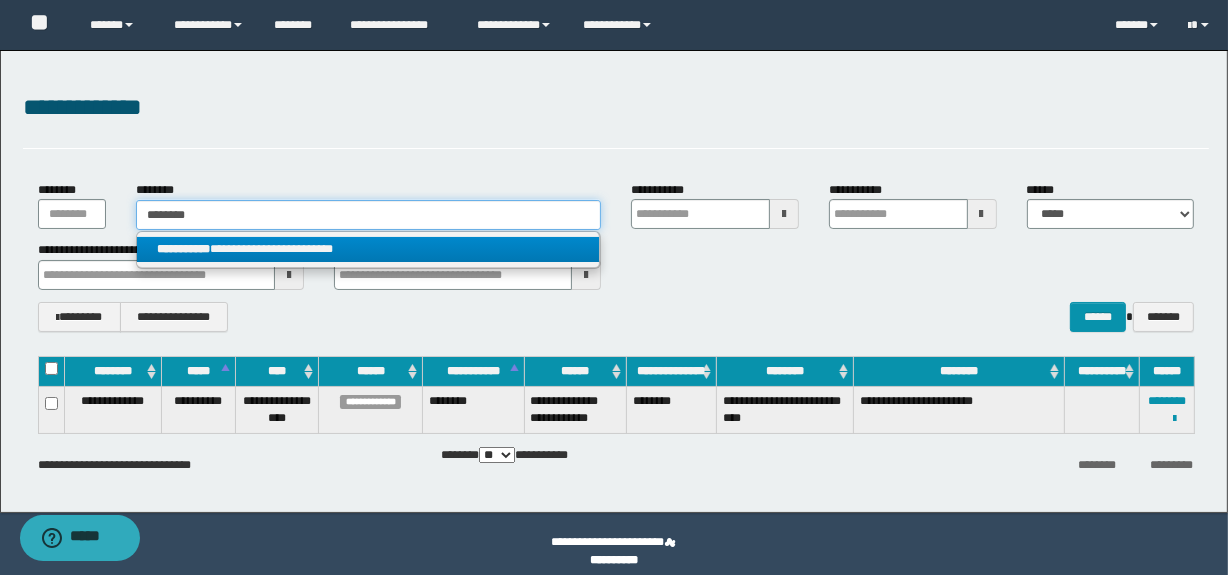 type on "**********" 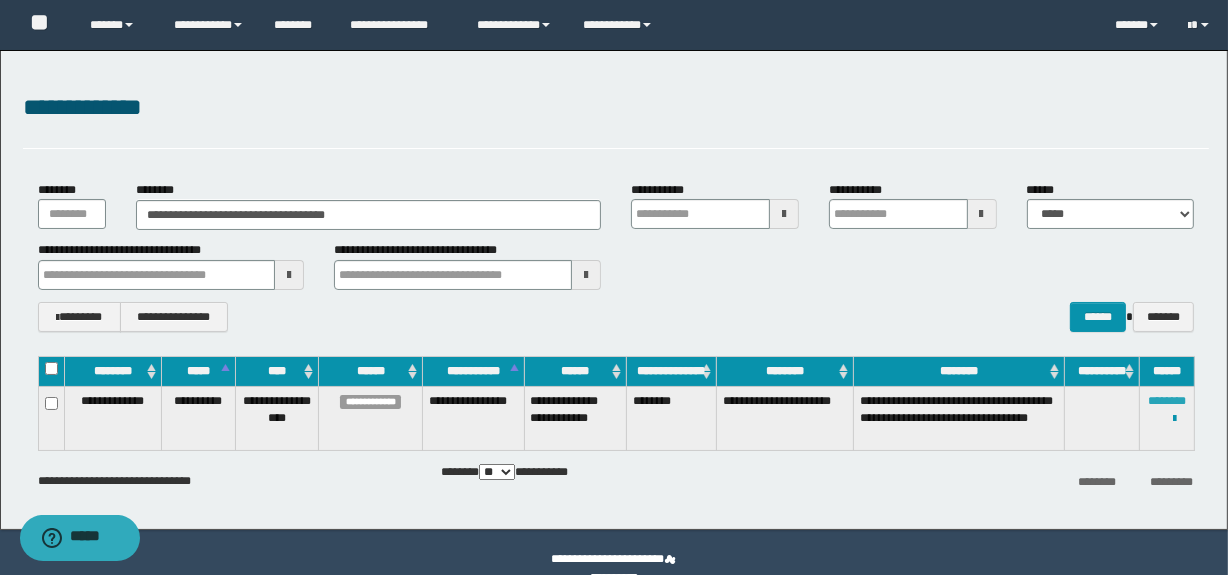 click on "********" at bounding box center (1167, 401) 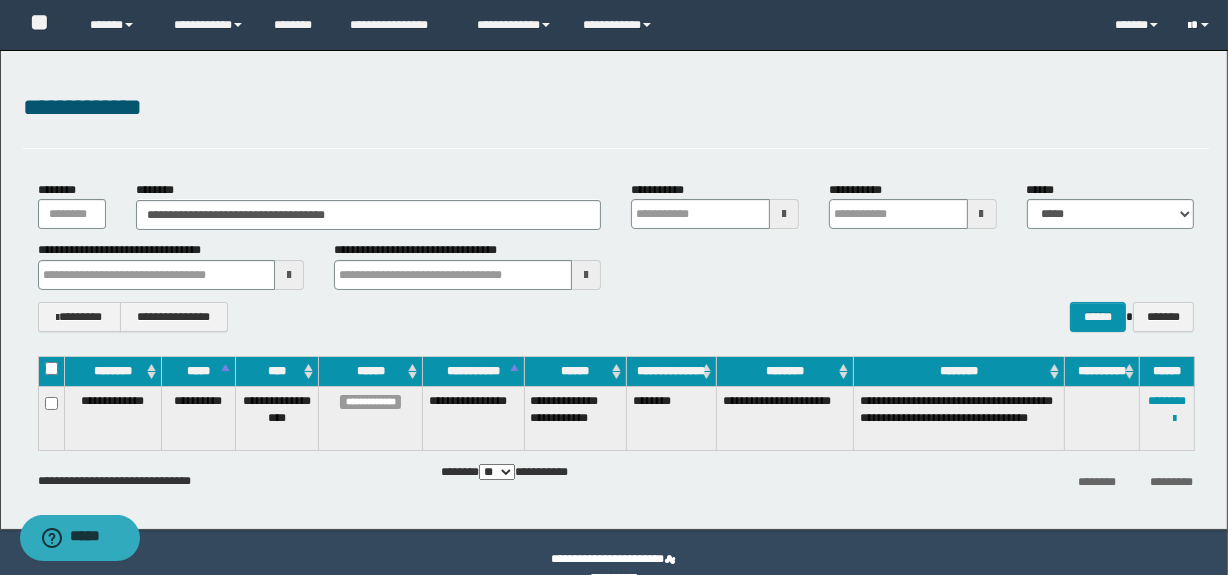 click at bounding box center [1201, 25] 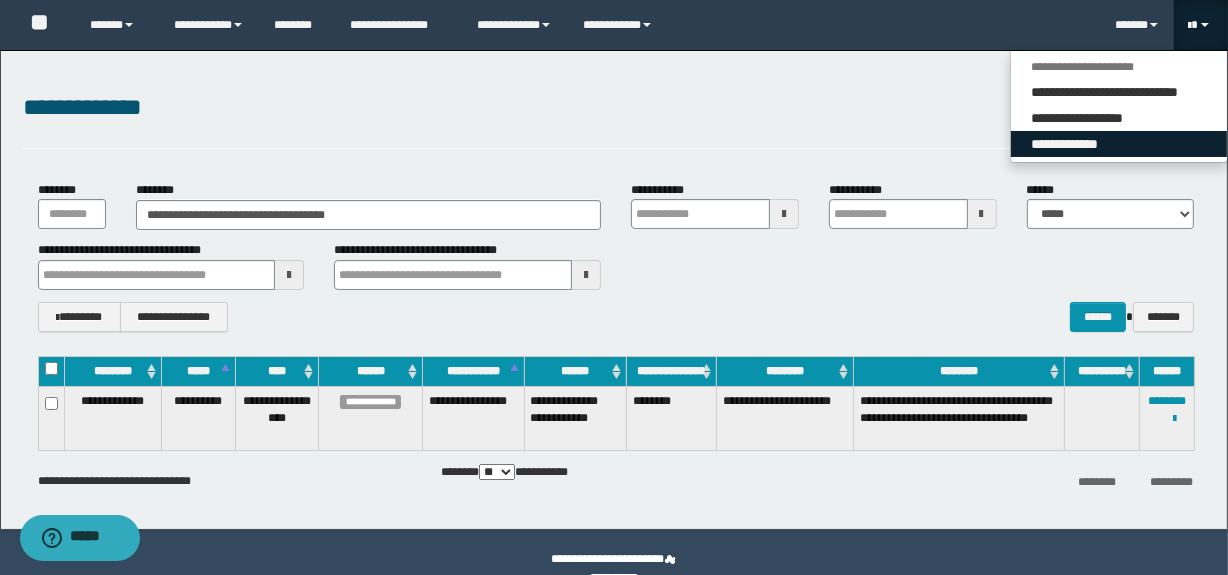 click on "**********" at bounding box center (1119, 144) 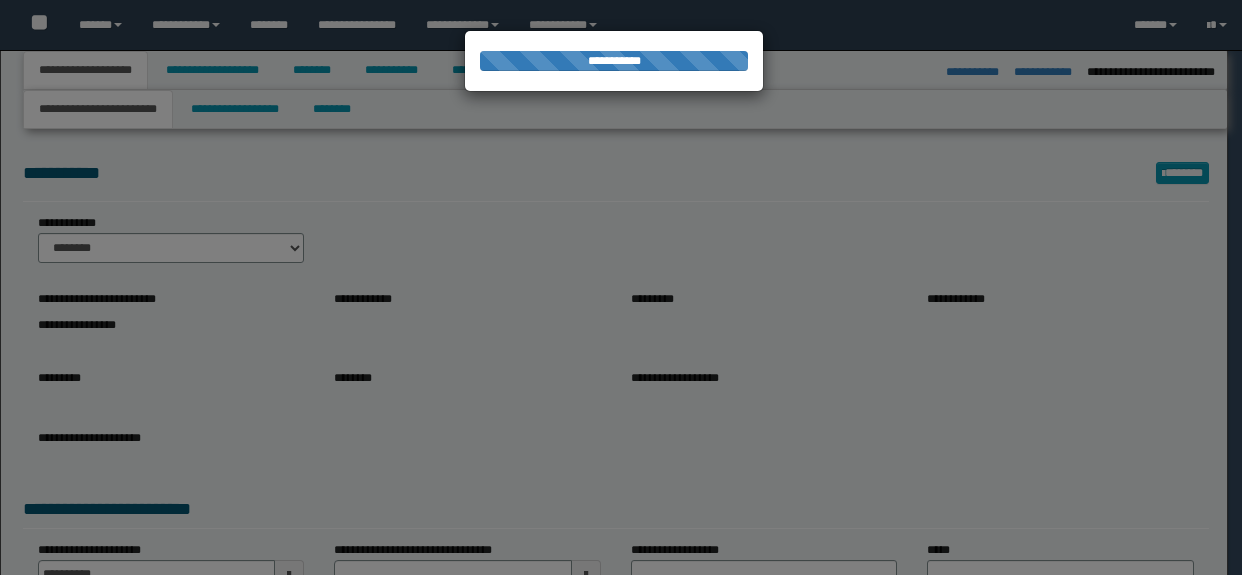 select on "*" 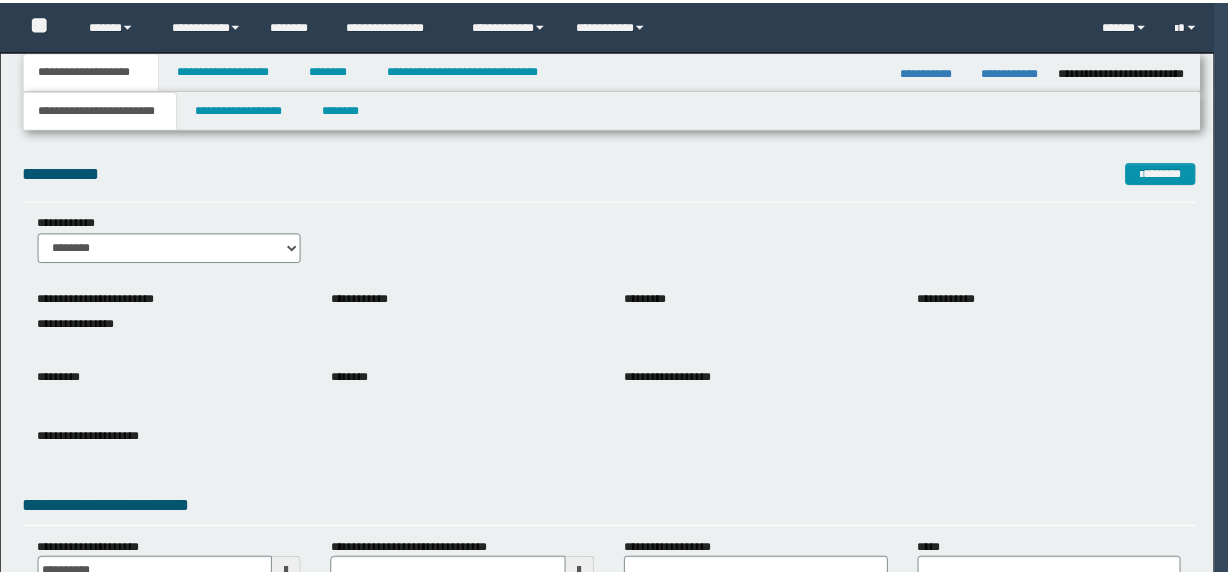 scroll, scrollTop: 0, scrollLeft: 0, axis: both 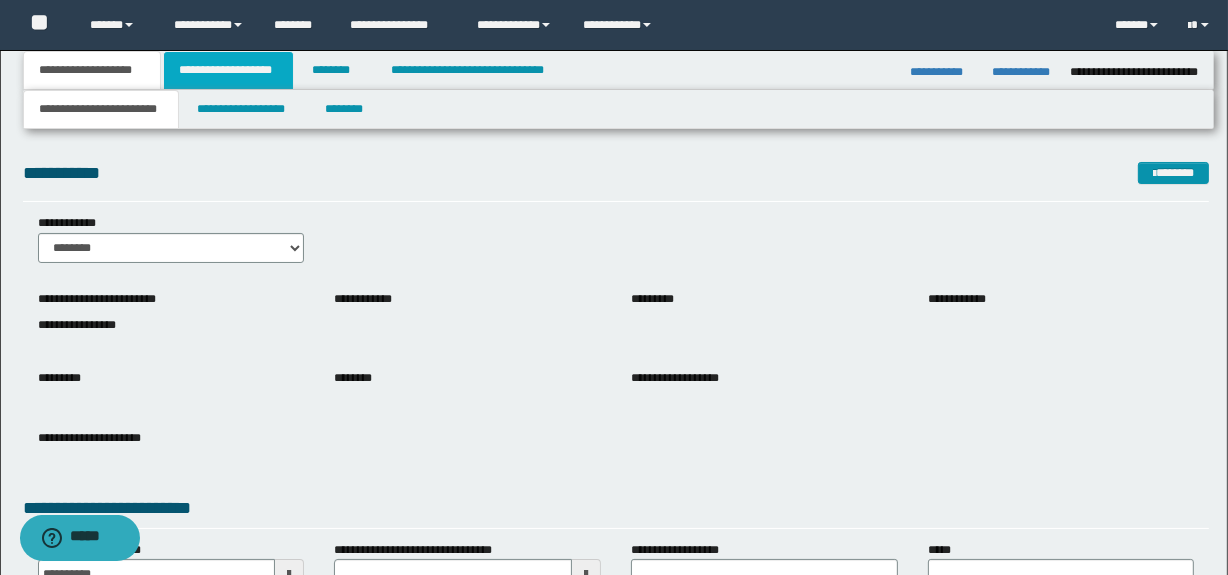 click on "**********" at bounding box center [228, 70] 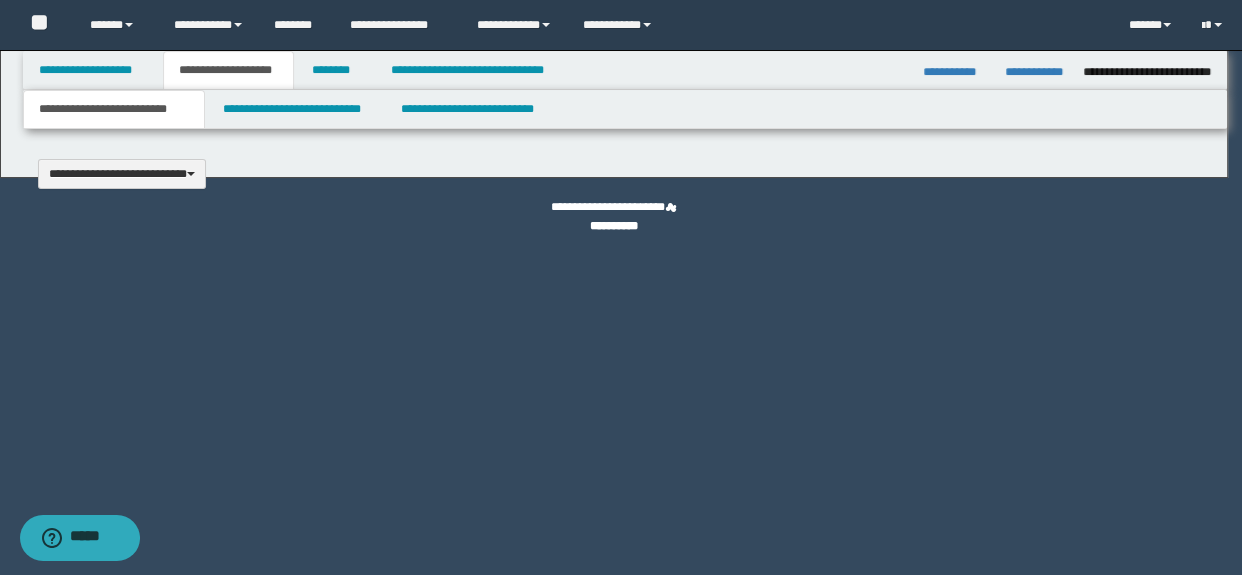 type 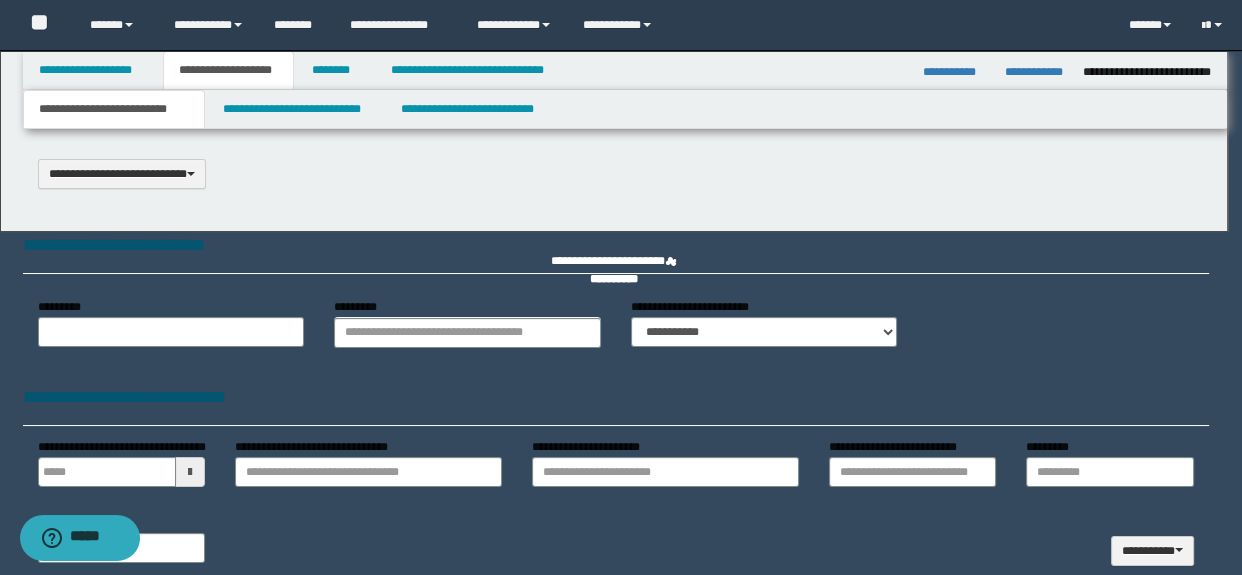 scroll, scrollTop: 0, scrollLeft: 0, axis: both 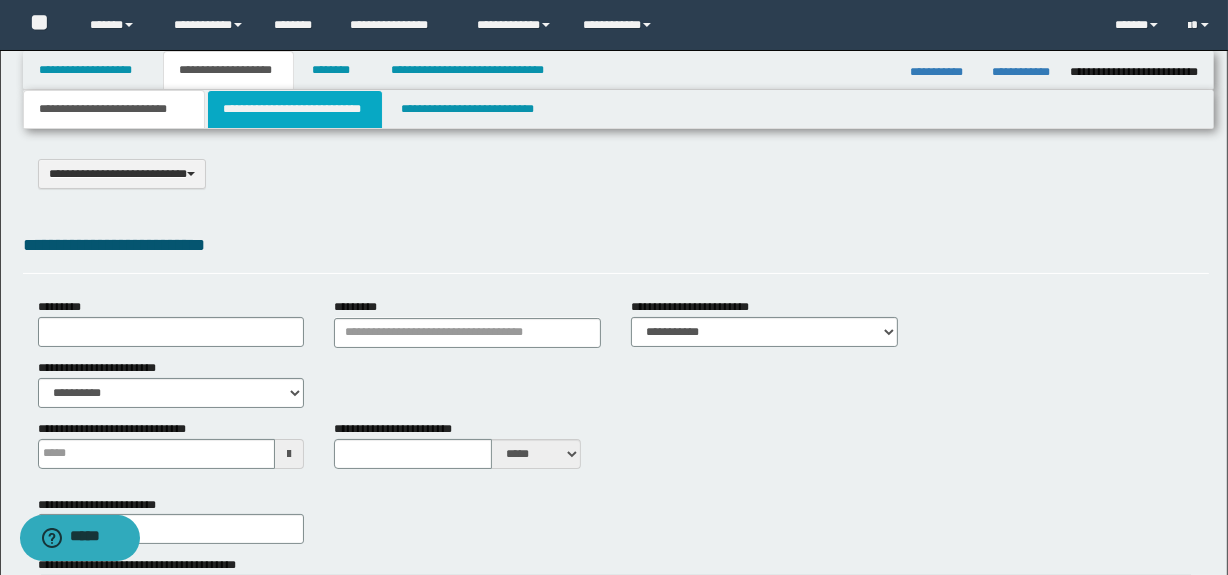 click on "**********" at bounding box center (294, 109) 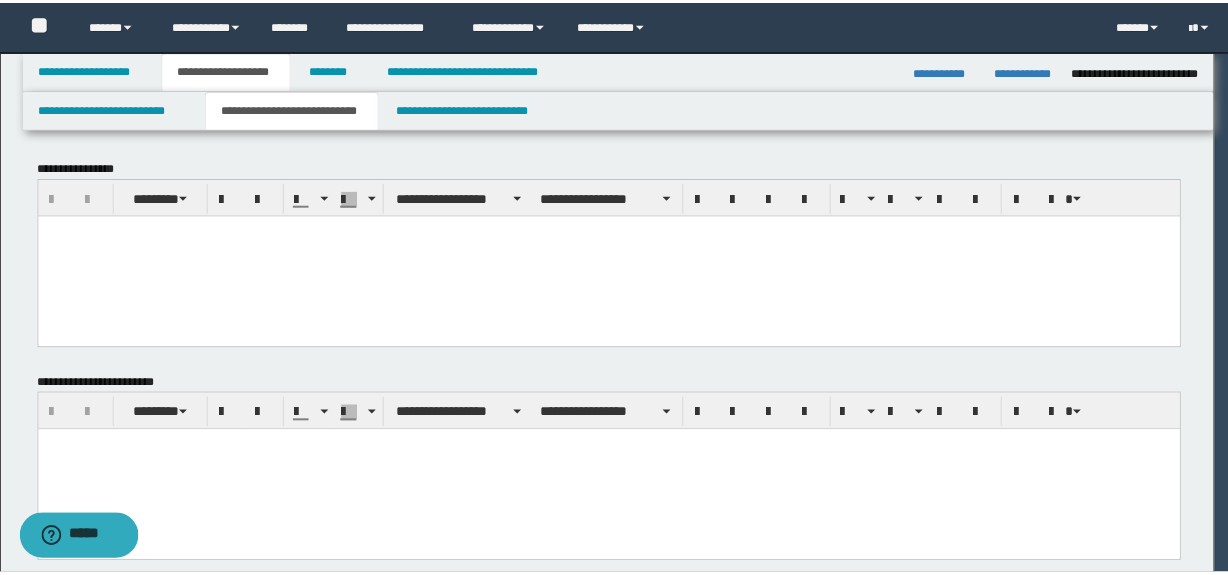 scroll, scrollTop: 0, scrollLeft: 0, axis: both 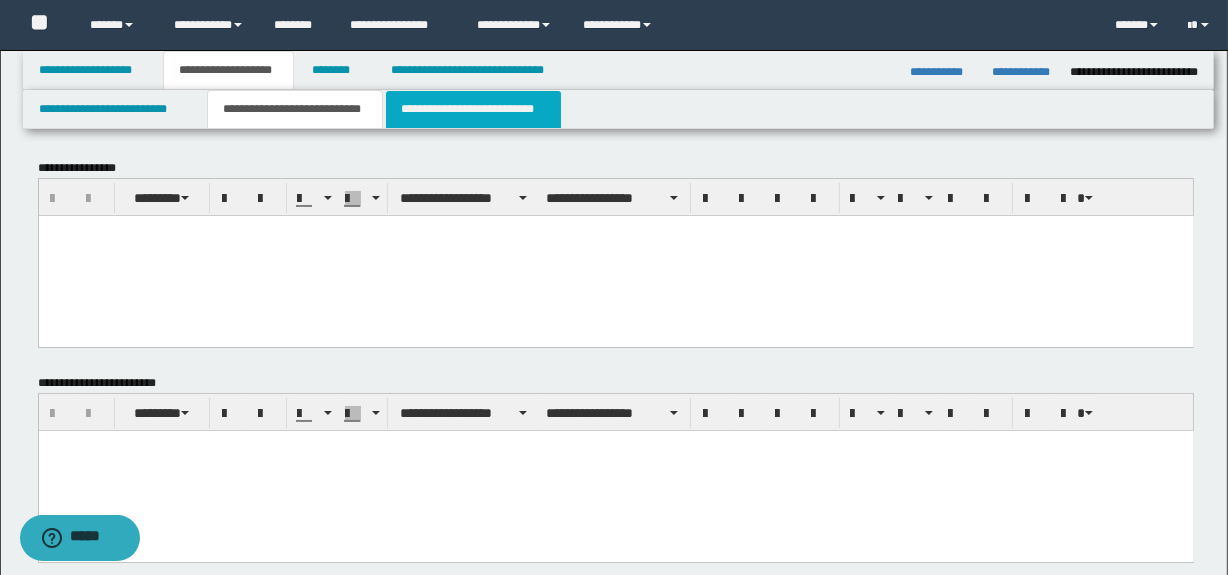 click on "**********" at bounding box center (473, 109) 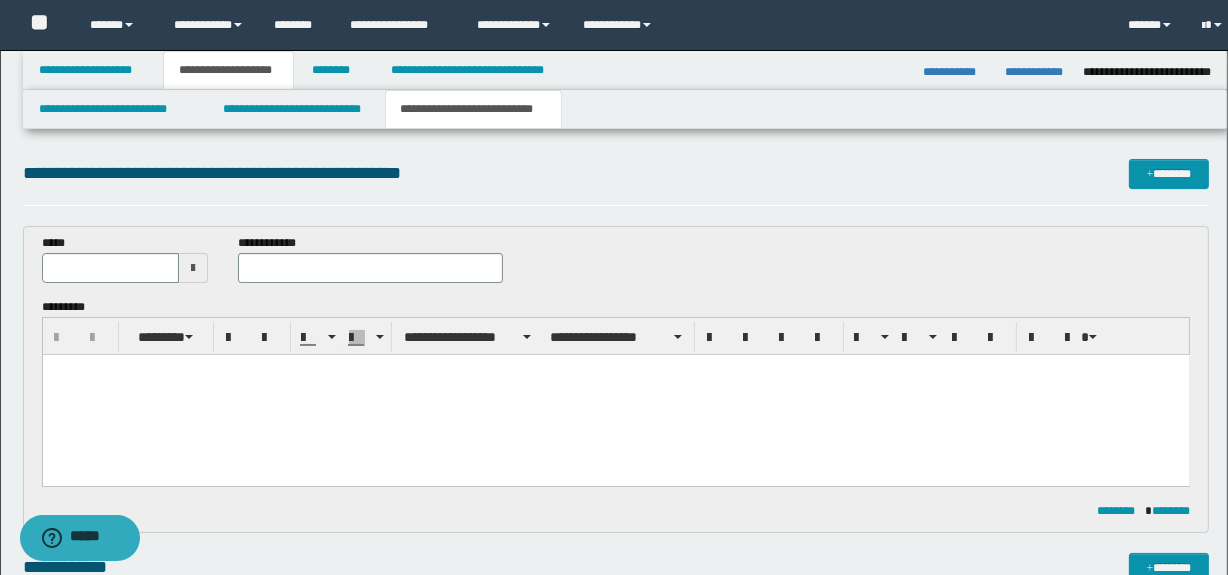 scroll, scrollTop: 0, scrollLeft: 0, axis: both 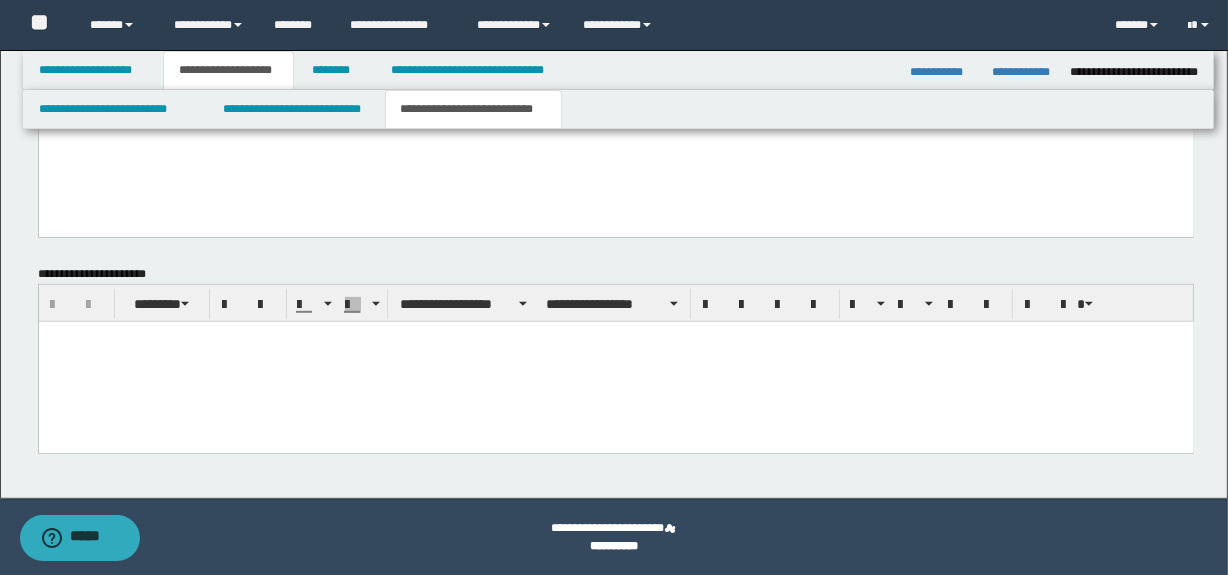 click at bounding box center [615, 361] 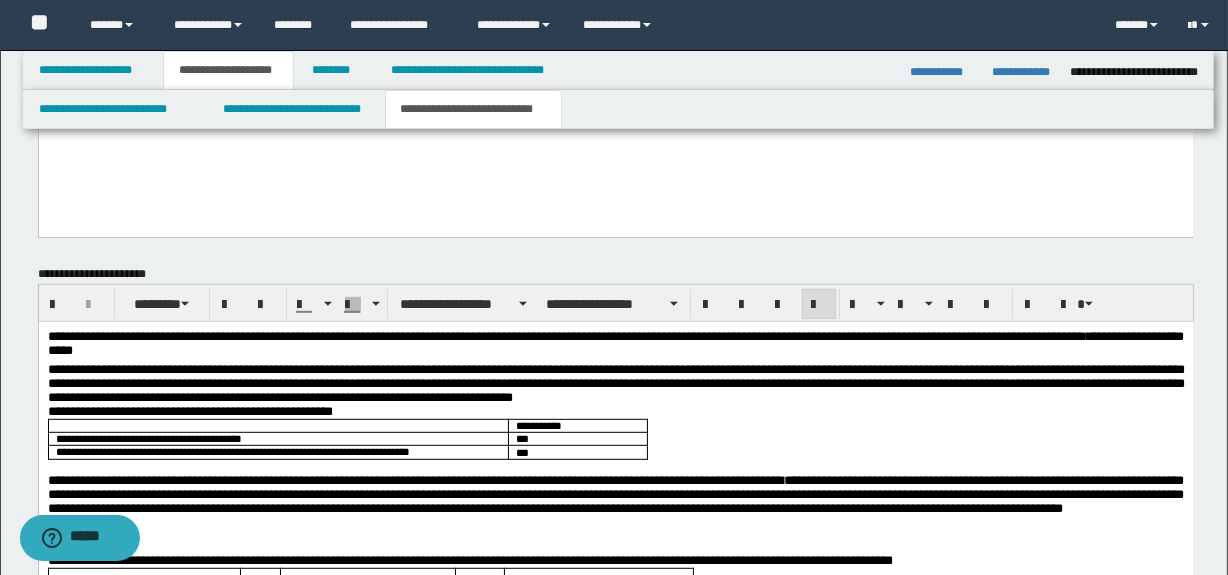 click at bounding box center [615, 146] 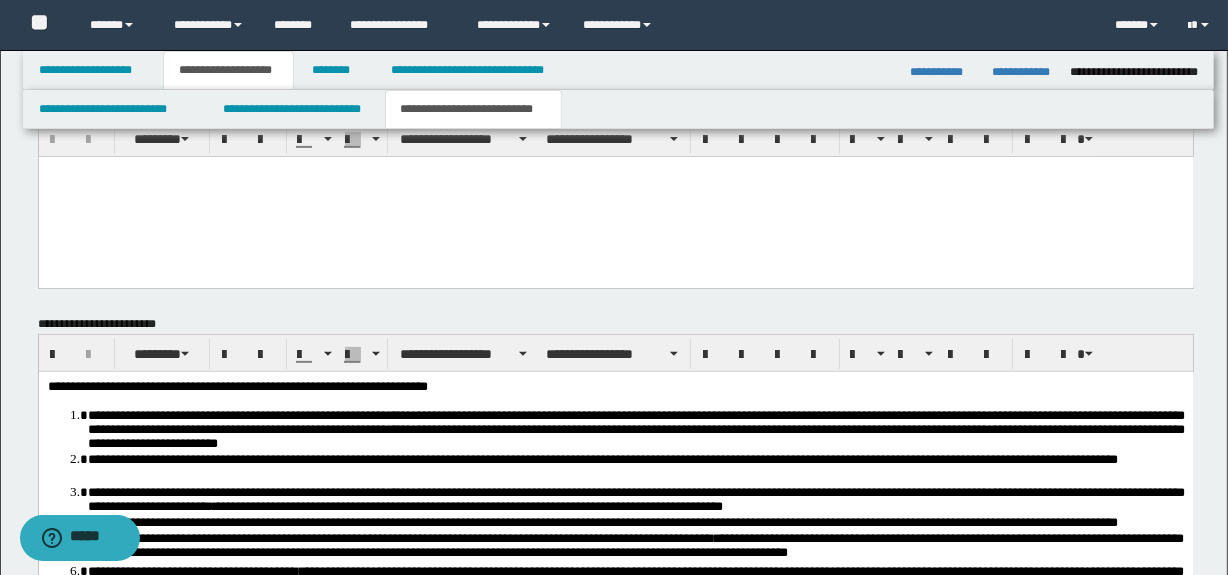 scroll, scrollTop: 632, scrollLeft: 0, axis: vertical 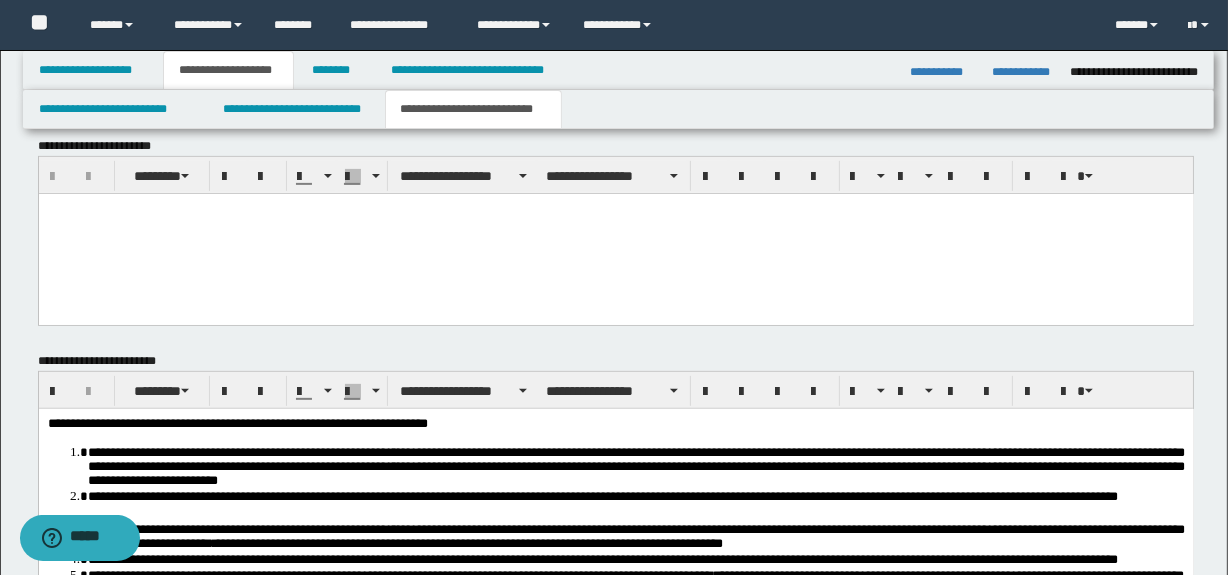 click at bounding box center [615, 233] 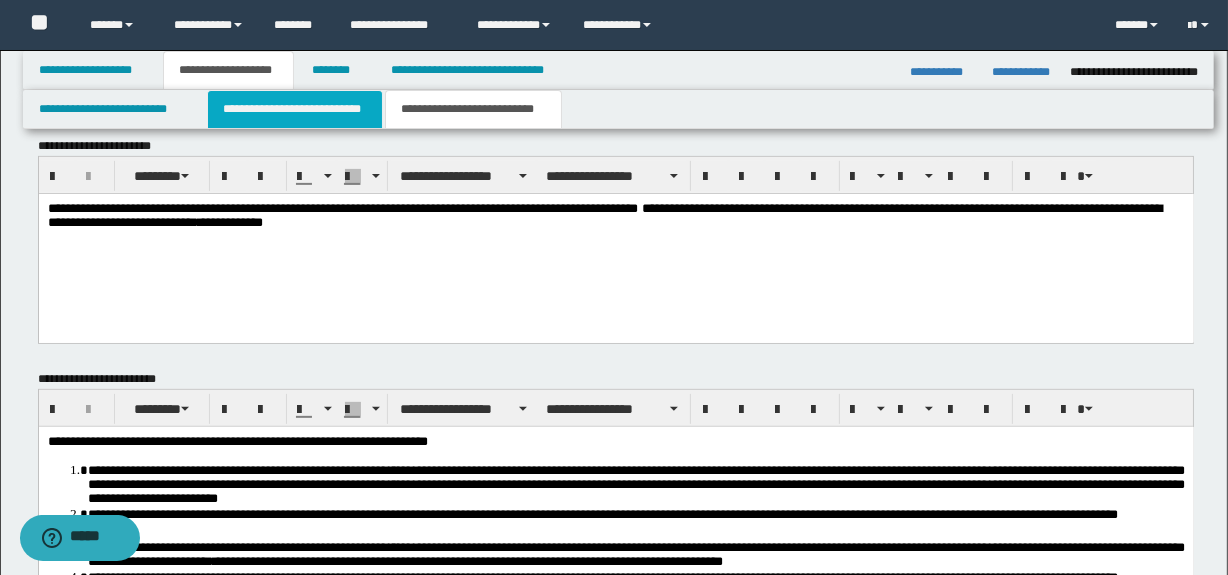 click on "**********" at bounding box center [294, 109] 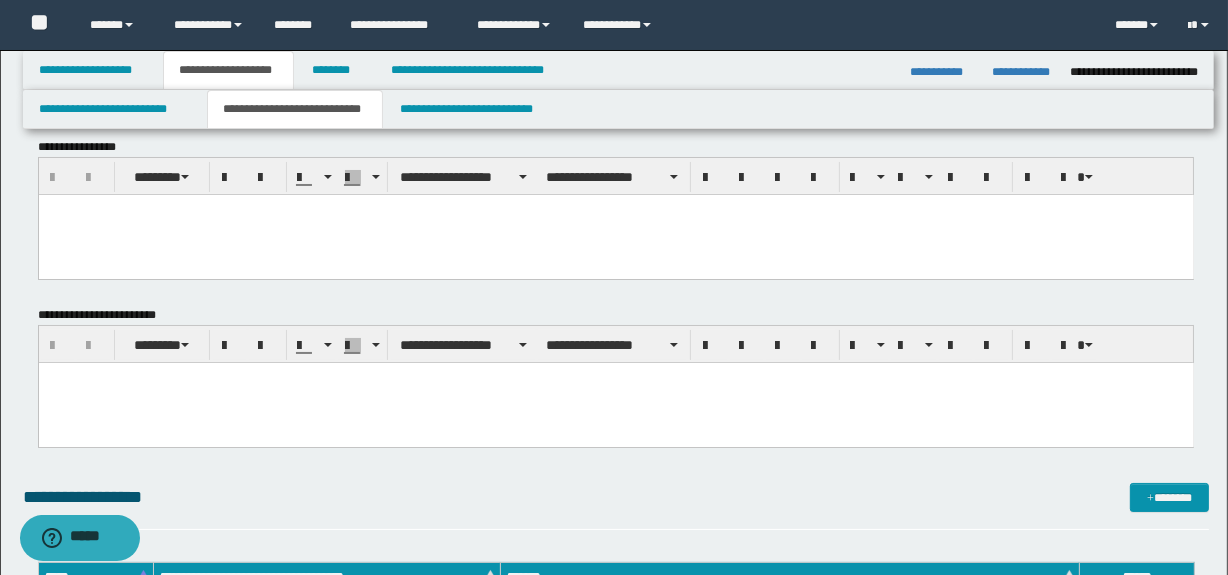 scroll, scrollTop: 0, scrollLeft: 0, axis: both 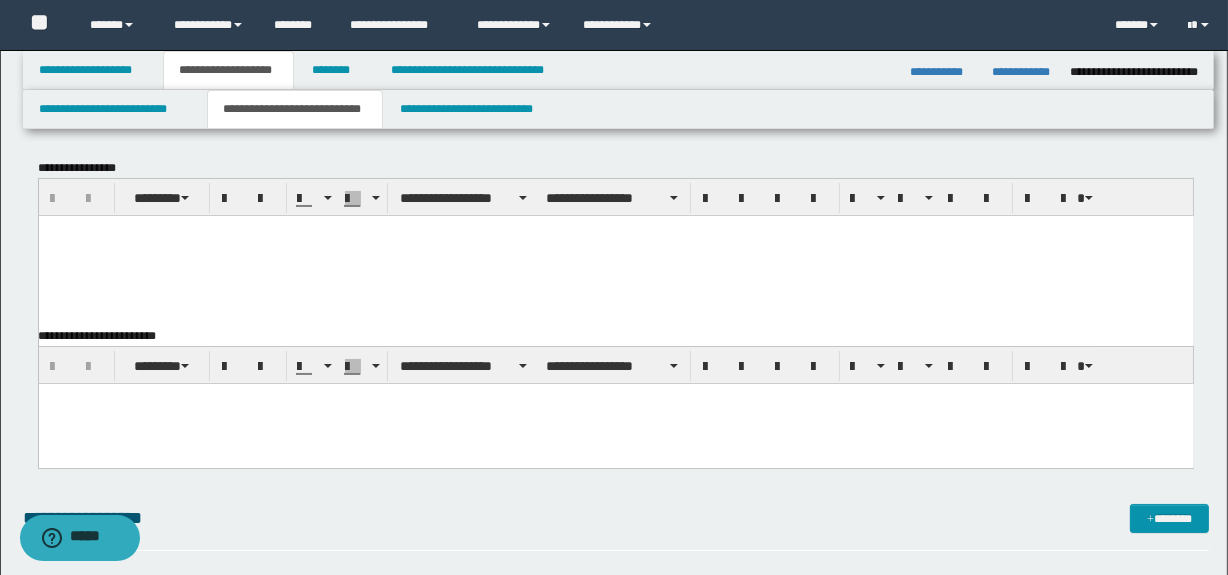 click at bounding box center (615, 255) 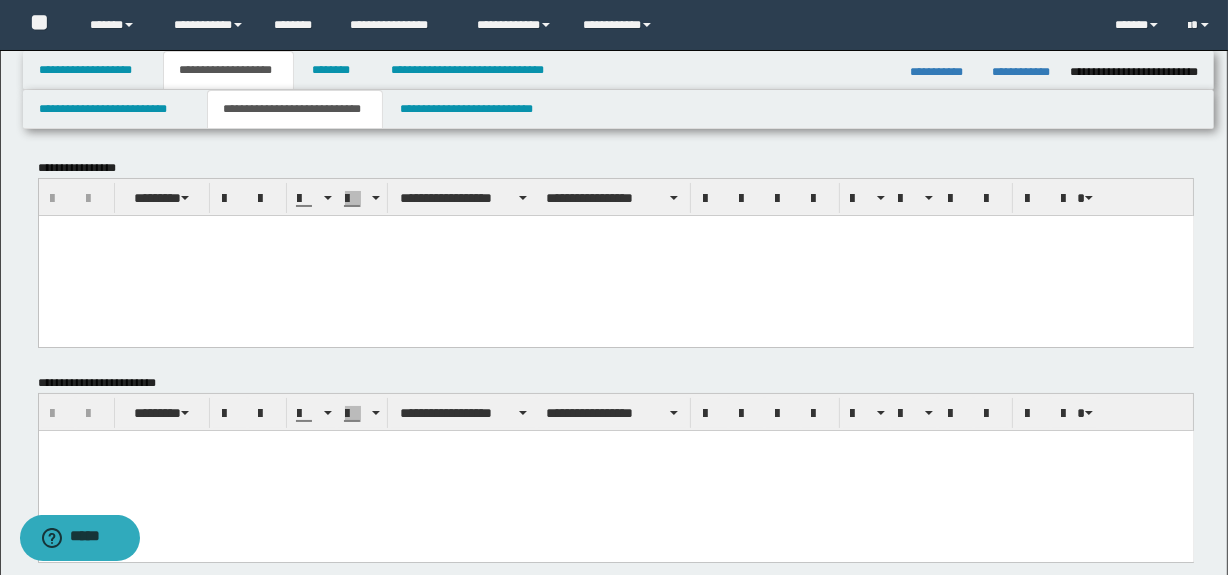 click at bounding box center [615, 446] 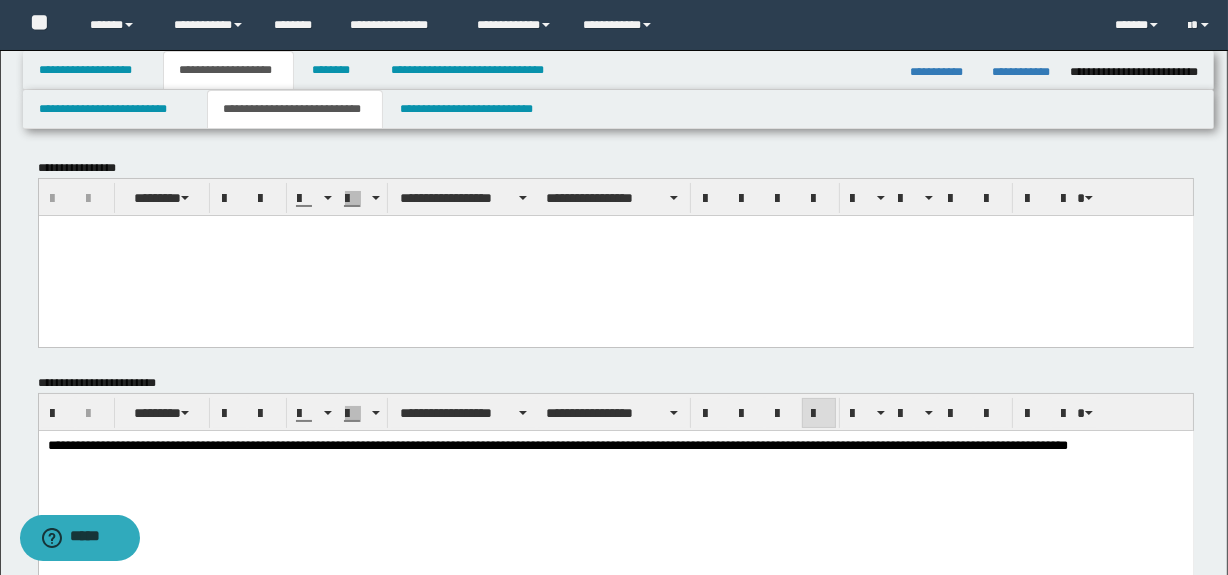click at bounding box center (615, 255) 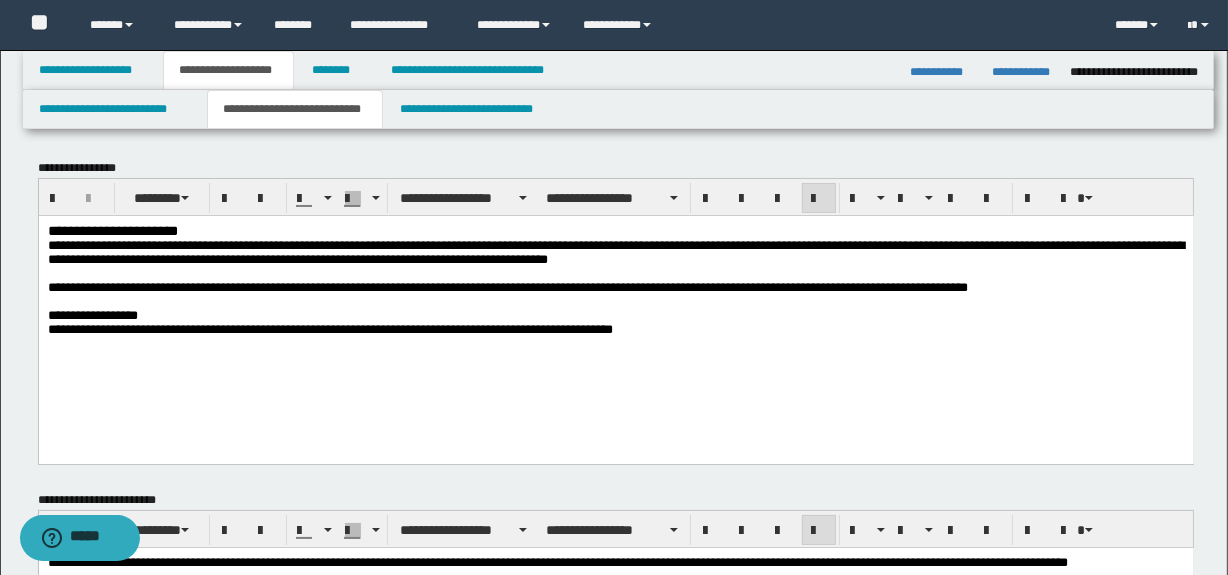 click on "**********" at bounding box center (988, 244) 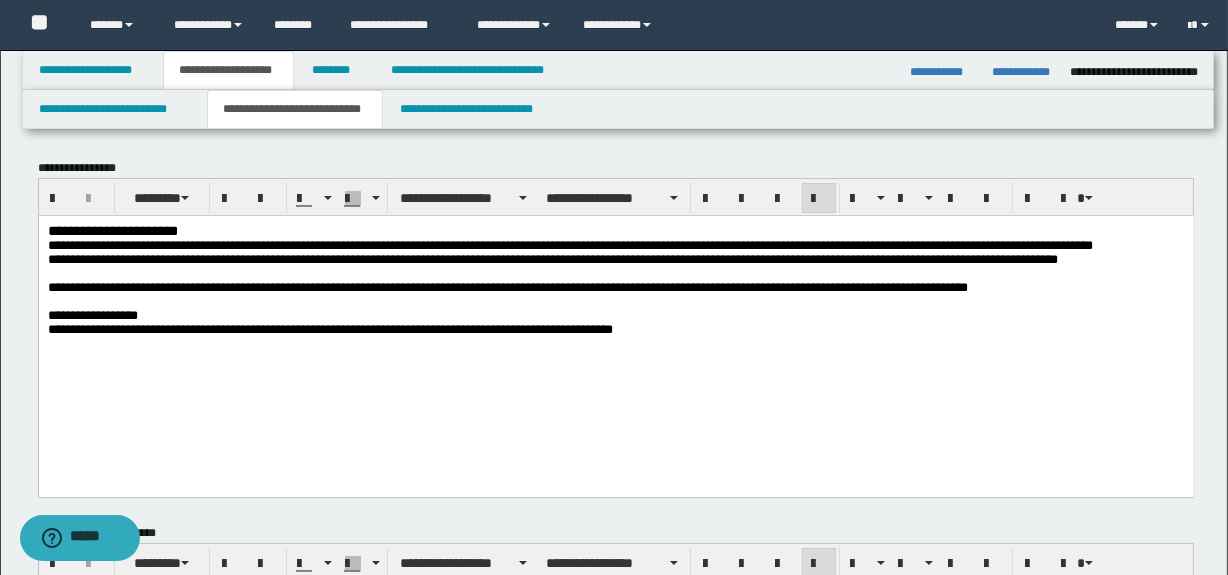 click on "**********" at bounding box center [569, 251] 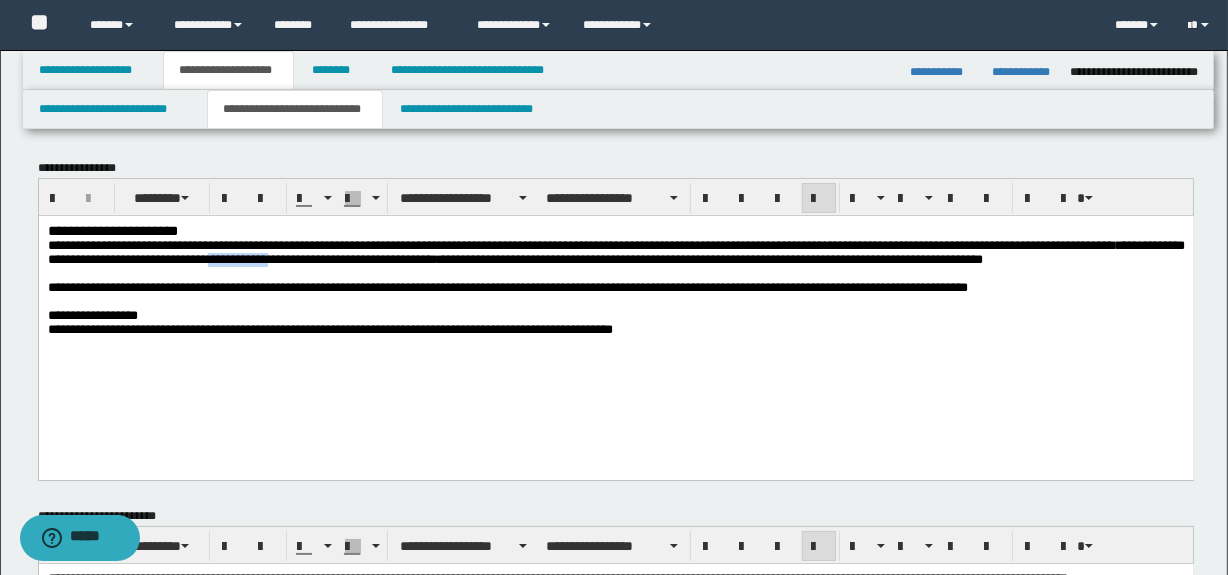 drag, startPoint x: 573, startPoint y: 264, endPoint x: 491, endPoint y: 267, distance: 82.05486 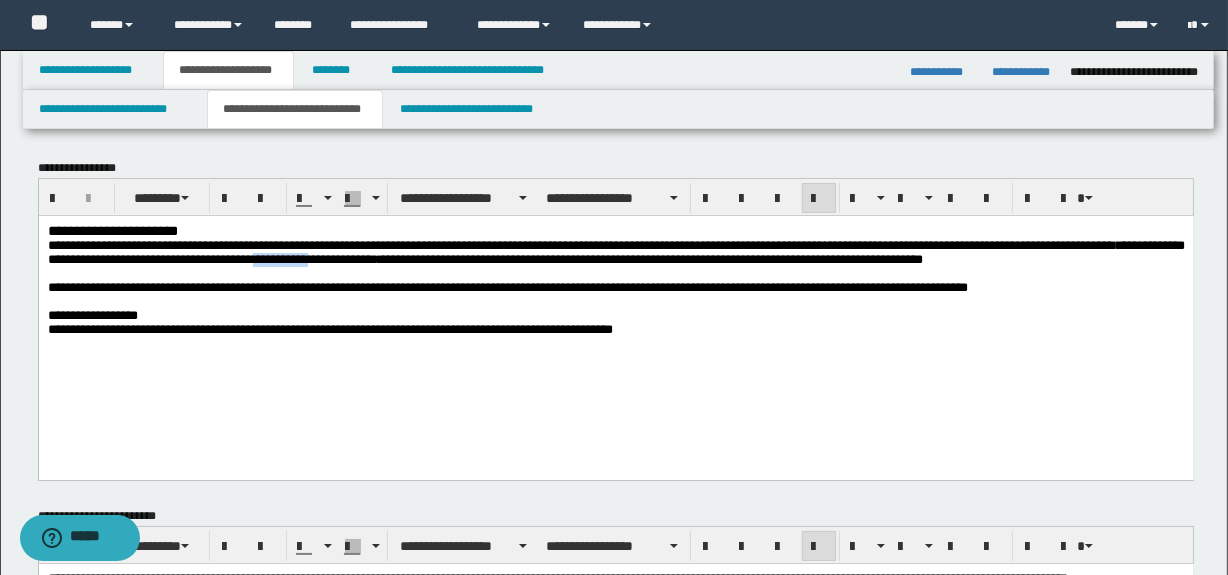 drag, startPoint x: 605, startPoint y: 262, endPoint x: 540, endPoint y: 262, distance: 65 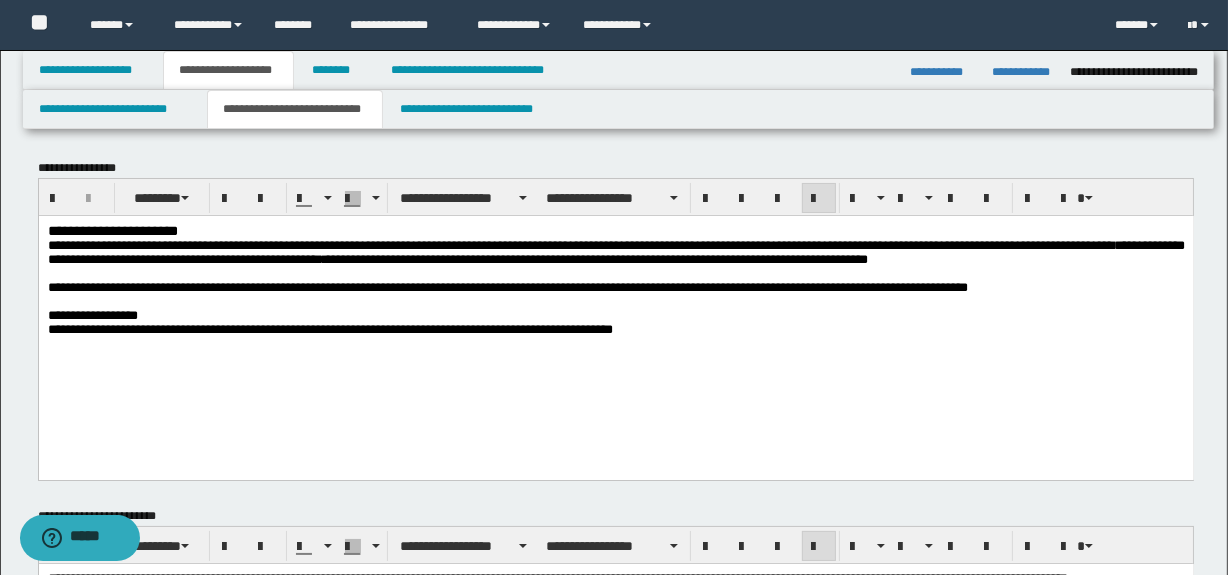 click on "*******" at bounding box center [344, 258] 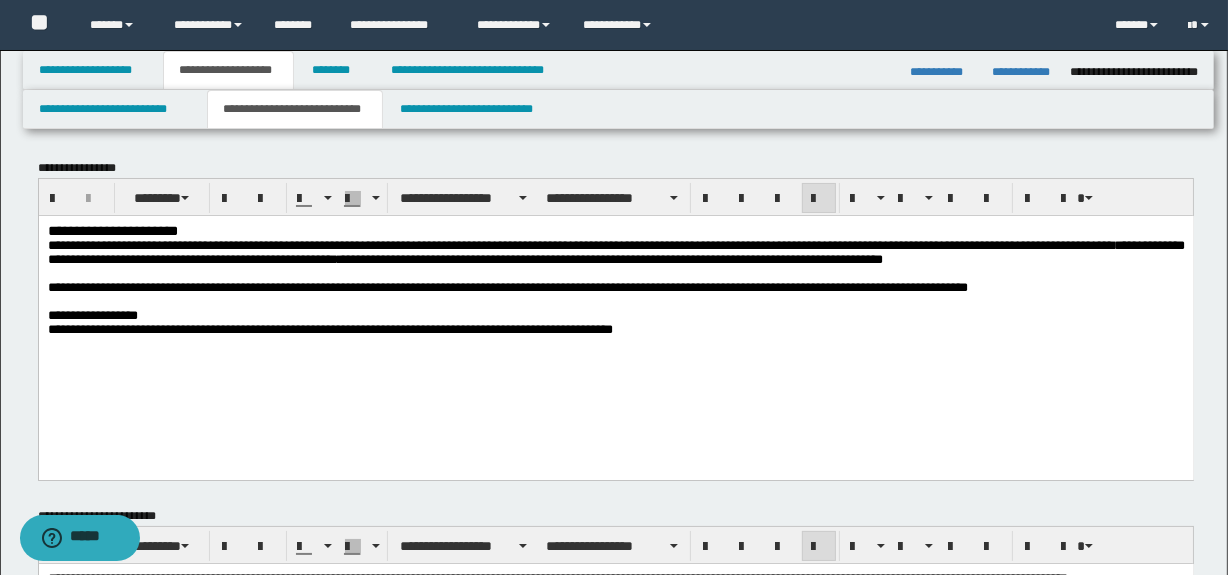 click on "**********" at bounding box center (326, 244) 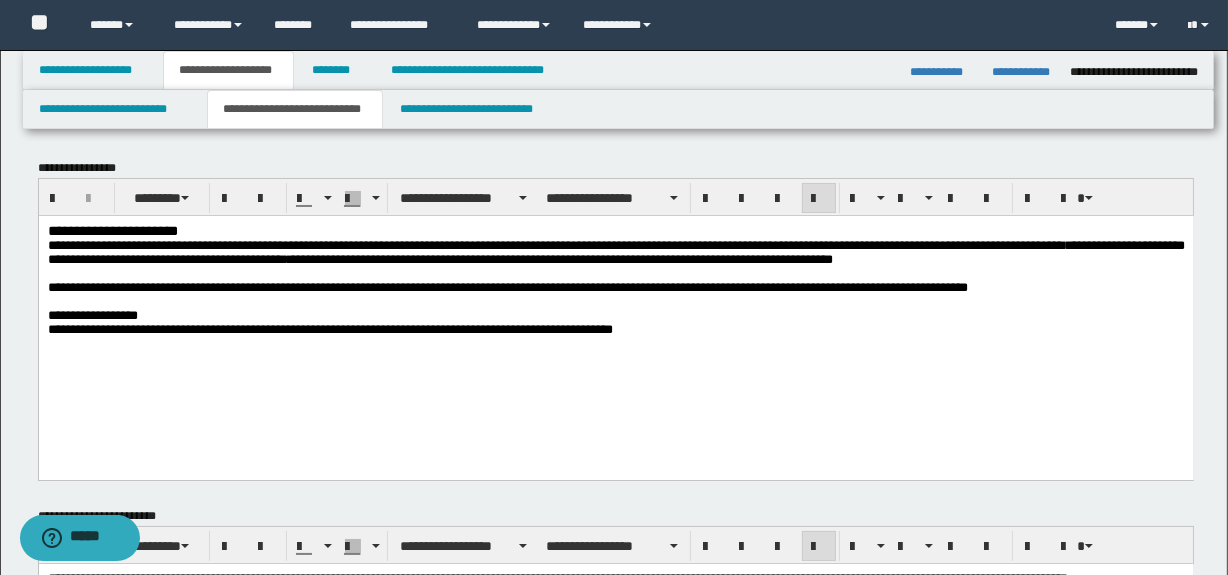 click on "**********" at bounding box center [302, 244] 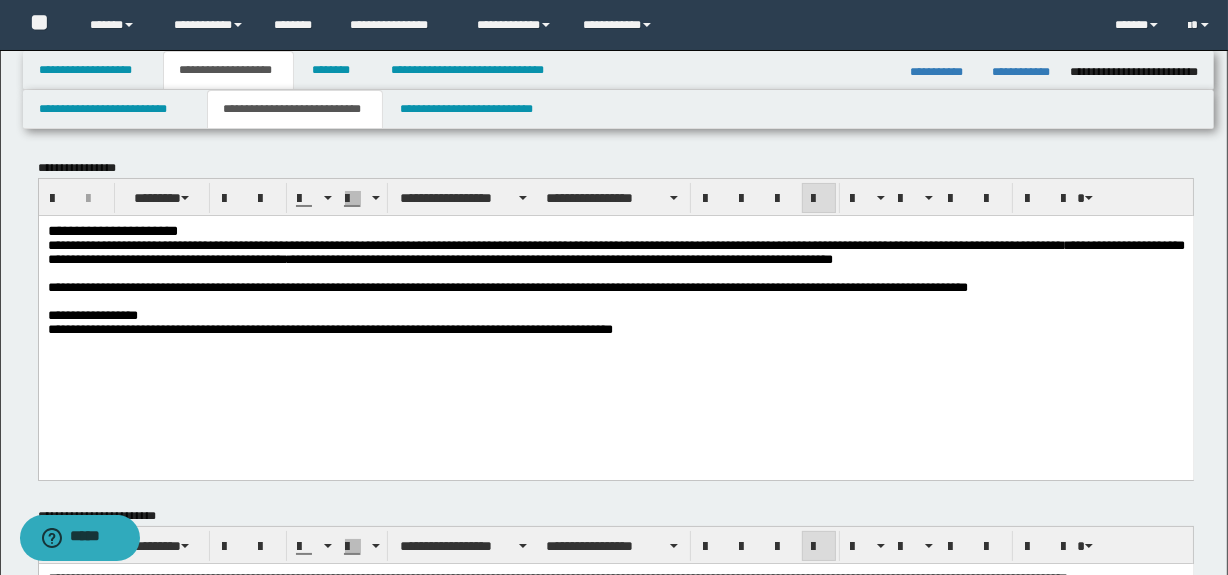 click on "**********" at bounding box center [582, 258] 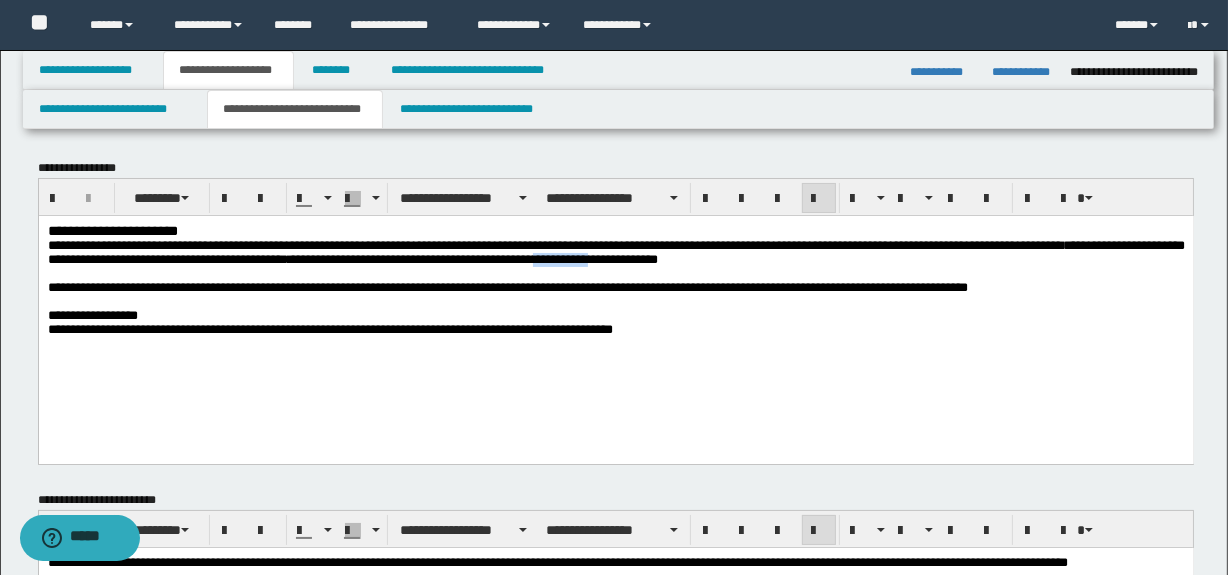 drag, startPoint x: 948, startPoint y: 259, endPoint x: 880, endPoint y: 263, distance: 68.117546 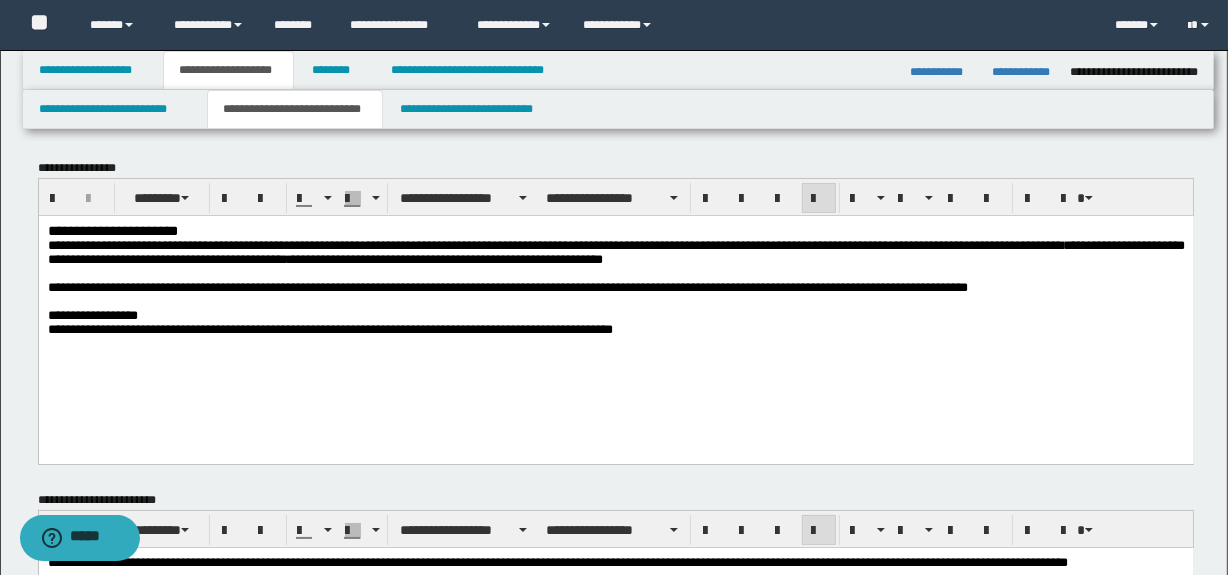 click on "**********" at bounding box center [467, 258] 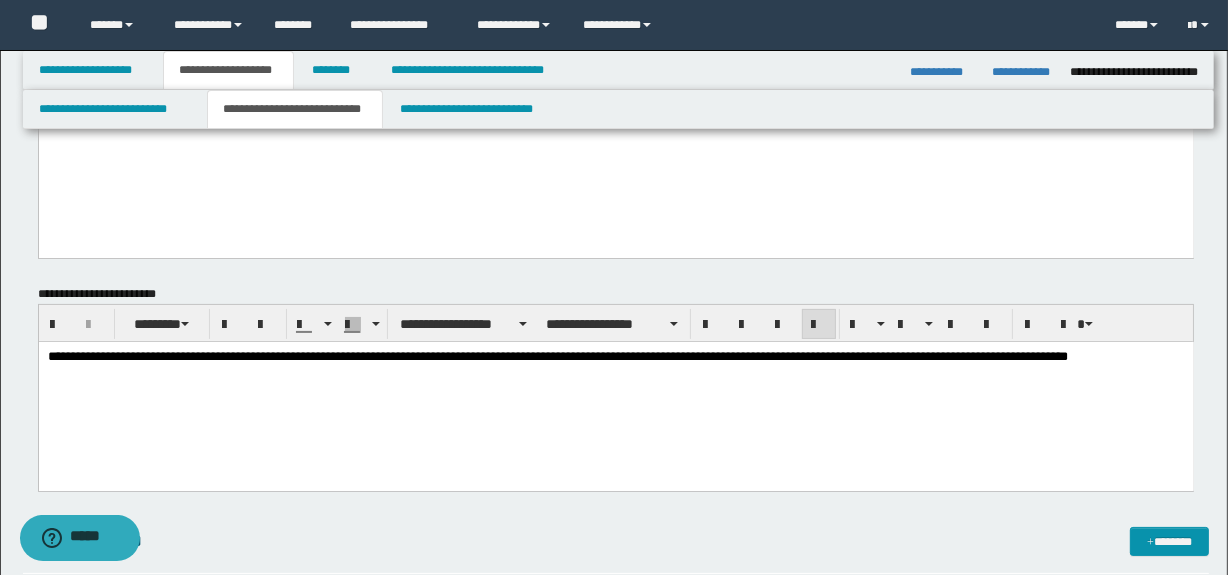 scroll, scrollTop: 254, scrollLeft: 0, axis: vertical 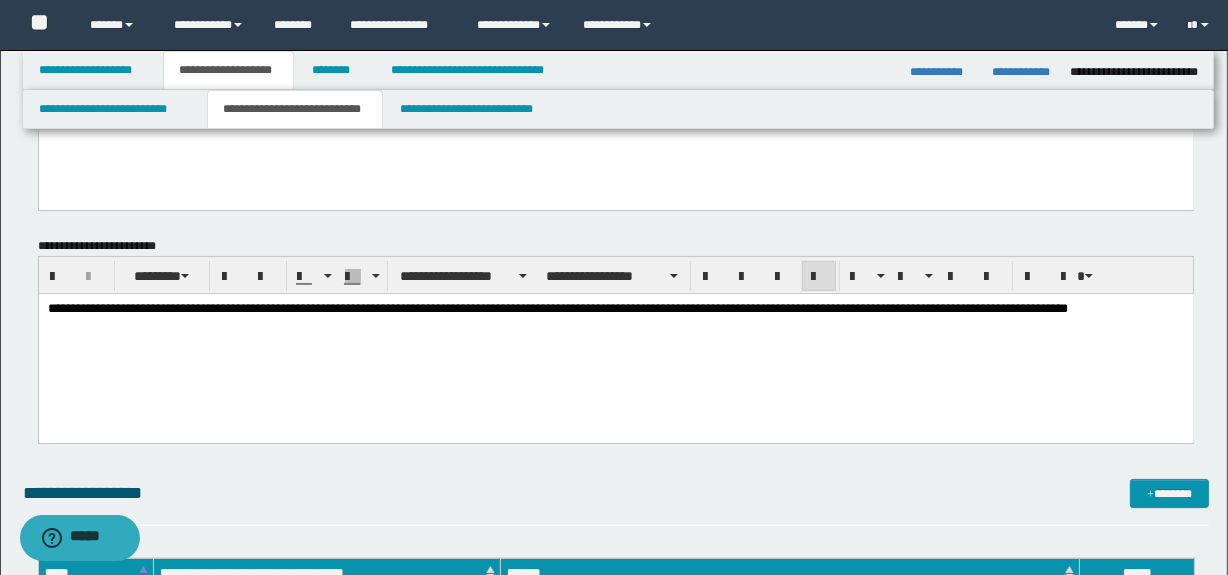 click on "**********" at bounding box center [615, 309] 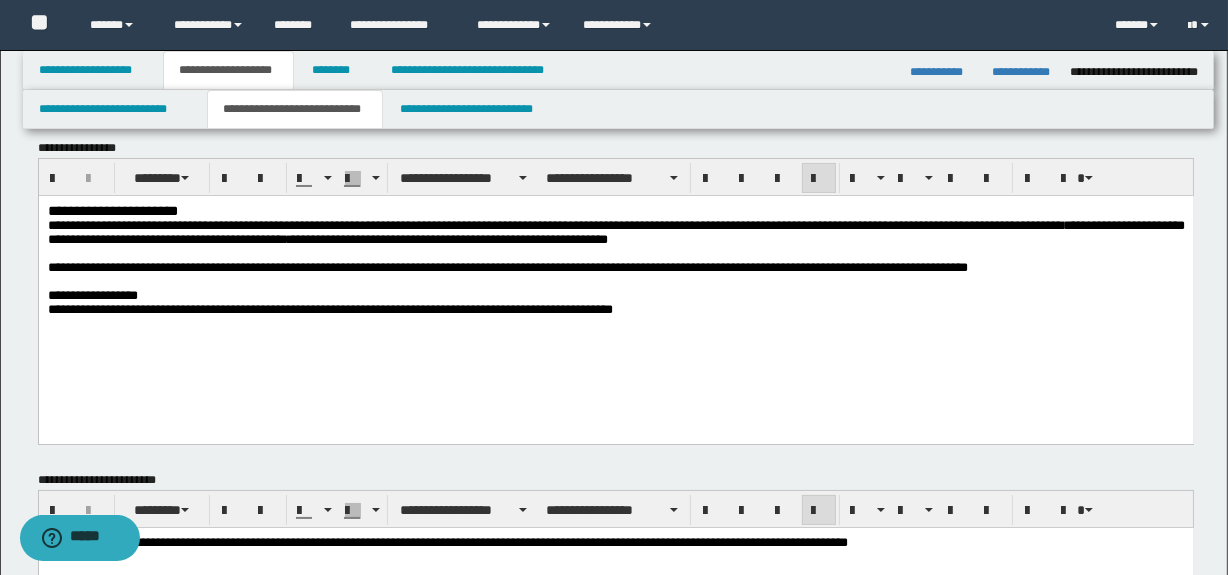 scroll, scrollTop: 1, scrollLeft: 0, axis: vertical 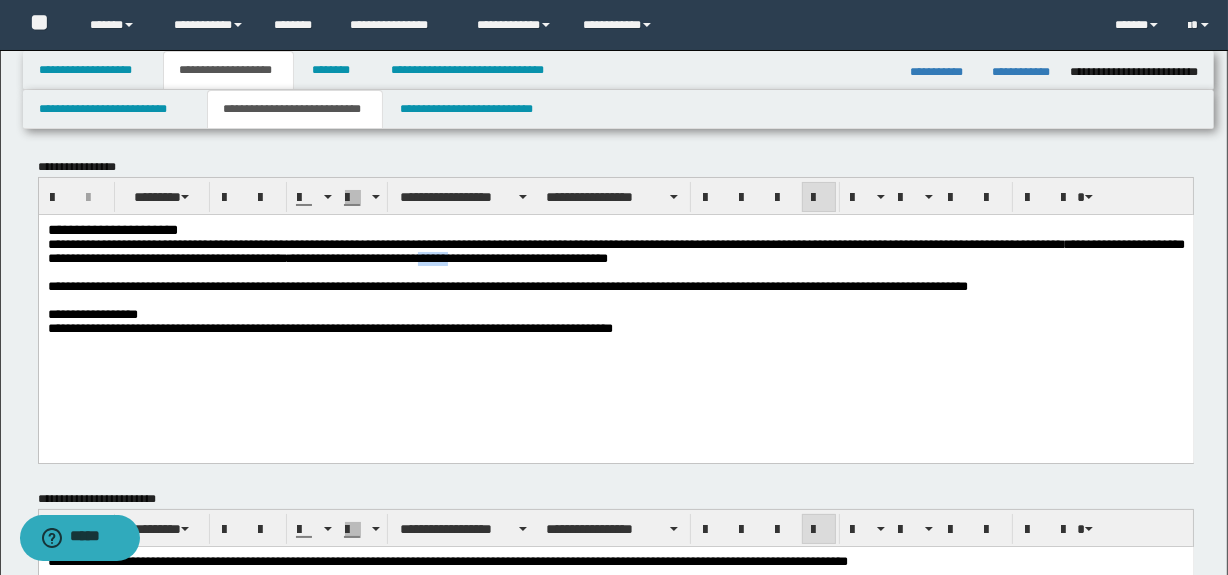 drag, startPoint x: 784, startPoint y: 261, endPoint x: 743, endPoint y: 261, distance: 41 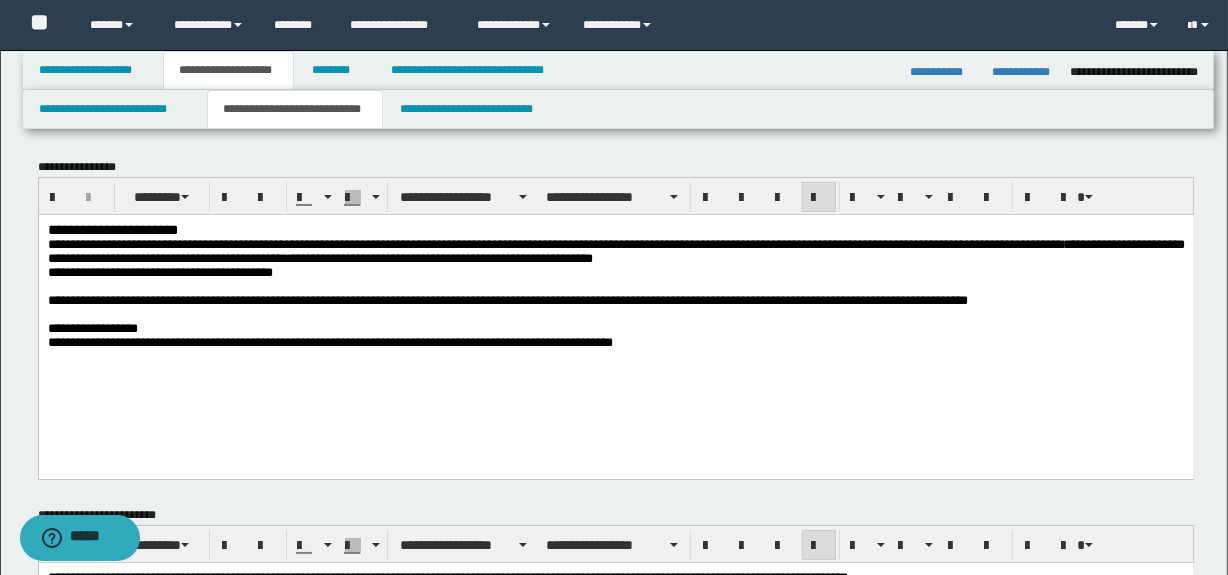 click on "**********" at bounding box center [319, 264] 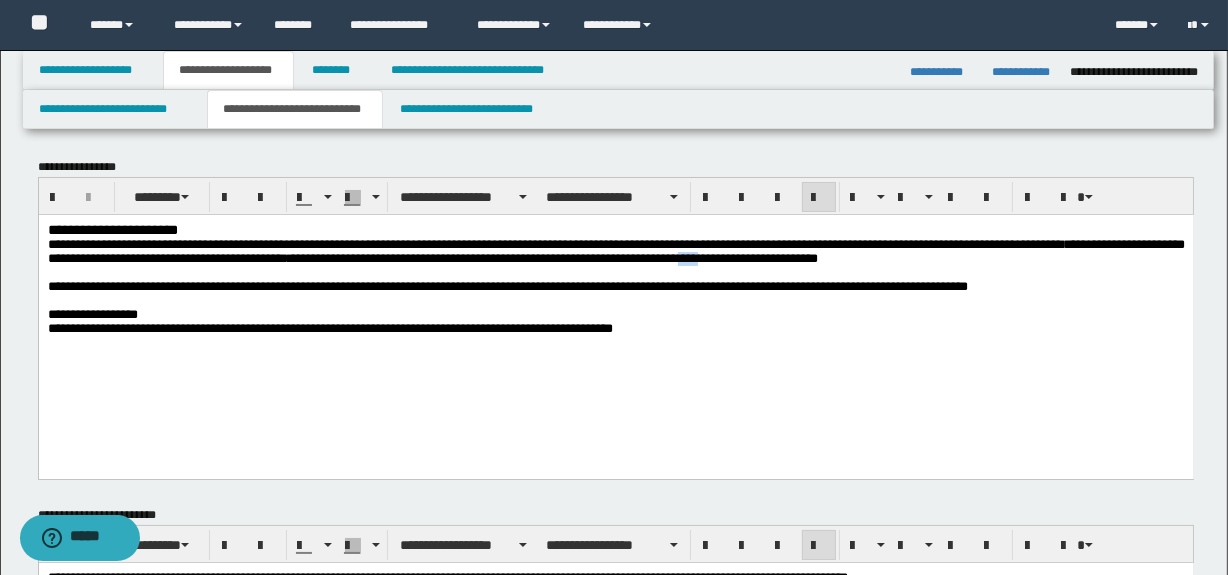 drag, startPoint x: 1166, startPoint y: 266, endPoint x: 1138, endPoint y: 262, distance: 28.284271 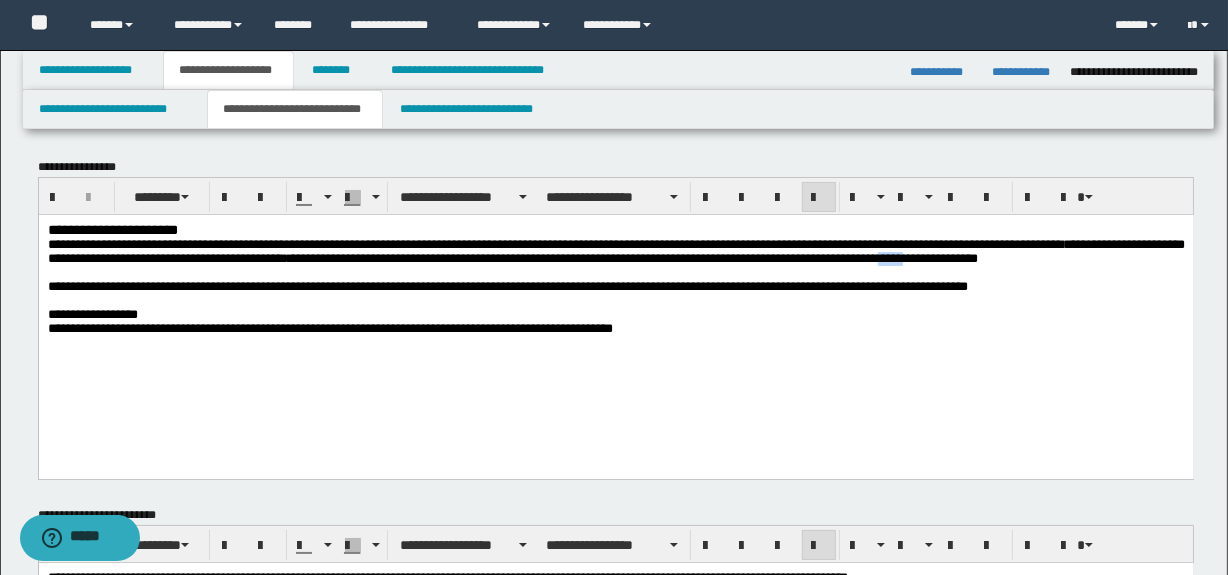 drag, startPoint x: 327, startPoint y: 278, endPoint x: 297, endPoint y: 282, distance: 30.265491 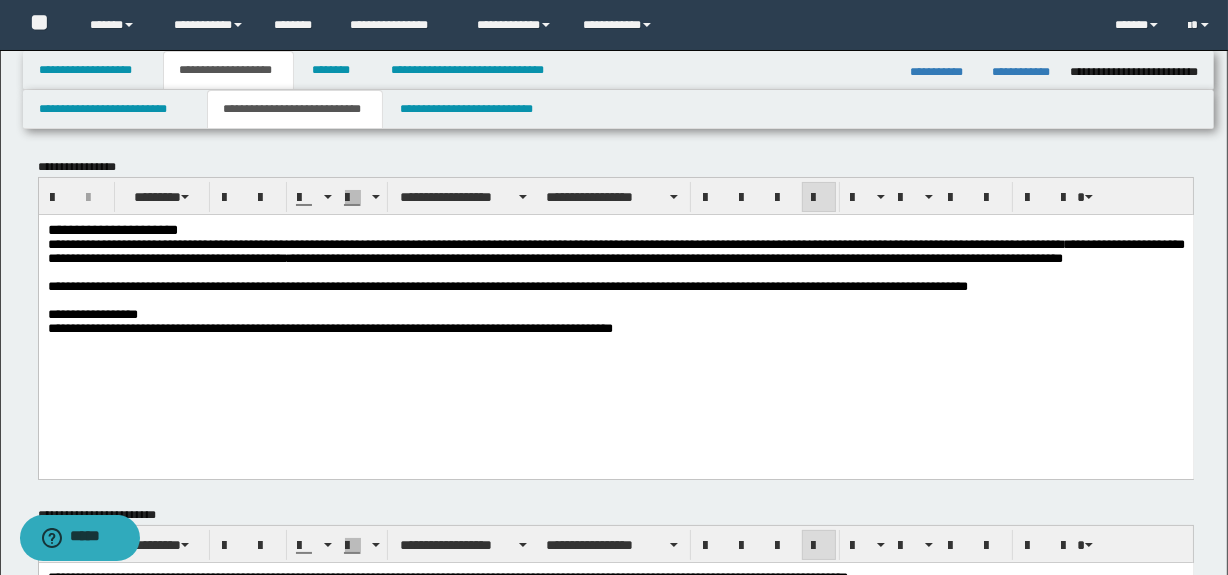 click on "[STREET] [CITY] [STATE] [ZIP] [COUNTRY]" at bounding box center (697, 257) 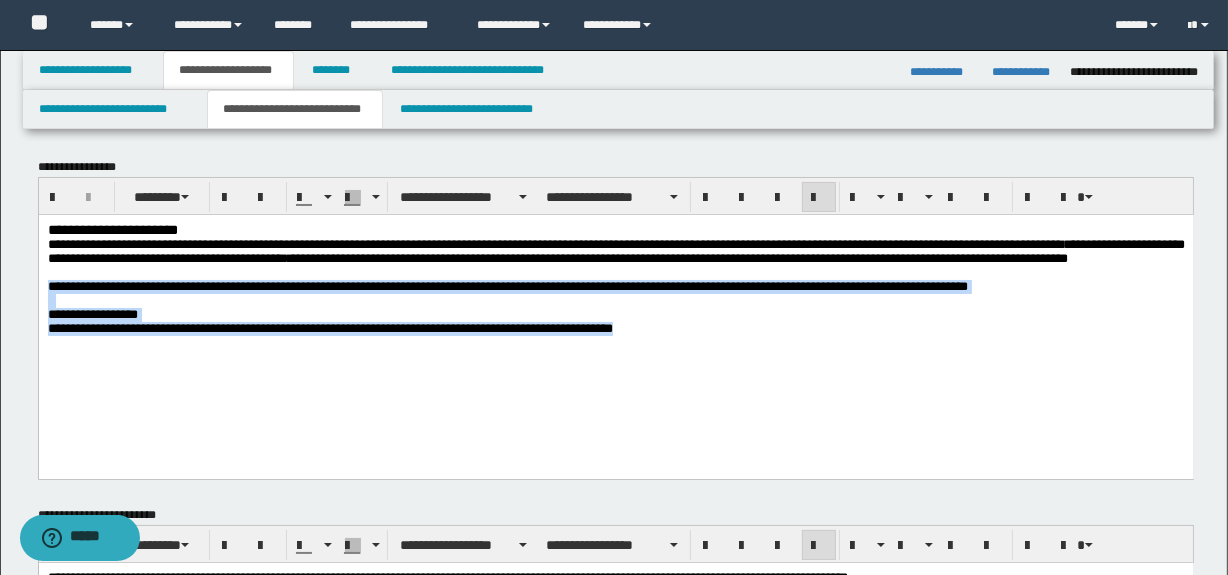 drag, startPoint x: 45, startPoint y: 307, endPoint x: 771, endPoint y: 409, distance: 733.13025 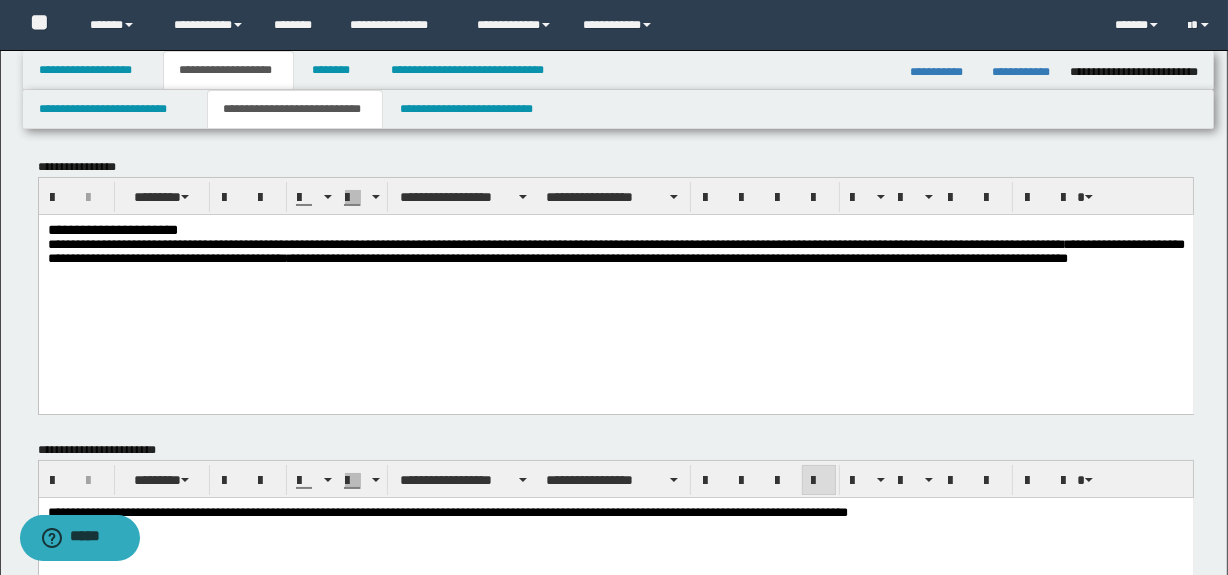 click on "[FIRST] [LAST] [STREET] [CITY] [STATE] [ZIP] [COUNTRY] [PHONE] [EMAIL] [DOB] [GENDER] [OCCUPATION] [MARITAL_STATUS] [NATIONALITY] [PASSPORT_ID] [DRIVER_LICENSE]" at bounding box center [615, 251] 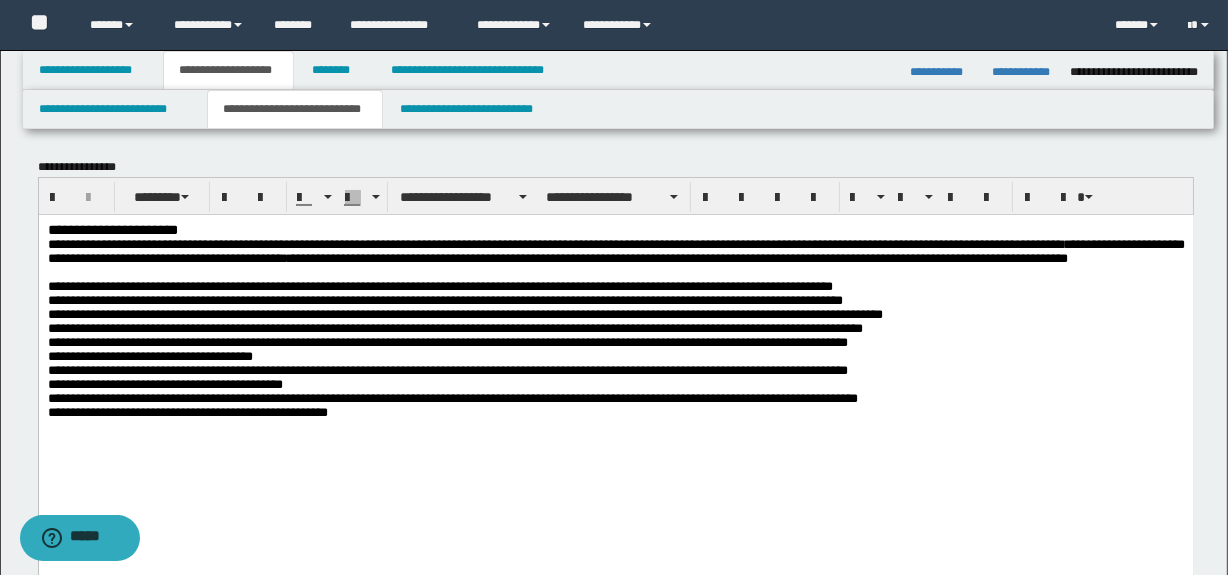 click on "*" at bounding box center (52, 229) 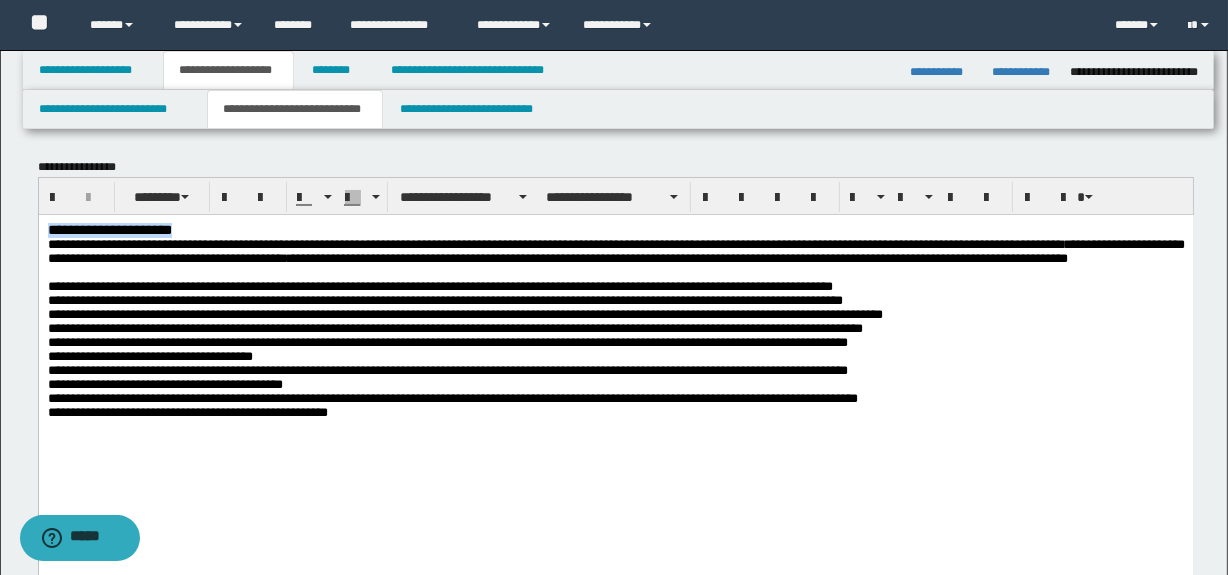 drag, startPoint x: 207, startPoint y: 226, endPoint x: 19, endPoint y: 225, distance: 188.00266 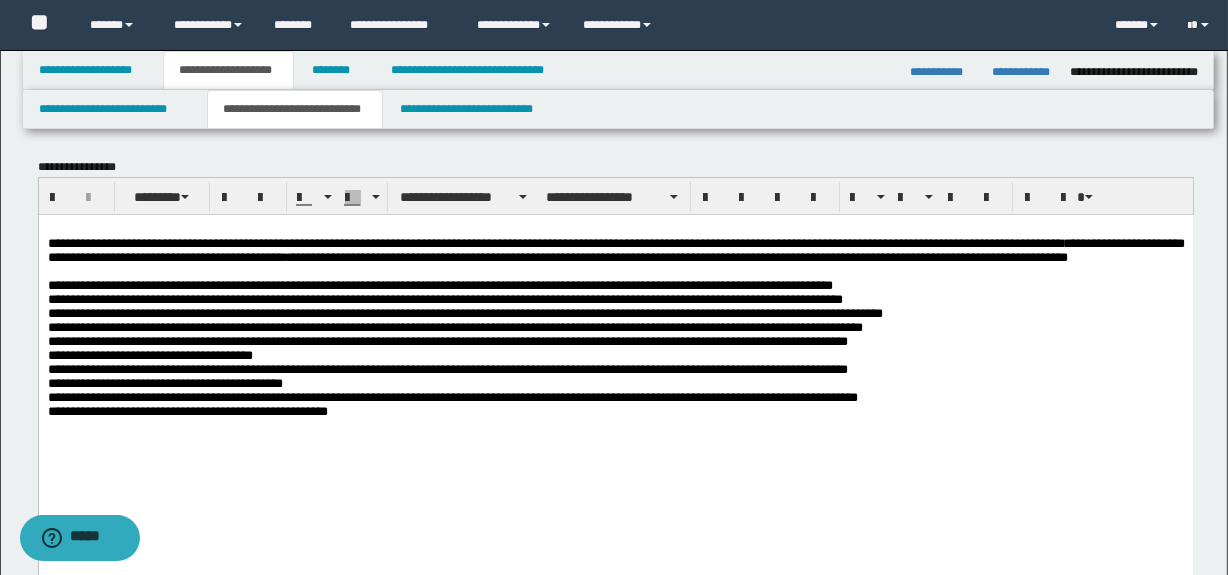 click on "[FIRST] [LAST] [STREET] [CITY] [STATE] [ZIP] [COUNTRY] [PHONE] [EMAIL] [DOB] [GENDER] [OCCUPATION] [MARITAL_STATUS] [NATIONALITY] [PASSPORT_ID] [DRIVER_LICENSE] [CREDIT_CARD] [ADDRESS] [ADDRESS]" at bounding box center (615, 352) 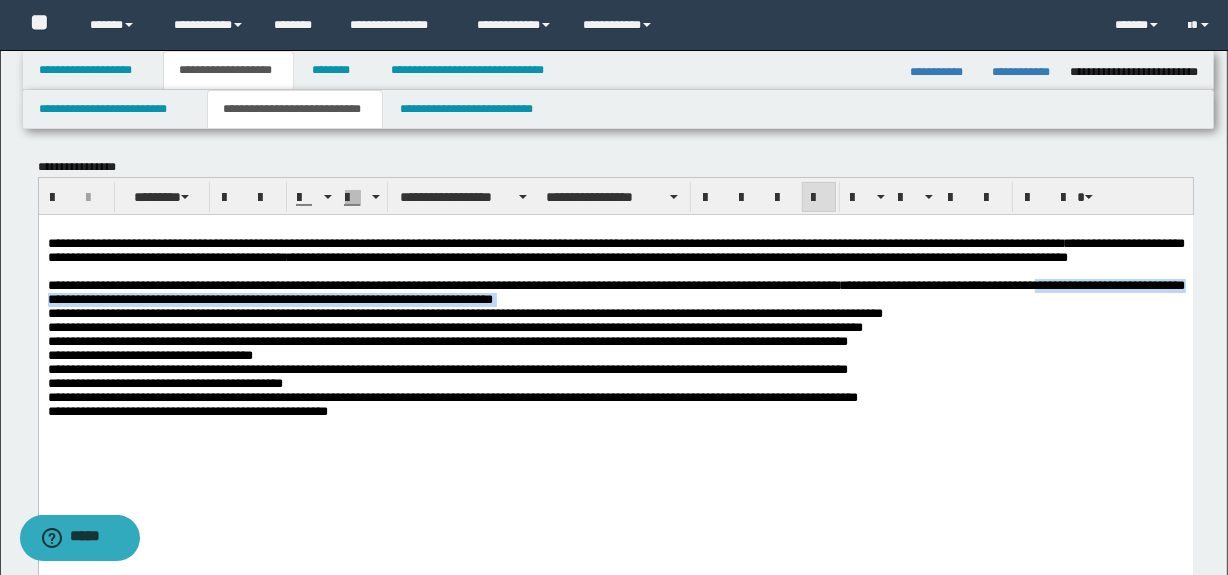 drag, startPoint x: 45, startPoint y: 340, endPoint x: 95, endPoint y: 335, distance: 50.24938 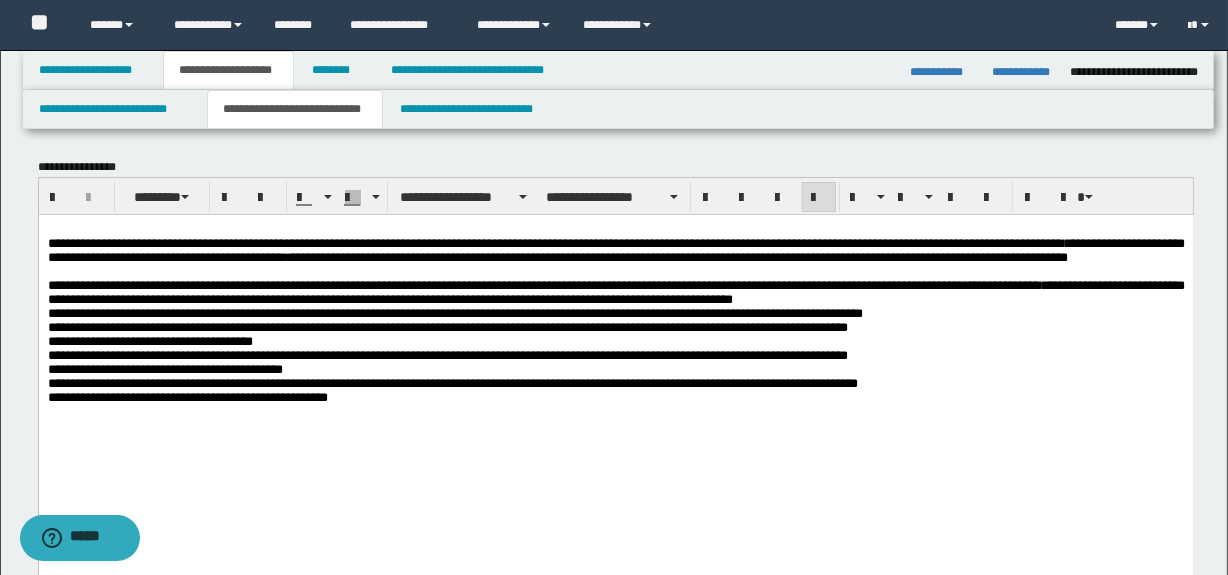 click on "[ADDRESS]
[ADDRESS]
[ADDRESS]
[ADDRESS]
[ADDRESS]
[ADDRESS]
[ADDRESS]
[ADDRESS]
[ADDRESS]
[ADDRESS]
[ADDRESS]
[ADDRESS]" at bounding box center [615, 340] 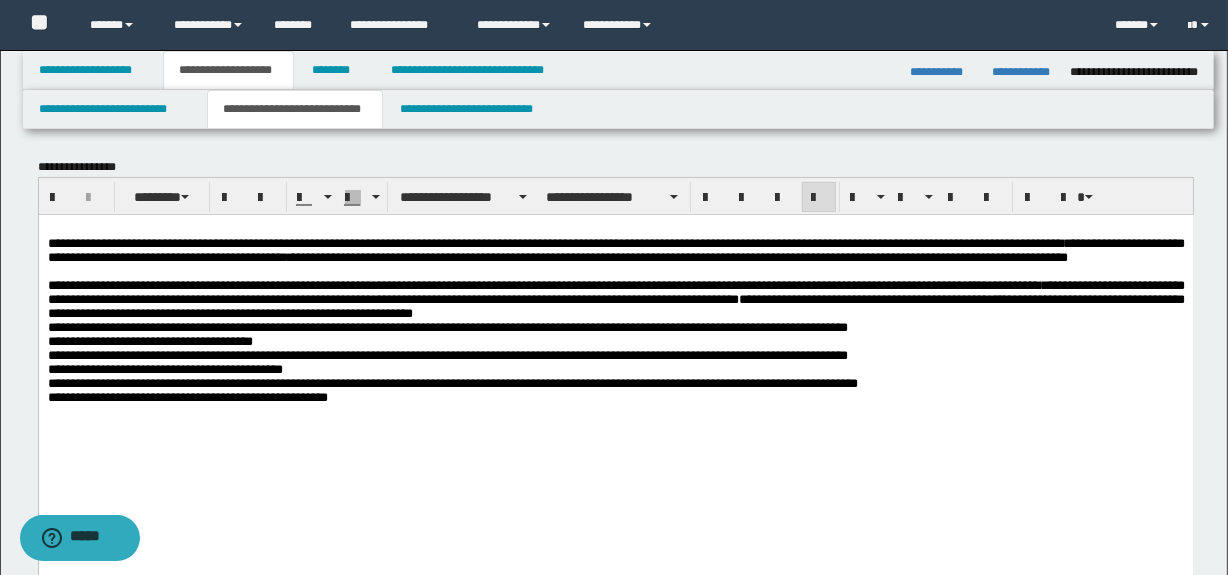 click on "[FIRST] [LAST] [STREET] [CITY] [STATE] [ZIP] [COUNTRY] [PHONE] [EMAIL] [DOB] [GENDER] [OCCUPATION] [MARITAL_STATUS] [NATIONALITY] [PASSPORT_ID] [DRIVER_LICENSE] [CREDIT_CARD] [ADDRESS] [ADDRESS]" at bounding box center [615, 345] 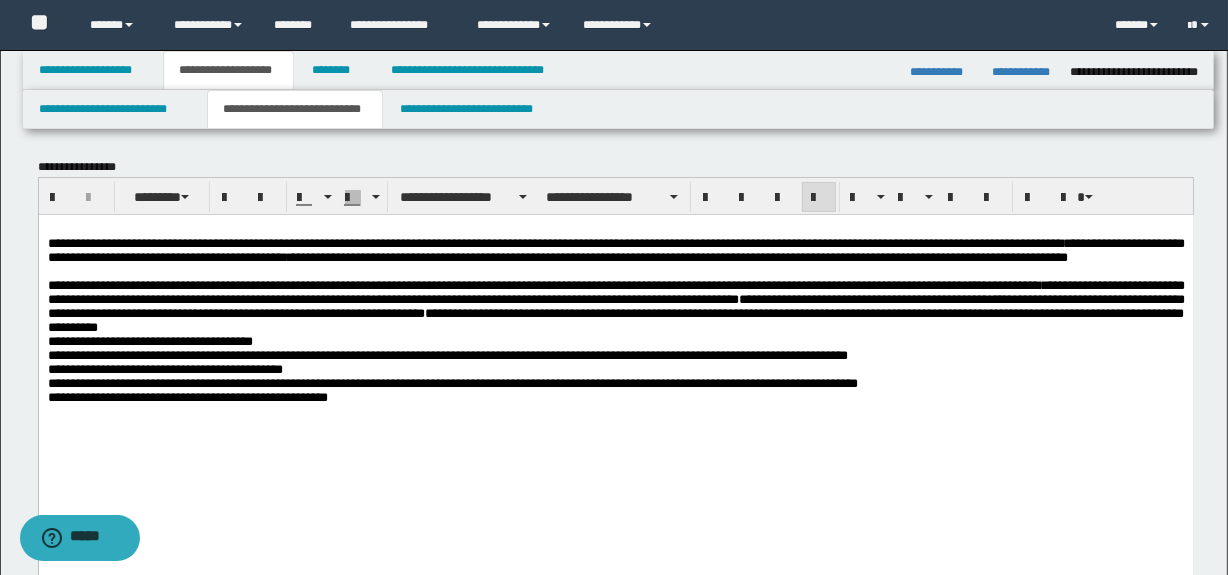 click on "[ADDRESS]
[ADDRESS]
[ADDRESS]
[ADDRESS]
[ADDRESS]
[ADDRESS]
[ADDRESS]
[ADDRESS]
[ADDRESS]
[ADDRESS]
[ADDRESS]
[ADDRESS]" at bounding box center [615, 340] 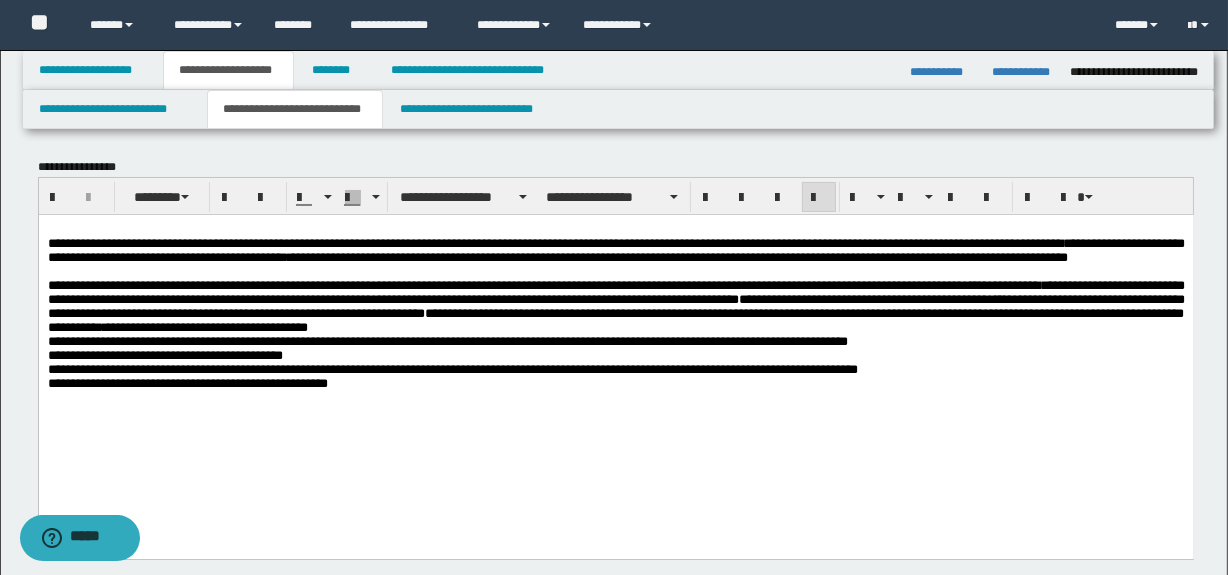 click on "[FIRST] [LAST] [STREET] [CITY] [STATE] [ZIP] [COUNTRY] [PHONE] [EMAIL] [DOB] [GENDER] [OCCUPATION] [MARITAL_STATUS] [NATIONALITY] [PASSPORT_ID] [DRIVER_LICENSE] [CREDIT_CARD] [ADDRESS] [ADDRESS]" at bounding box center (615, 338) 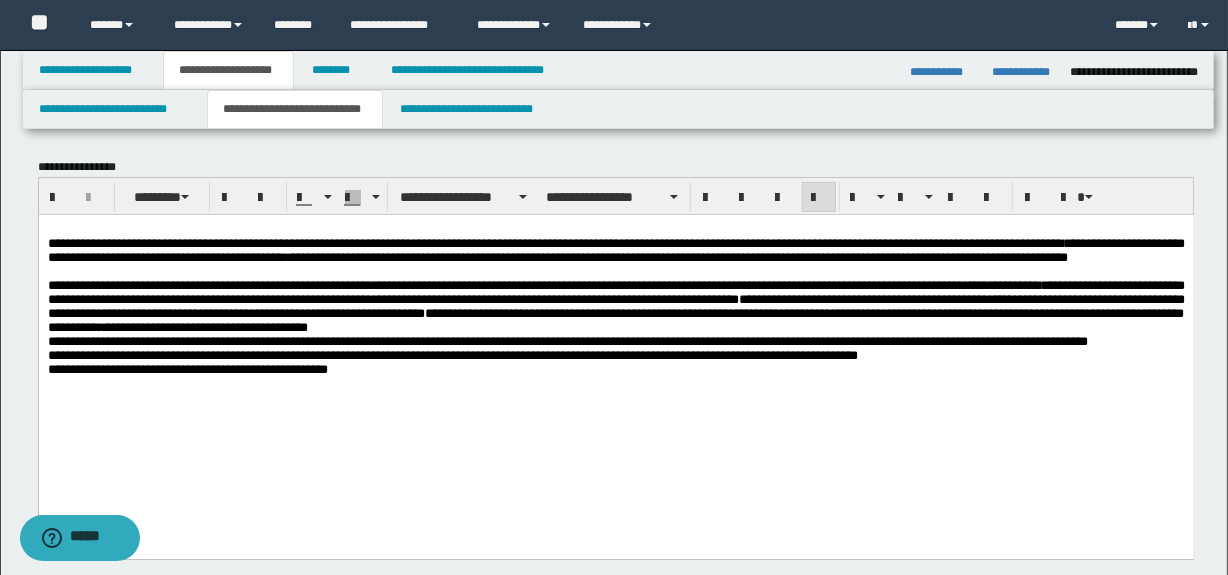 click on "[FIRST] [LAST] [STREET] [CITY] [STATE] [ZIP] [COUNTRY] [PHONE] [EMAIL] [DOB] [GENDER] [OCCUPATION] [MARITAL_STATUS] [NATIONALITY] [PASSPORT_ID] [DRIVER_LICENSE] [CREDIT_CARD] [ADDRESS] [ADDRESS]" at bounding box center [615, 331] 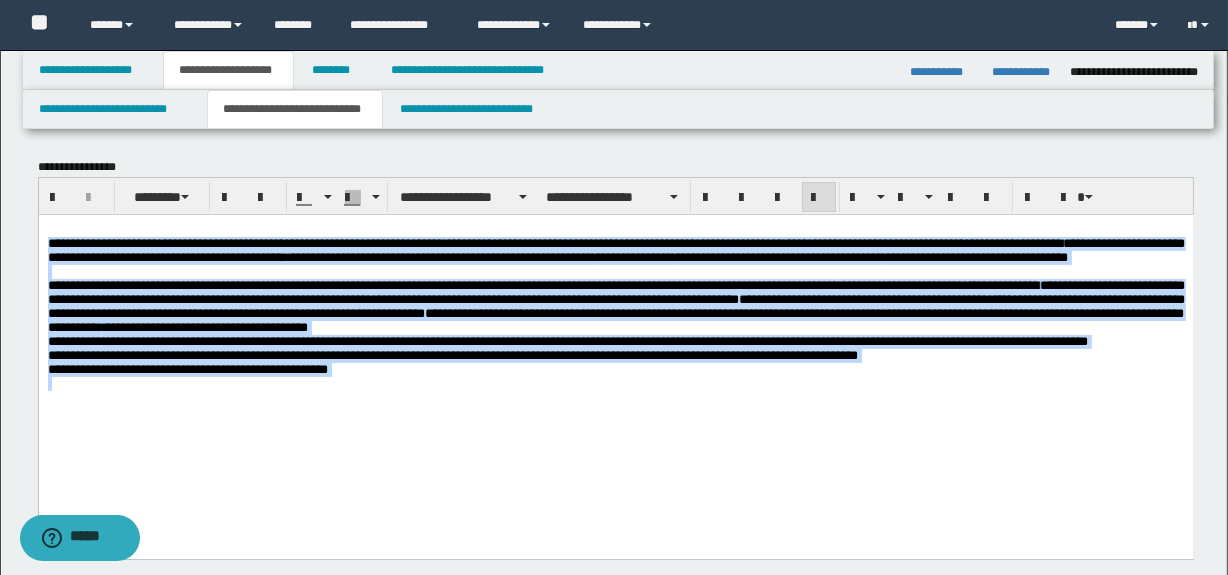 drag, startPoint x: 46, startPoint y: 240, endPoint x: 418, endPoint y: 468, distance: 436.31183 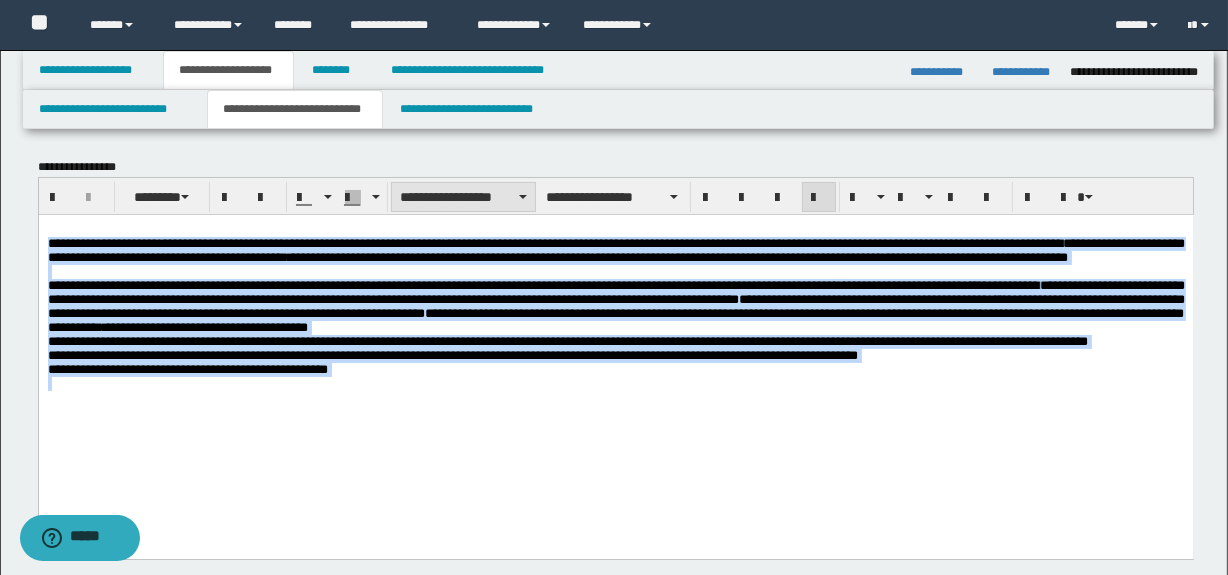click on "**********" at bounding box center [463, 197] 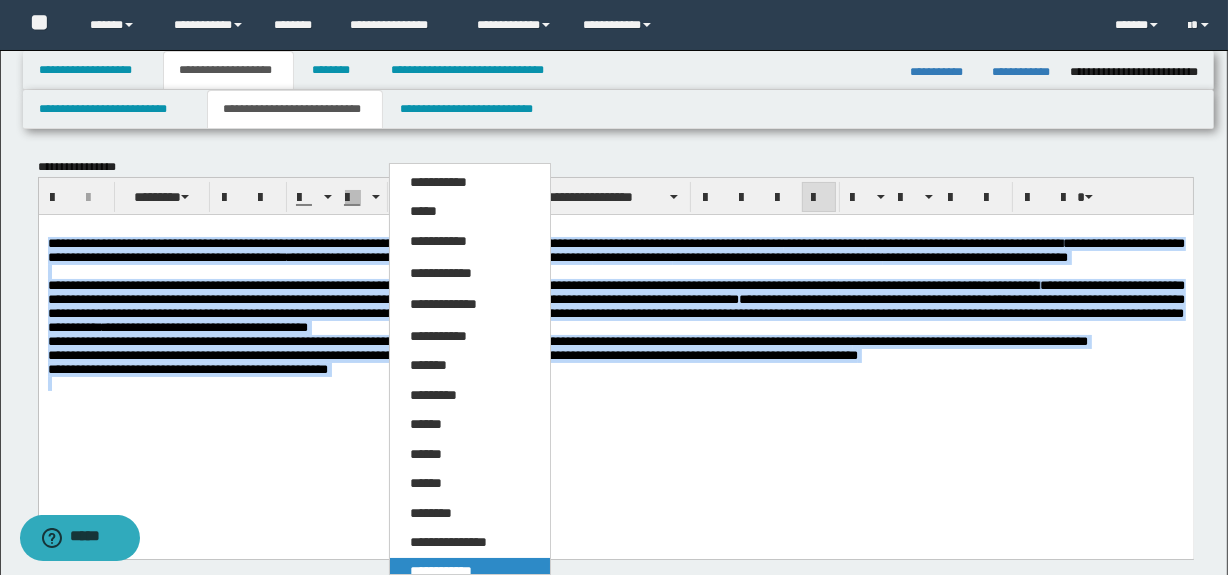 click on "**********" at bounding box center [441, 571] 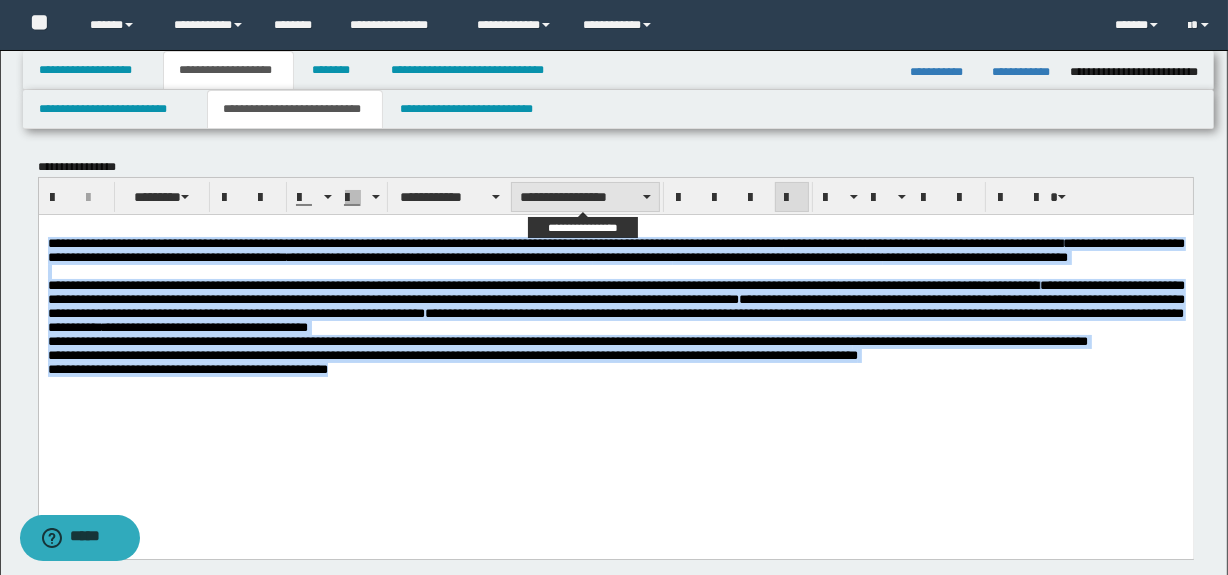 click on "**********" at bounding box center (585, 197) 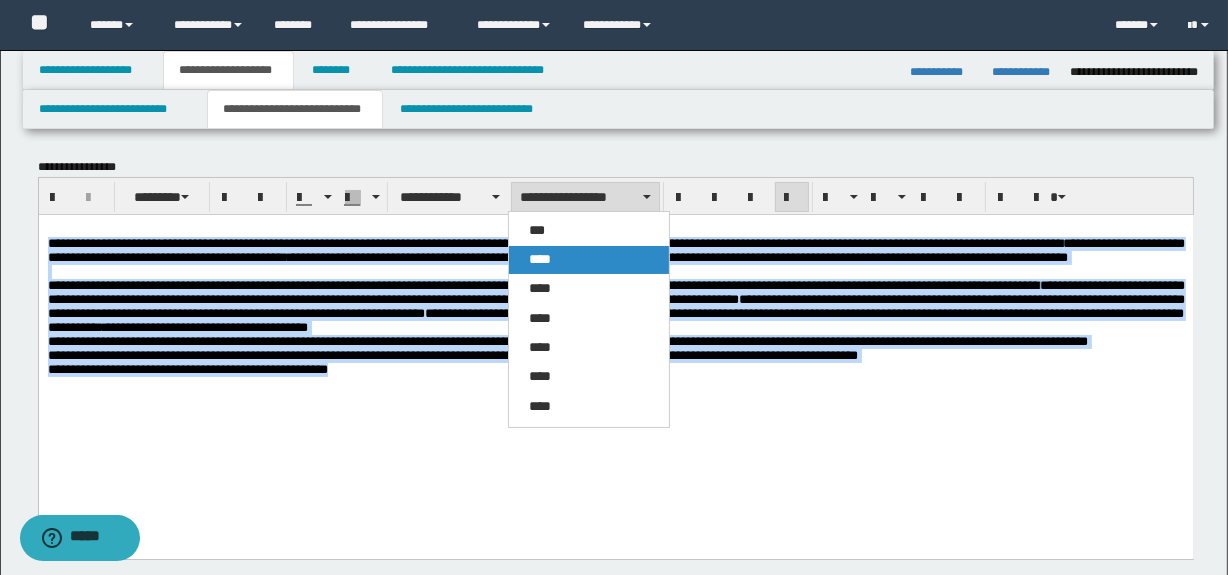 click on "****" at bounding box center (540, 259) 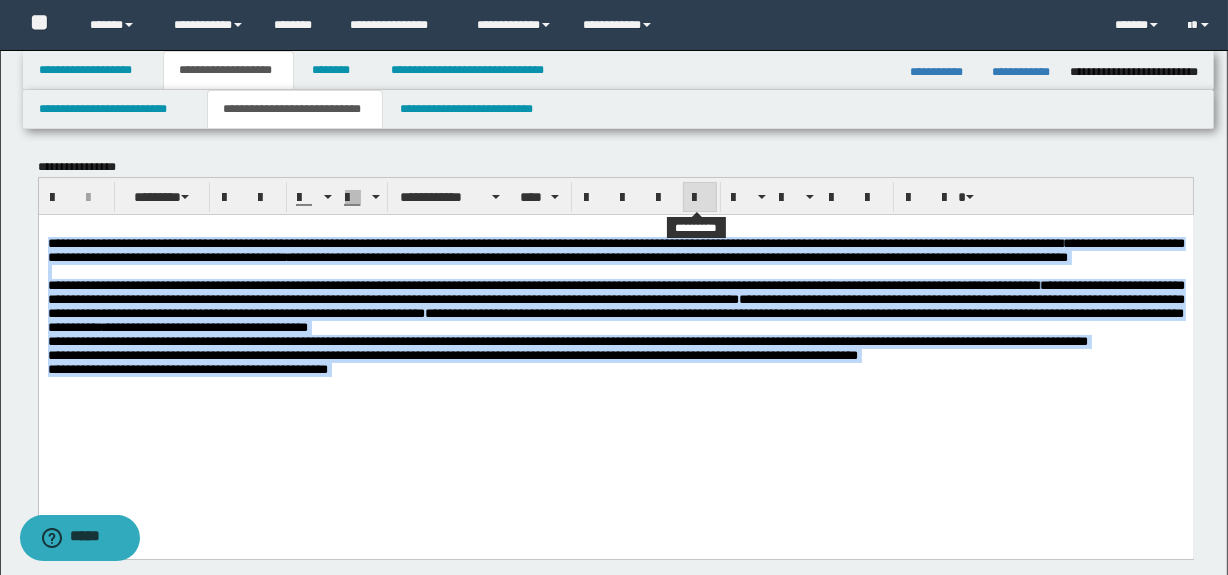 click at bounding box center (700, 198) 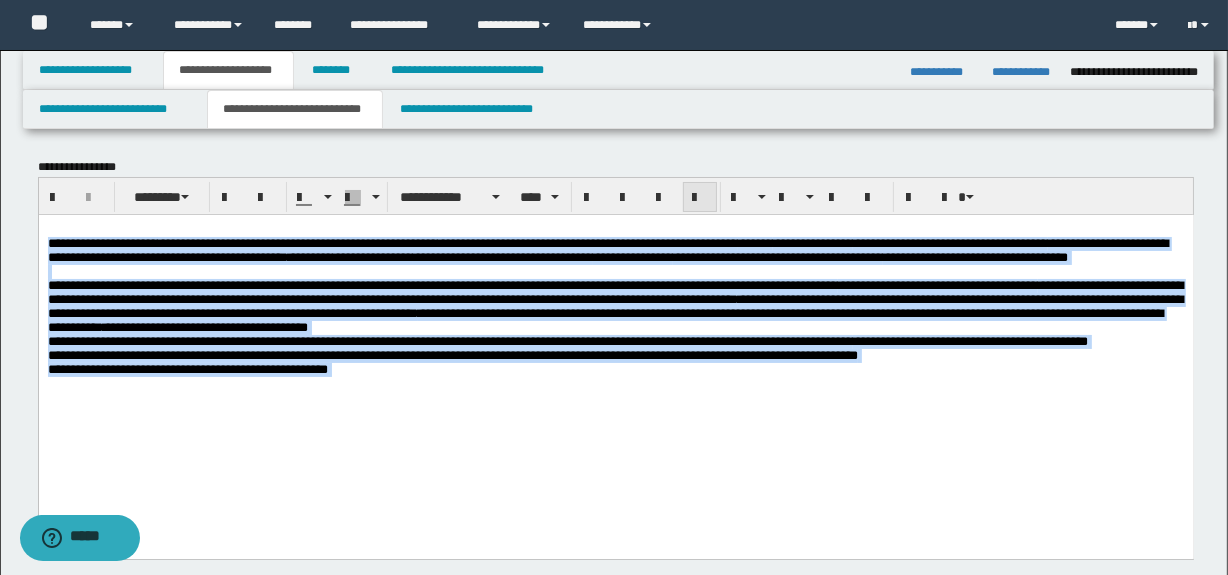 click at bounding box center [700, 198] 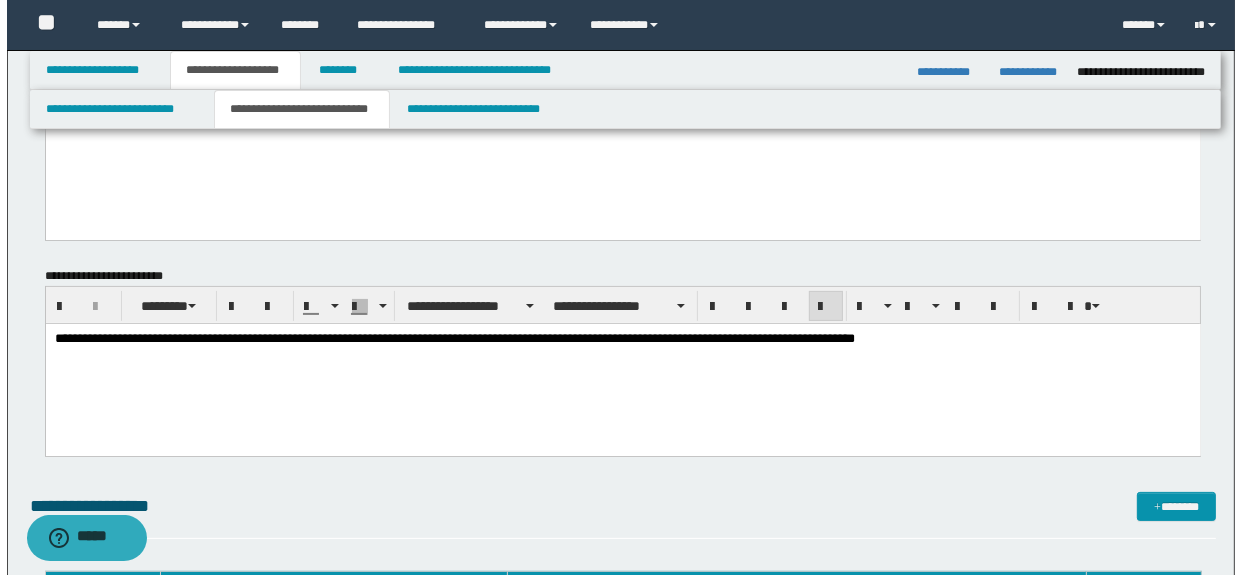 scroll, scrollTop: 329, scrollLeft: 0, axis: vertical 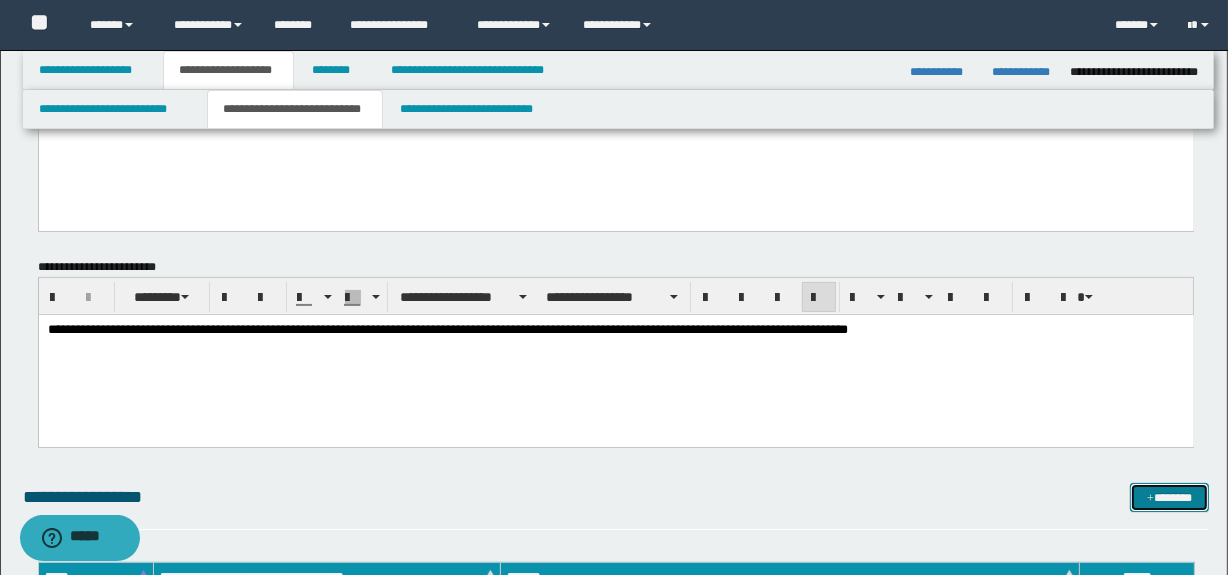 click on "*******" at bounding box center [1170, 498] 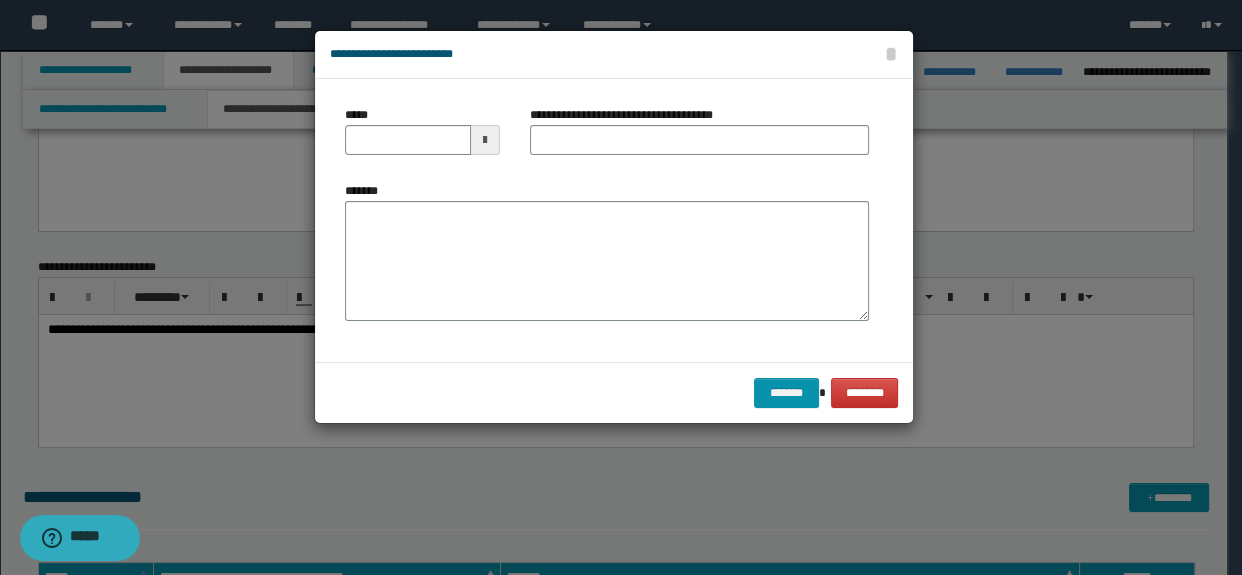 type 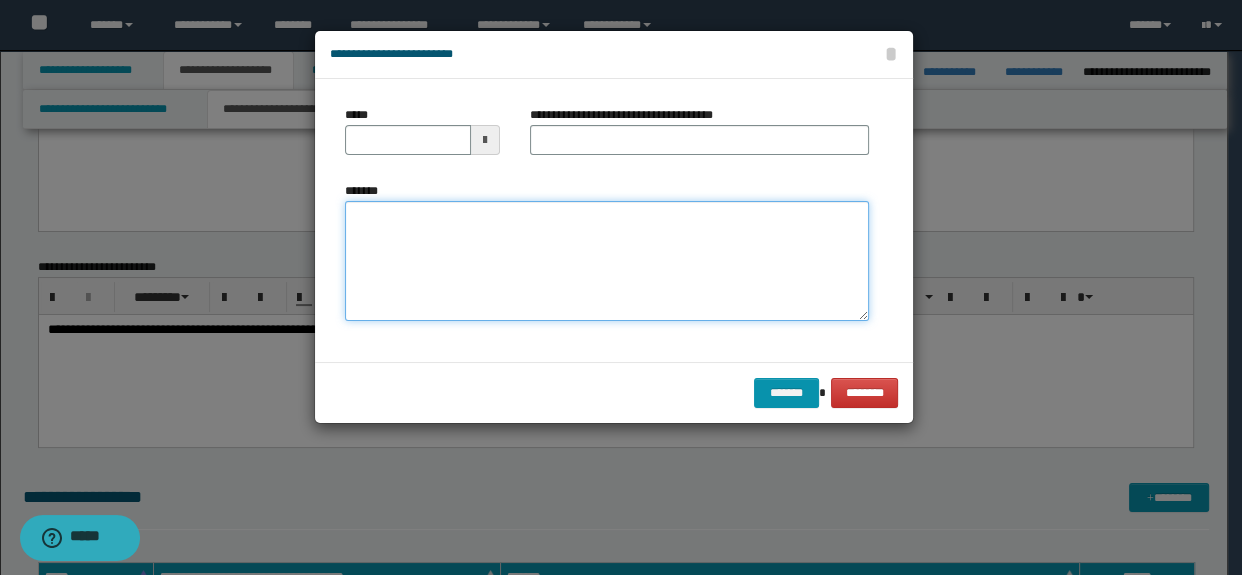 click on "*******" at bounding box center (607, 261) 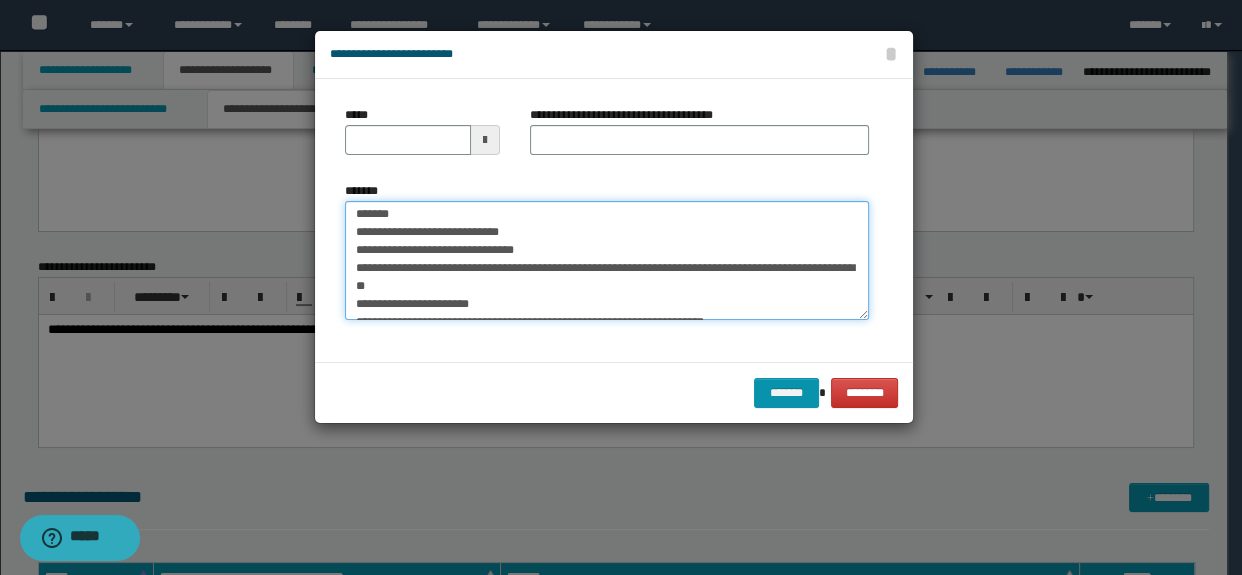 scroll, scrollTop: 0, scrollLeft: 0, axis: both 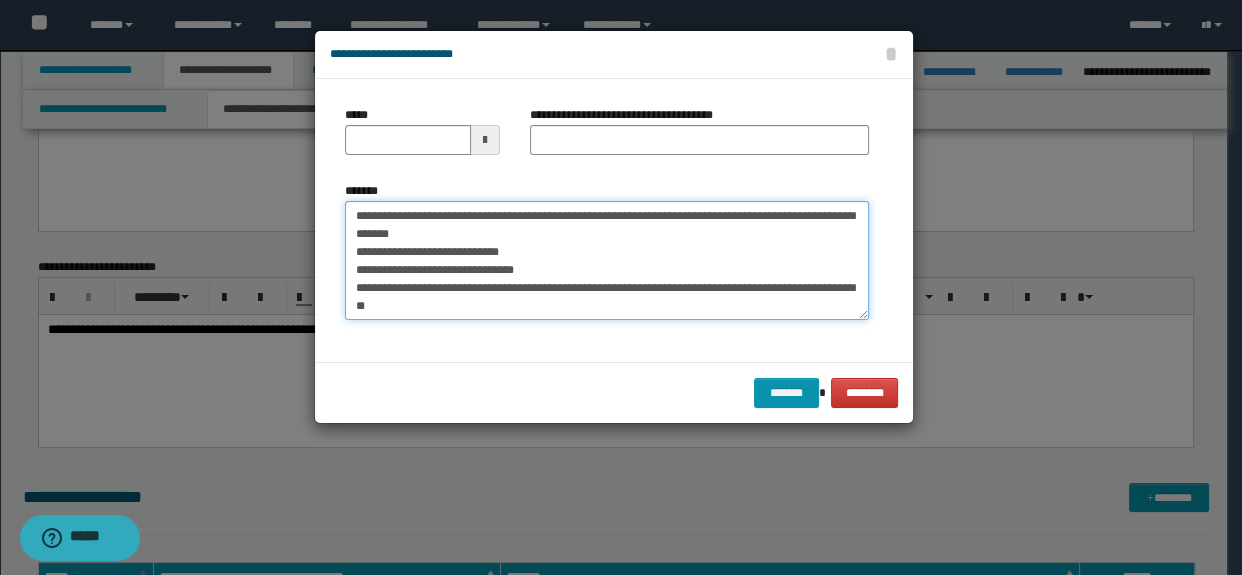 type 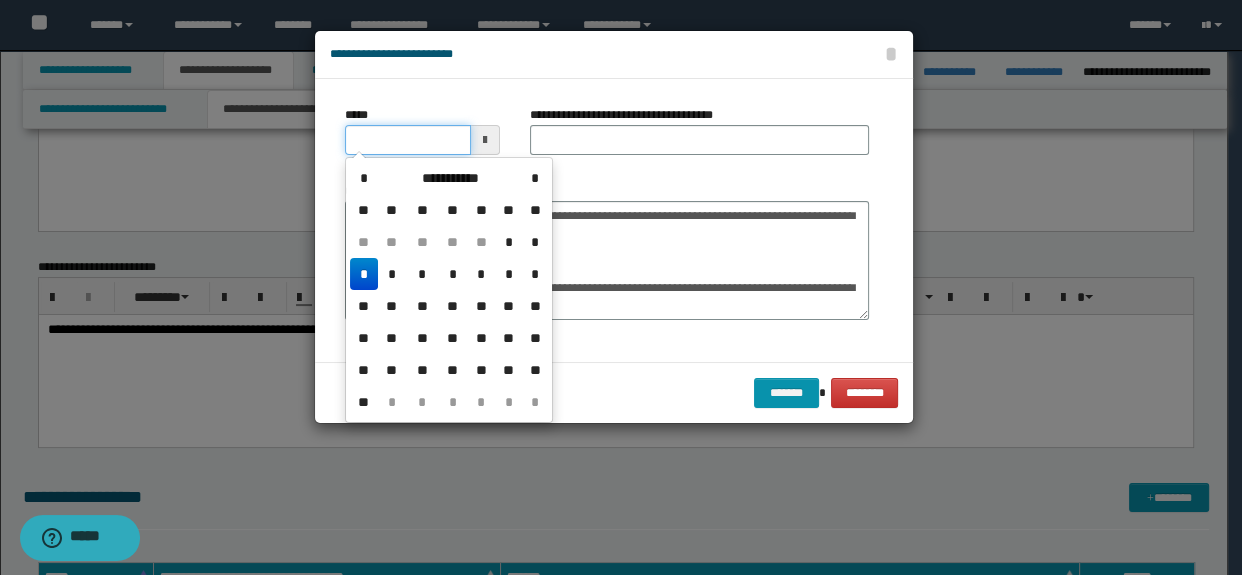 click on "*****" at bounding box center [408, 140] 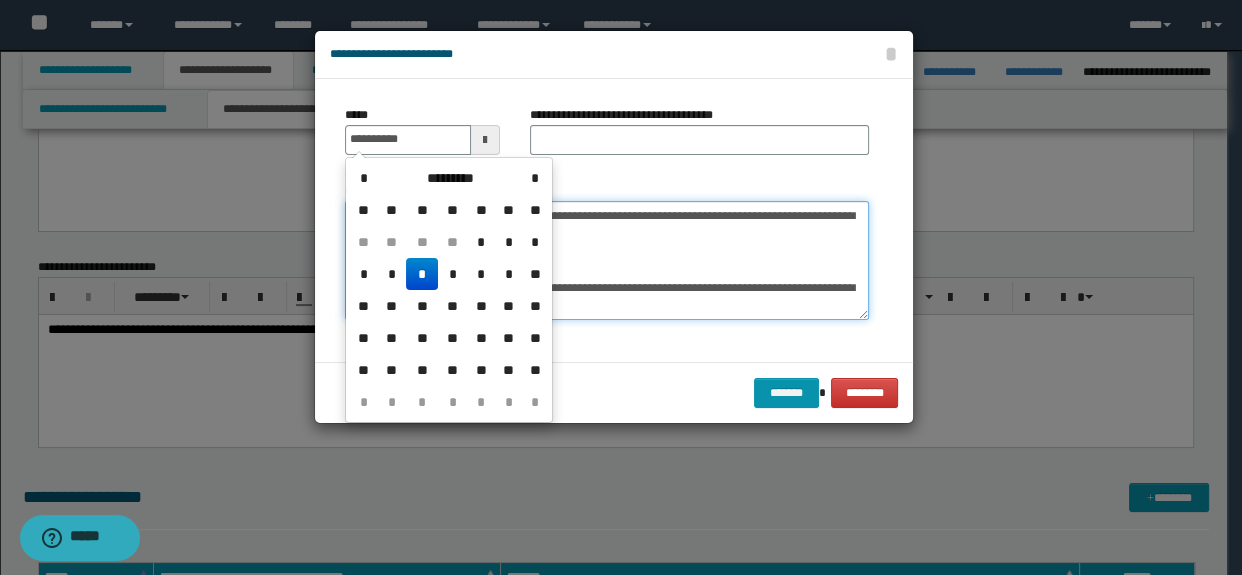 type on "**********" 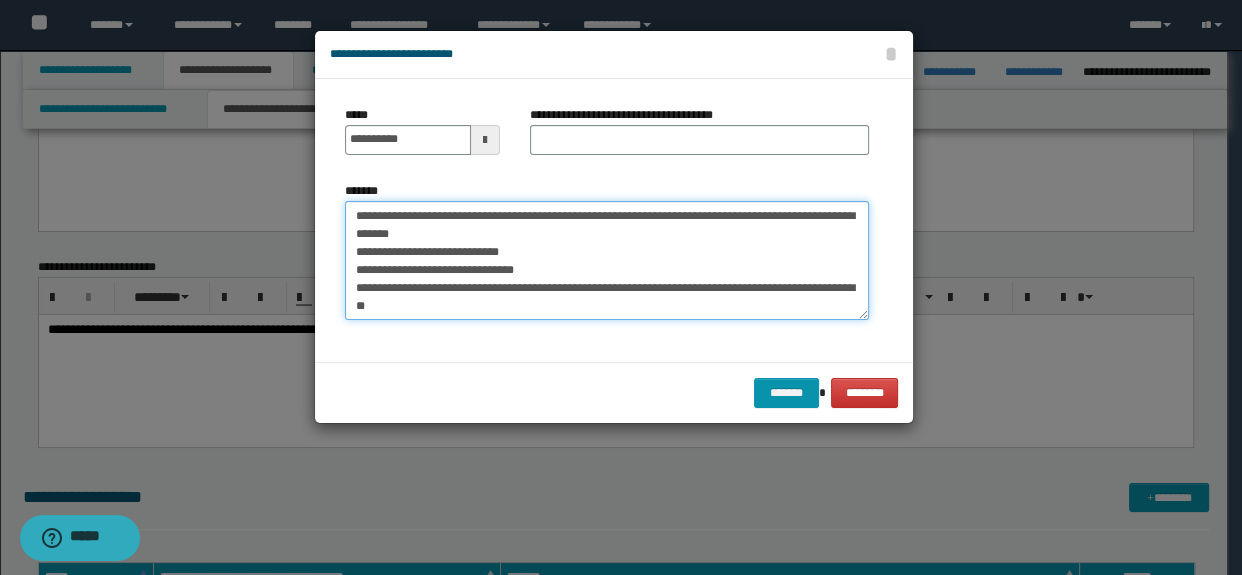 drag, startPoint x: 513, startPoint y: 216, endPoint x: 566, endPoint y: 238, distance: 57.384666 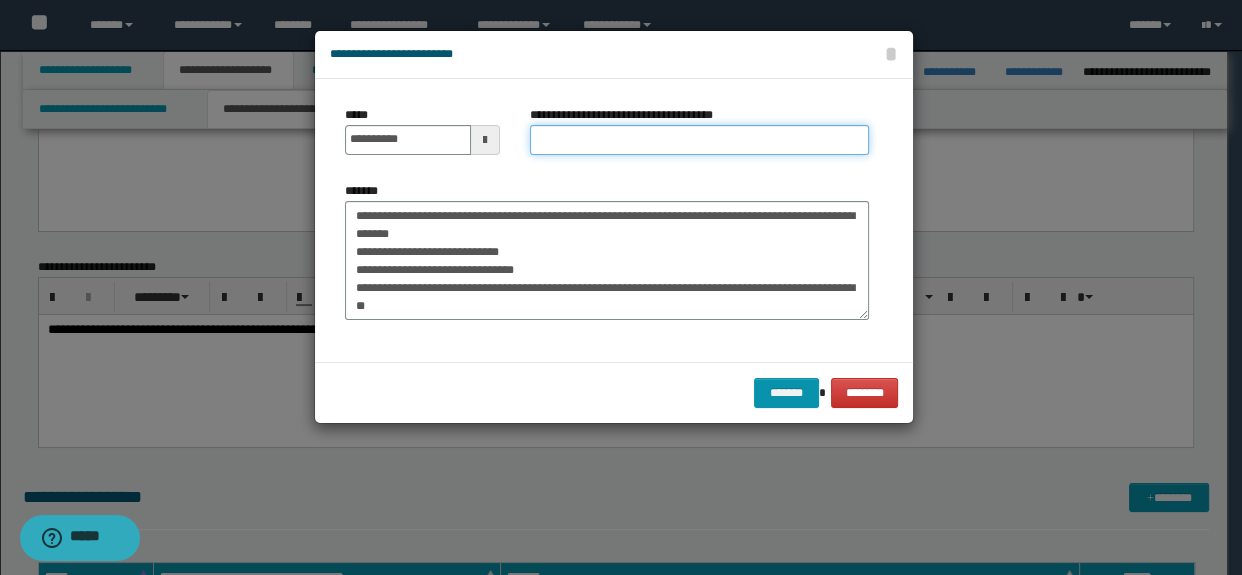 click on "**********" at bounding box center (700, 140) 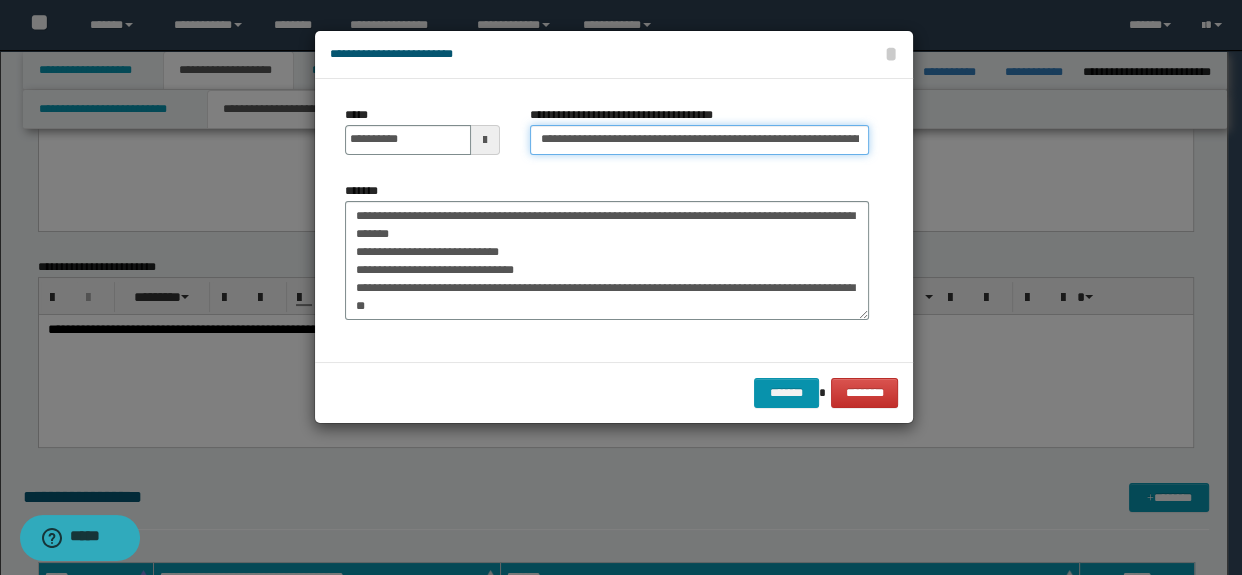 scroll, scrollTop: 0, scrollLeft: 172, axis: horizontal 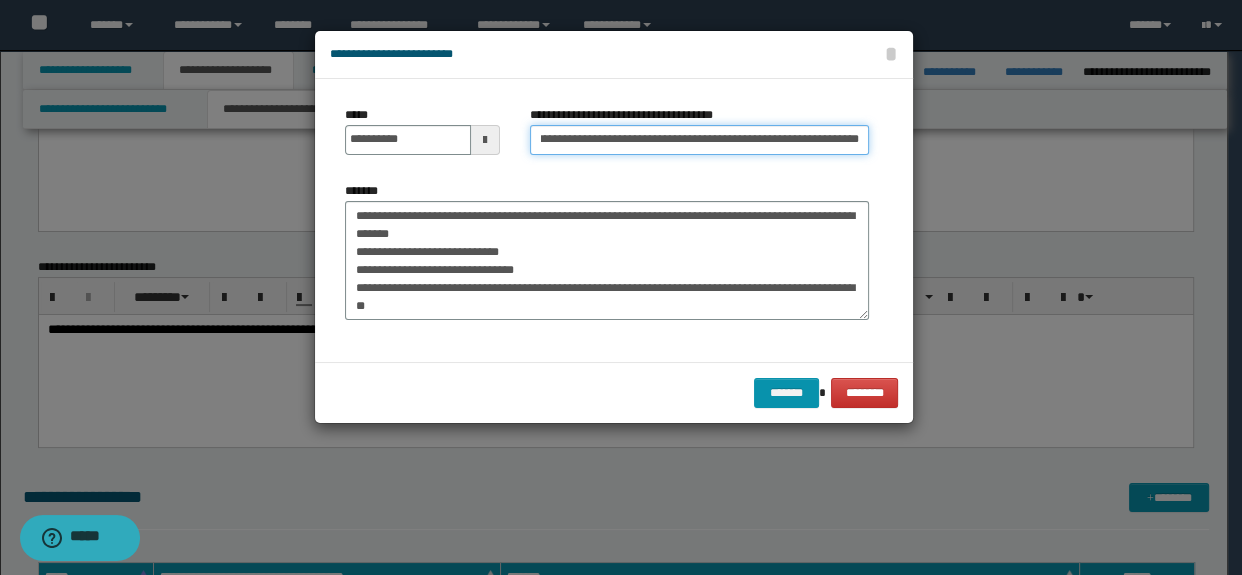 type on "**********" 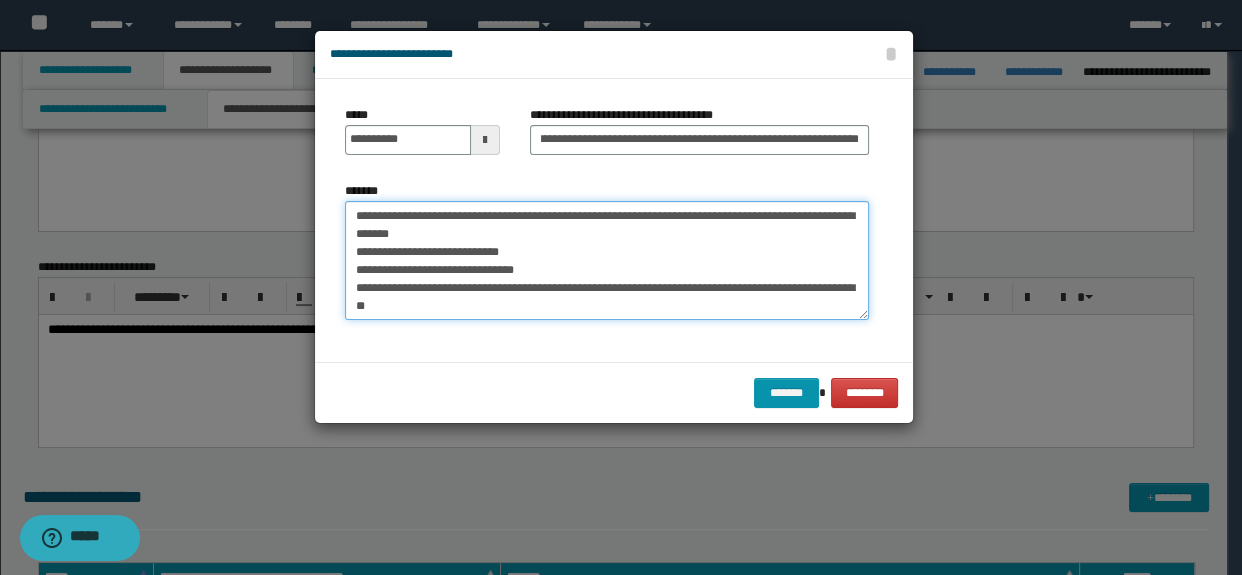 scroll, scrollTop: 0, scrollLeft: 0, axis: both 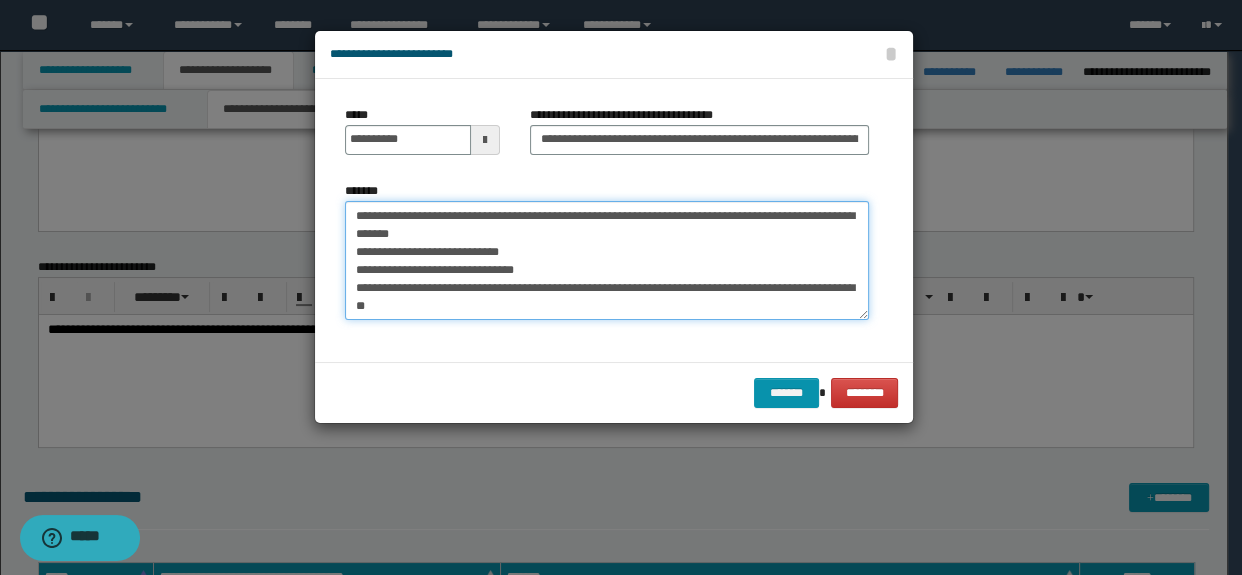 drag, startPoint x: 351, startPoint y: 214, endPoint x: 550, endPoint y: 228, distance: 199.49185 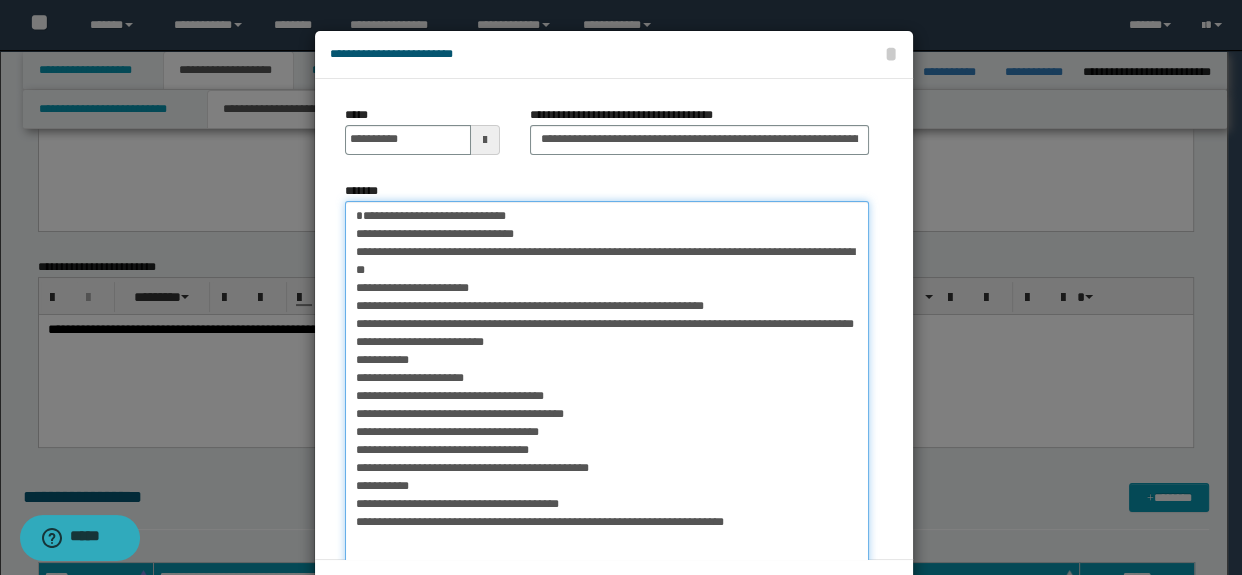 drag, startPoint x: 863, startPoint y: 315, endPoint x: 867, endPoint y: 583, distance: 268.02985 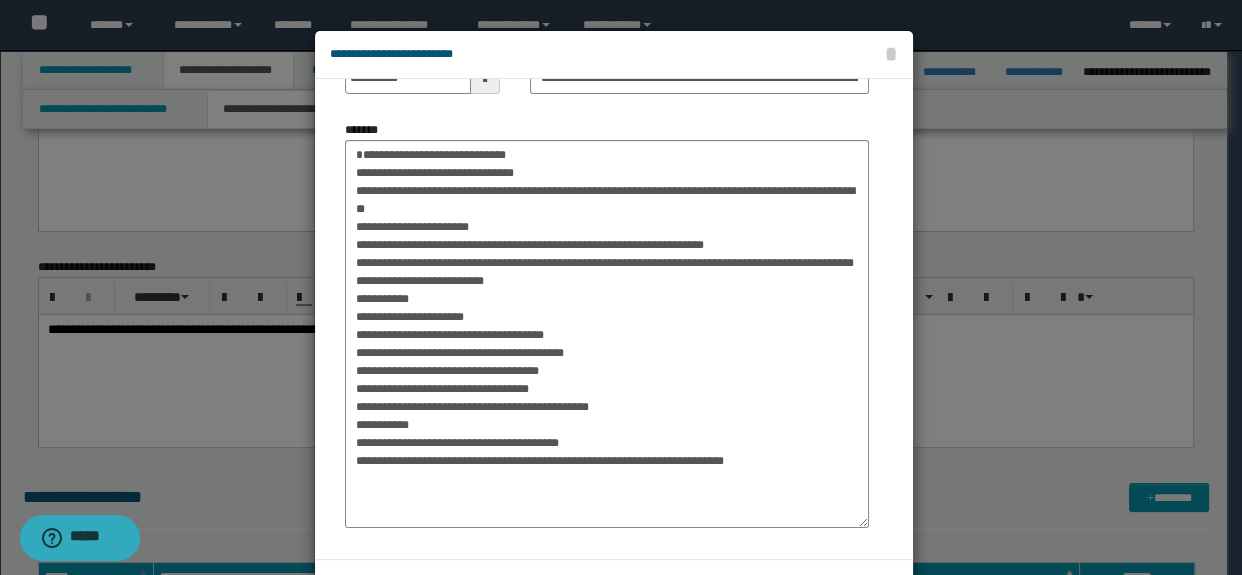 scroll, scrollTop: 71, scrollLeft: 0, axis: vertical 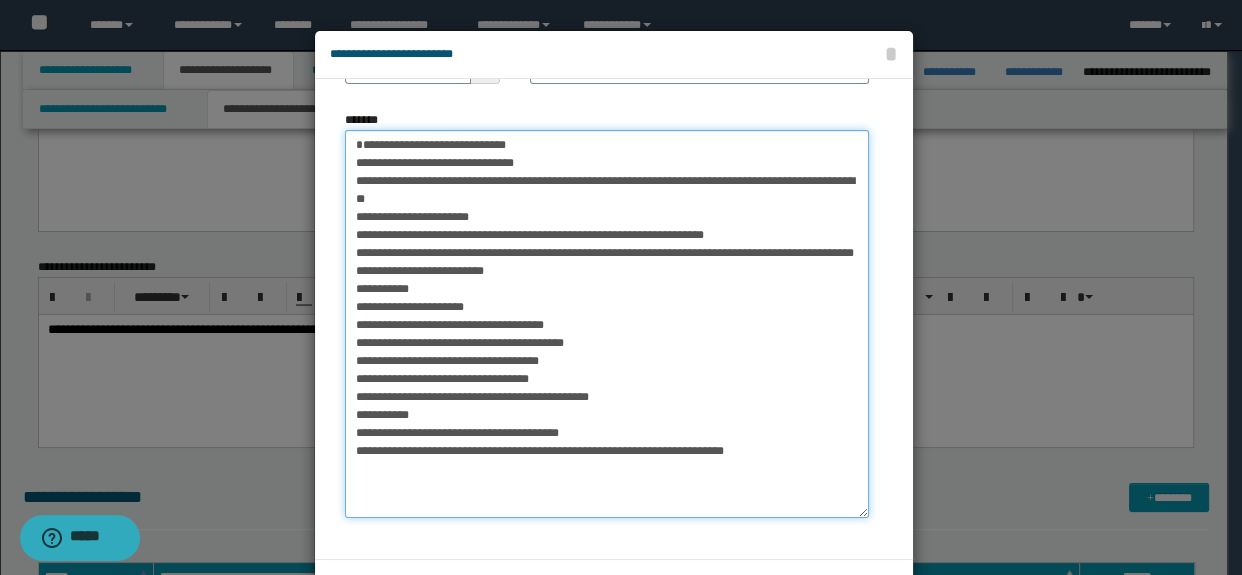 click on "[NAME]
[ADDRESS]
[ADDRESS]
[PHONE]
[EMAIL]
[DOB]
[GENDER]
[OCCUPATION]
[MARITAL_STATUS]
[NATIONALITY]
[PASSPORT_ID]
[DRIVER_LICENSE]
[CREDIT_CARD]
[ACCOUNT_NUMBER]
[ROUTING_NUMBER]" at bounding box center [607, 324] 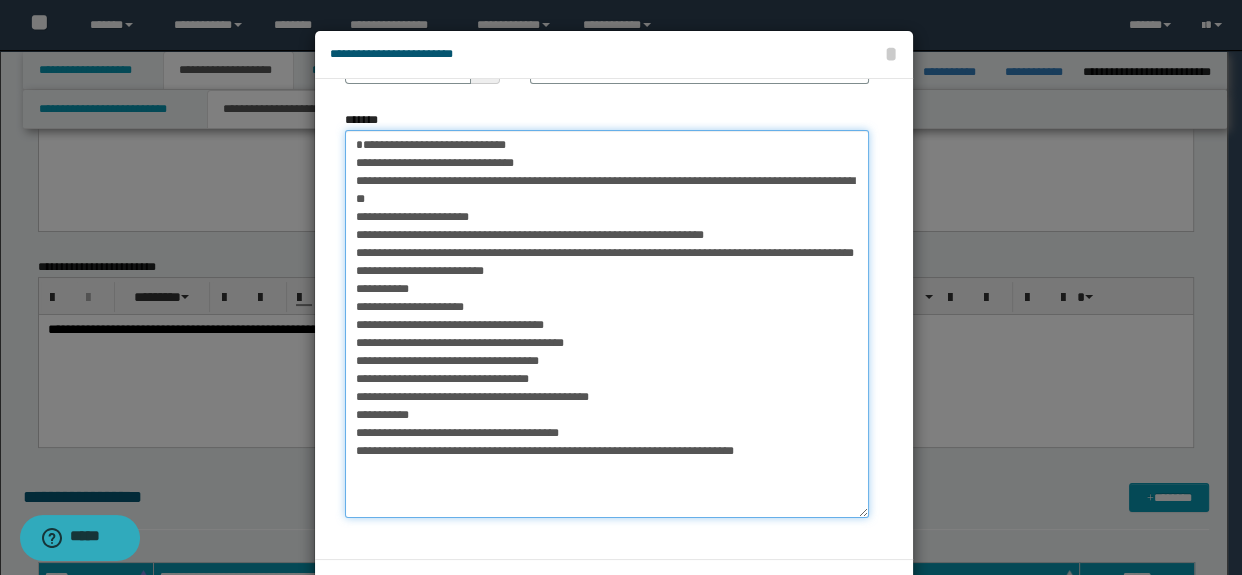 paste on "**********" 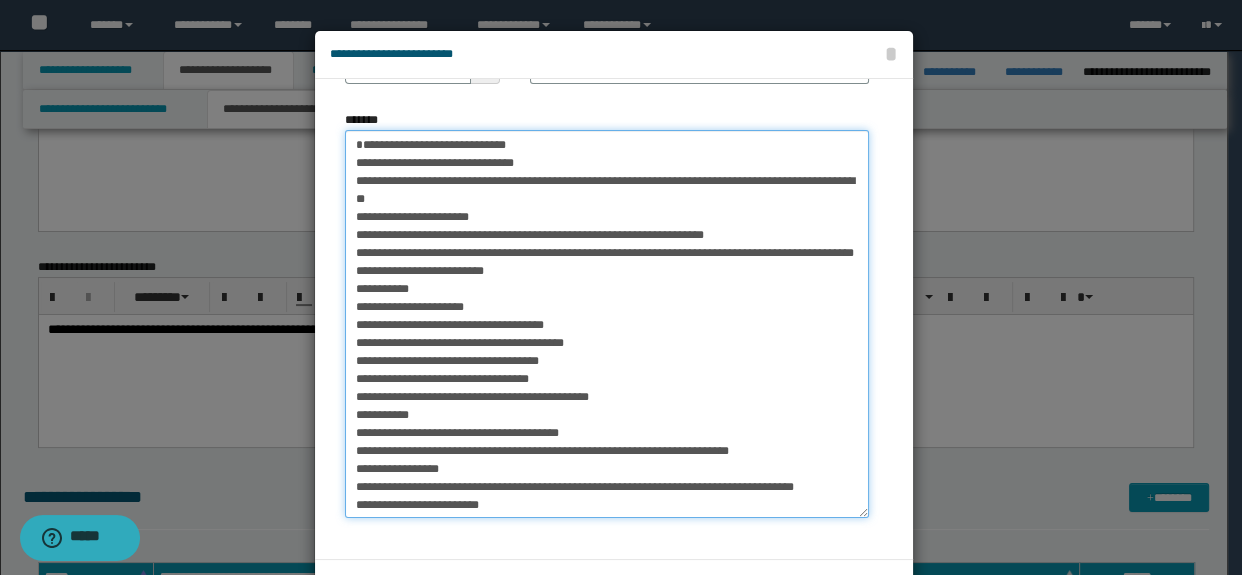 scroll, scrollTop: 446, scrollLeft: 0, axis: vertical 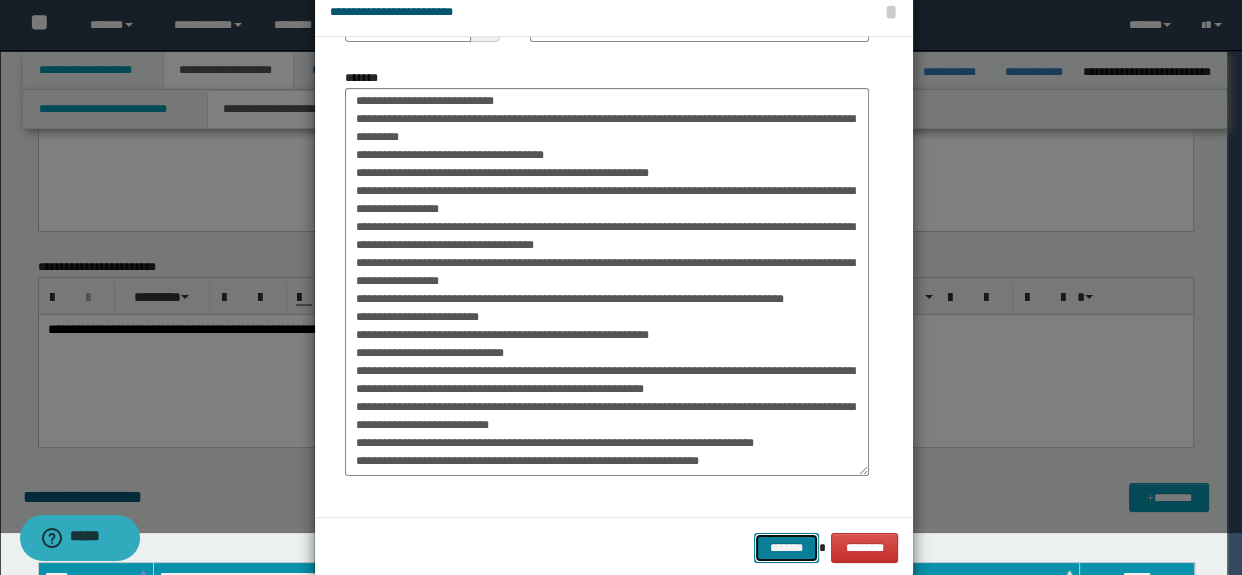 click on "*******" at bounding box center (786, 548) 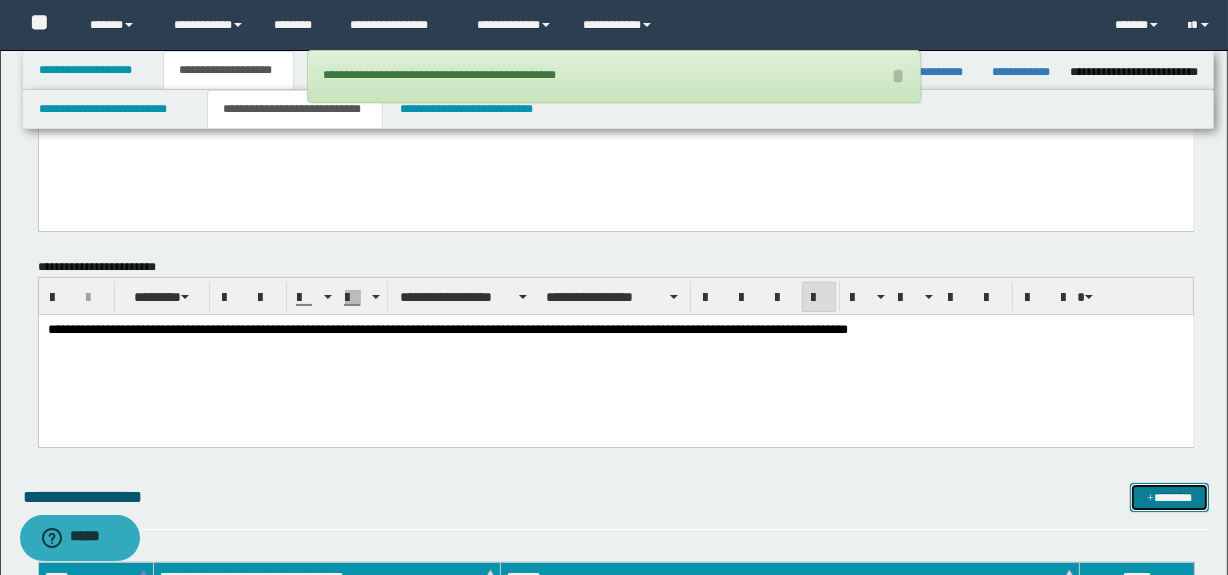 click on "*******" at bounding box center [1170, 498] 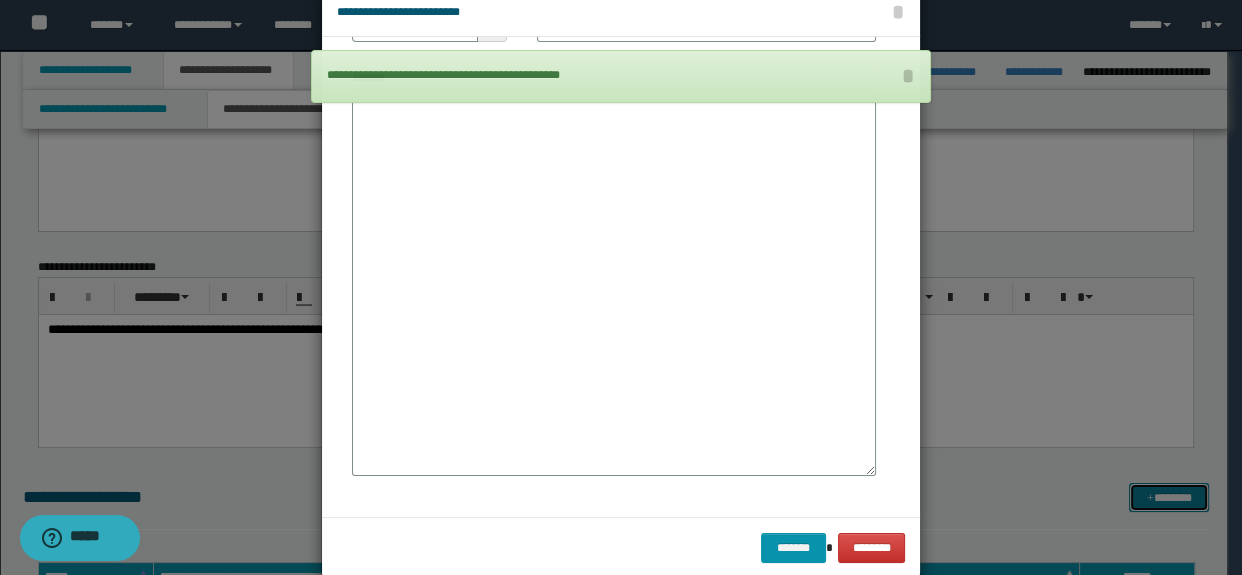 scroll, scrollTop: 0, scrollLeft: 0, axis: both 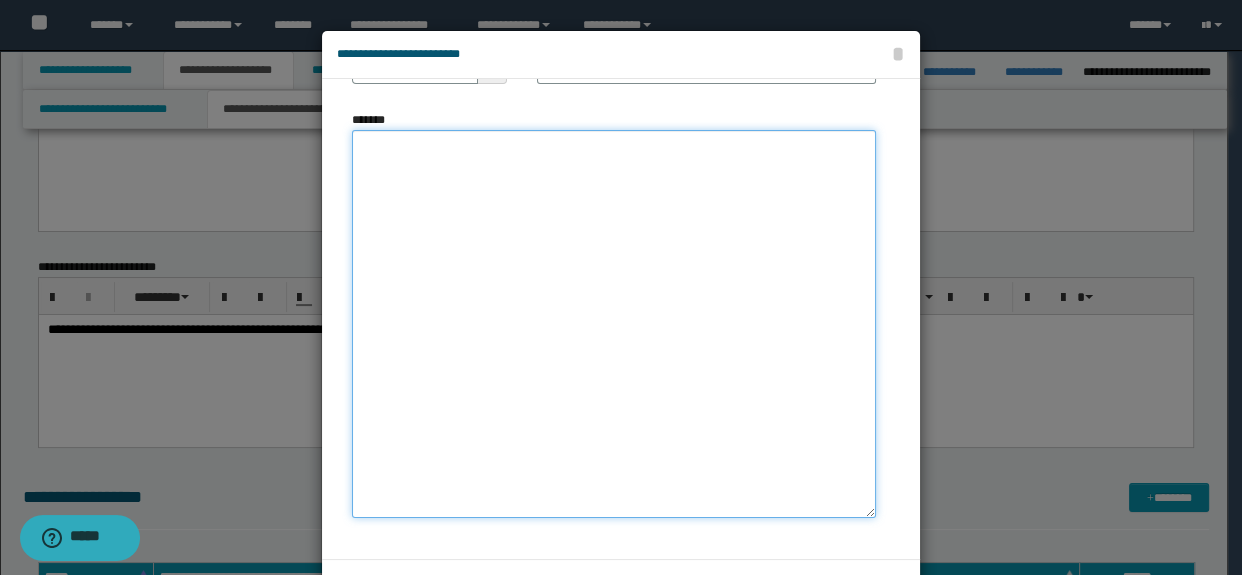 click on "*******" at bounding box center (614, 324) 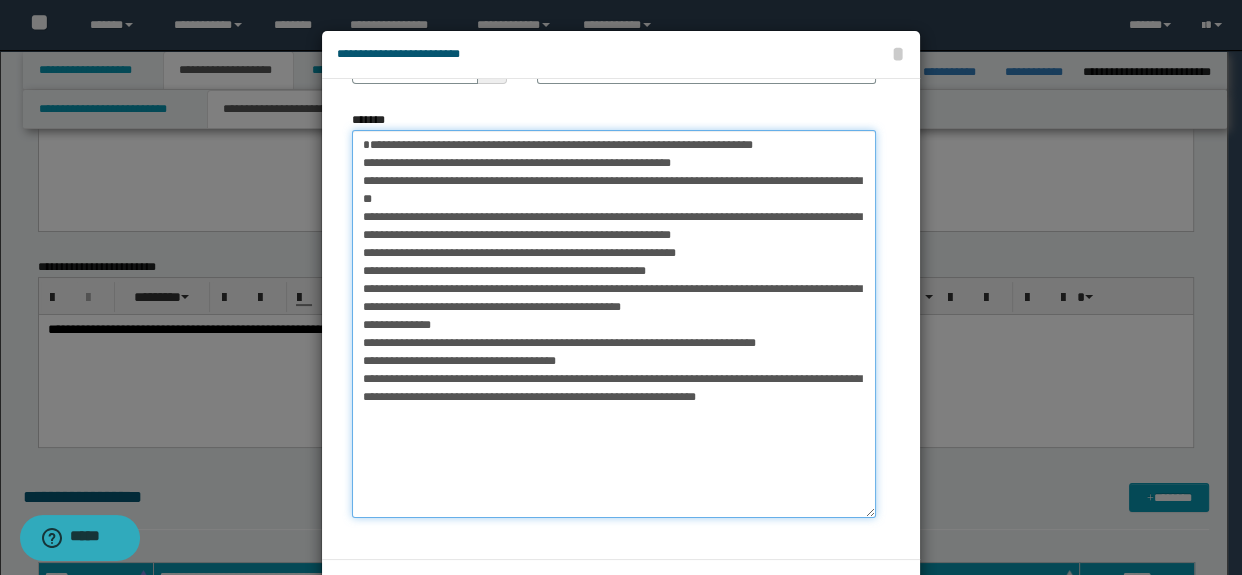 type on "**********" 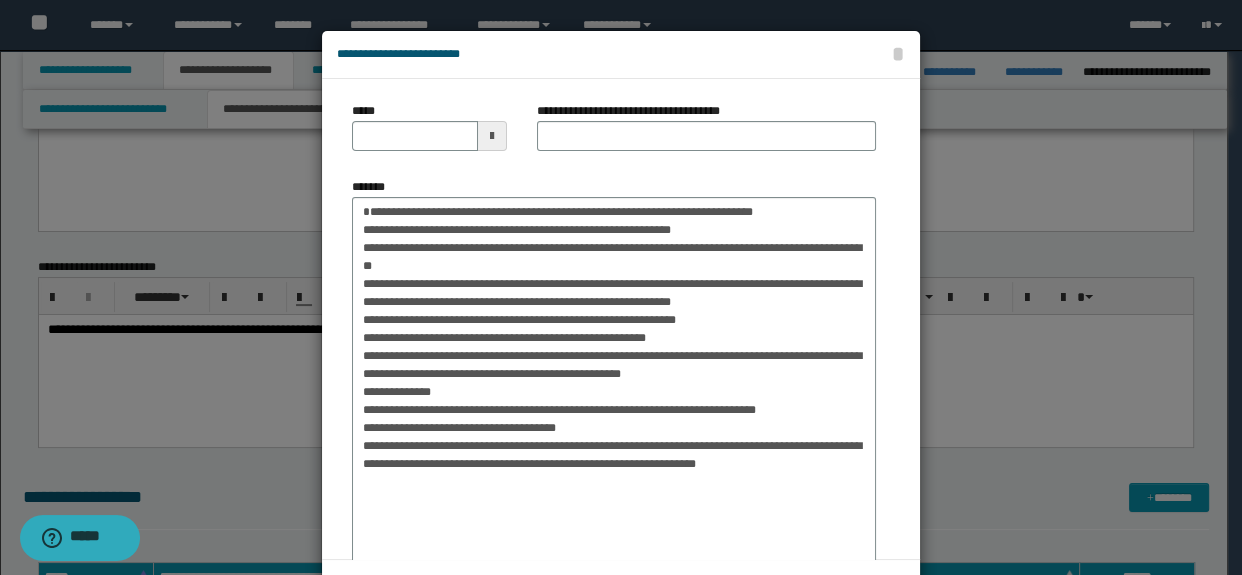scroll, scrollTop: 3, scrollLeft: 0, axis: vertical 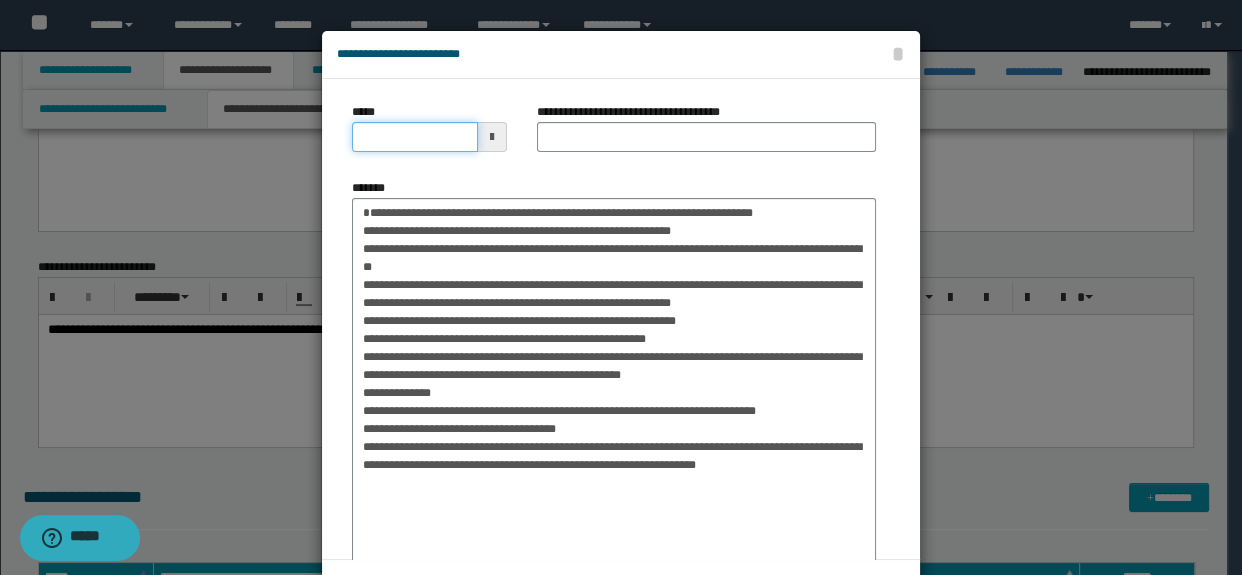 click on "*****" at bounding box center [415, 137] 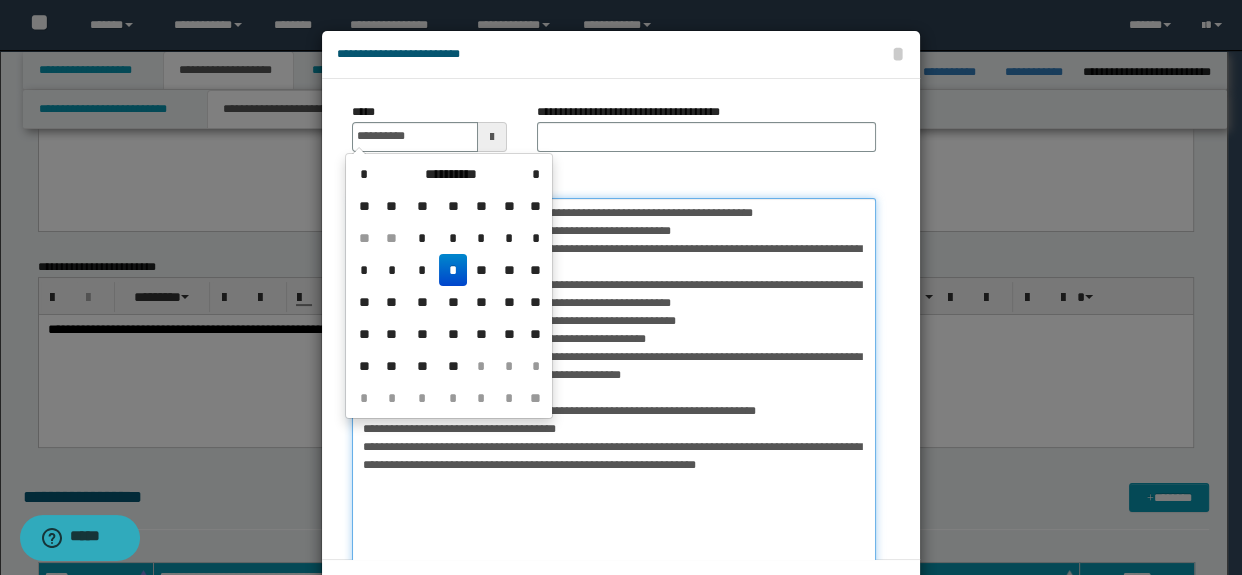 type on "**********" 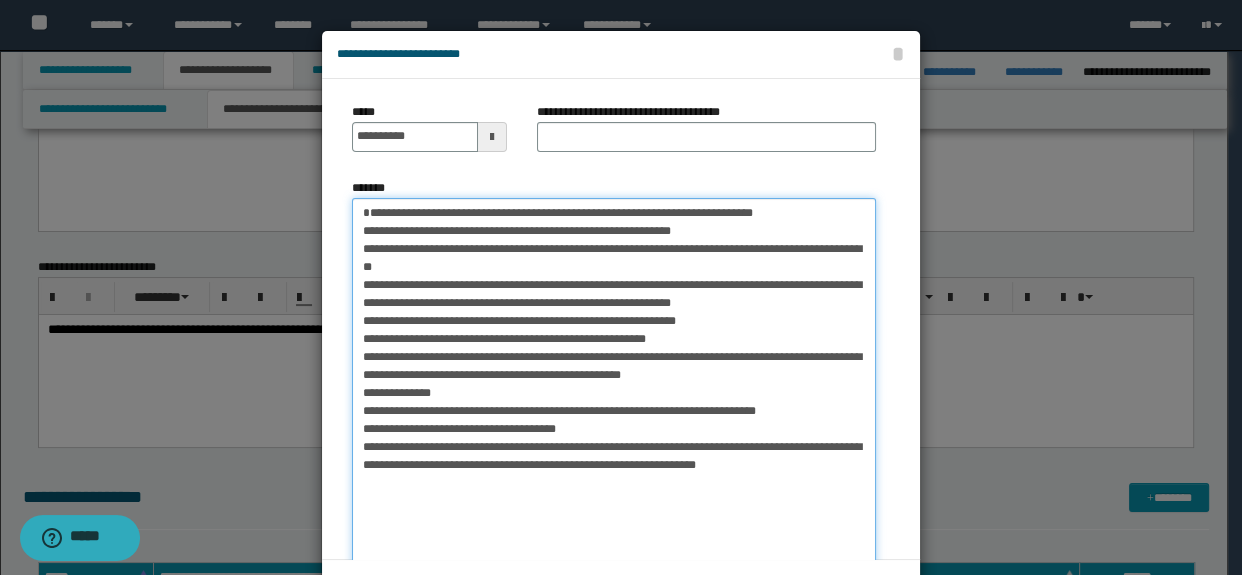 drag, startPoint x: 503, startPoint y: 211, endPoint x: 825, endPoint y: 192, distance: 322.56006 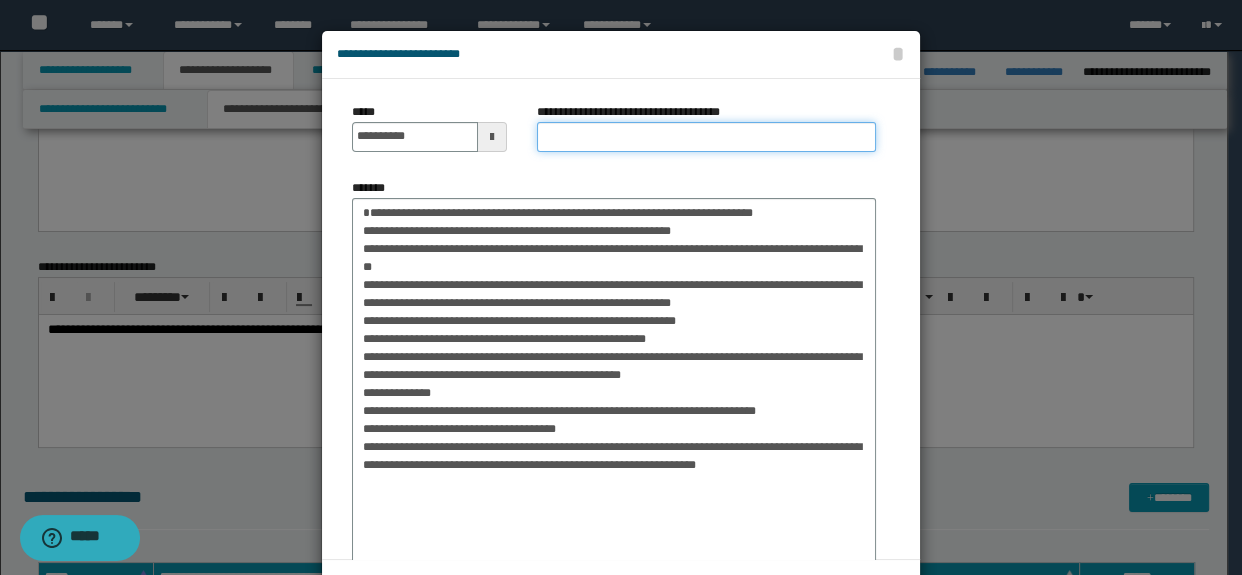 click on "**********" at bounding box center (707, 137) 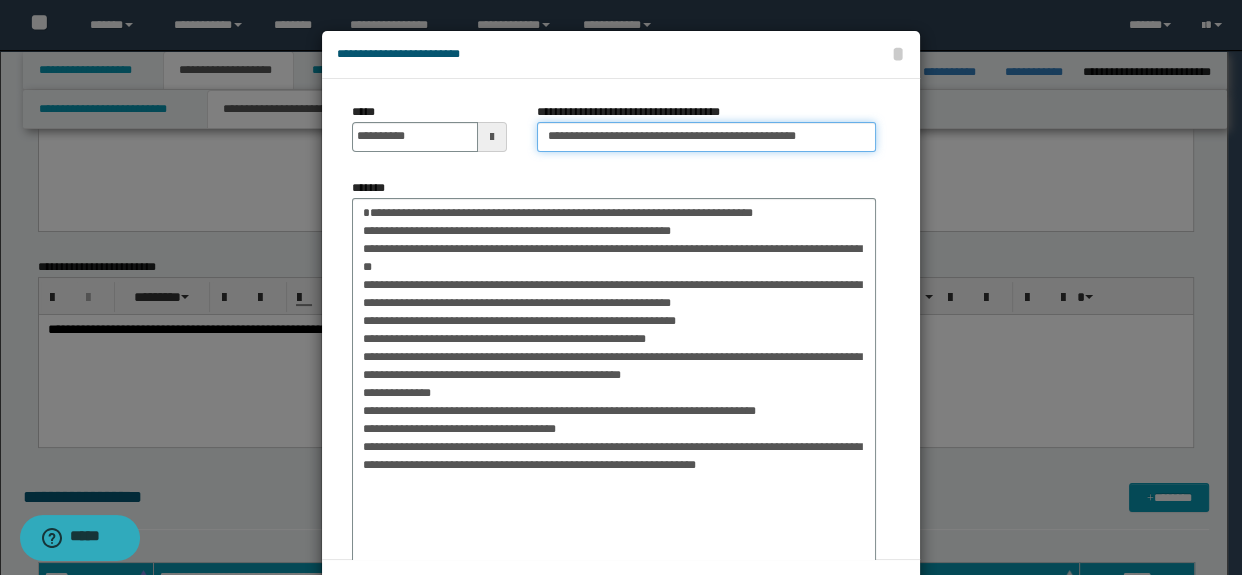 type on "**********" 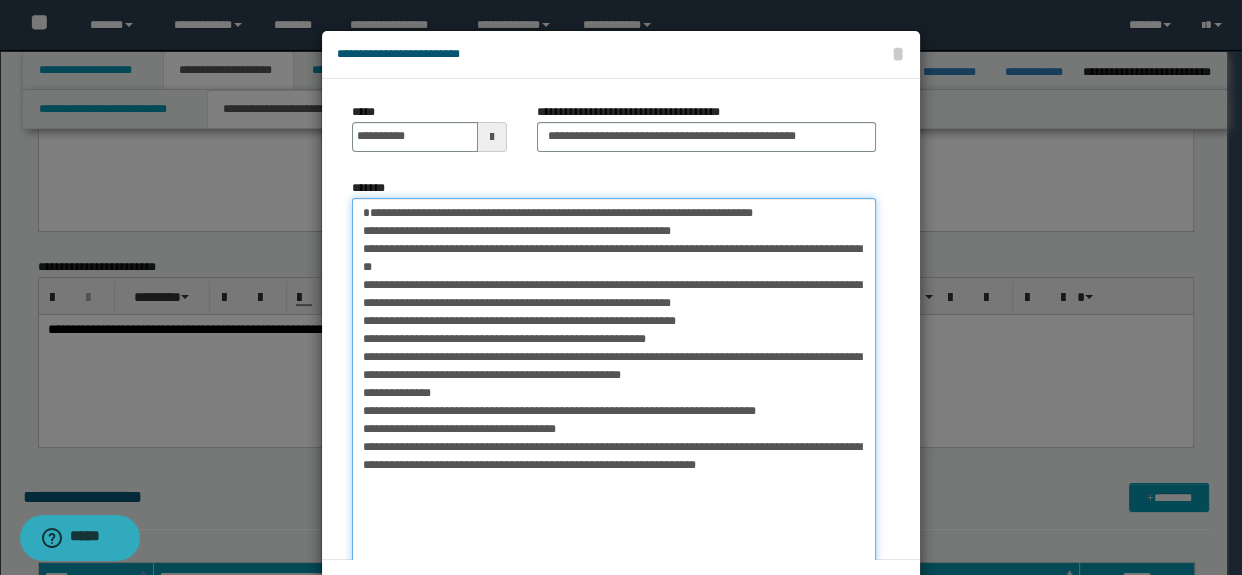 drag, startPoint x: 357, startPoint y: 213, endPoint x: 846, endPoint y: 208, distance: 489.02557 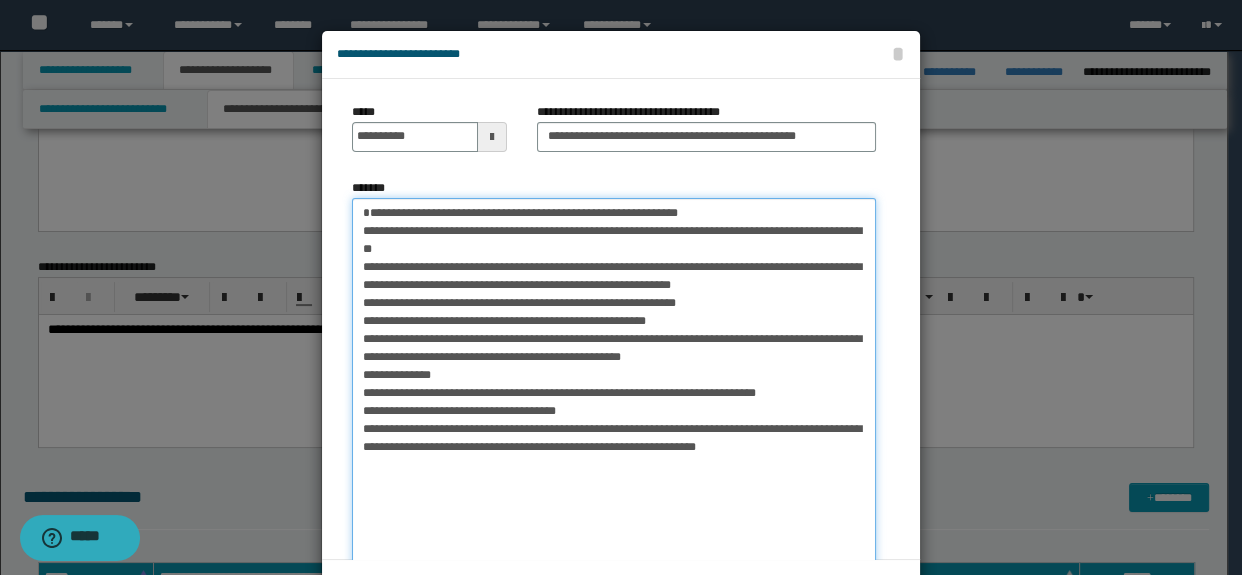 click on "[ADDRESS]
[ADDRESS]
[ADDRESS]
[ADDRESS]
[ADDRESS]
[ADDRESS]
[ADDRESS]
[ADDRESS]
[ADDRESS]
[ADDRESS]" at bounding box center [614, 392] 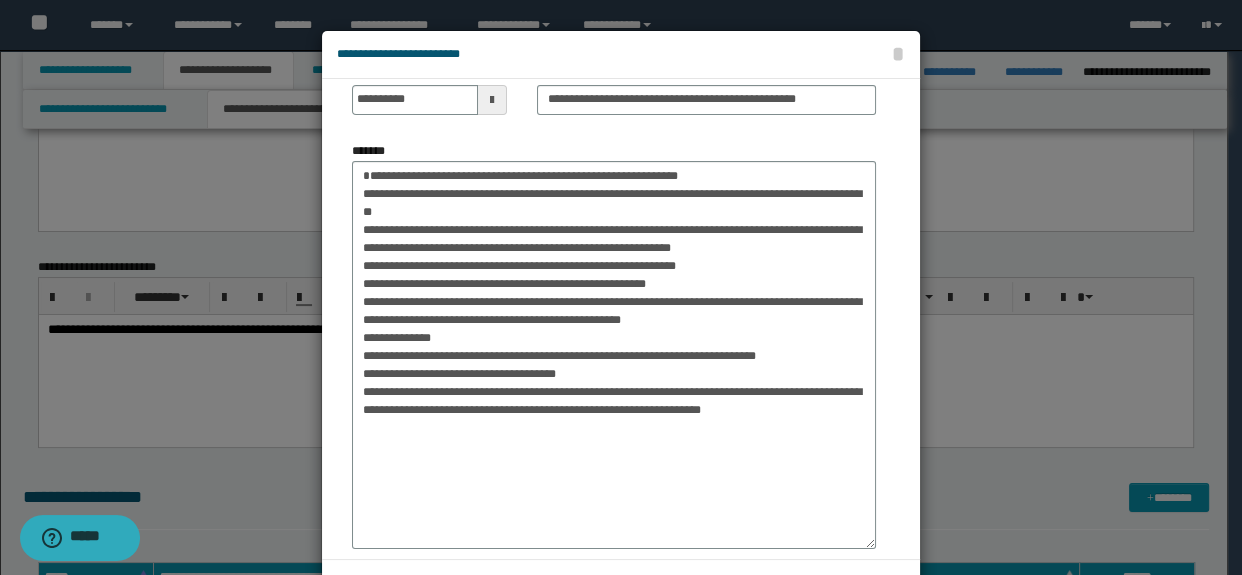 scroll, scrollTop: 71, scrollLeft: 0, axis: vertical 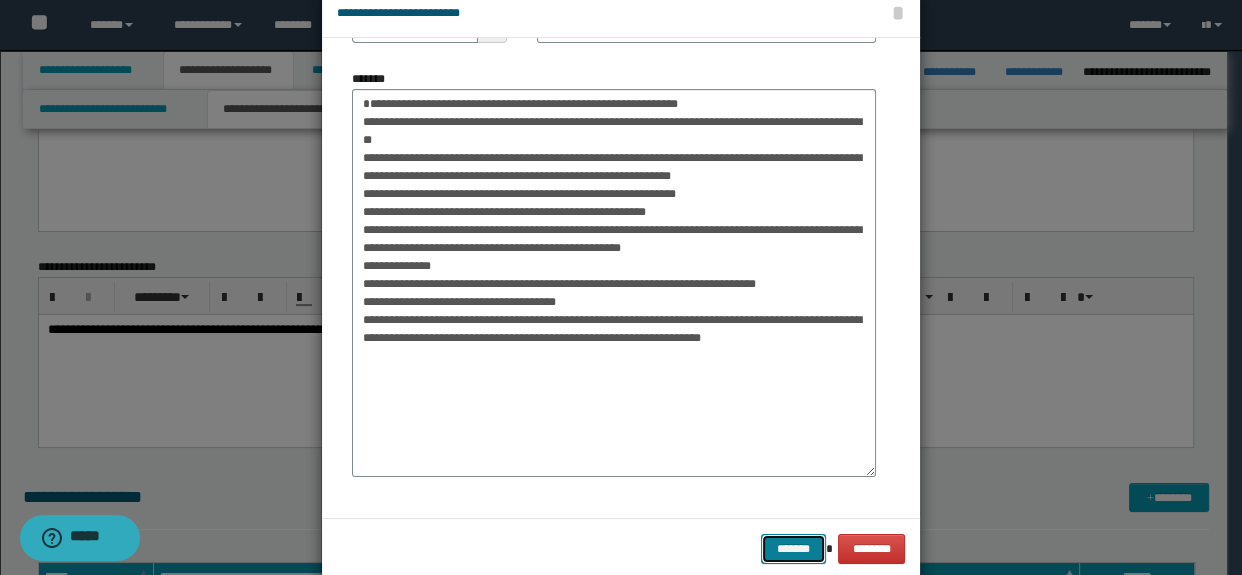 click on "*******" at bounding box center [793, 549] 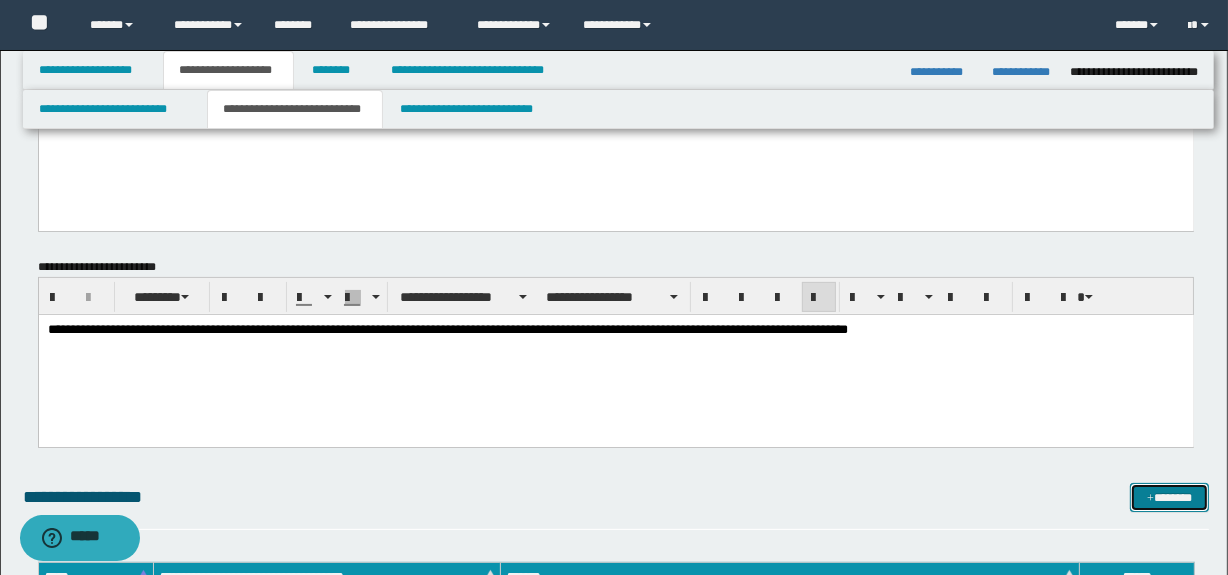 click on "*******" at bounding box center (1170, 498) 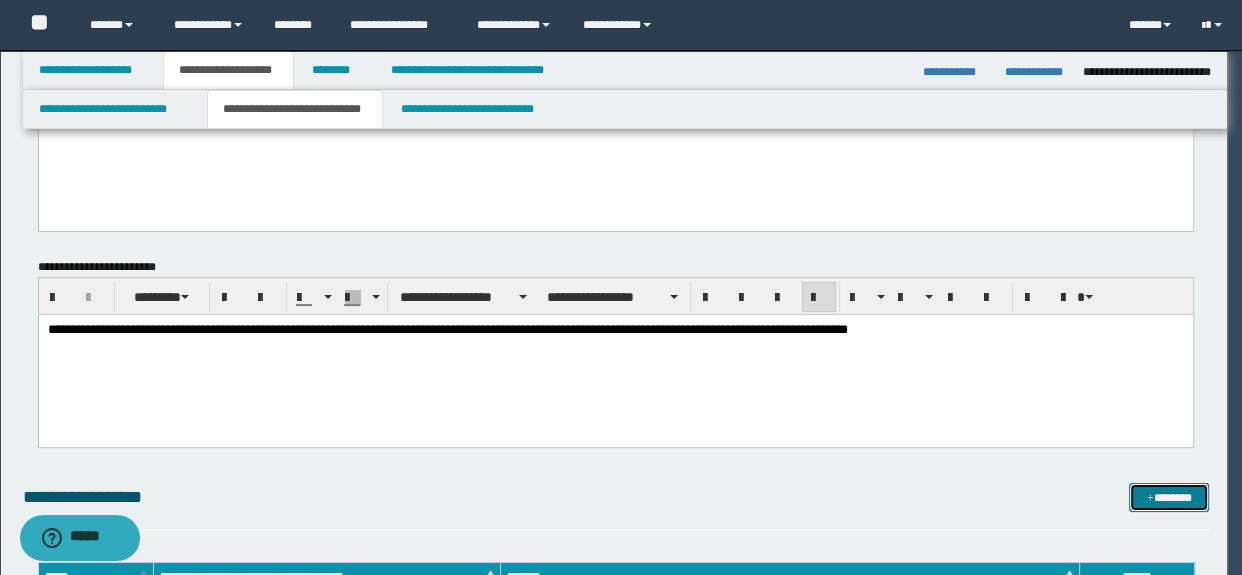 scroll, scrollTop: 0, scrollLeft: 0, axis: both 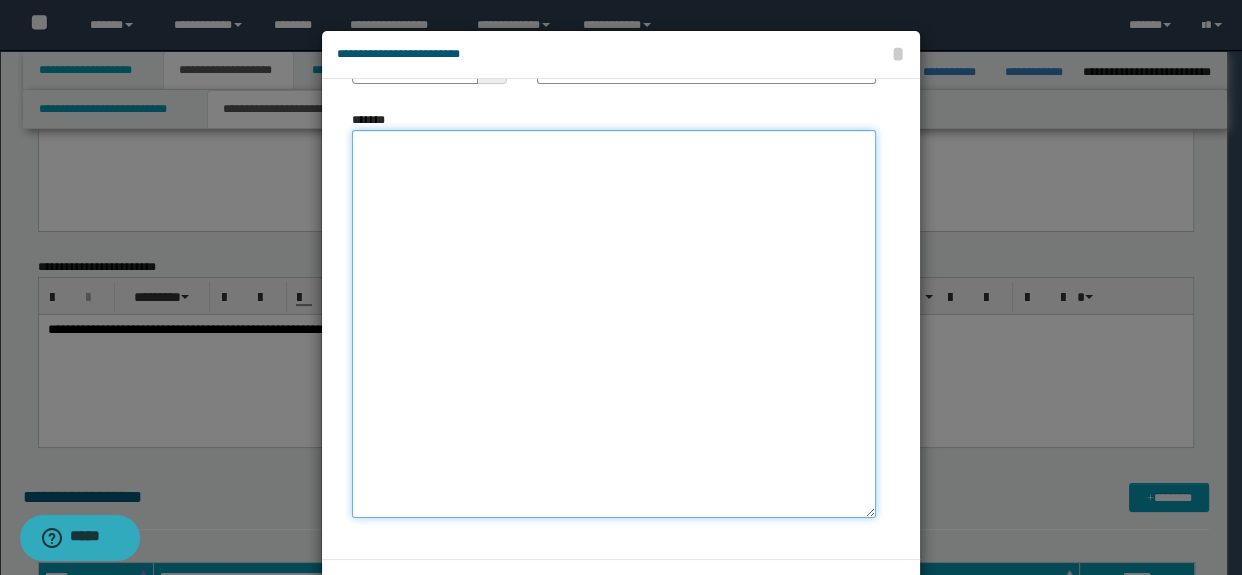 click on "*******" at bounding box center [614, 324] 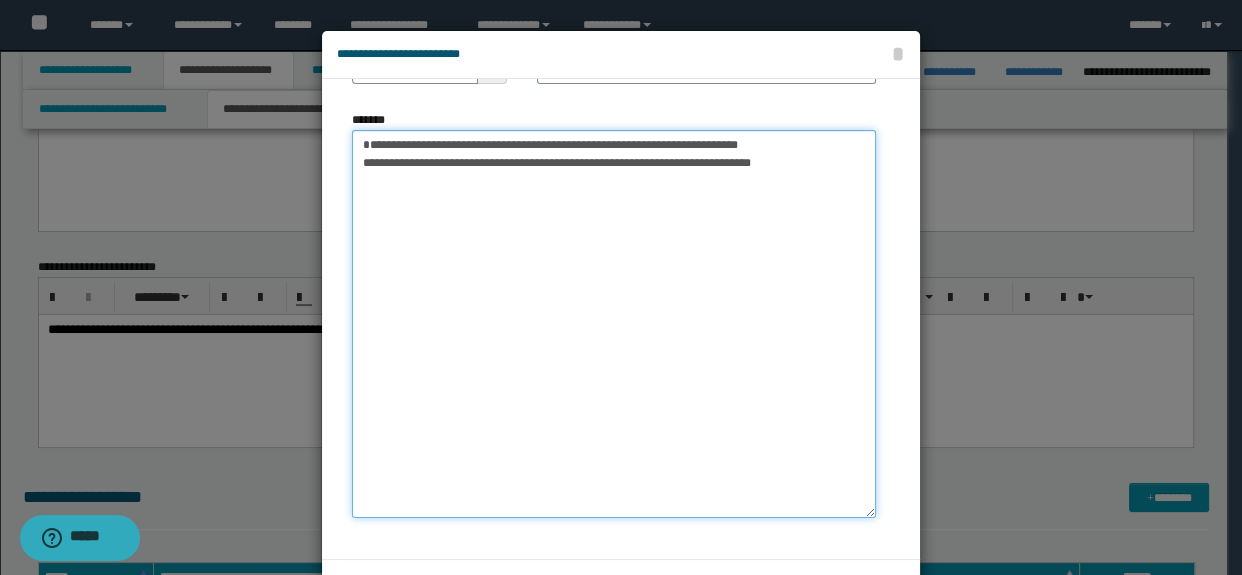 type on "**********" 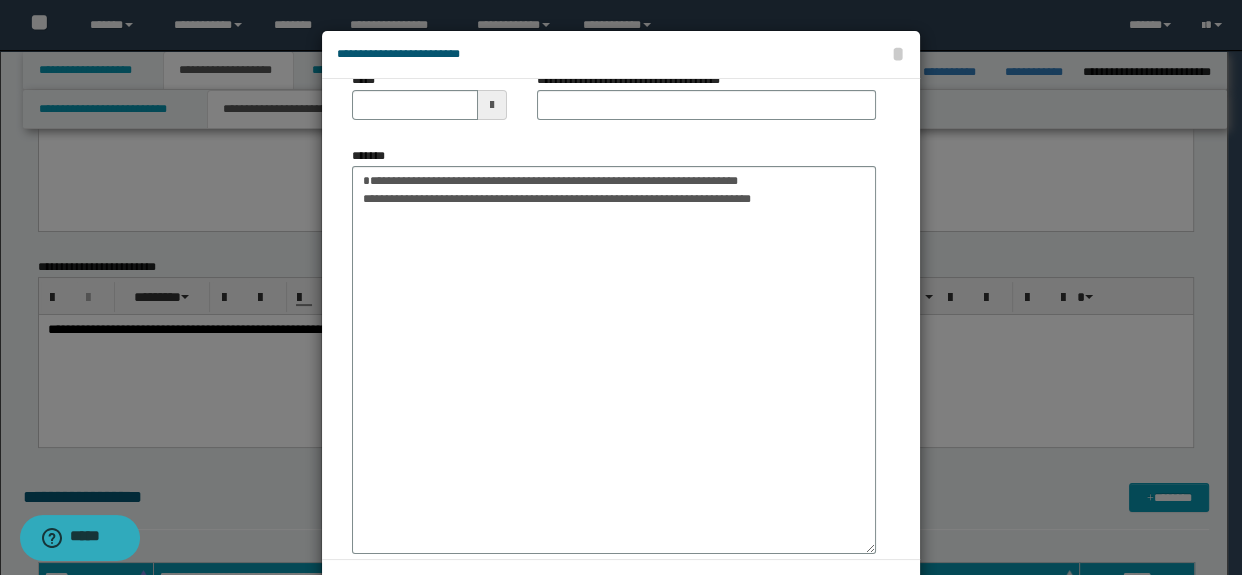 scroll, scrollTop: 0, scrollLeft: 0, axis: both 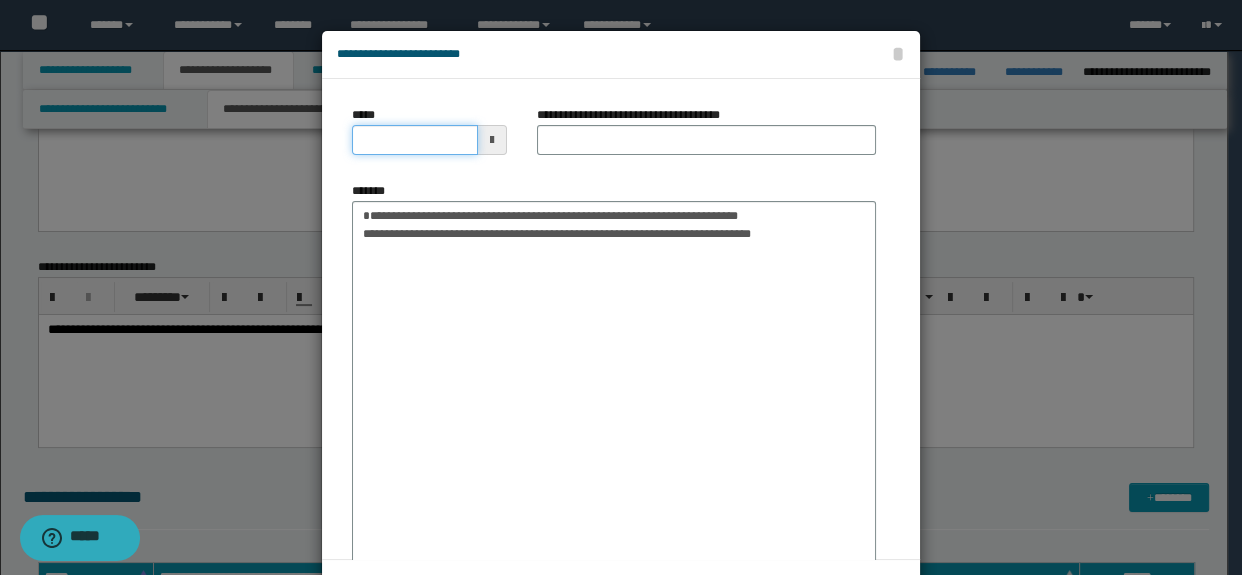 click on "*****" at bounding box center (415, 140) 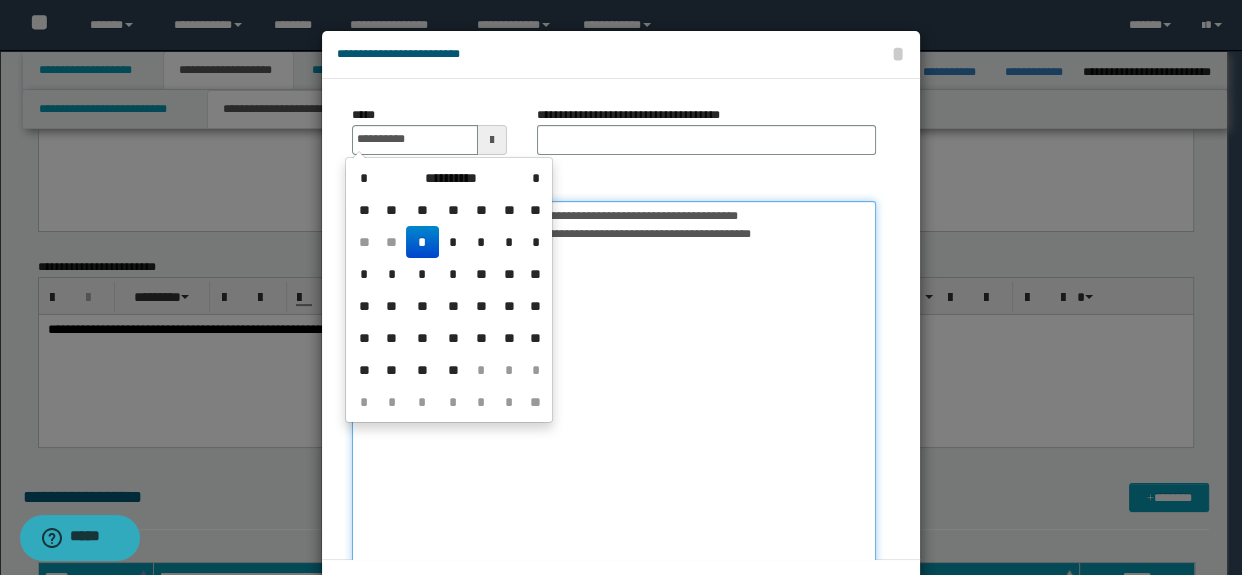 type on "**********" 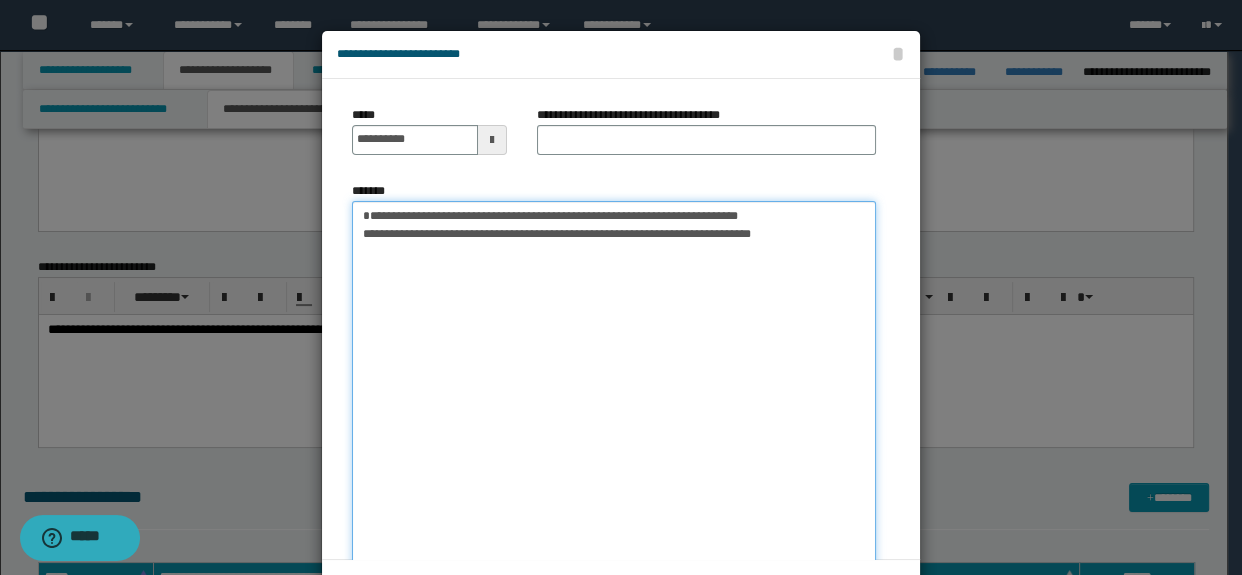 drag, startPoint x: 501, startPoint y: 214, endPoint x: 804, endPoint y: 196, distance: 303.53418 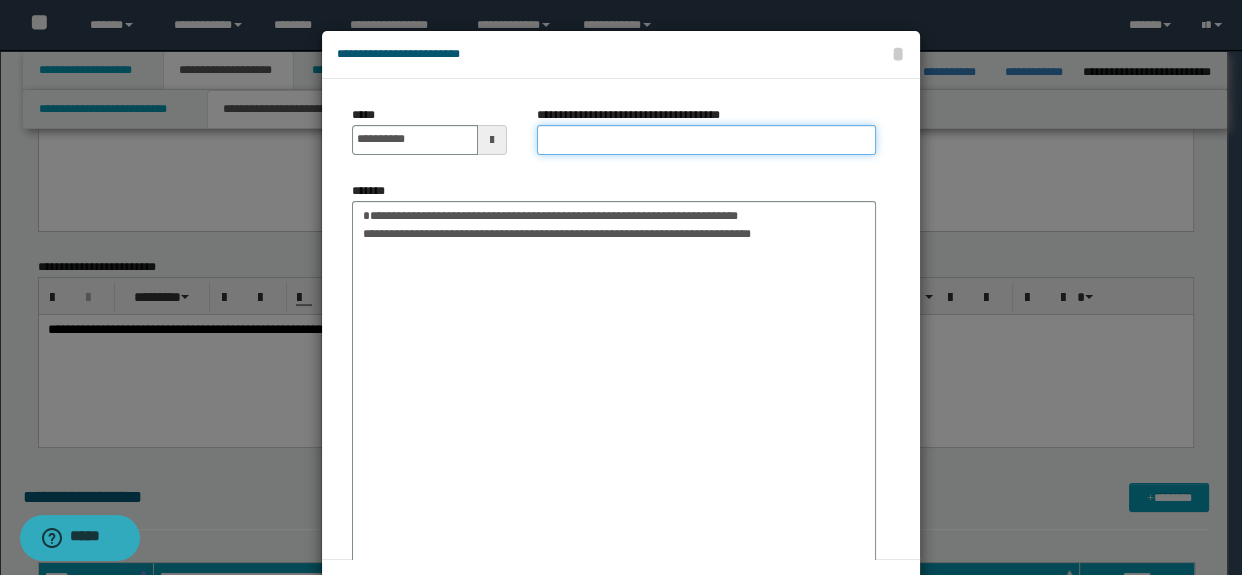 click on "**********" at bounding box center [707, 140] 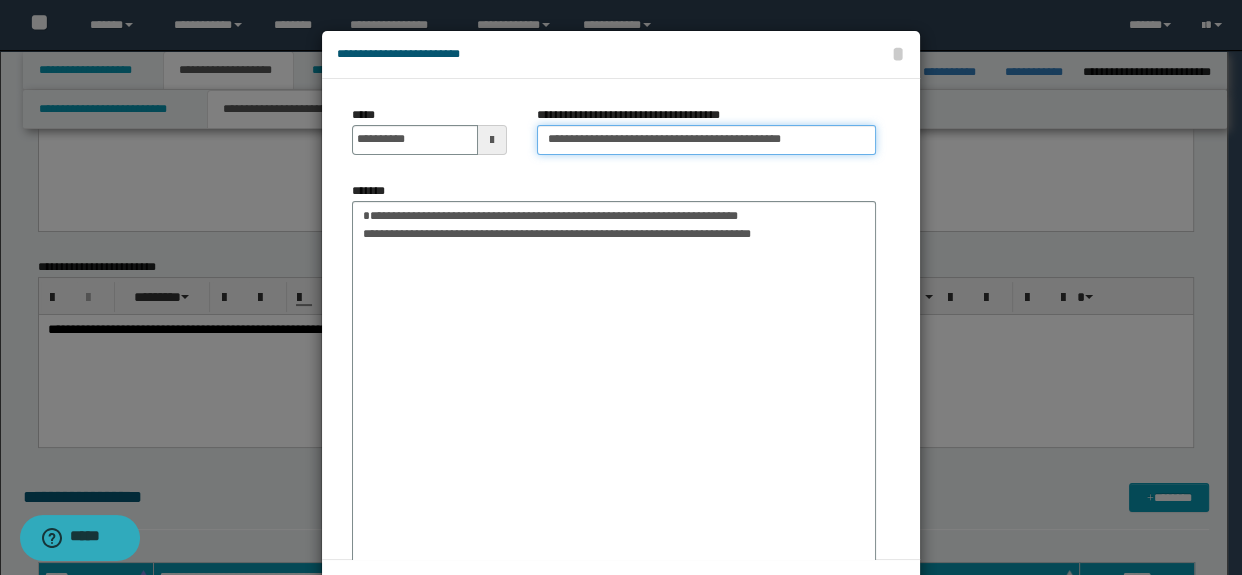 type on "**********" 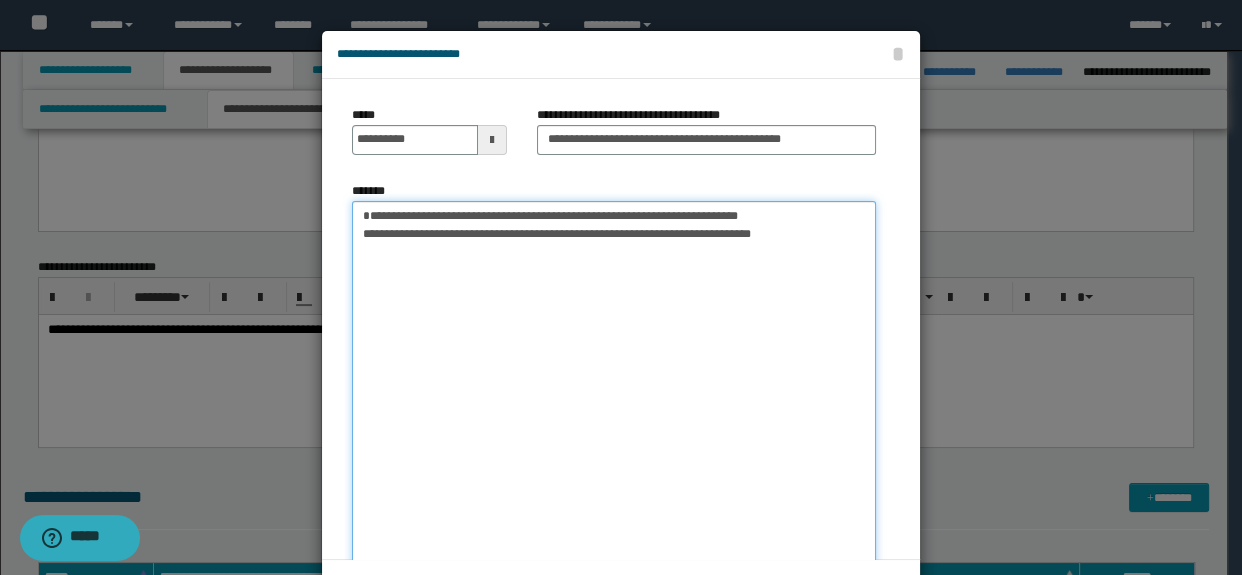 drag, startPoint x: 356, startPoint y: 214, endPoint x: 810, endPoint y: 200, distance: 454.21582 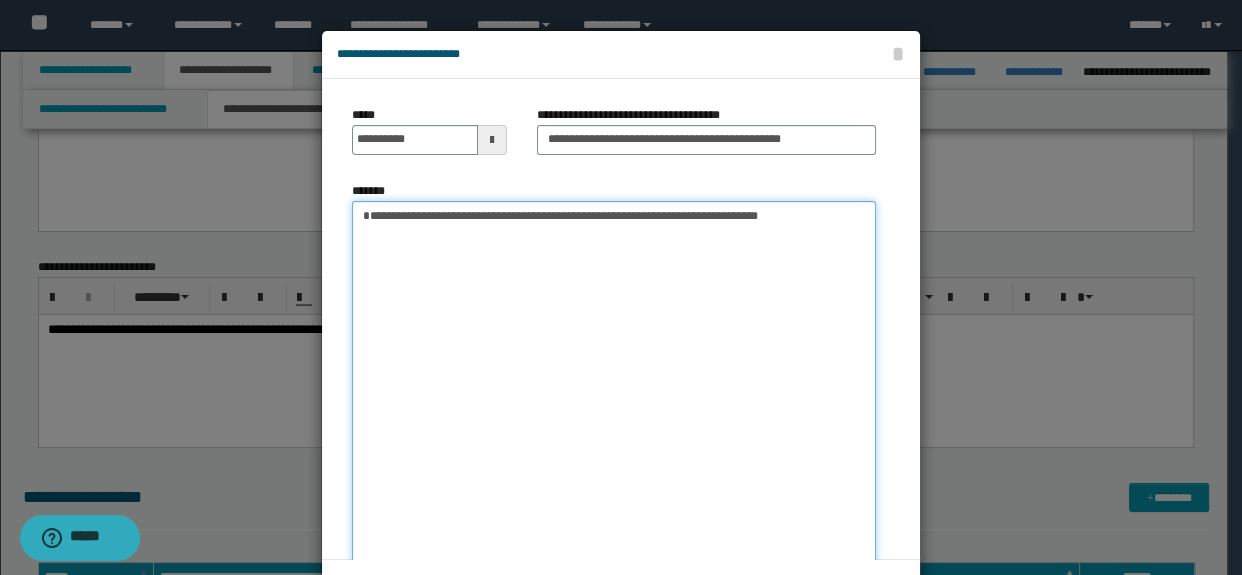 click on "**********" at bounding box center [614, 395] 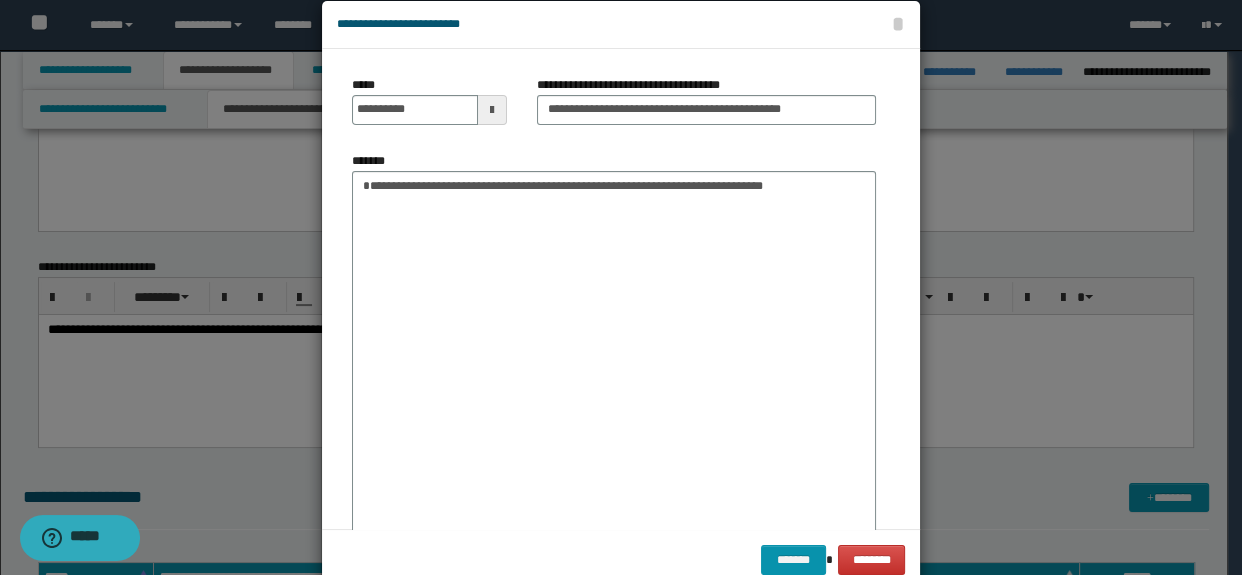 scroll, scrollTop: 75, scrollLeft: 0, axis: vertical 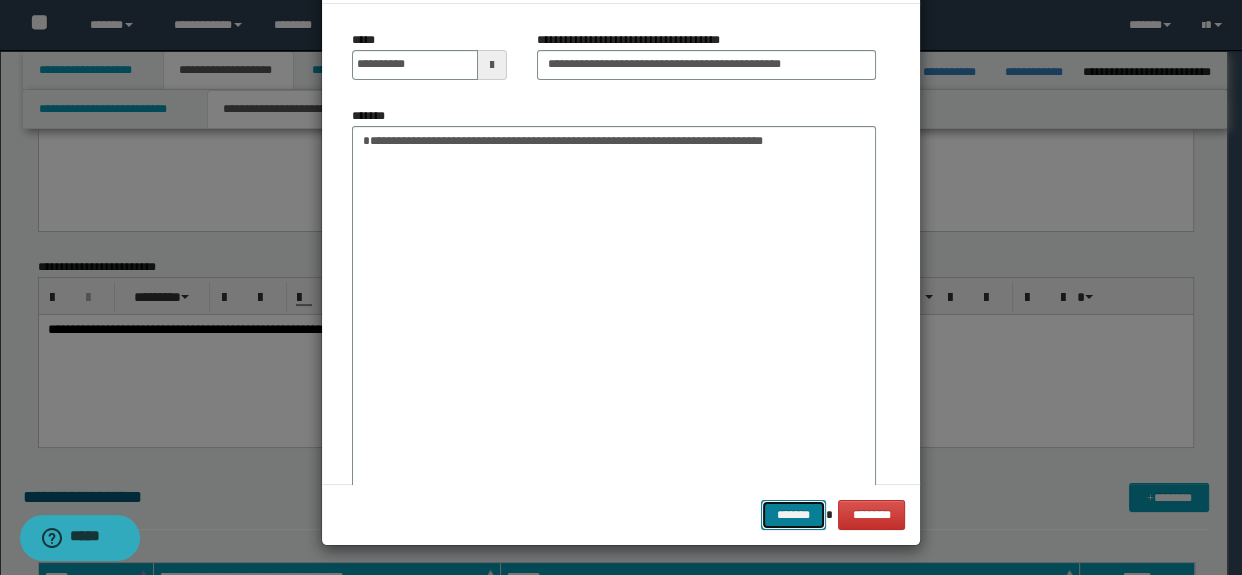 click on "*******" at bounding box center (793, 515) 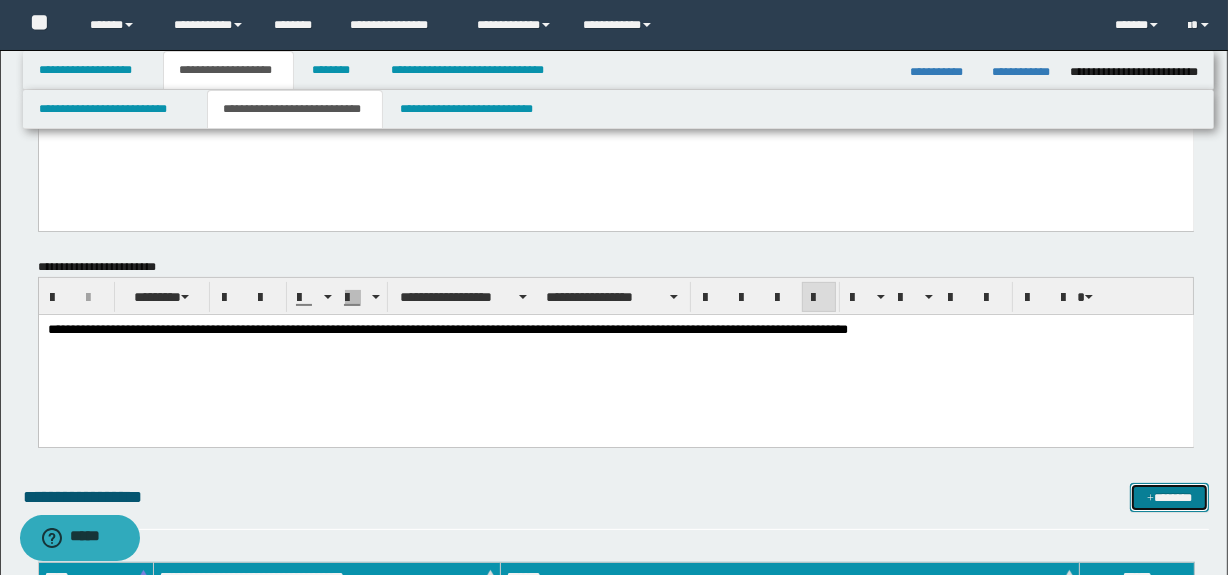 click on "*******" at bounding box center [1170, 498] 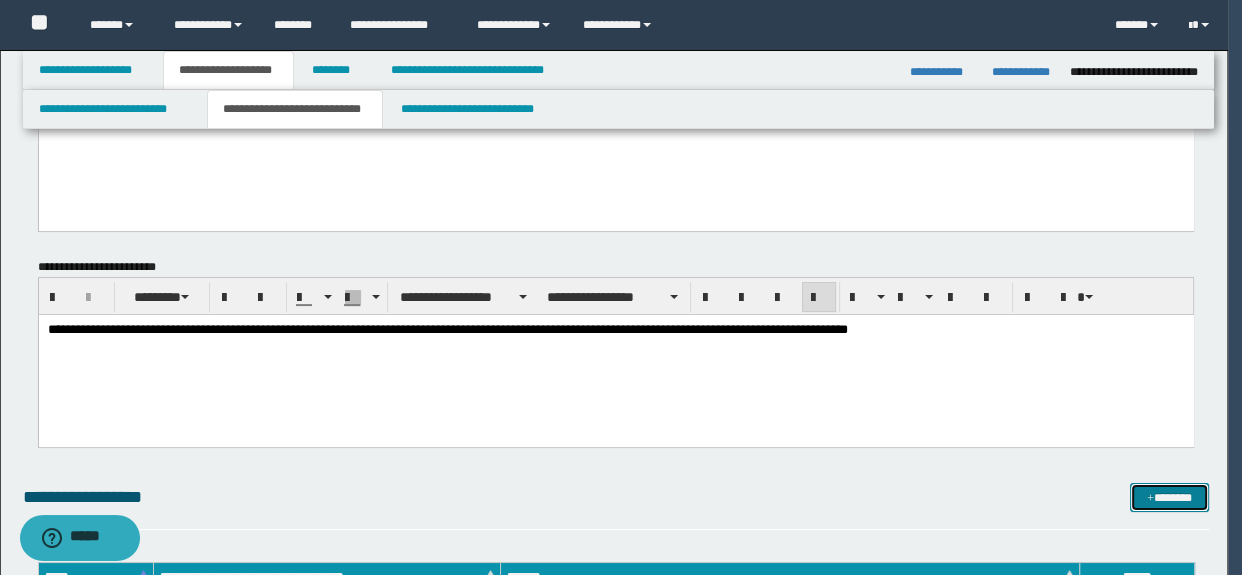 scroll, scrollTop: 0, scrollLeft: 0, axis: both 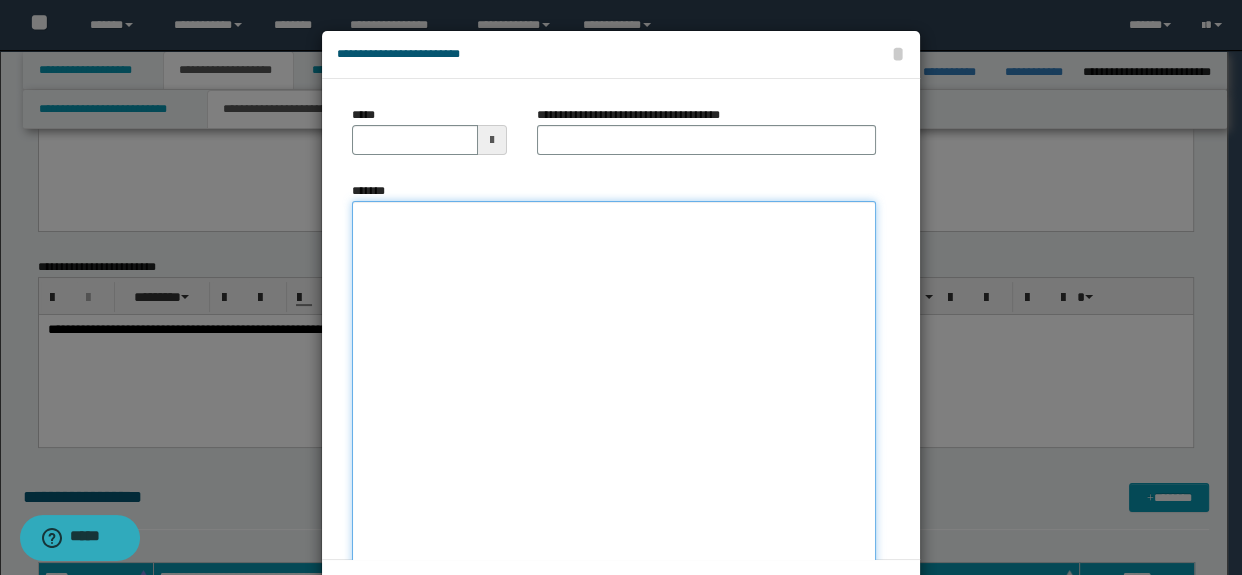 click on "*******" at bounding box center [614, 395] 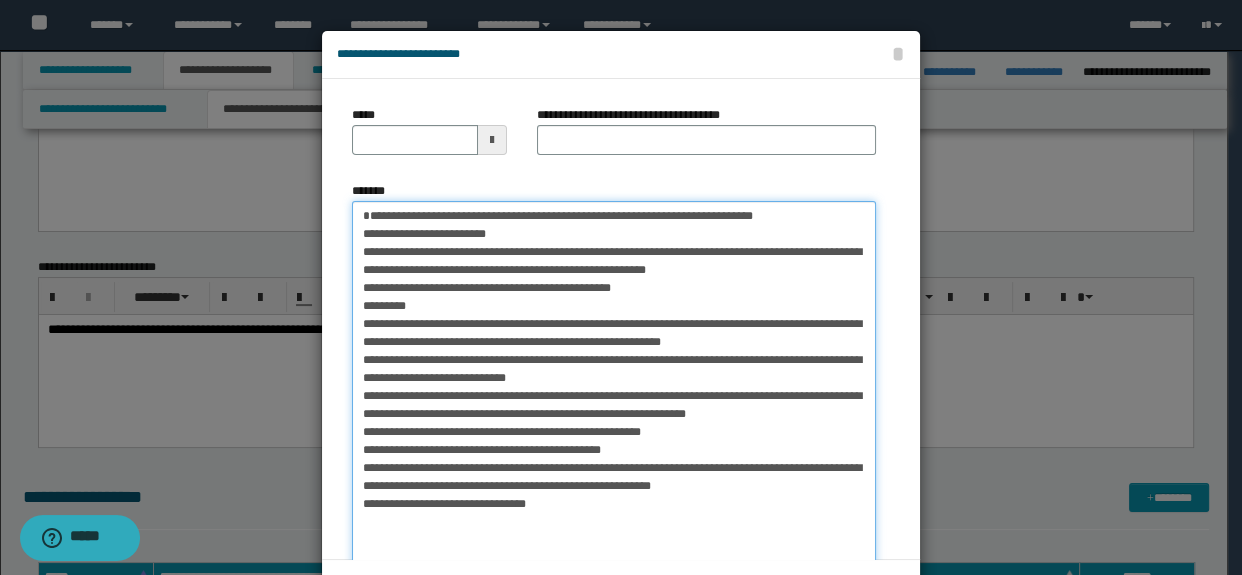 type 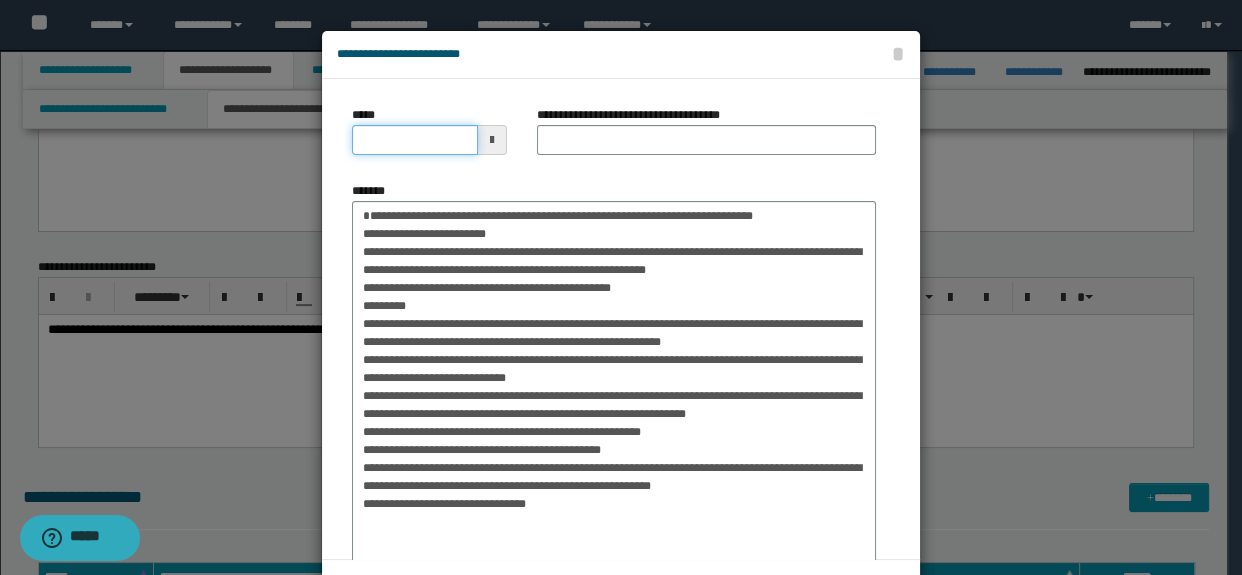 click on "*****" at bounding box center (415, 140) 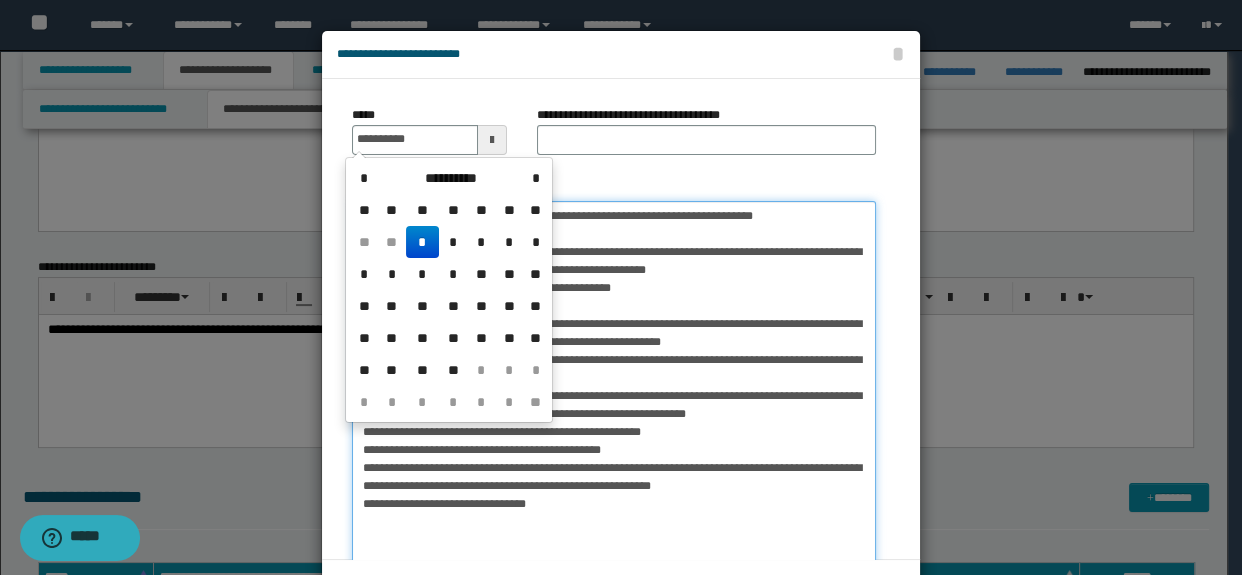 type on "**********" 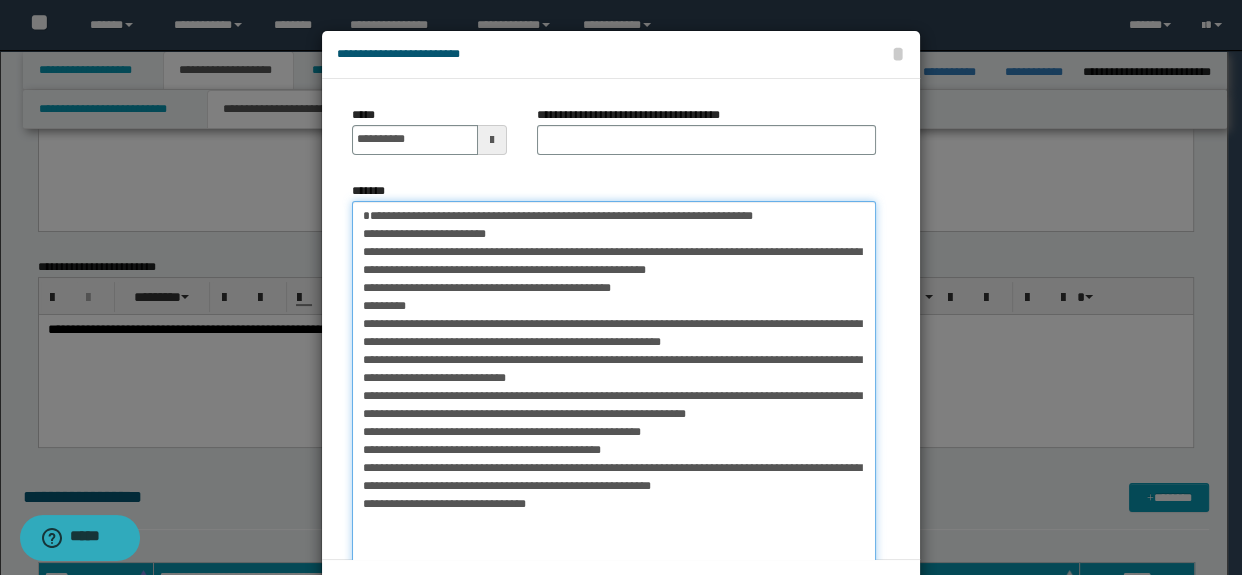 click on "*******" at bounding box center [614, 395] 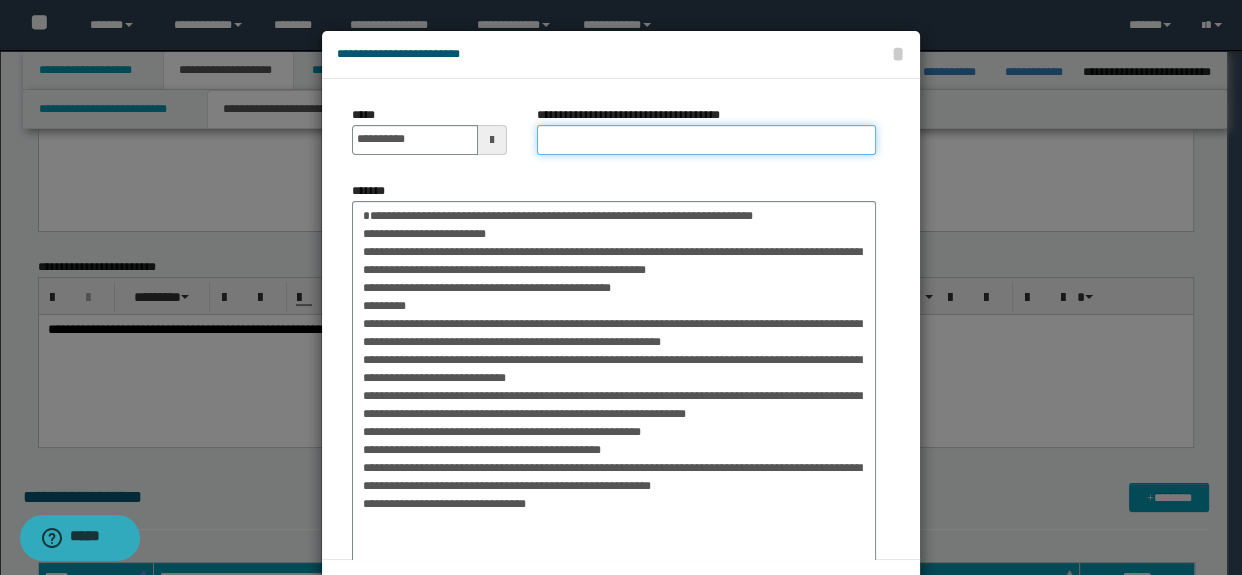 click on "**********" at bounding box center (707, 140) 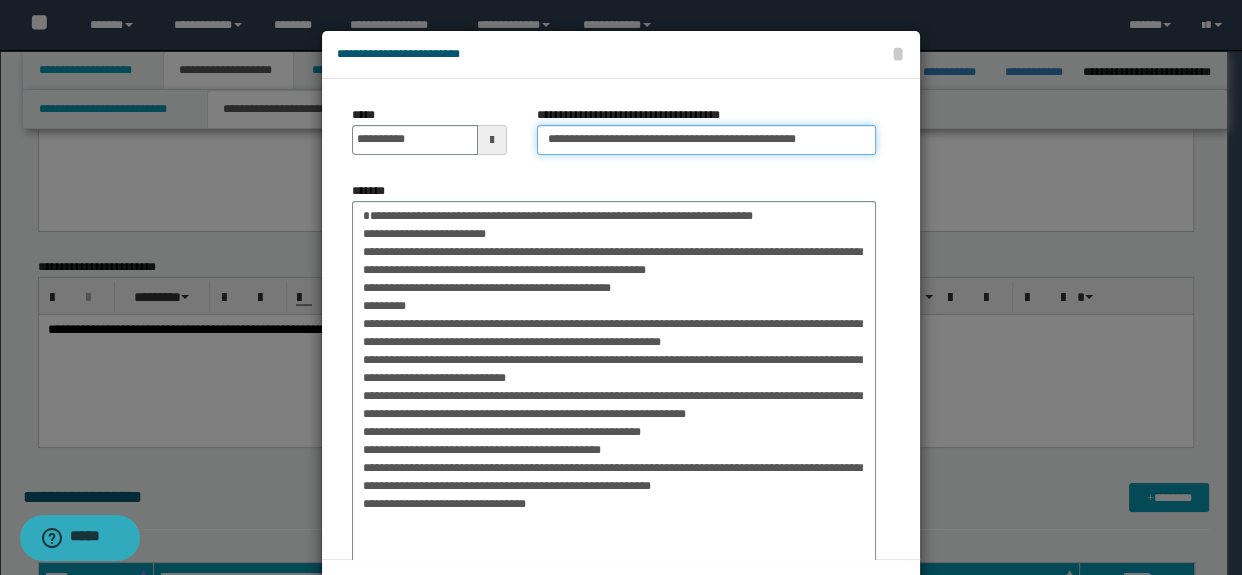 click on "**********" at bounding box center [707, 140] 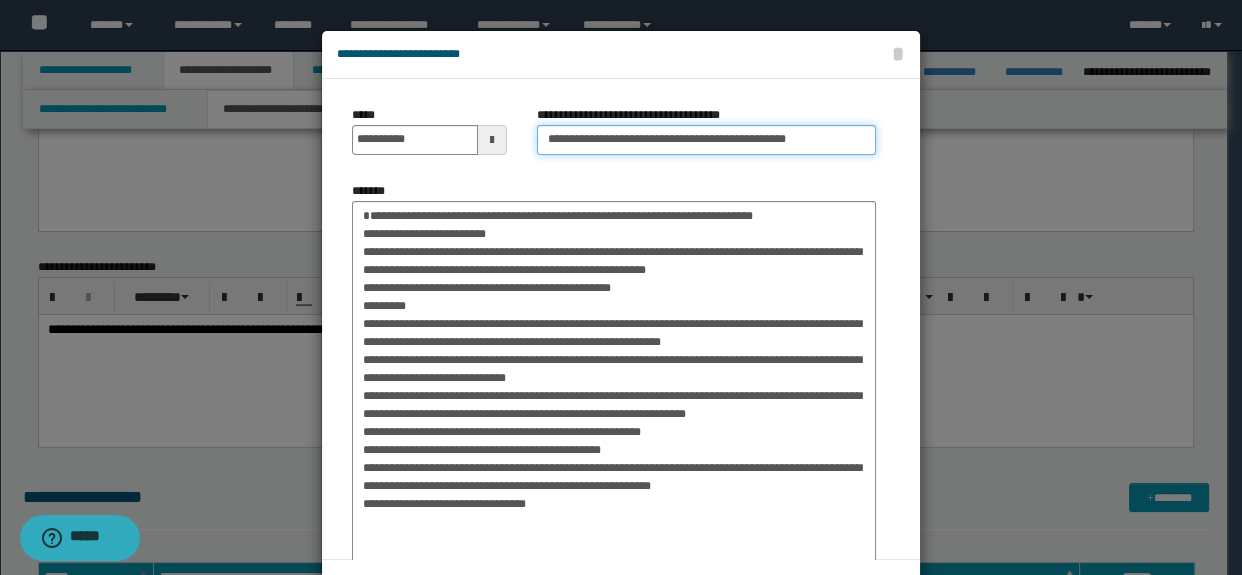 click on "**********" at bounding box center (707, 140) 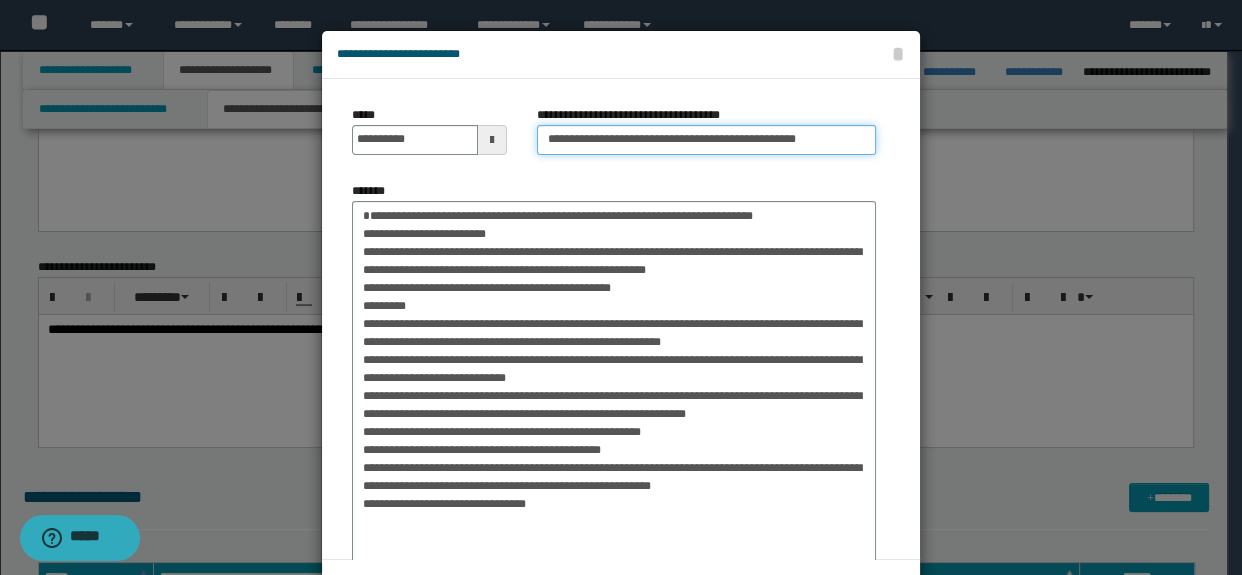type on "**********" 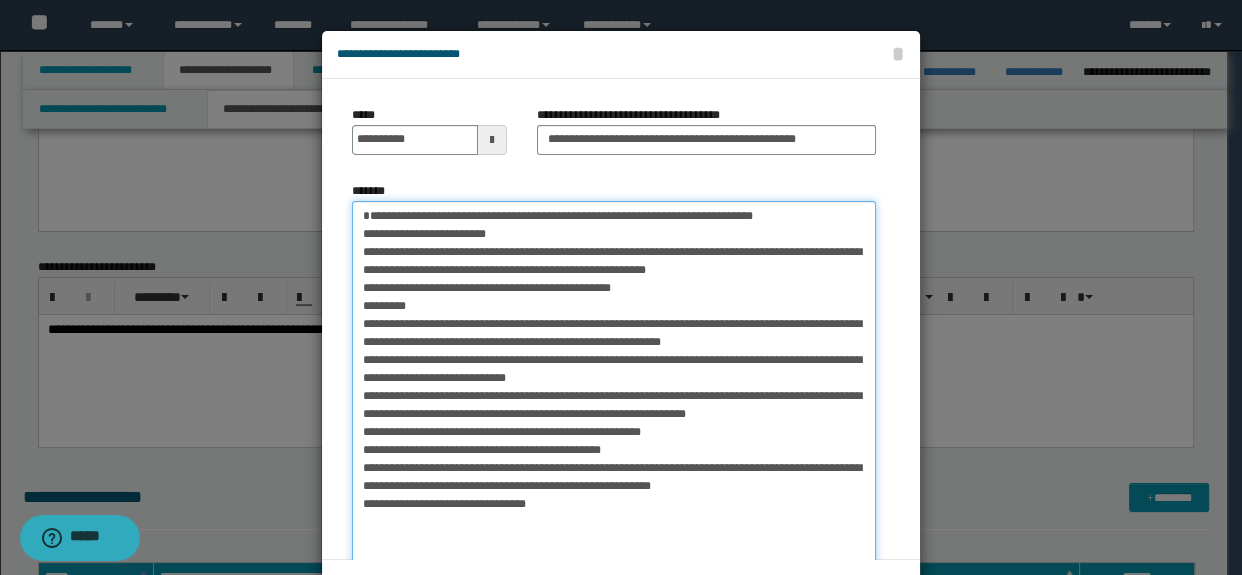 drag, startPoint x: 801, startPoint y: 216, endPoint x: 344, endPoint y: 206, distance: 457.1094 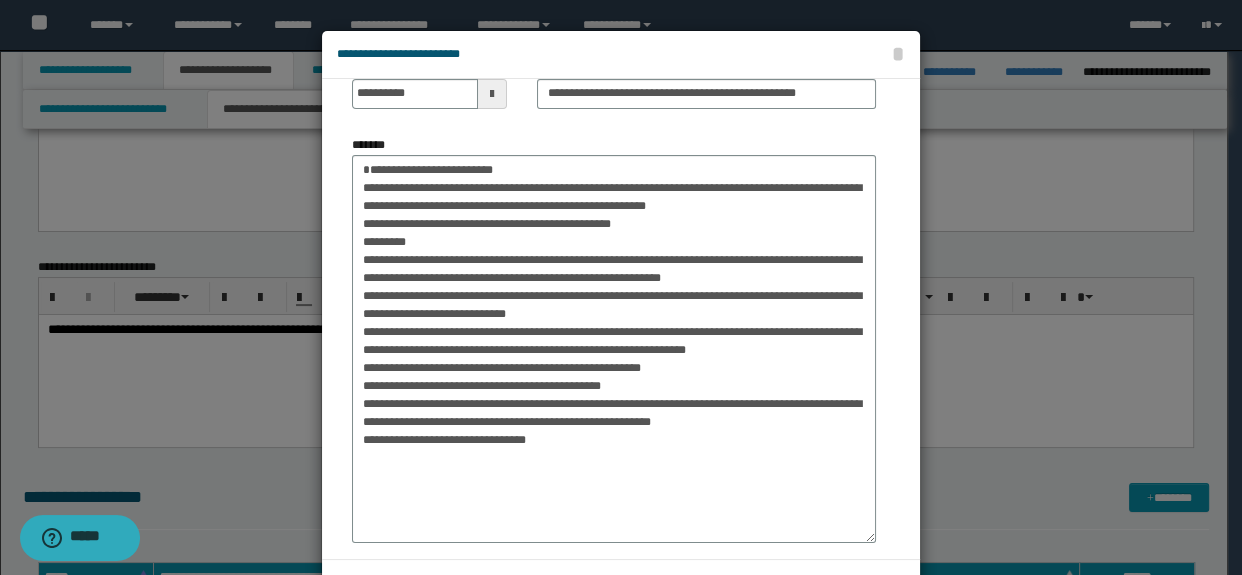 scroll, scrollTop: 71, scrollLeft: 0, axis: vertical 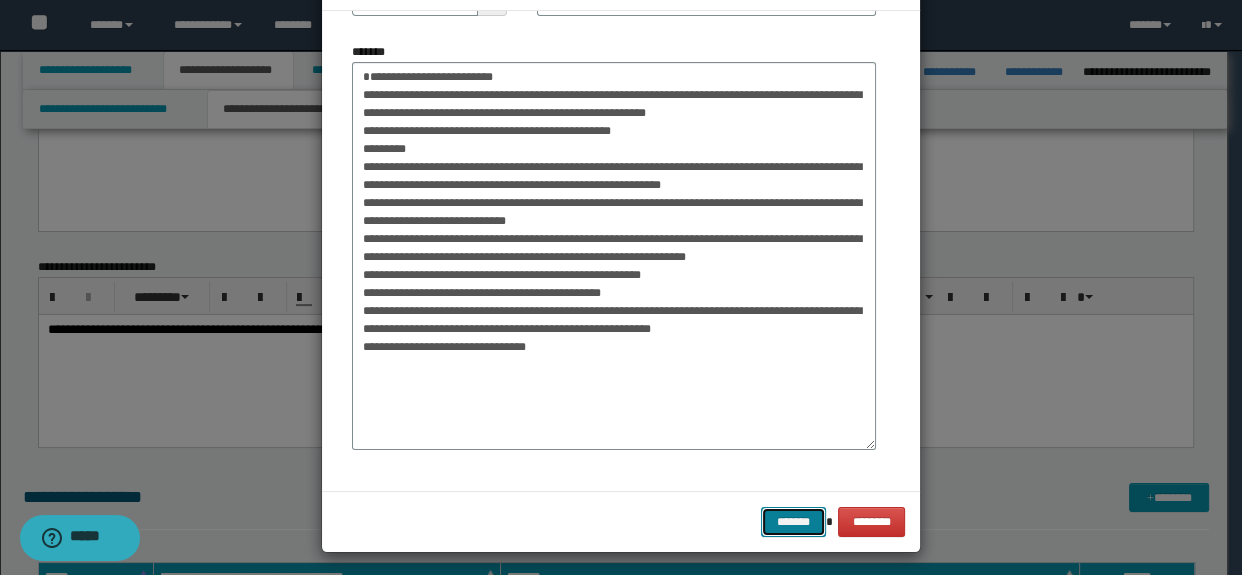 click on "*******" at bounding box center [793, 522] 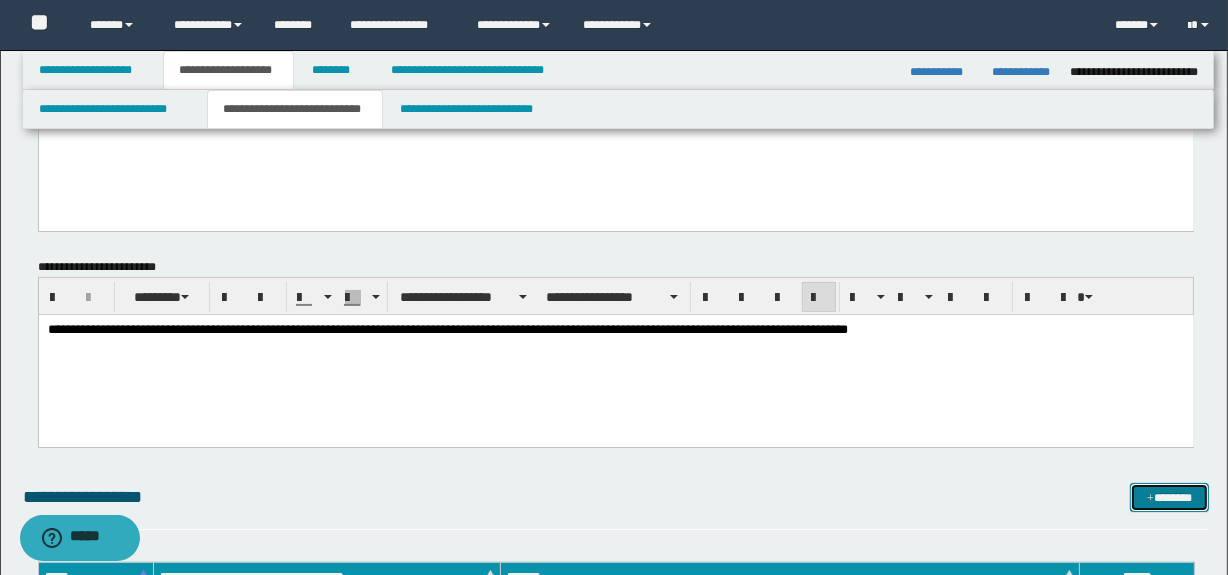 click on "*******" at bounding box center (1170, 498) 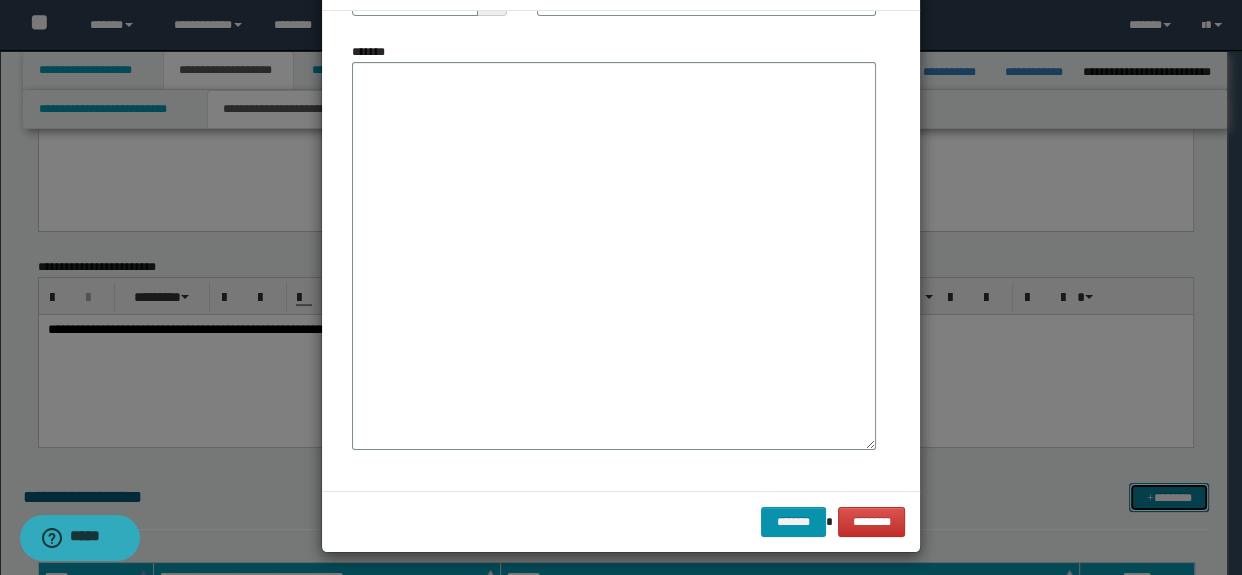 scroll, scrollTop: 0, scrollLeft: 0, axis: both 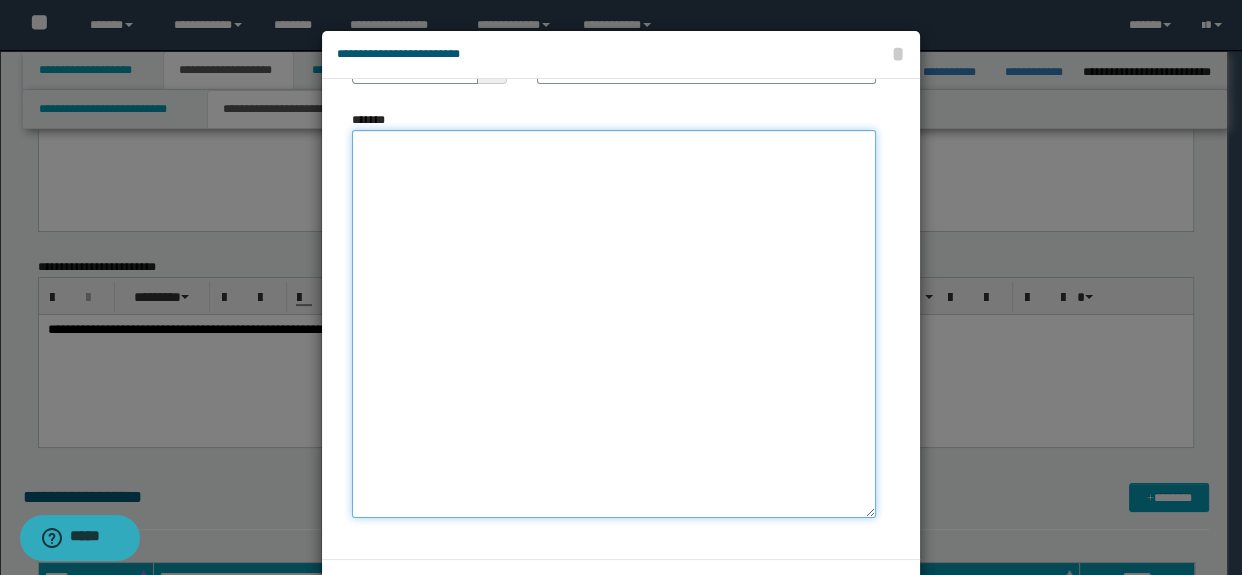 click on "*******" at bounding box center [614, 324] 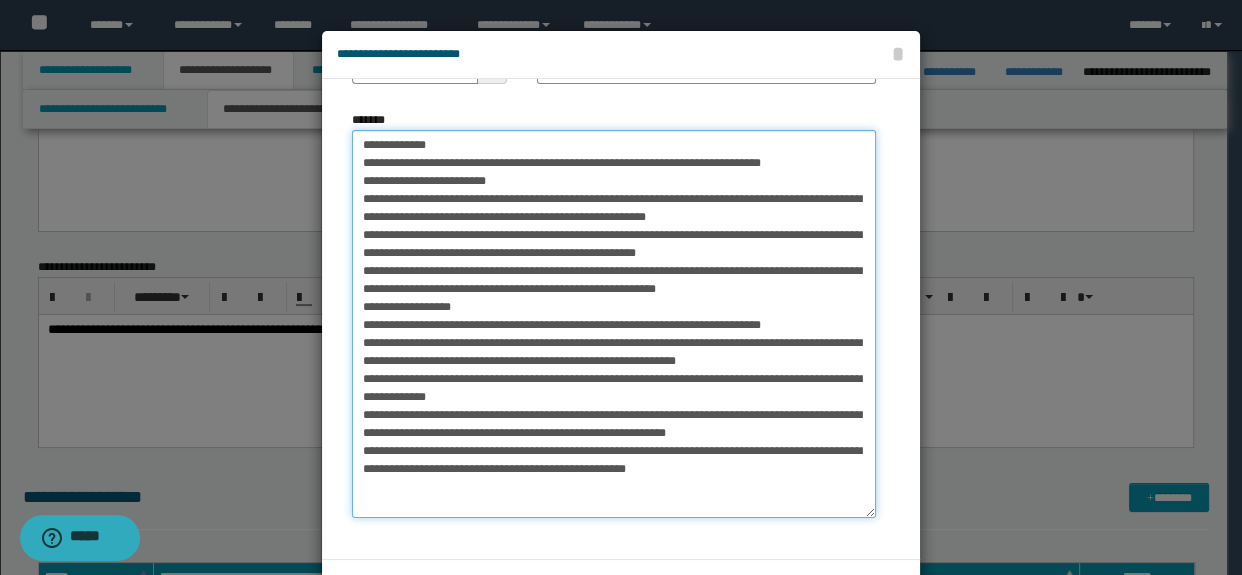 type on "[ADDRESS]
[ADDRESS]
[ADDRESS]
[ADDRESS]
[ADDRESS]
[ADDRESS]
[ADDRESS]
[ADDRESS]
[ADDRESS]
[ADDRESS]..." 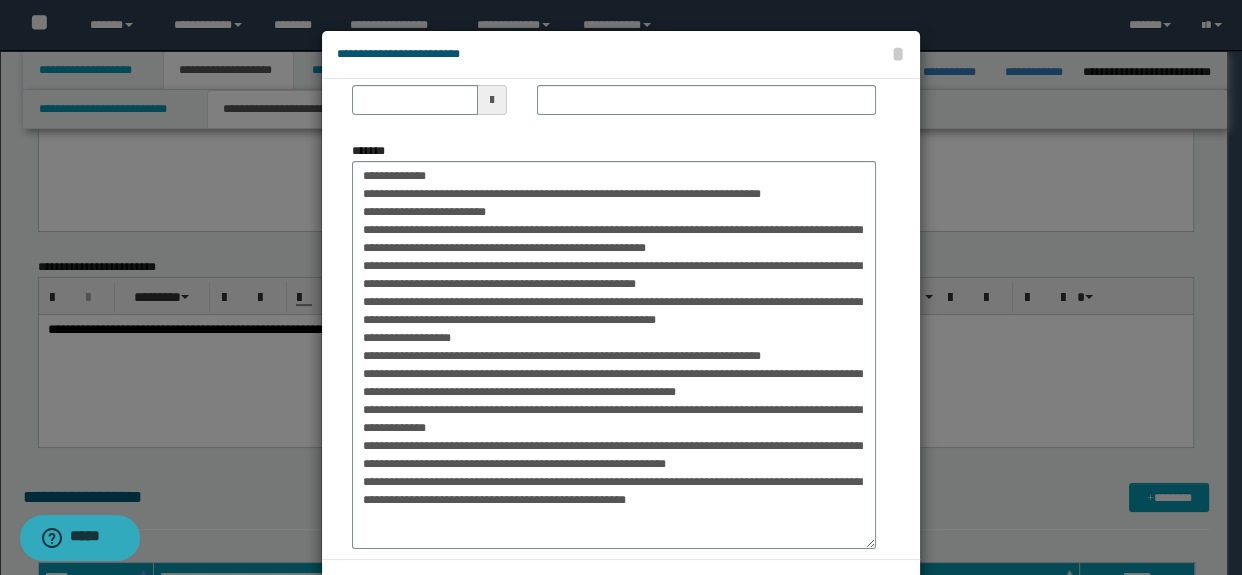 scroll, scrollTop: 0, scrollLeft: 0, axis: both 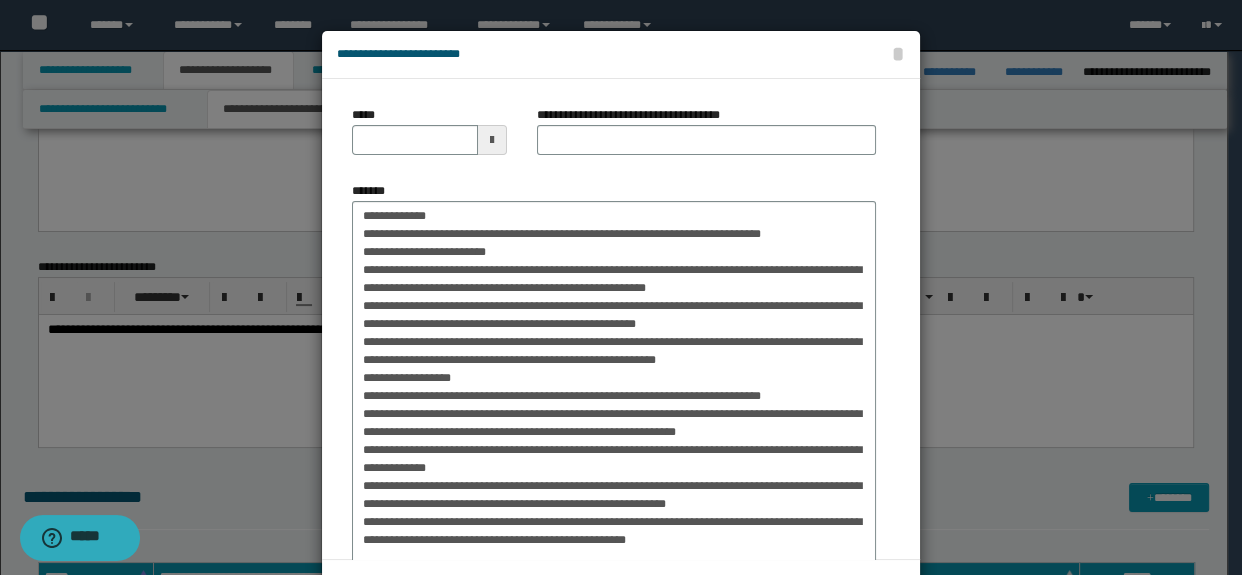 click on "*****" at bounding box center (429, 138) 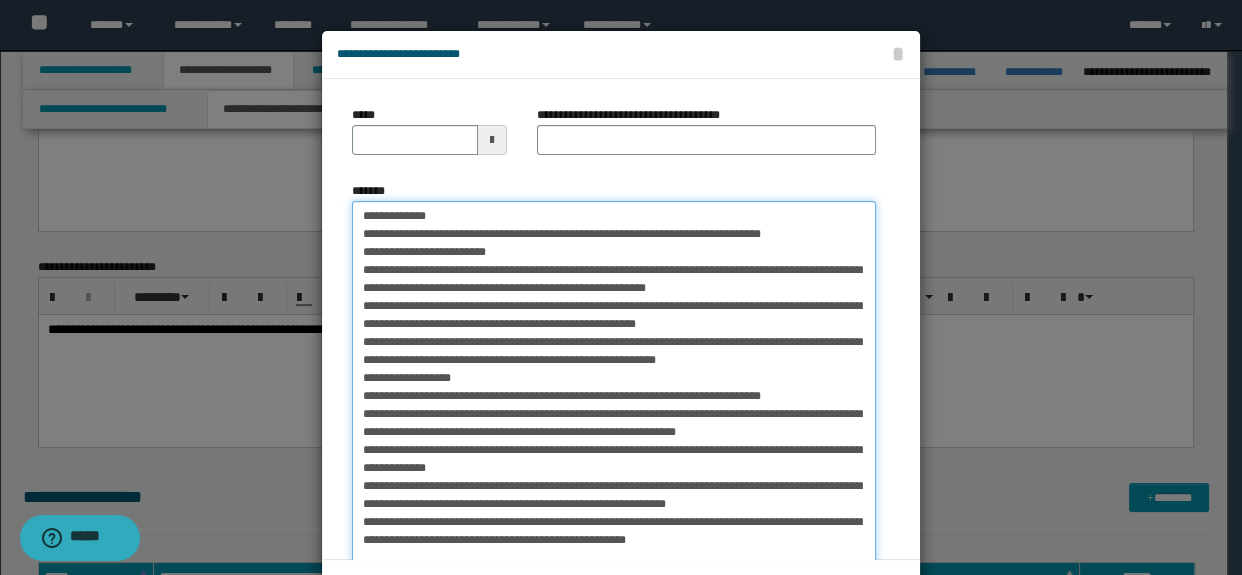drag, startPoint x: 509, startPoint y: 230, endPoint x: 837, endPoint y: 240, distance: 328.1524 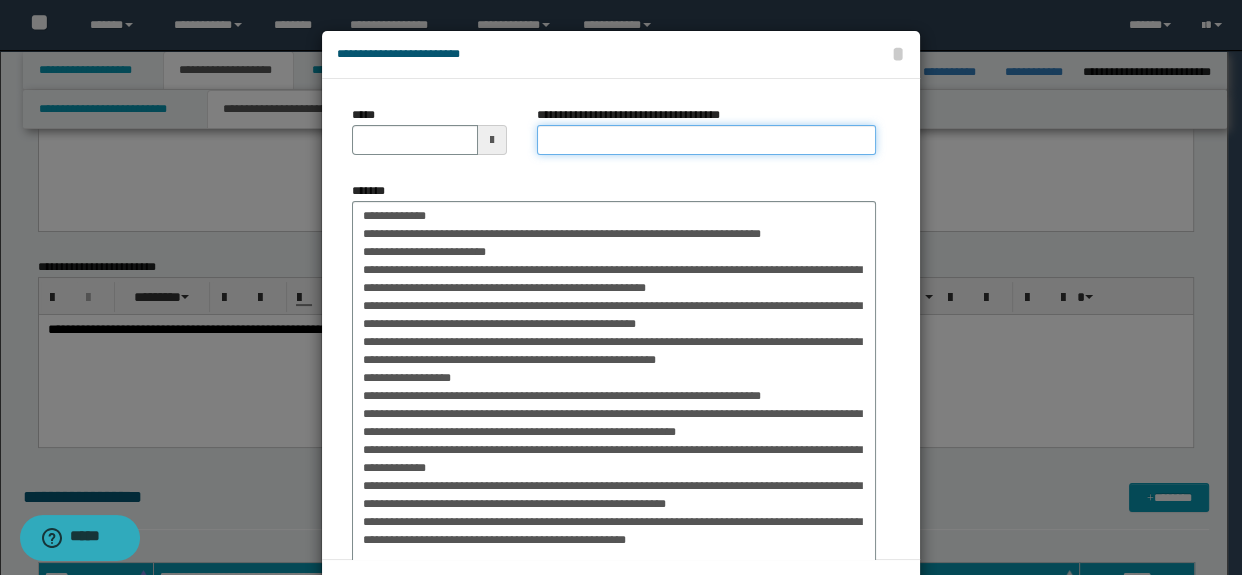click on "**********" at bounding box center (707, 140) 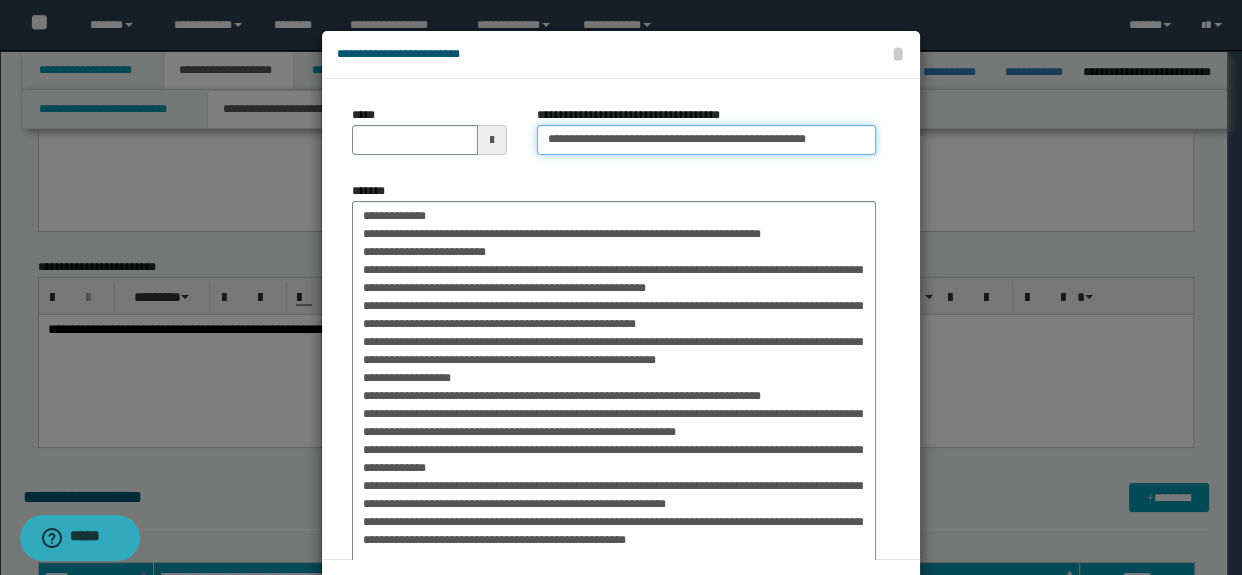 type on "**********" 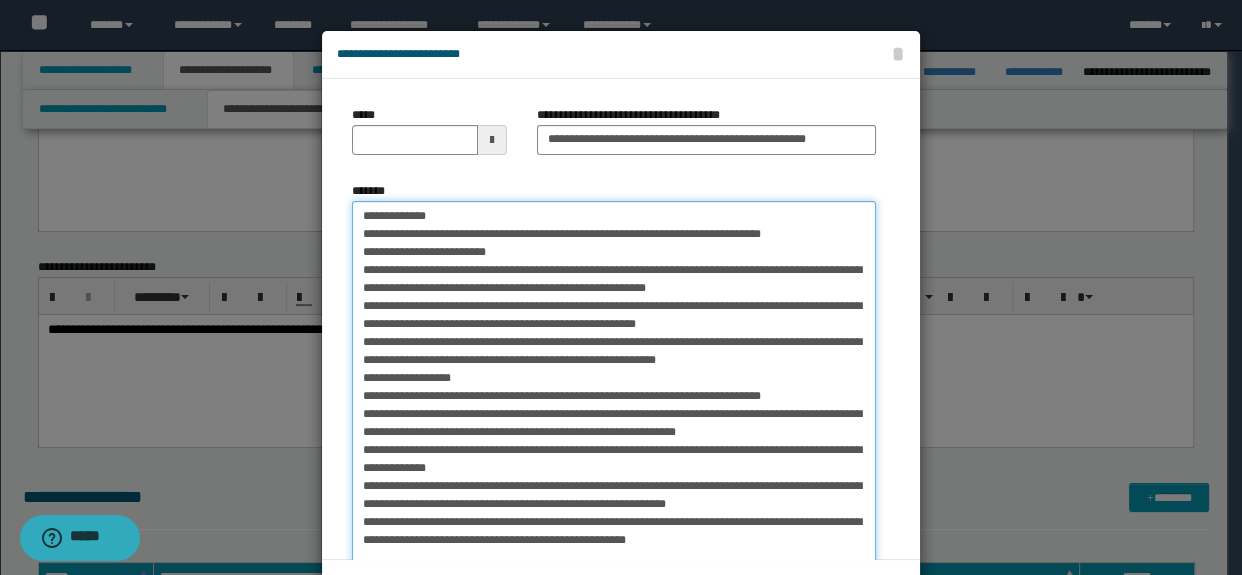 drag, startPoint x: 356, startPoint y: 216, endPoint x: 826, endPoint y: 246, distance: 470.95648 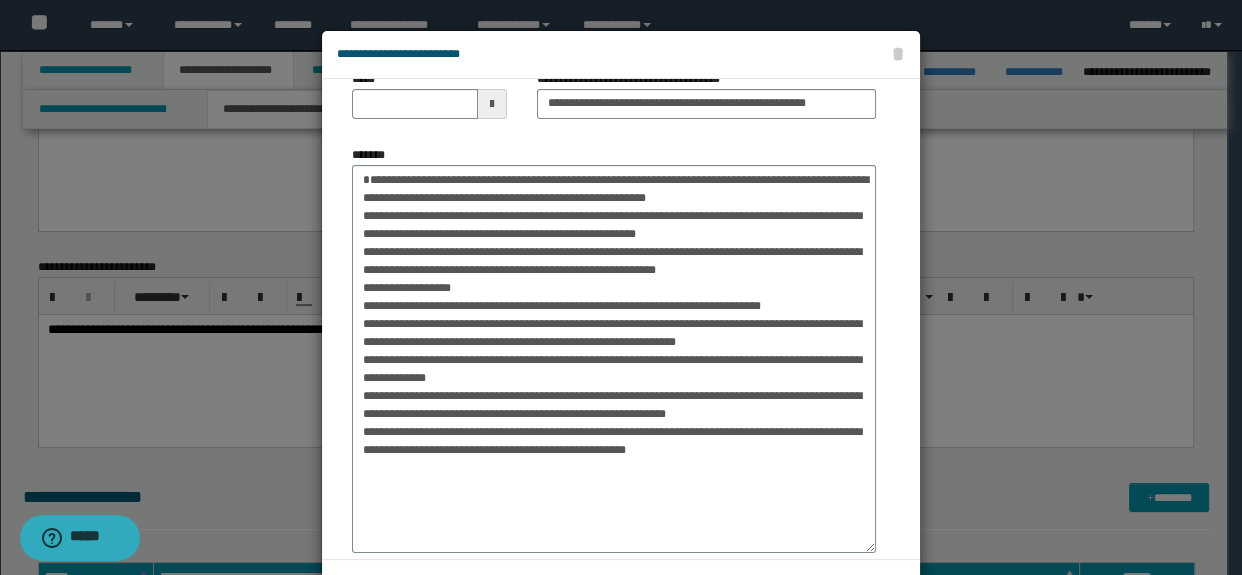 scroll, scrollTop: 71, scrollLeft: 0, axis: vertical 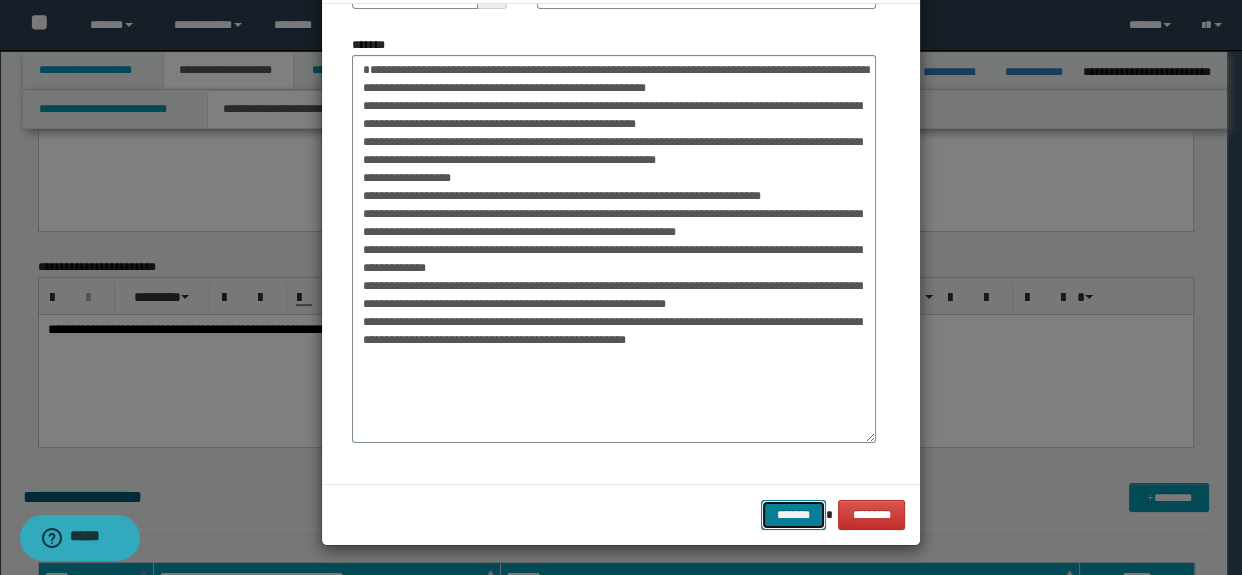 click on "*******" at bounding box center (793, 515) 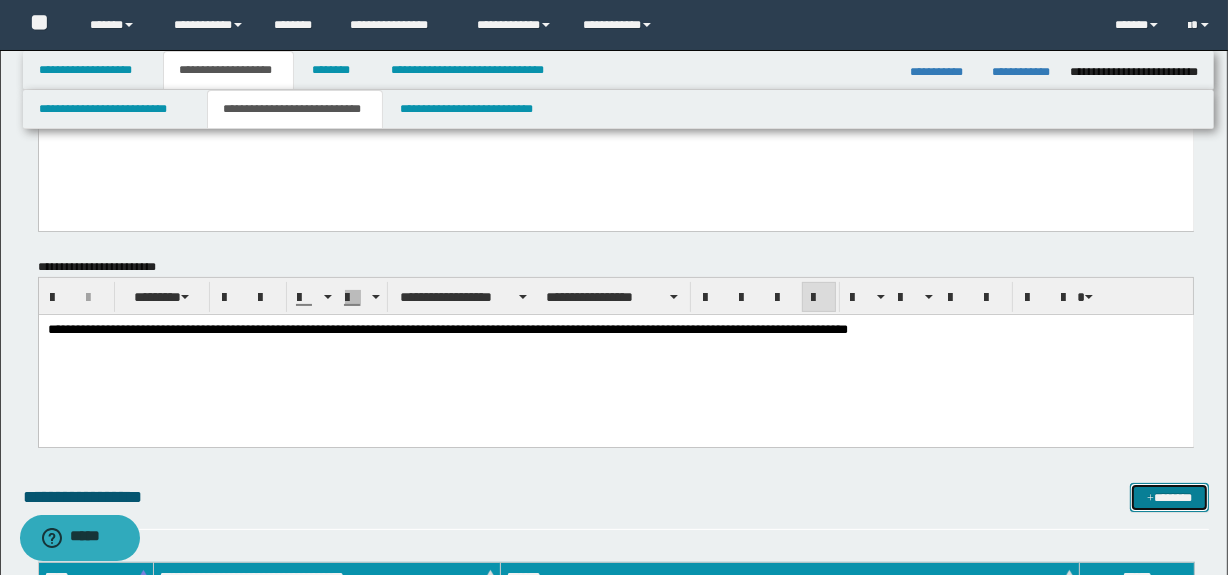 click on "*******" at bounding box center [1170, 498] 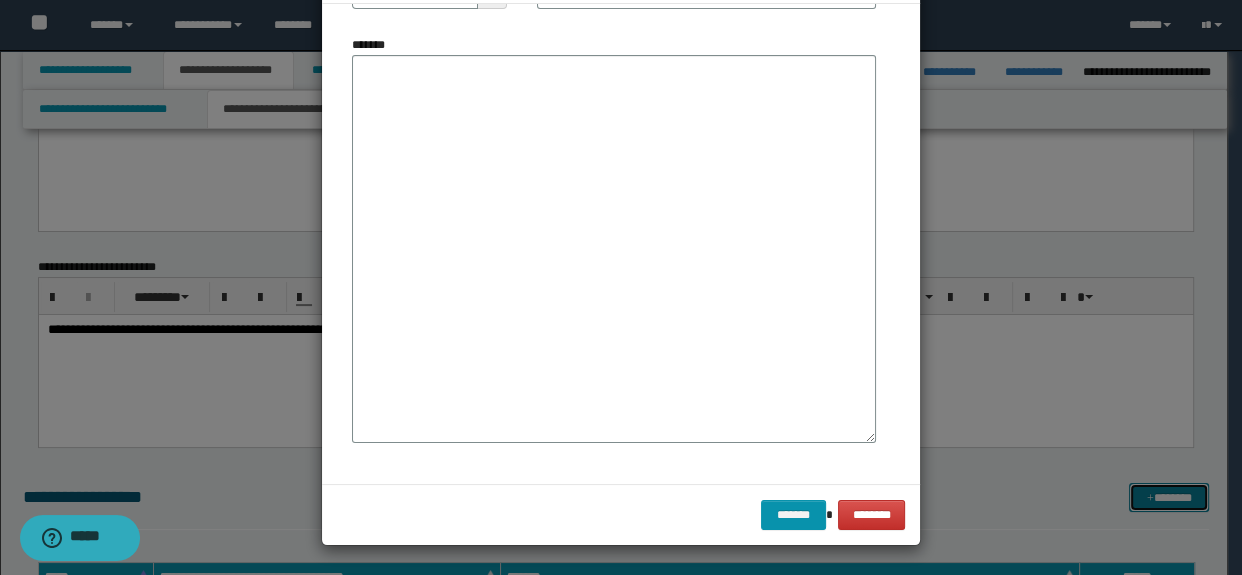 scroll, scrollTop: 0, scrollLeft: 0, axis: both 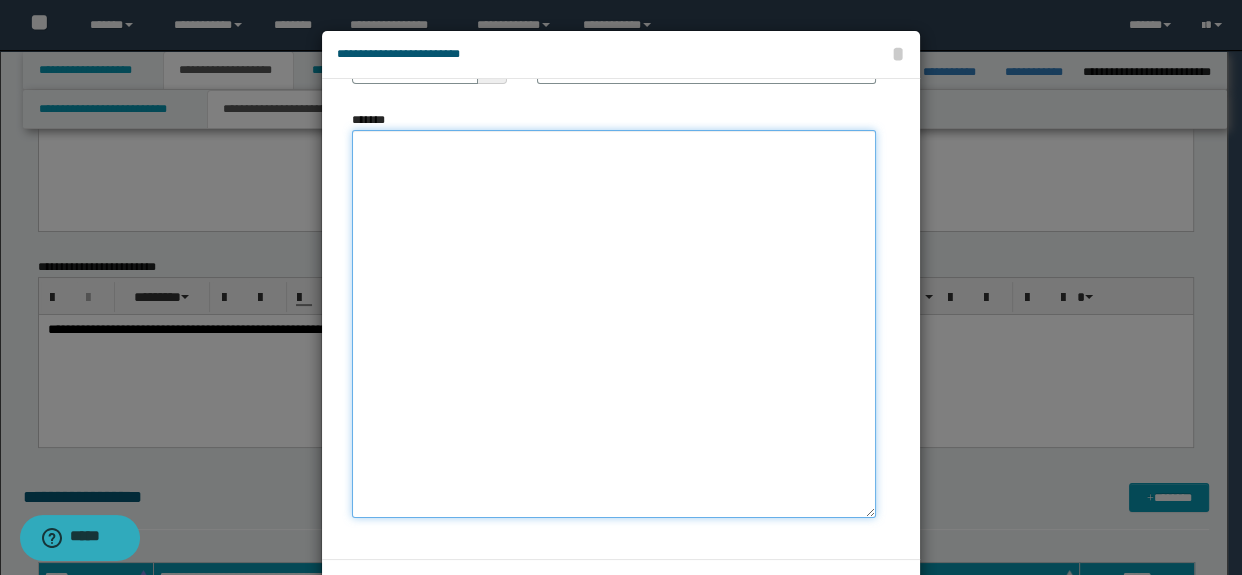 click on "*******" at bounding box center [614, 324] 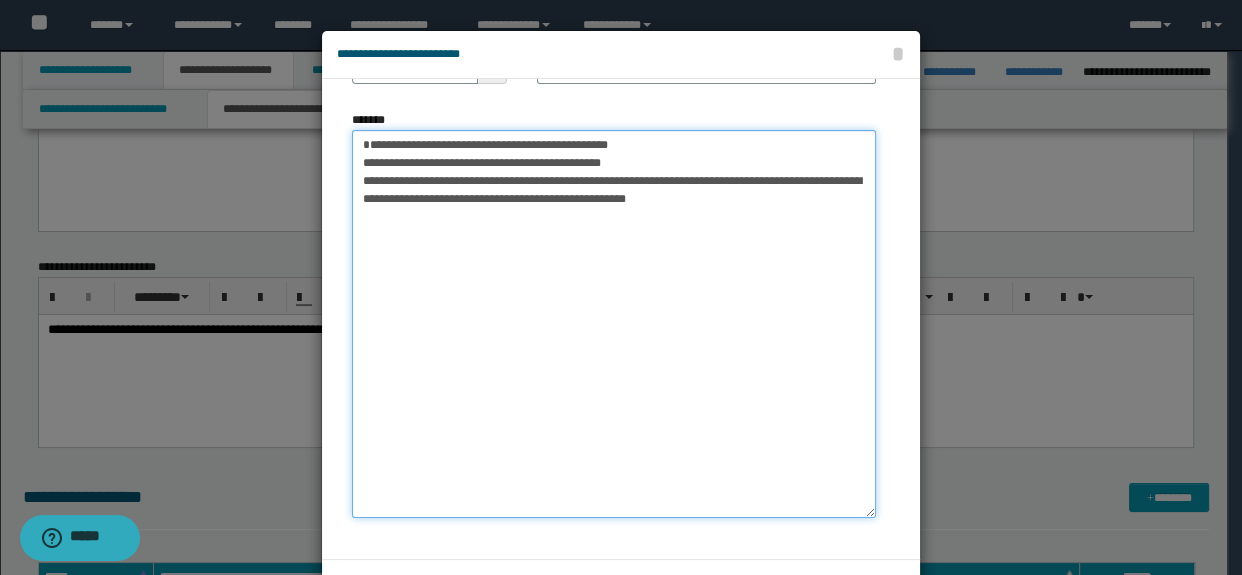 type on "[ADDRESS]
[ADDRESS]
[ADDRESS]" 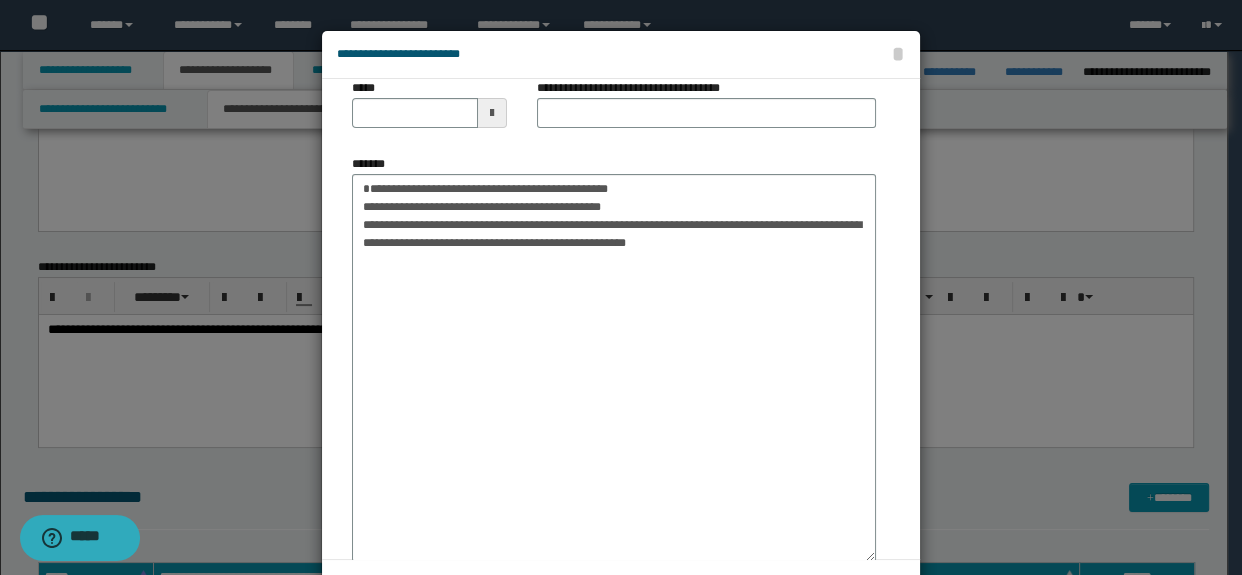 scroll, scrollTop: 0, scrollLeft: 0, axis: both 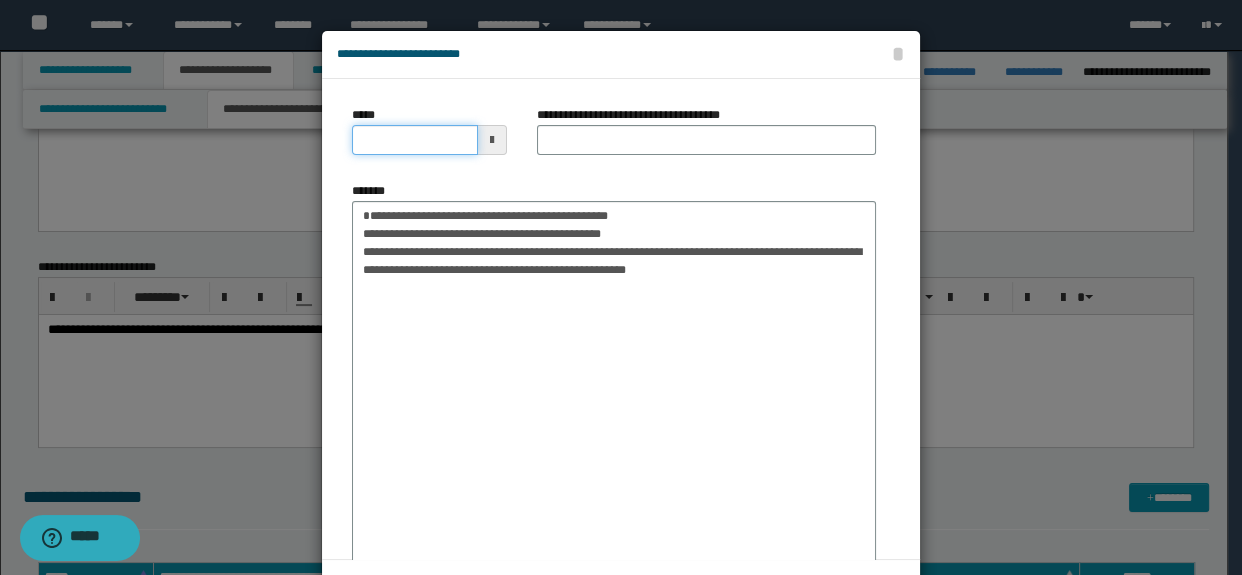 click on "*****" at bounding box center [415, 140] 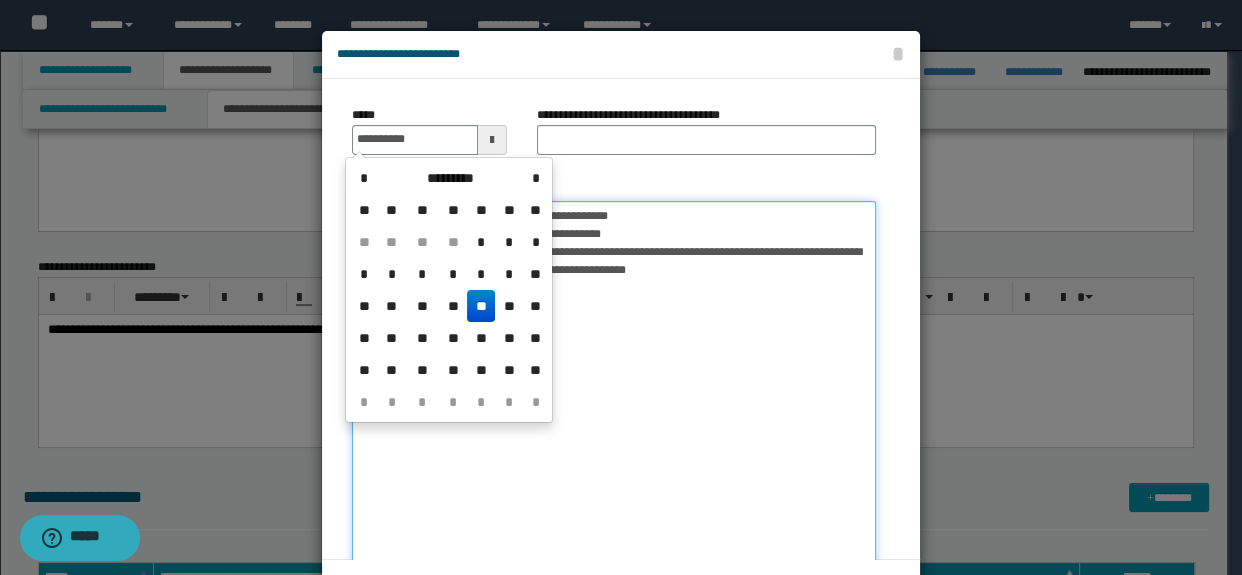 type on "**********" 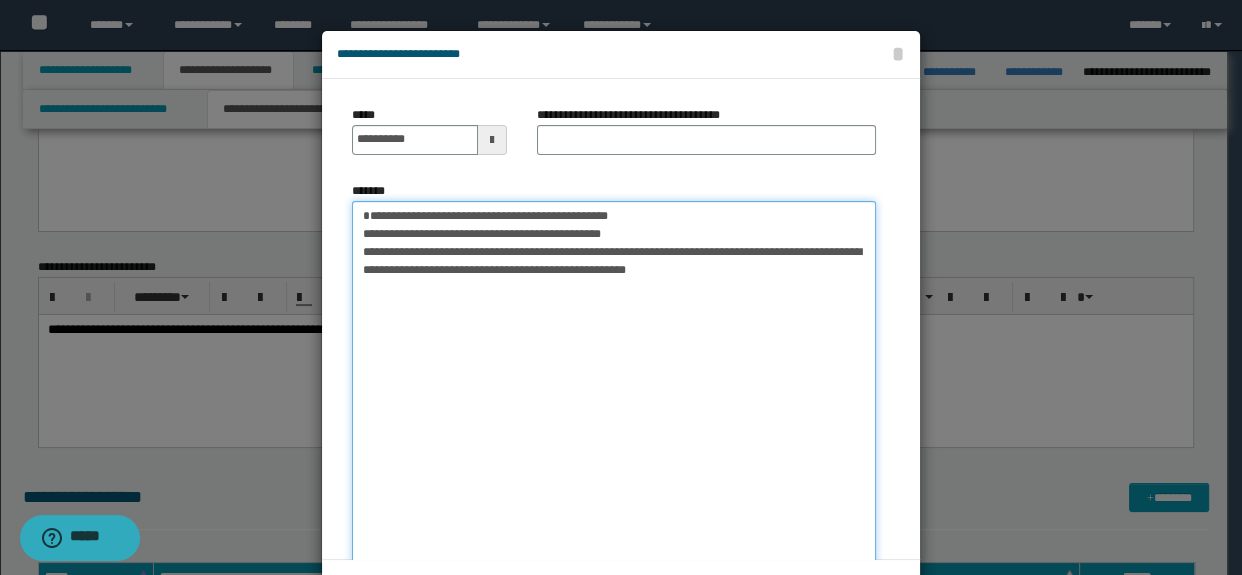 click on "[ADDRESS]
[ADDRESS]
[ADDRESS]" at bounding box center (614, 395) 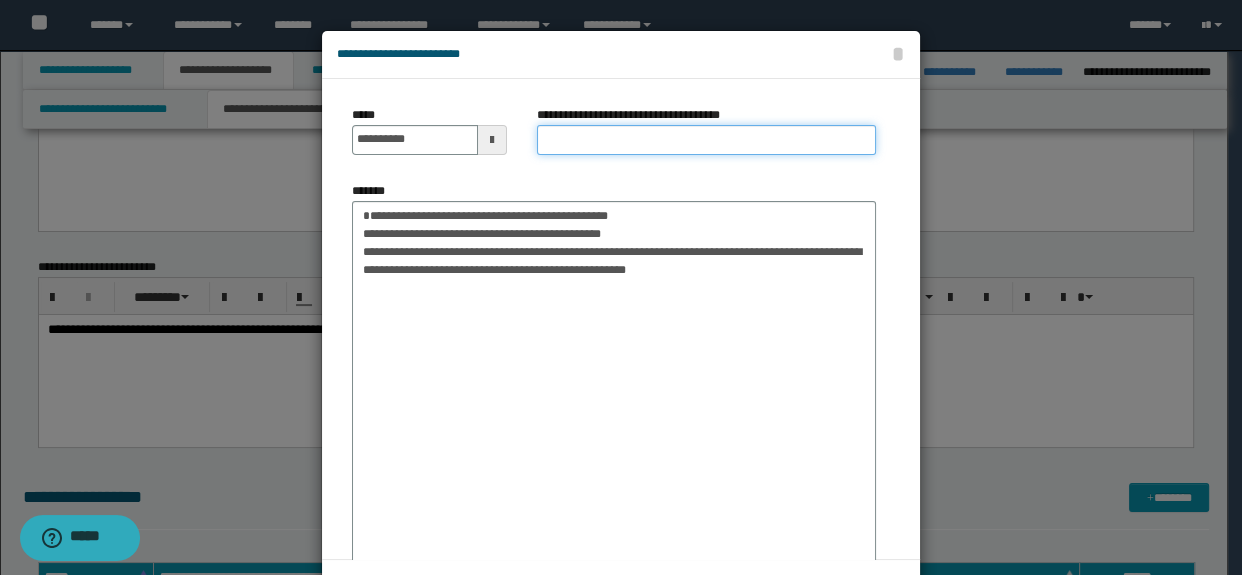click on "**********" at bounding box center [707, 140] 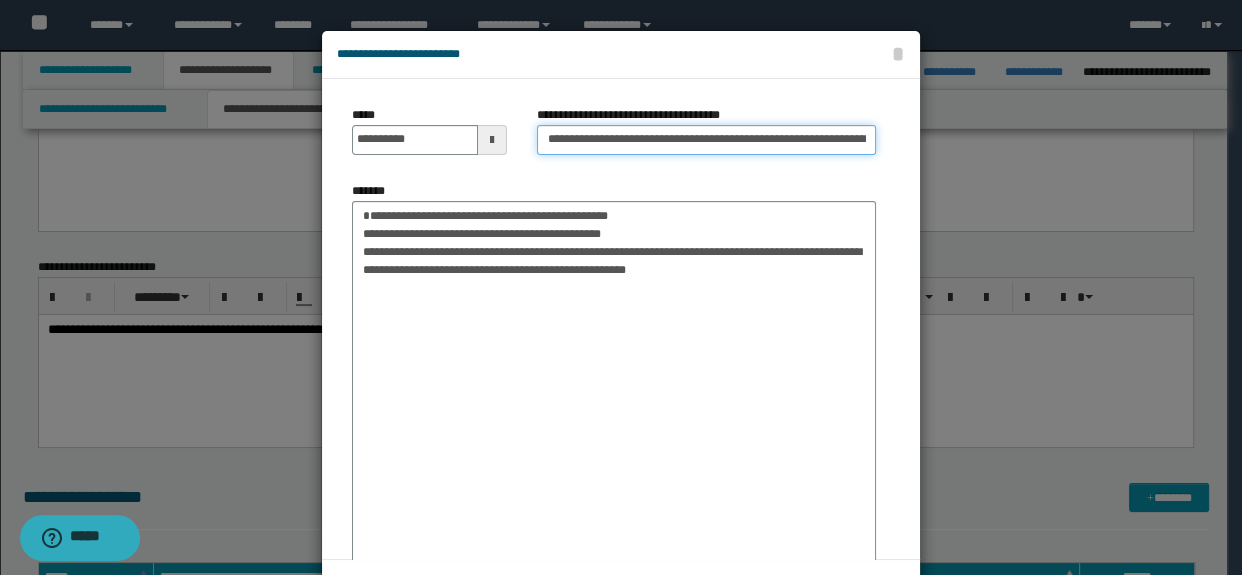 scroll, scrollTop: 0, scrollLeft: 124, axis: horizontal 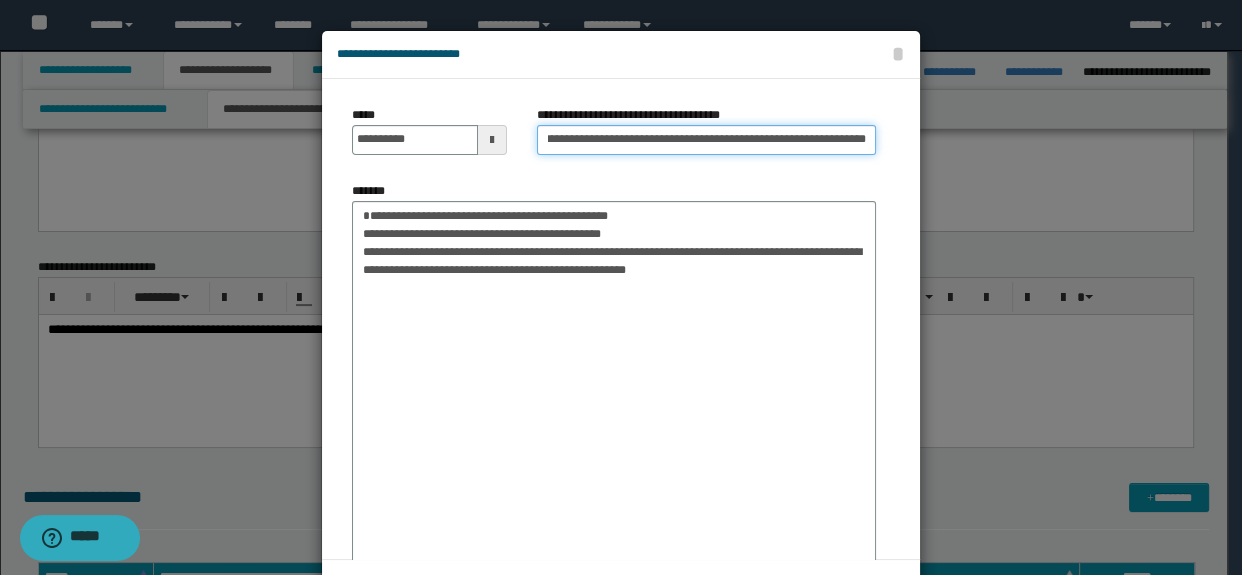 type on "**********" 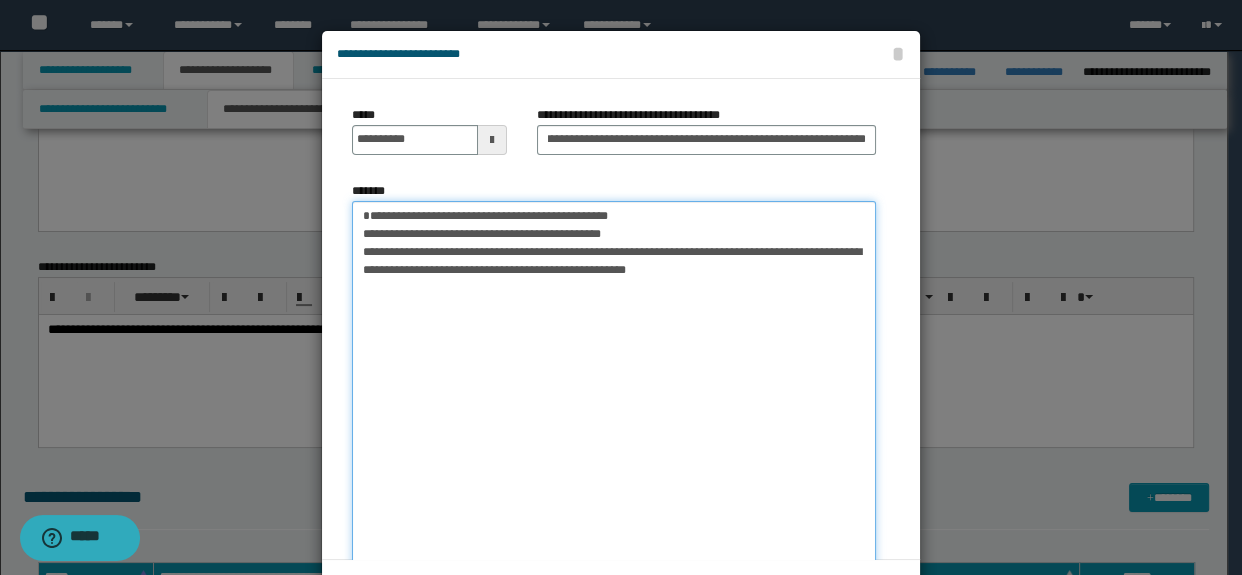 scroll, scrollTop: 0, scrollLeft: 0, axis: both 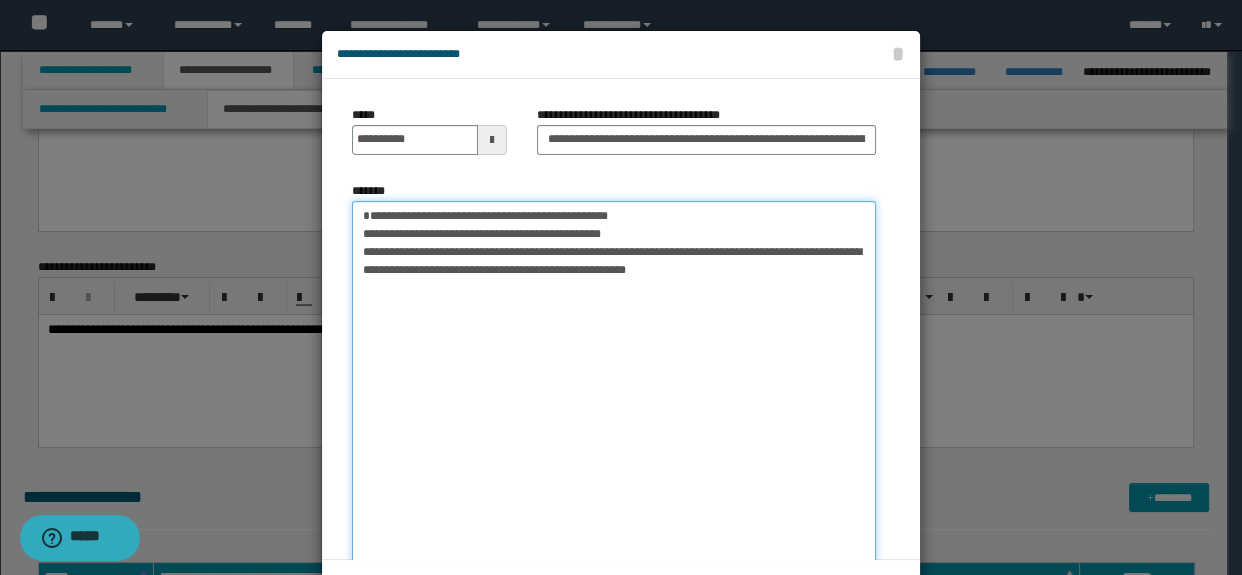 drag, startPoint x: 354, startPoint y: 217, endPoint x: 645, endPoint y: 239, distance: 291.83044 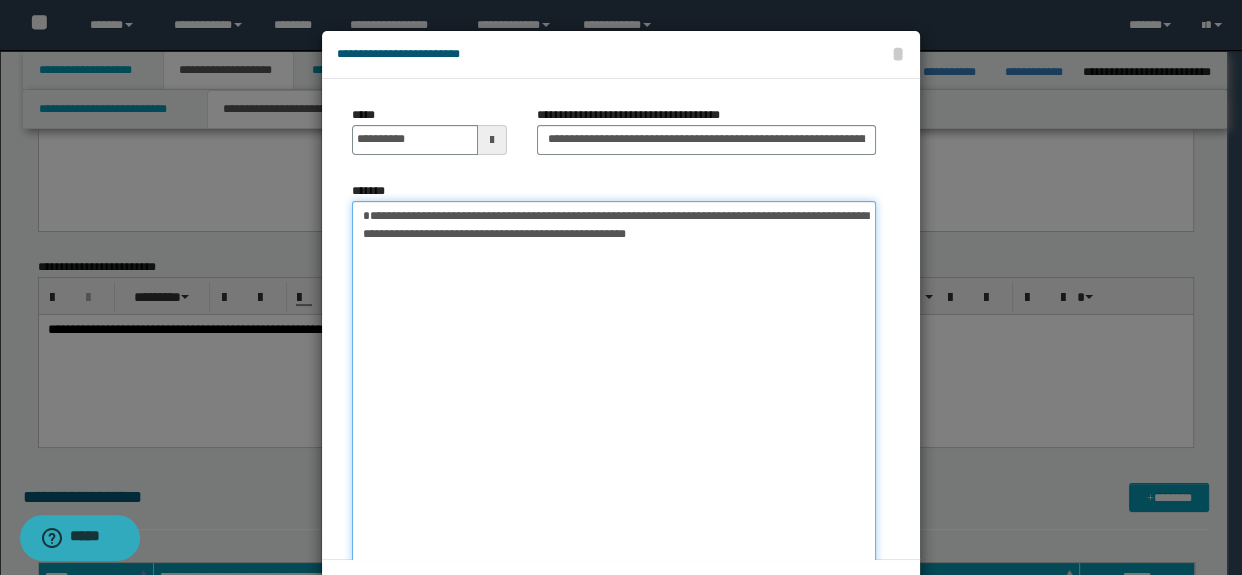 click on "**********" at bounding box center (614, 395) 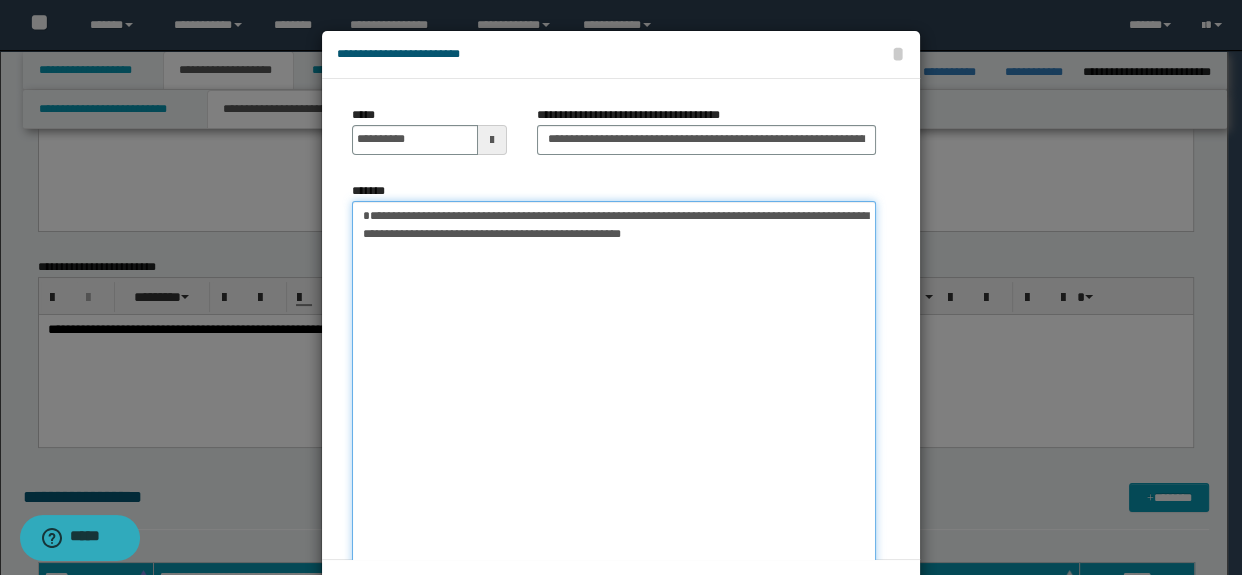 type on "**********" 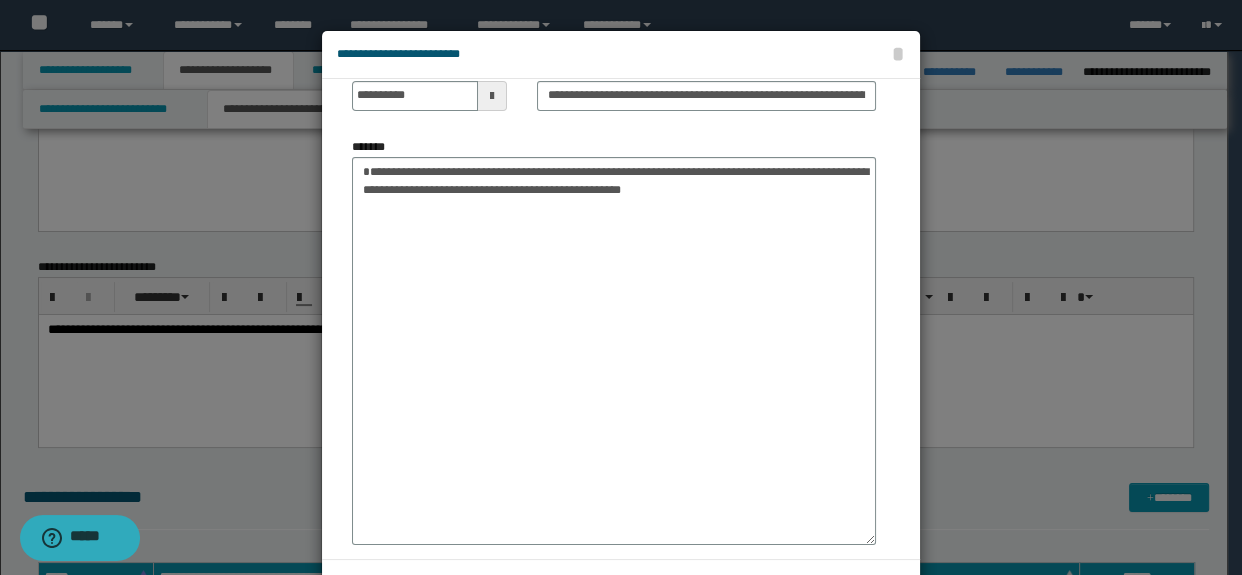 scroll, scrollTop: 71, scrollLeft: 0, axis: vertical 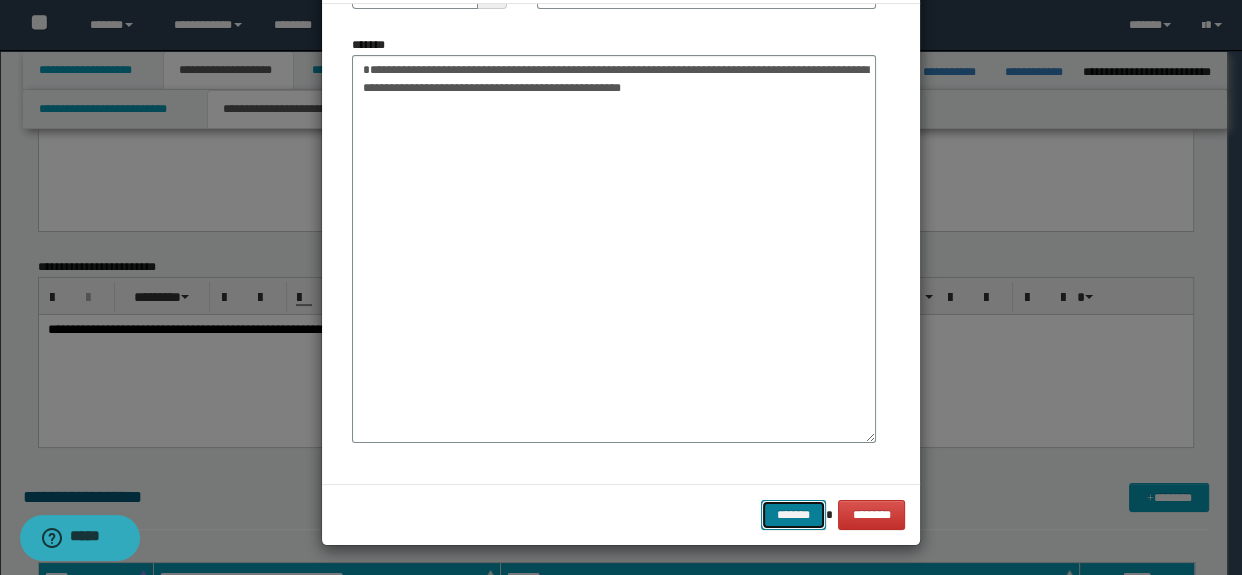 click on "*******" at bounding box center [793, 515] 